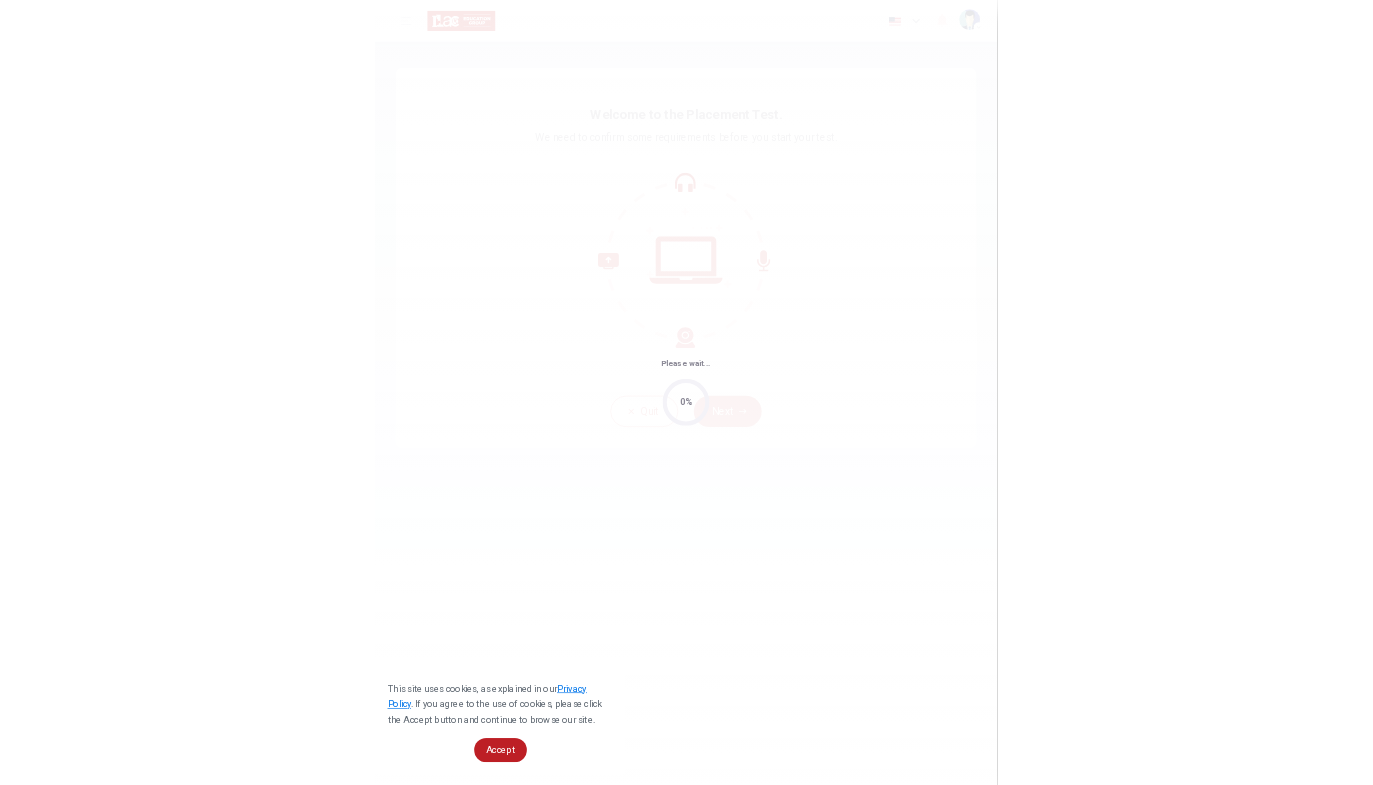 scroll, scrollTop: 0, scrollLeft: 0, axis: both 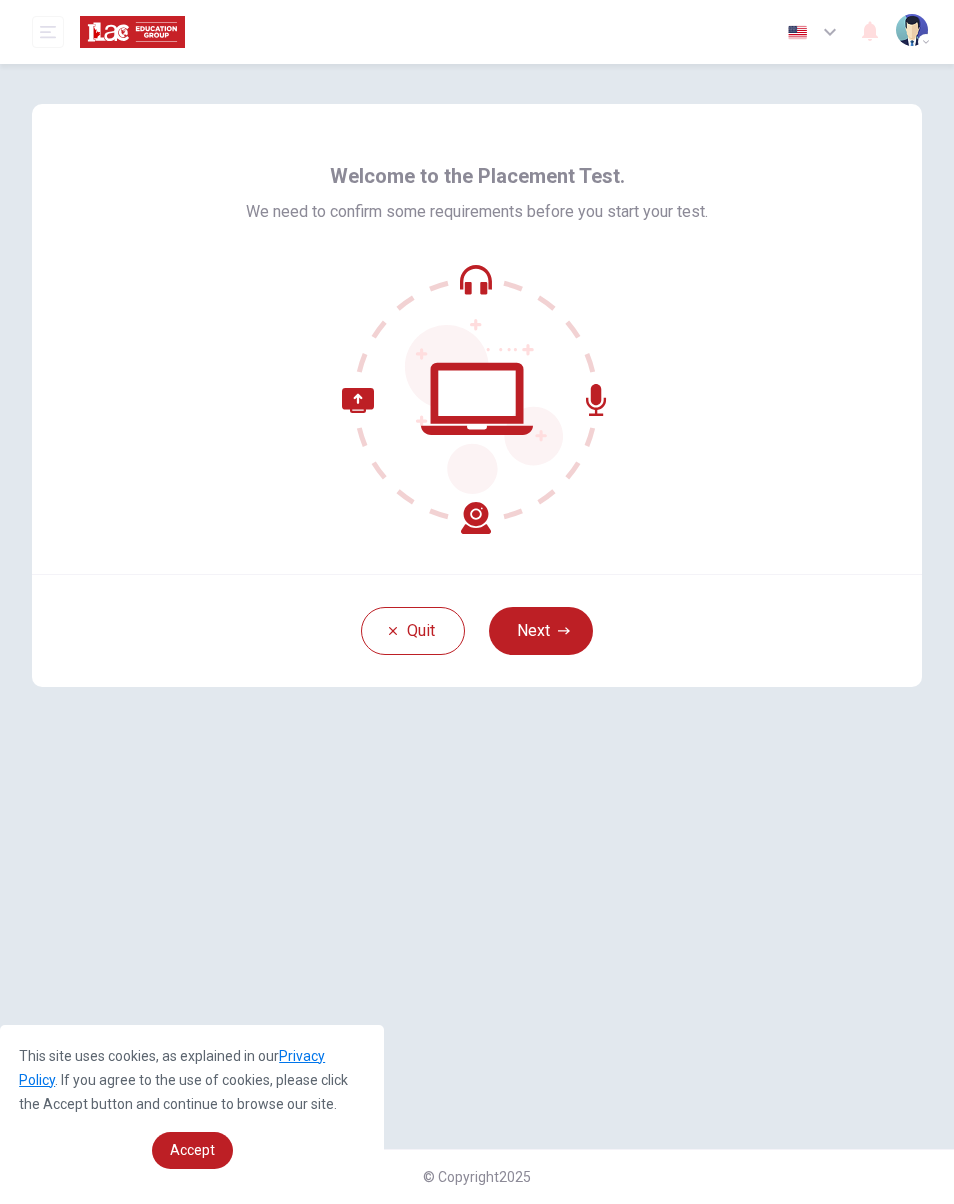 click 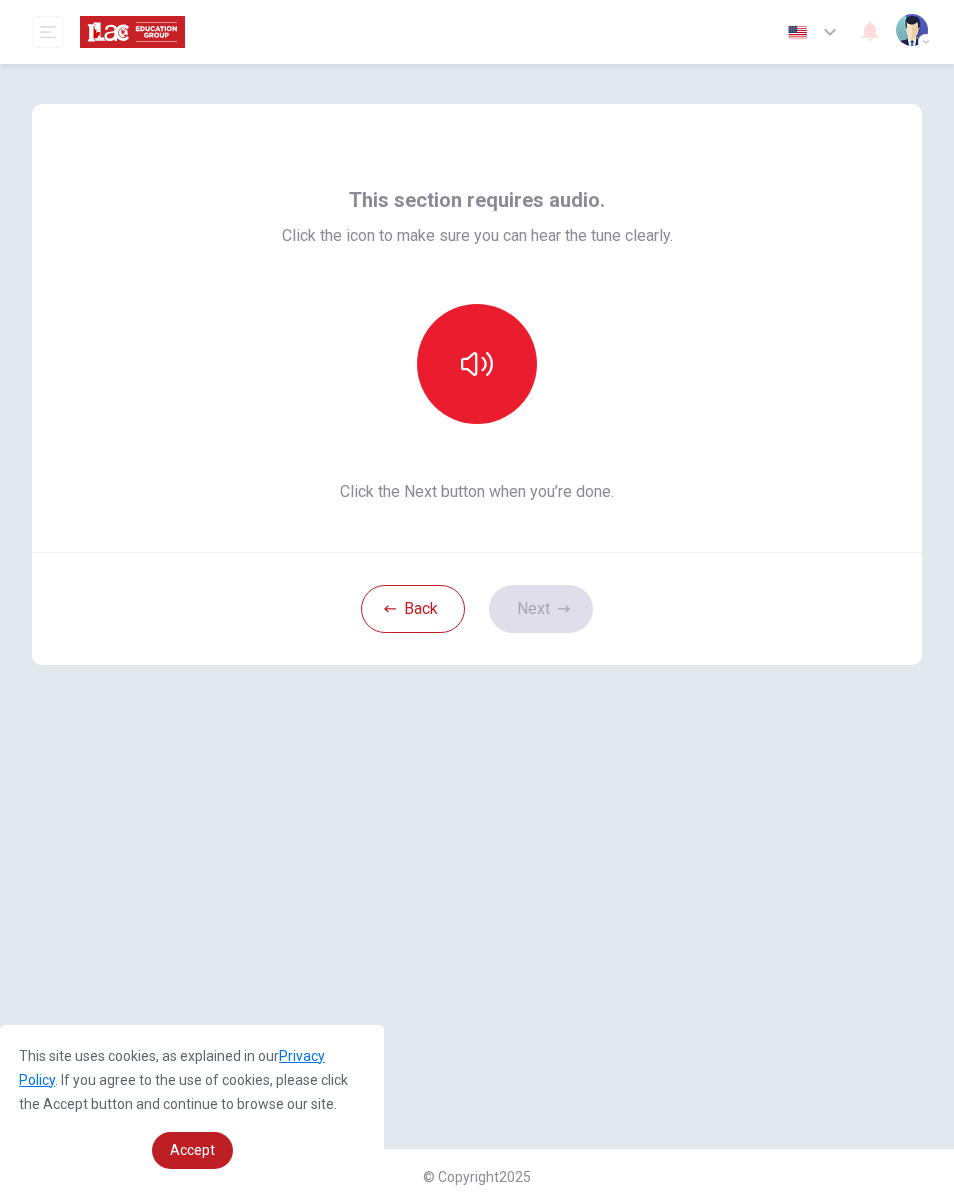 click at bounding box center (477, 364) 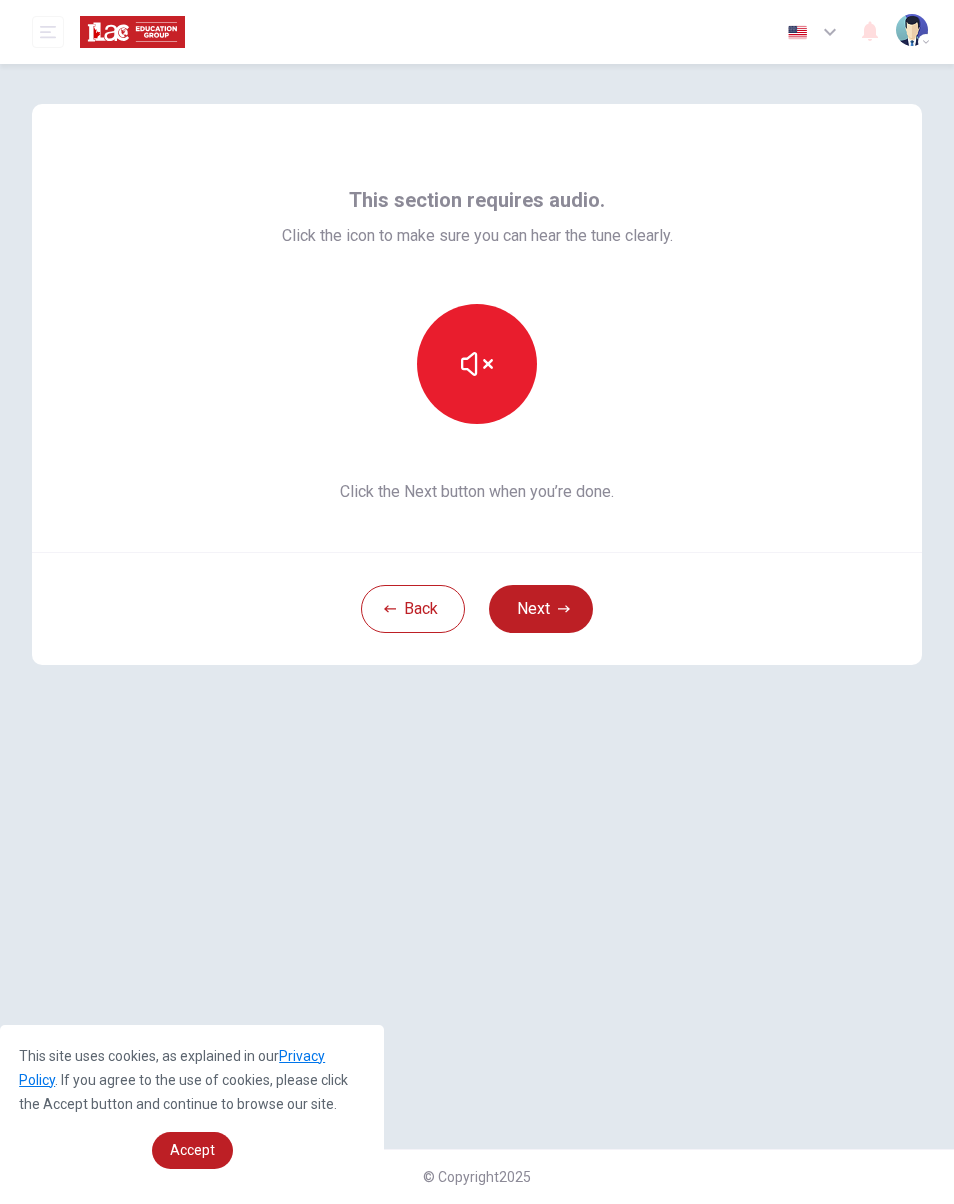 click on "Next" at bounding box center (541, 609) 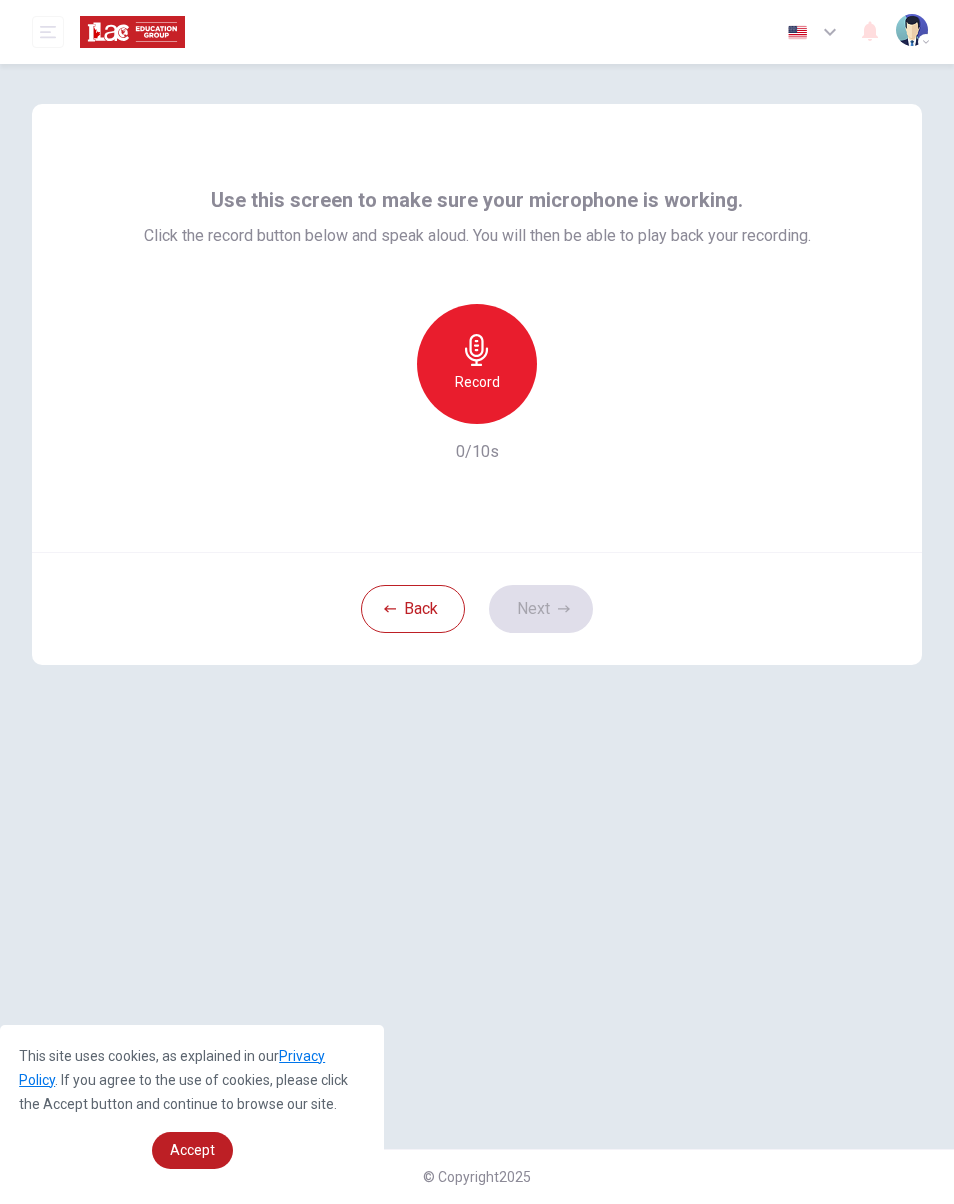 click on "Record" at bounding box center [477, 364] 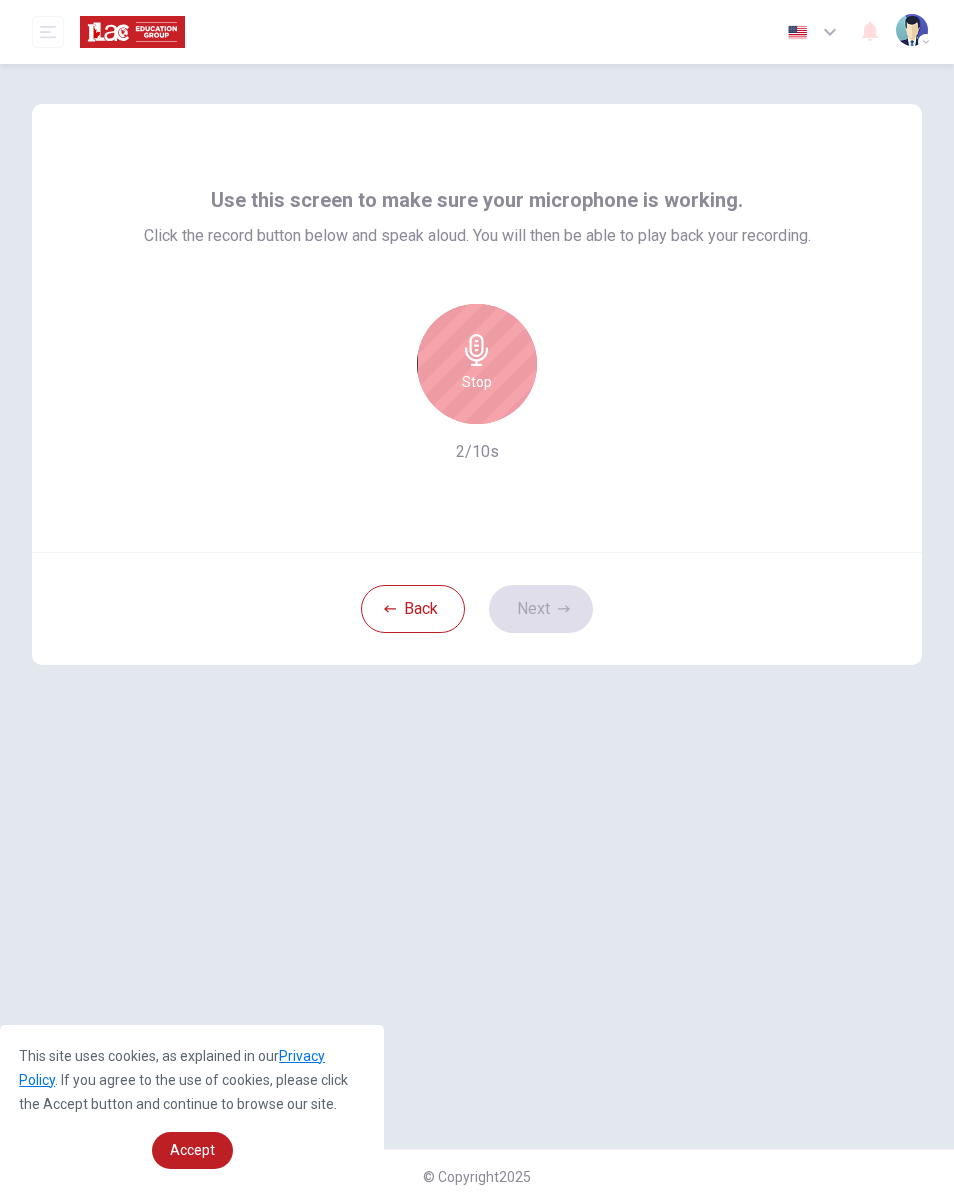 click on "Stop" at bounding box center (477, 364) 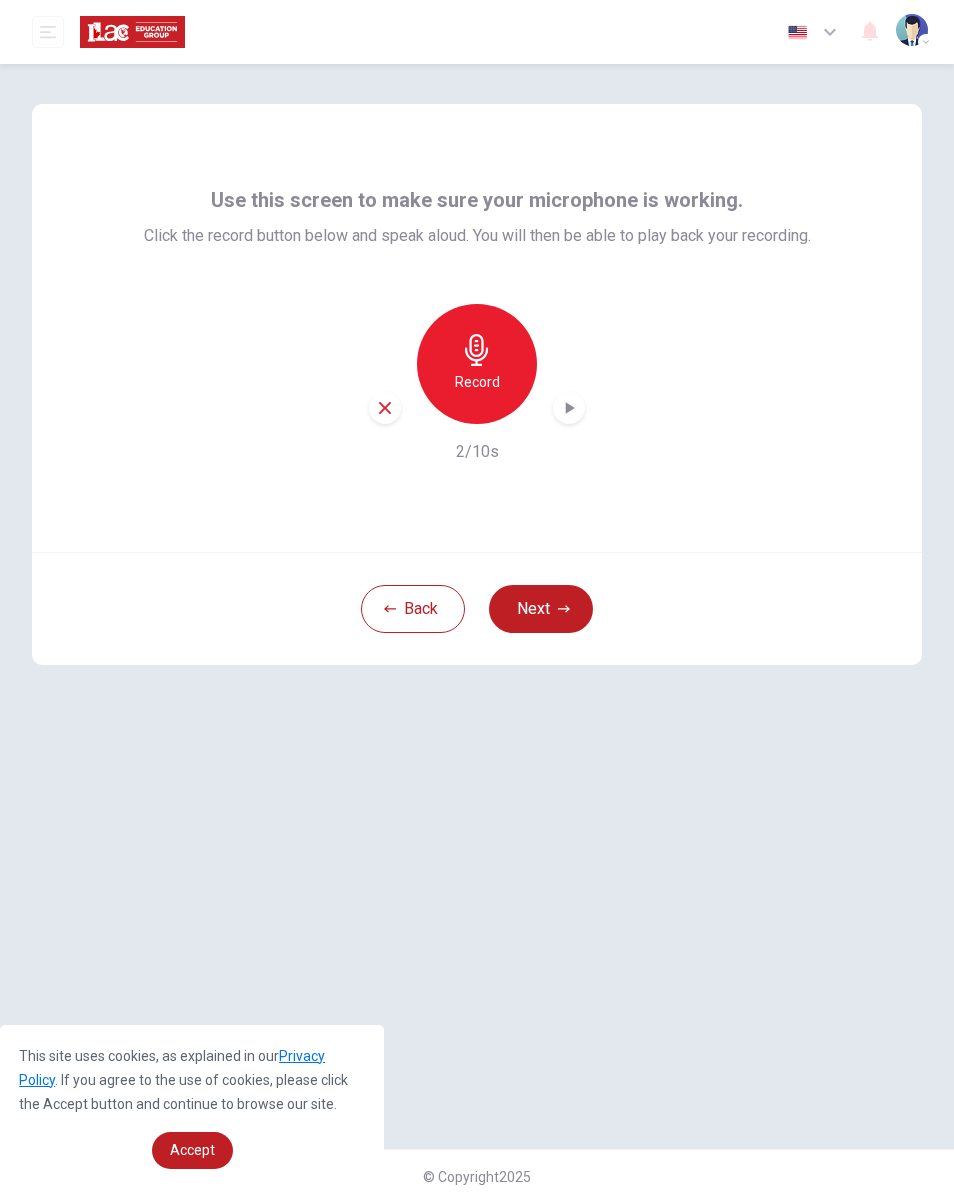 click 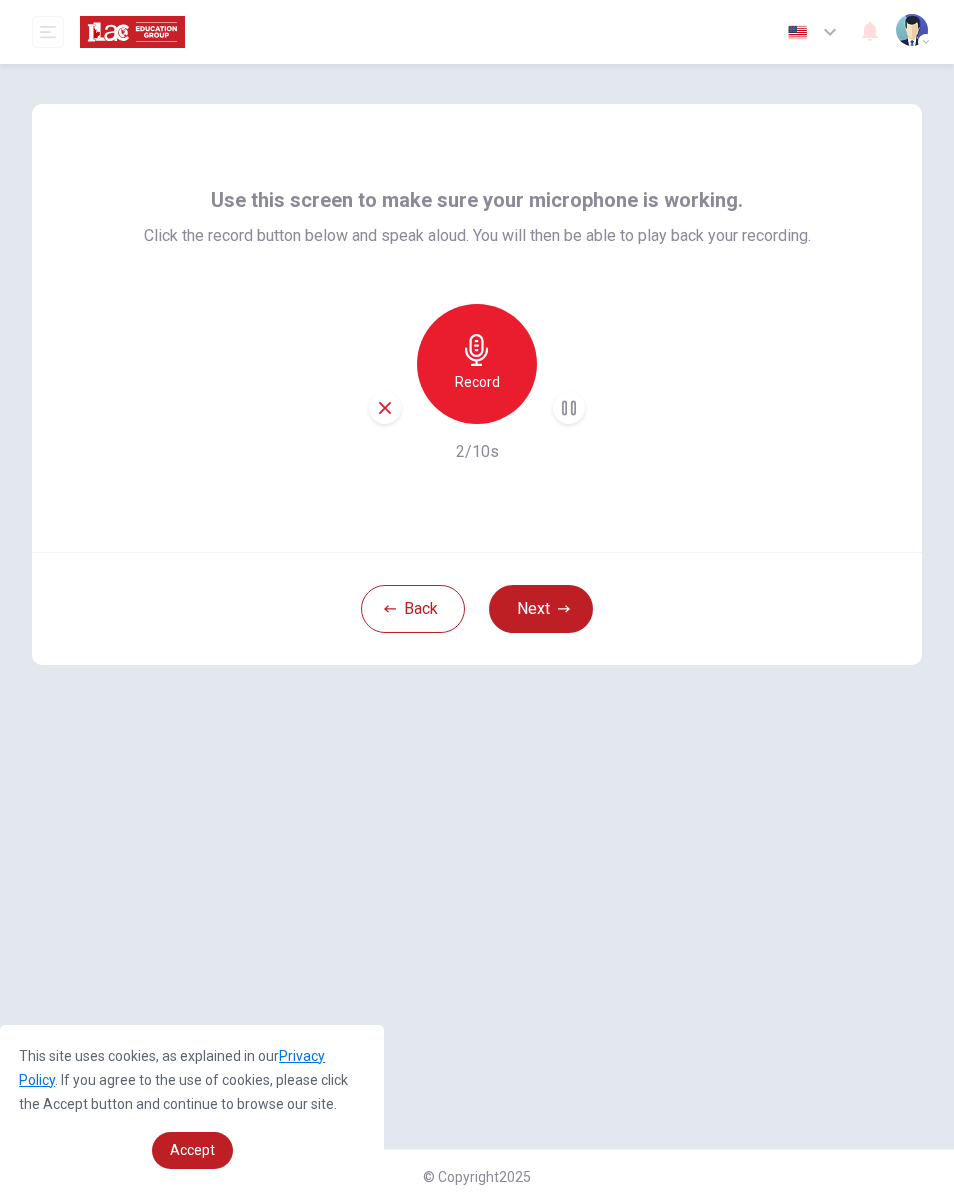 click on "Next" at bounding box center [541, 609] 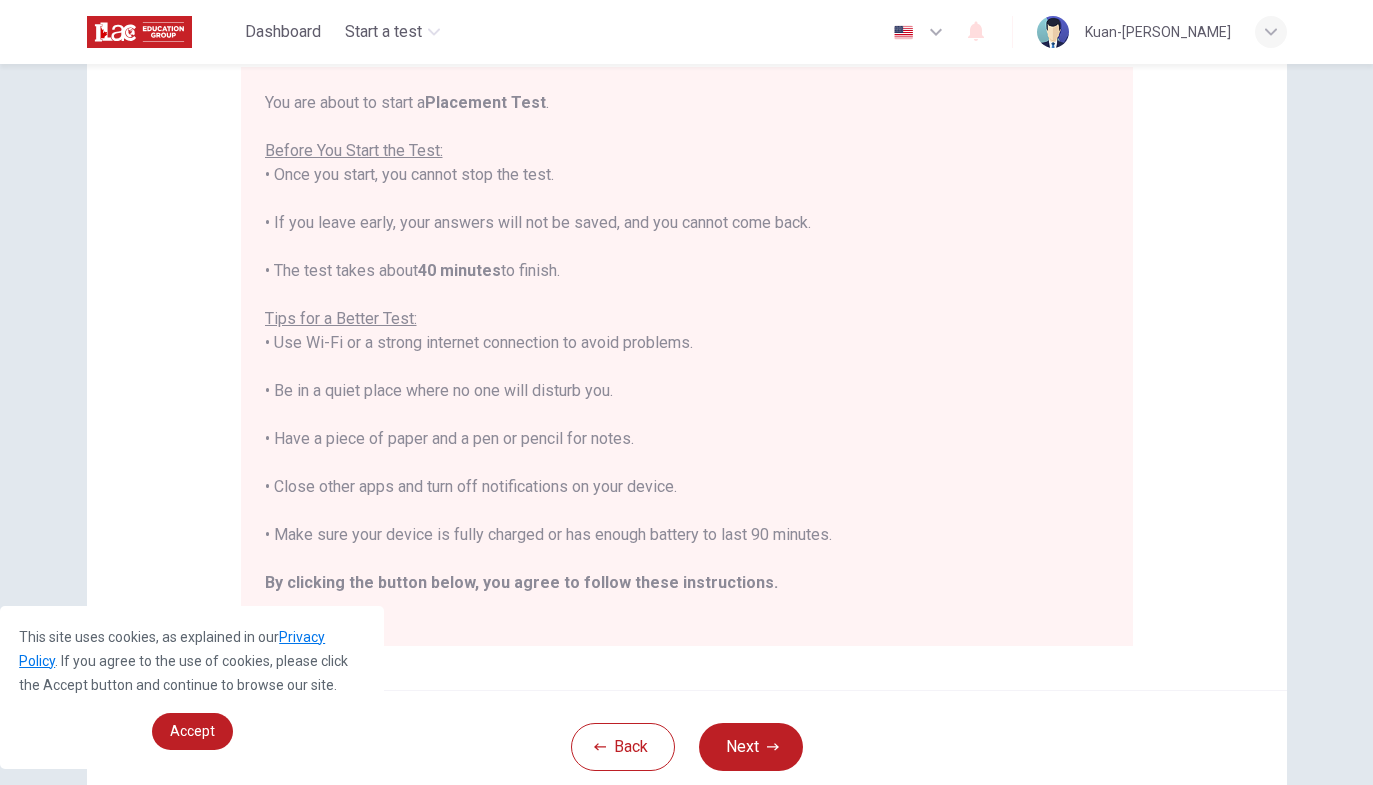 scroll, scrollTop: 190, scrollLeft: 0, axis: vertical 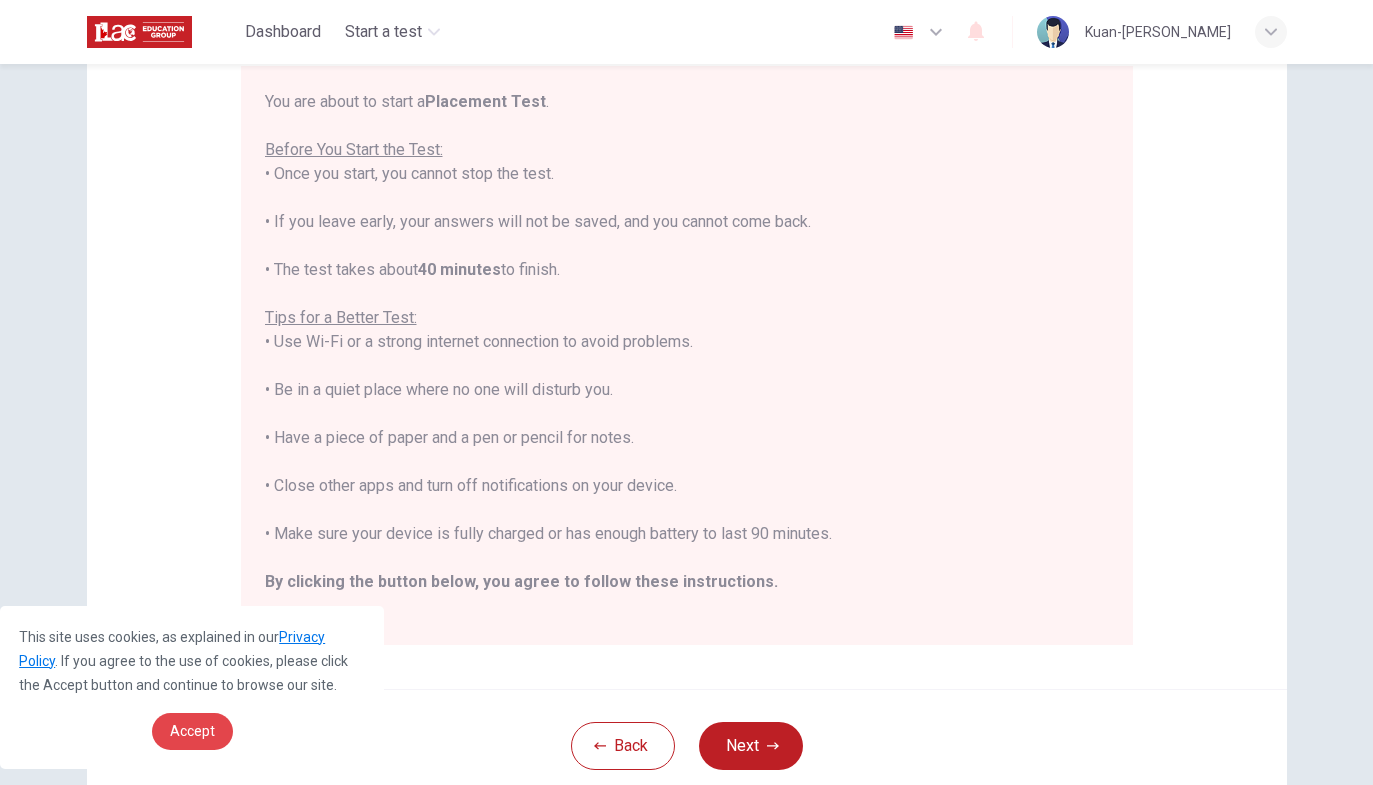 click on "Accept" at bounding box center [192, 731] 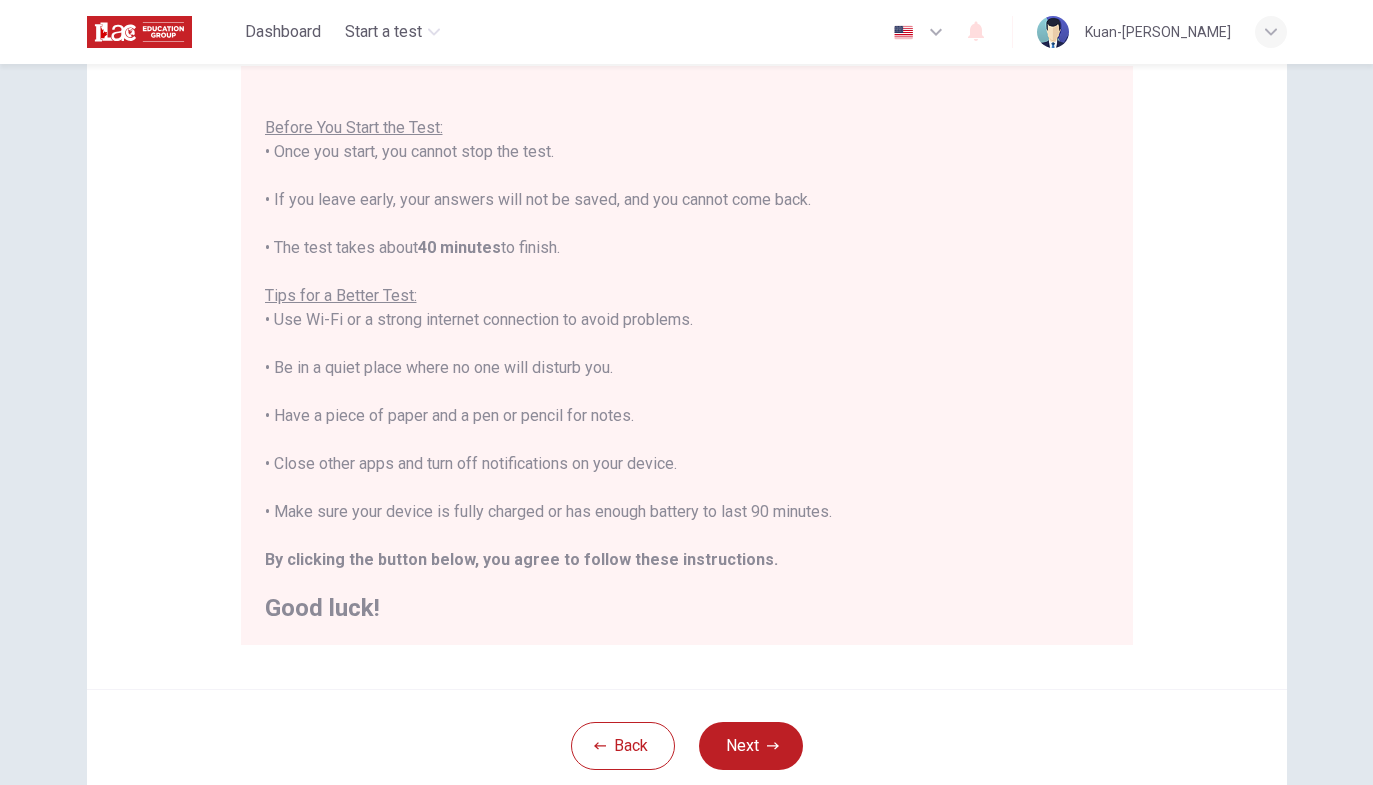 scroll, scrollTop: 21, scrollLeft: 0, axis: vertical 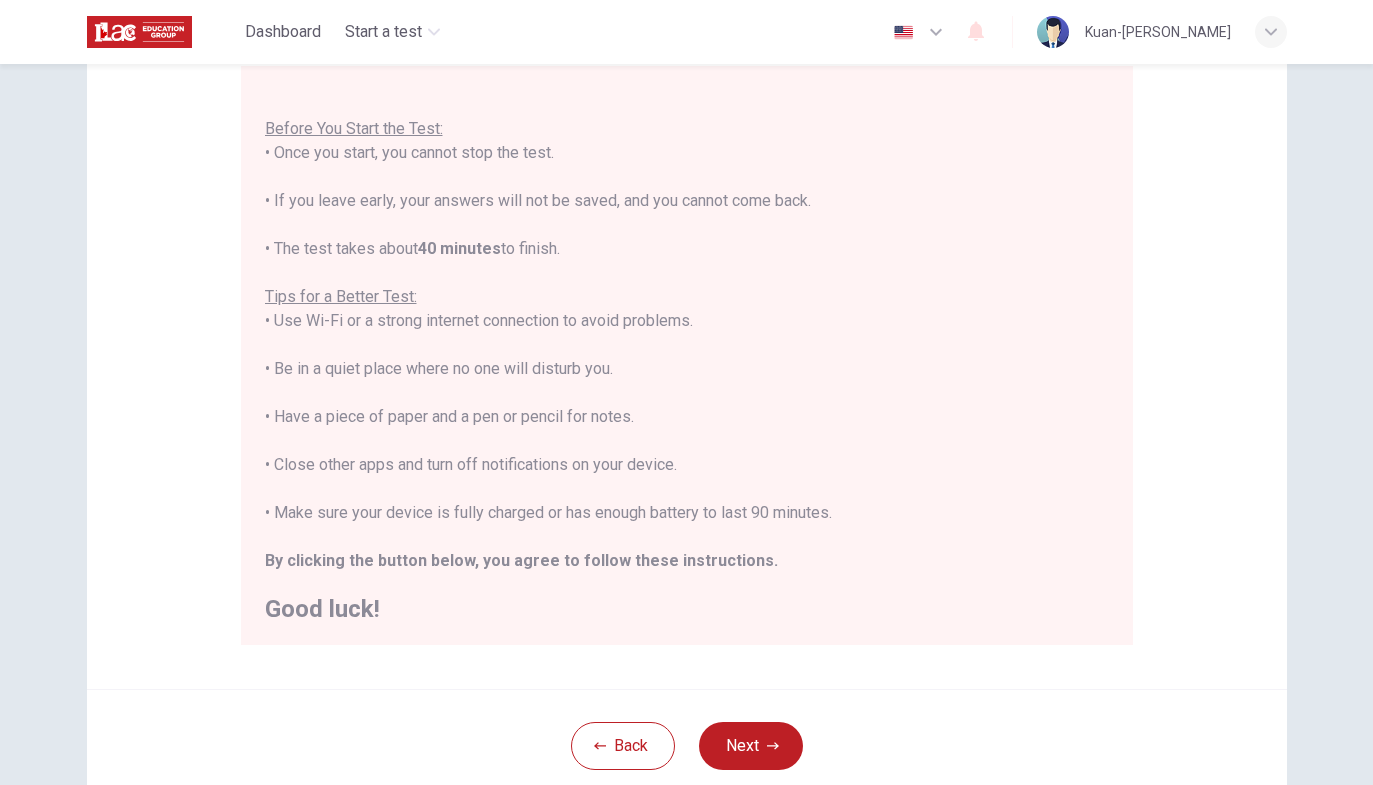 click on "Next" at bounding box center (751, 746) 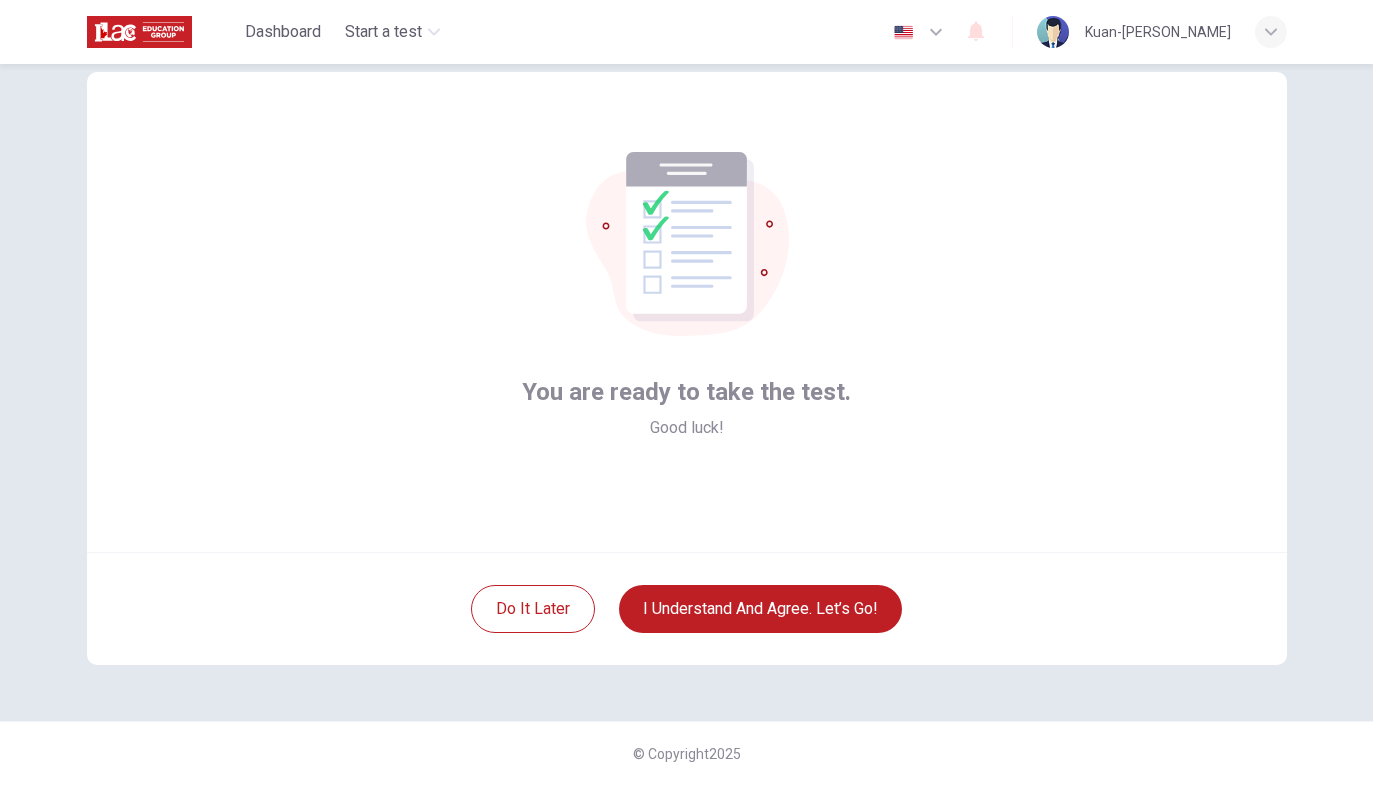 scroll, scrollTop: 48, scrollLeft: 0, axis: vertical 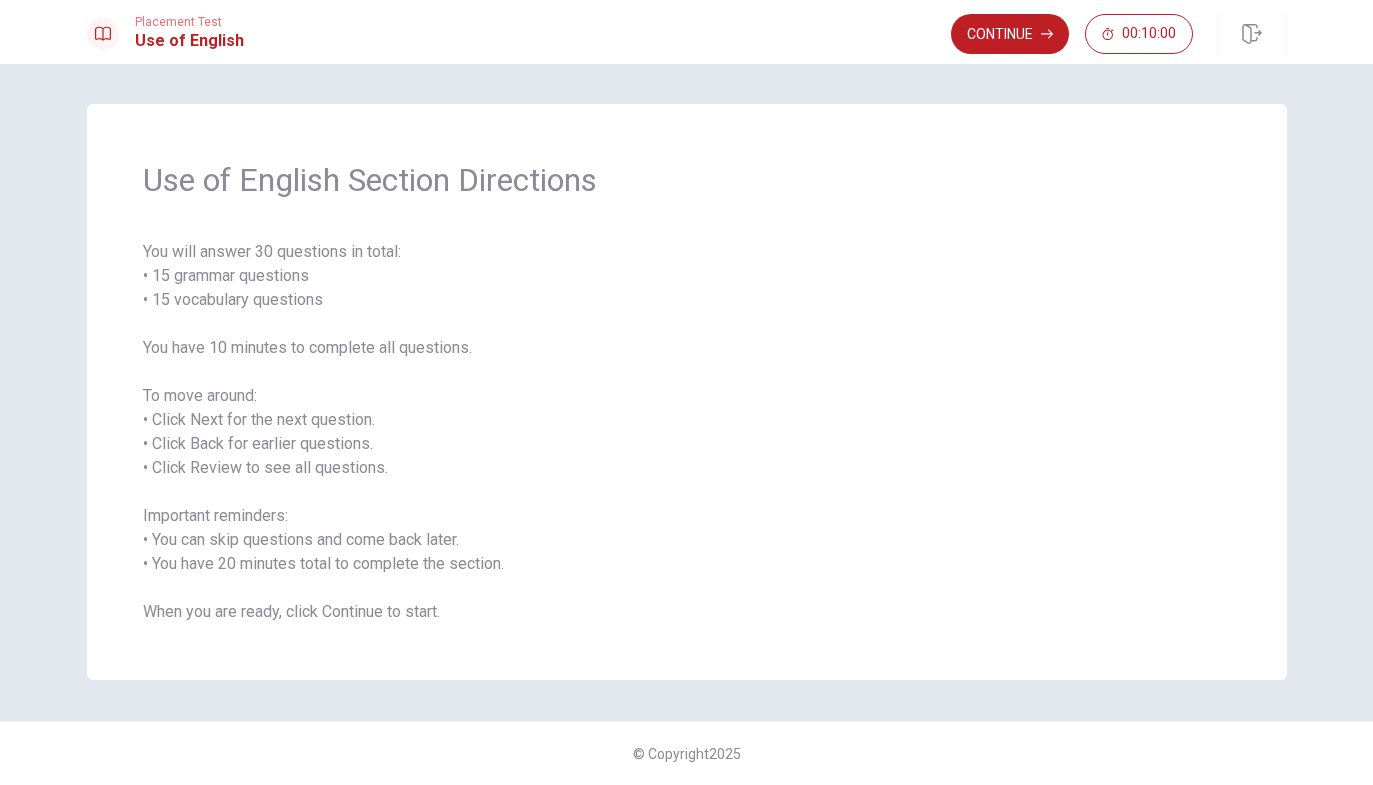 click on "Continue" at bounding box center (1010, 34) 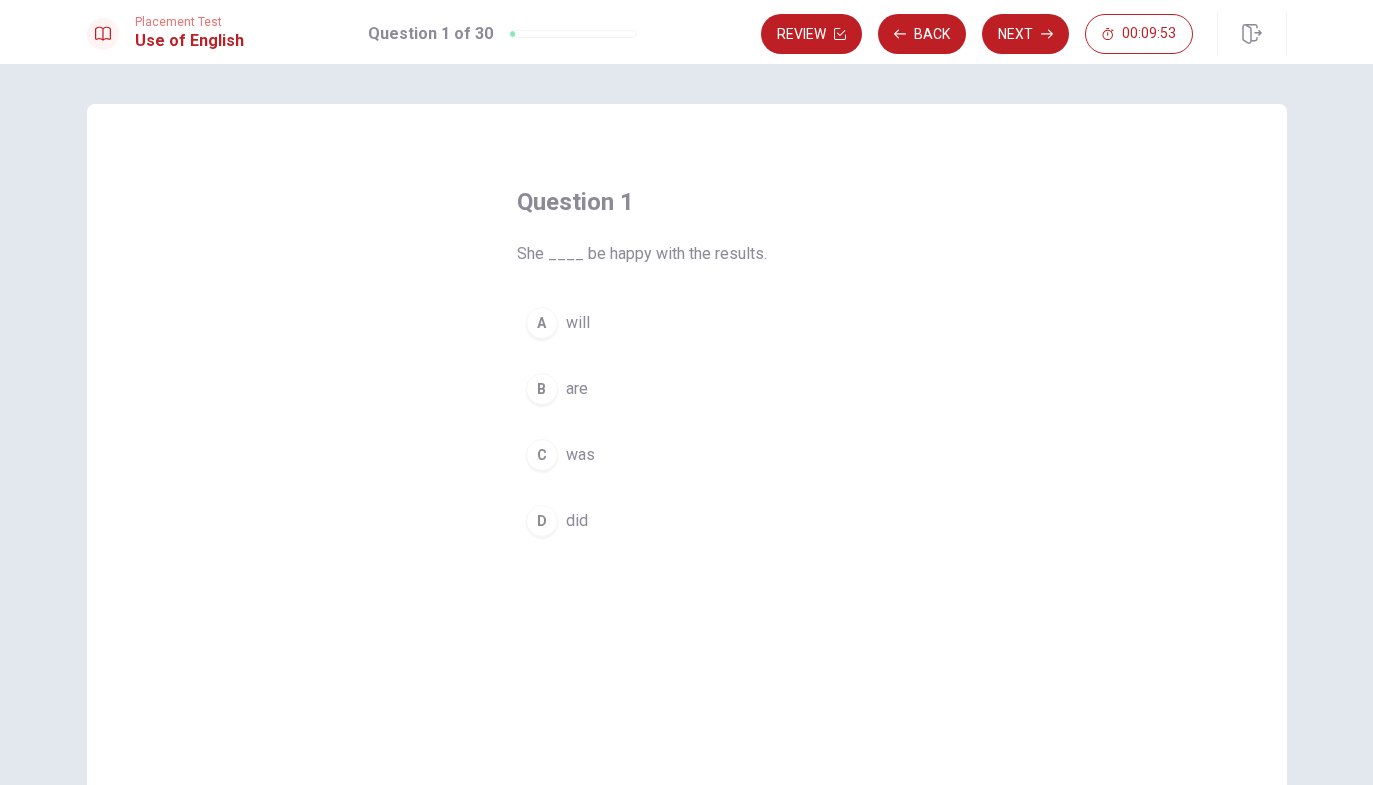 click on "A will" at bounding box center (687, 323) 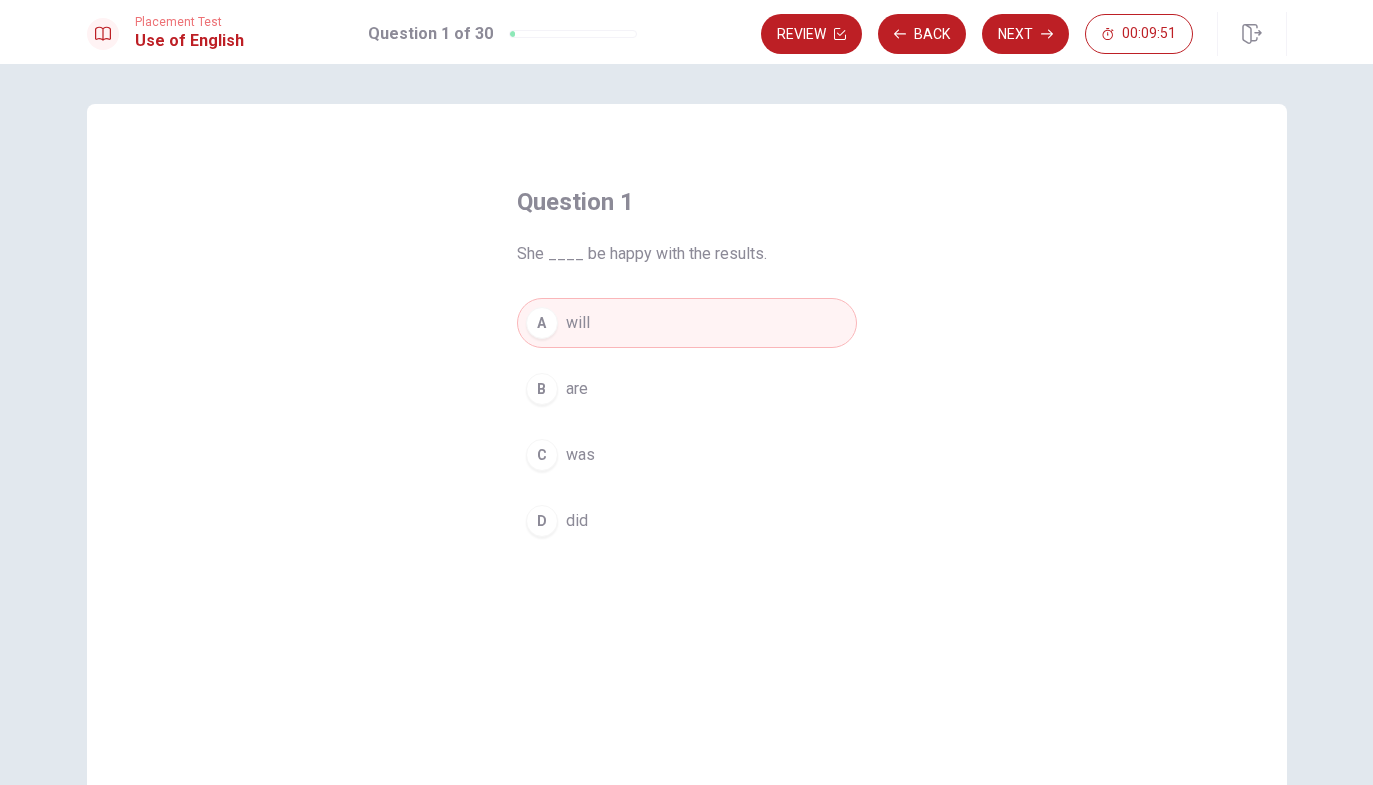 click on "Next" at bounding box center [1025, 34] 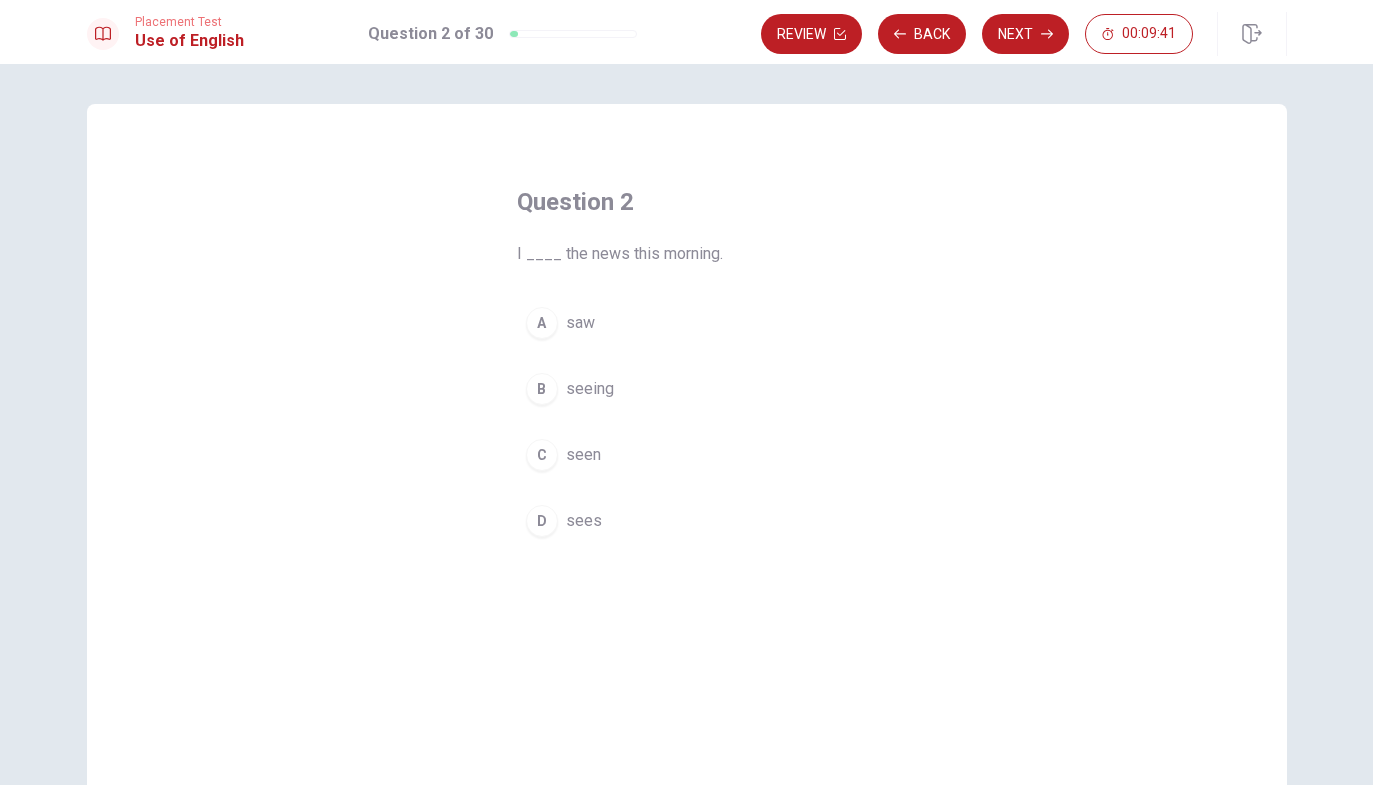 click on "A" at bounding box center (542, 323) 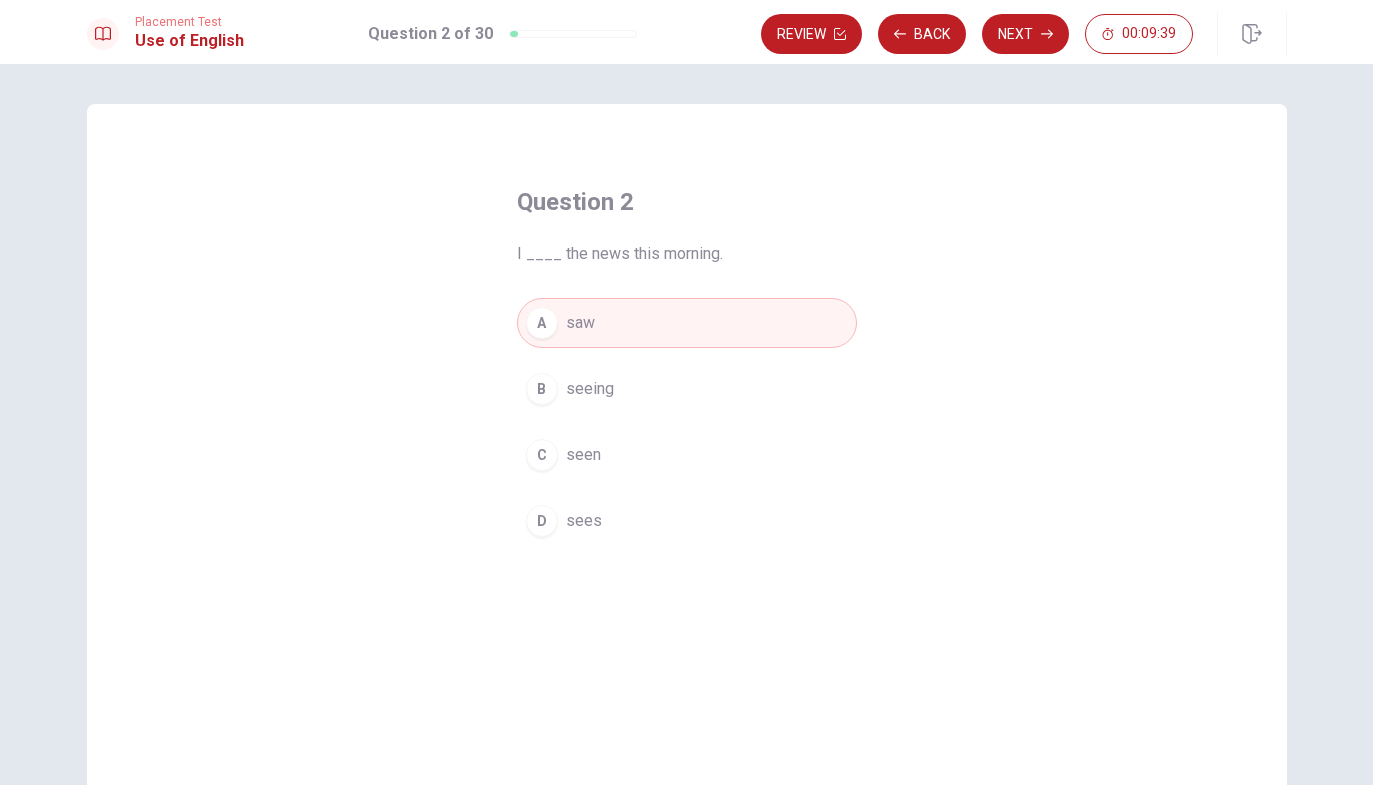 click on "Next" at bounding box center [1025, 34] 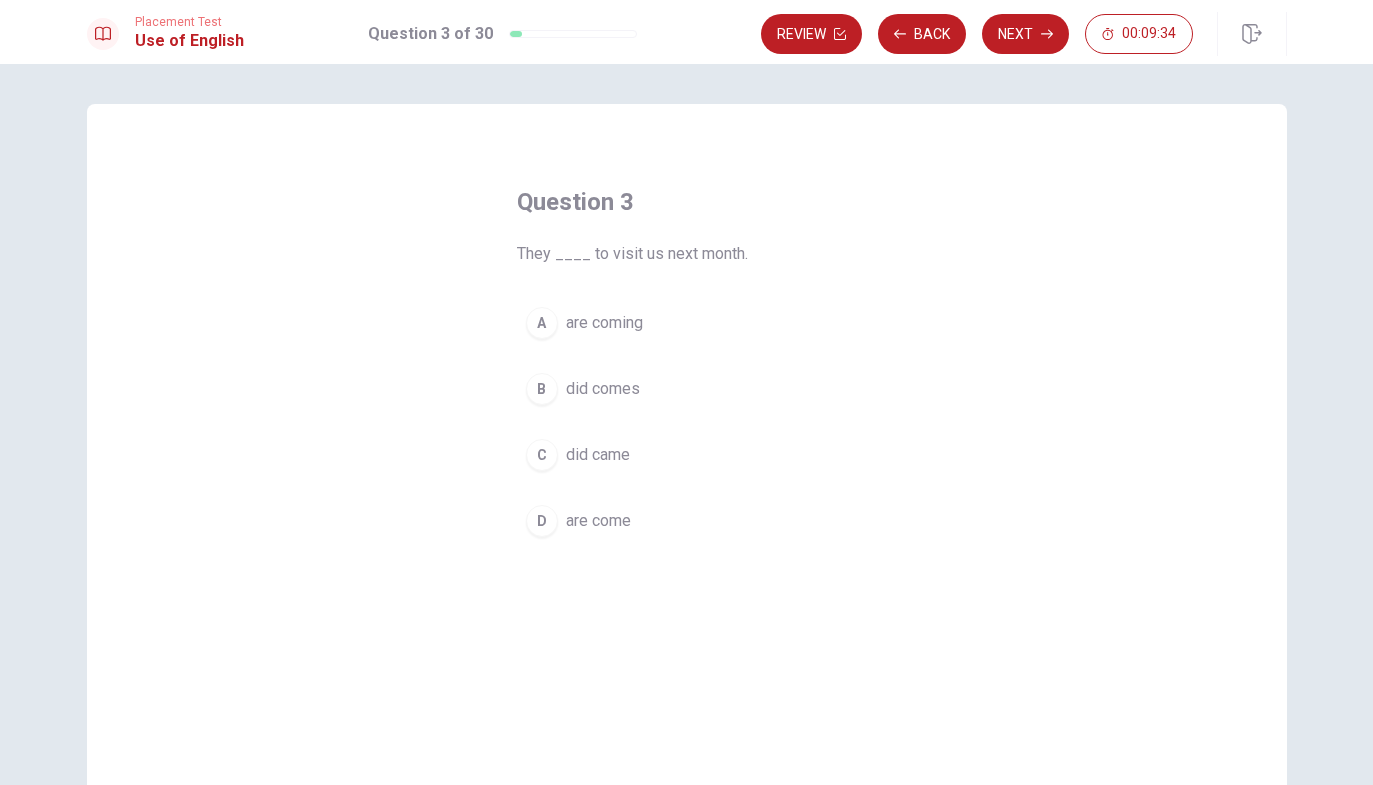 click on "A" at bounding box center (542, 323) 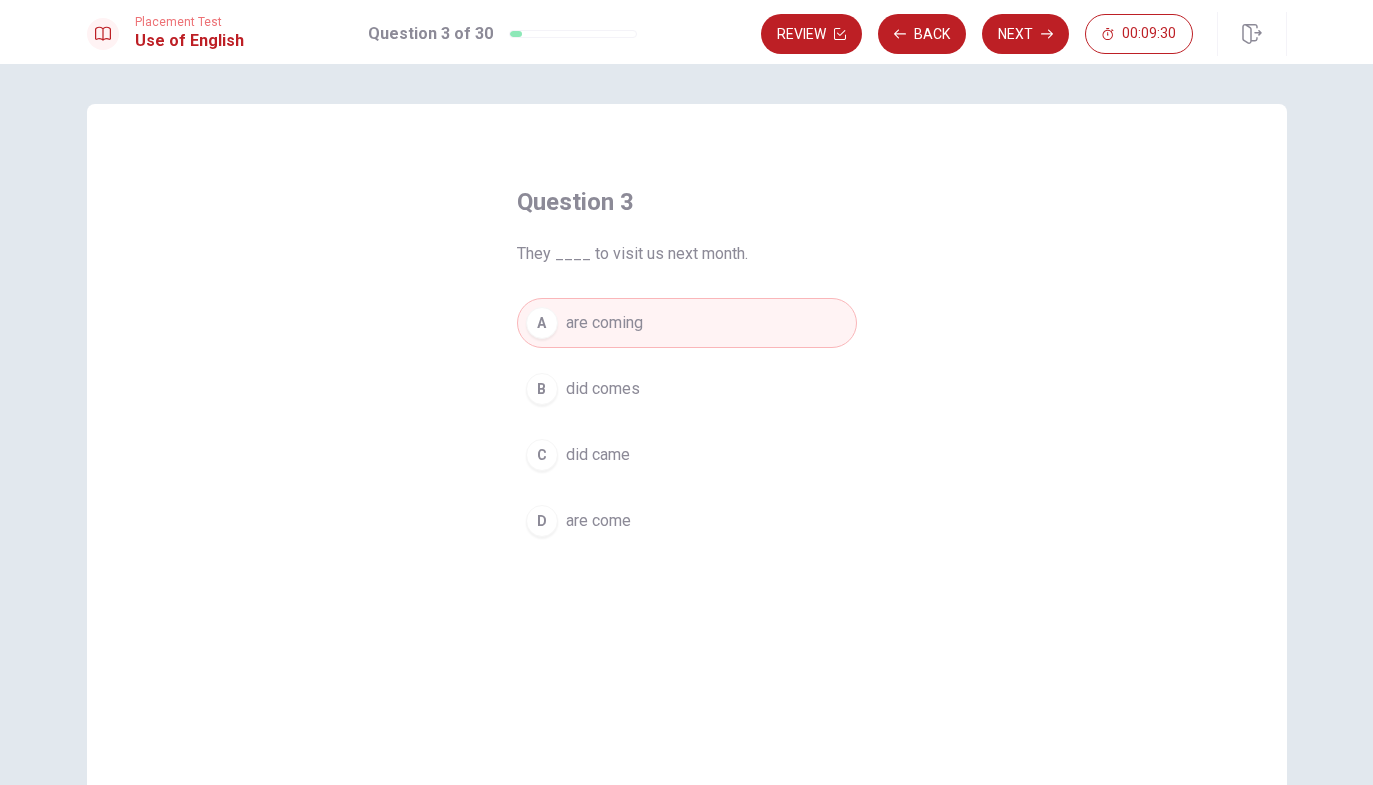 click on "Next" at bounding box center (1025, 34) 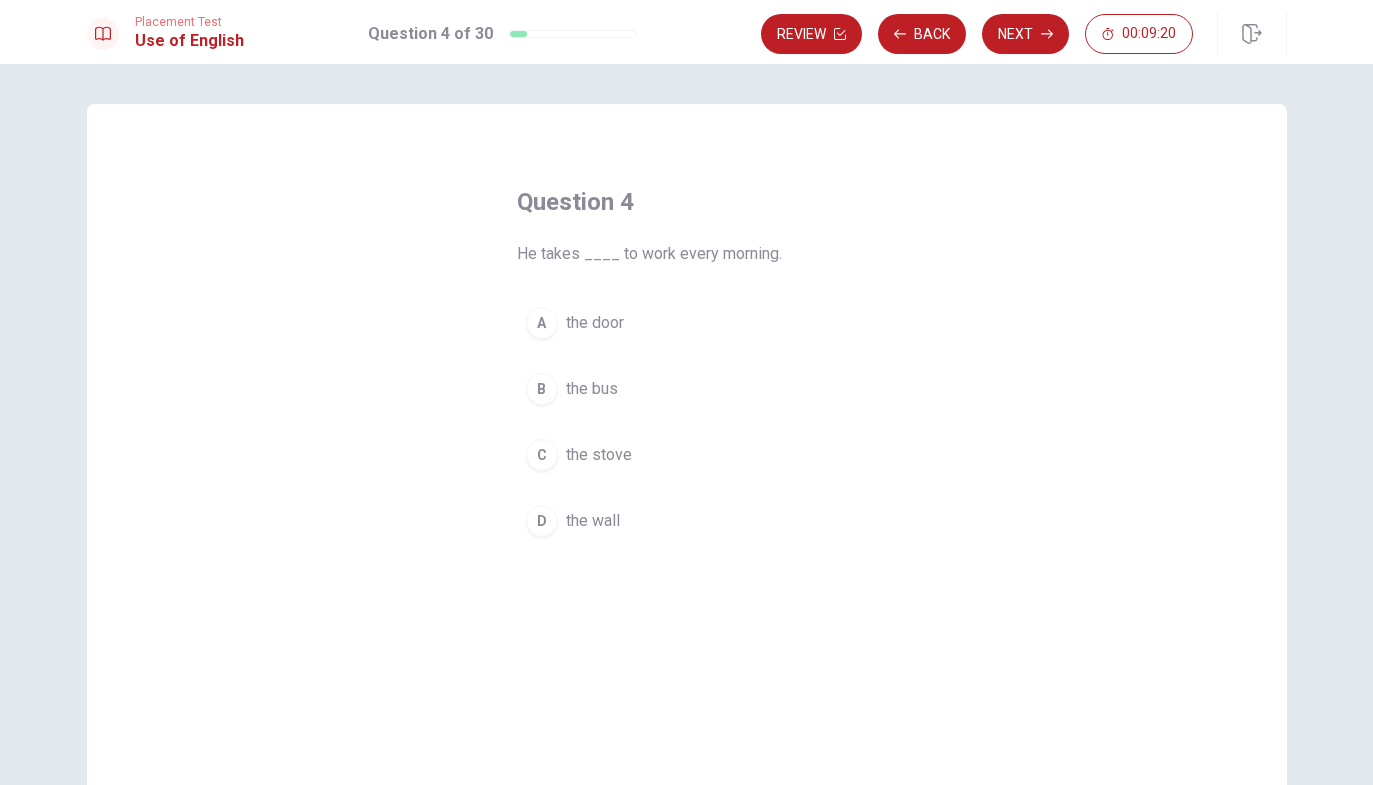 click on "B the bus" at bounding box center (687, 389) 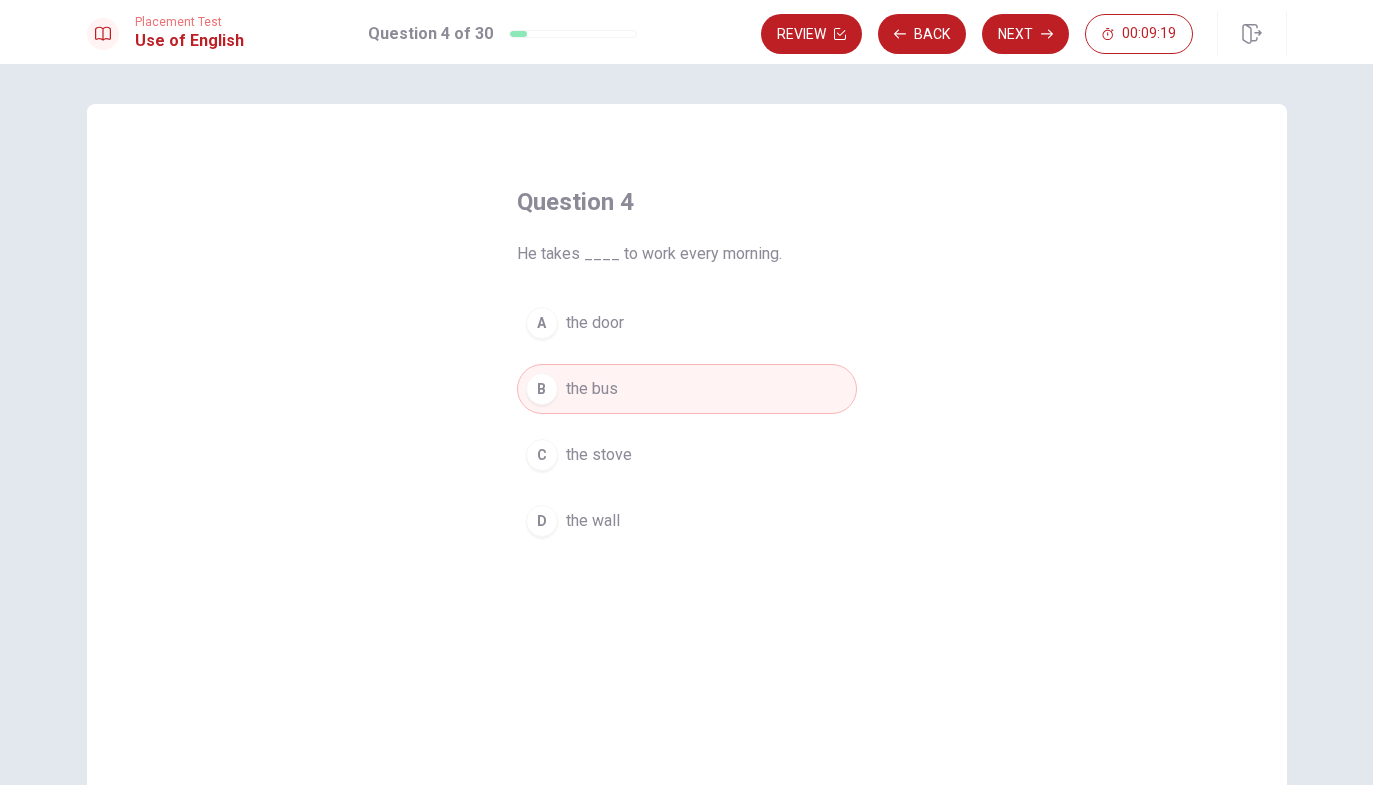 click on "Next" at bounding box center (1025, 34) 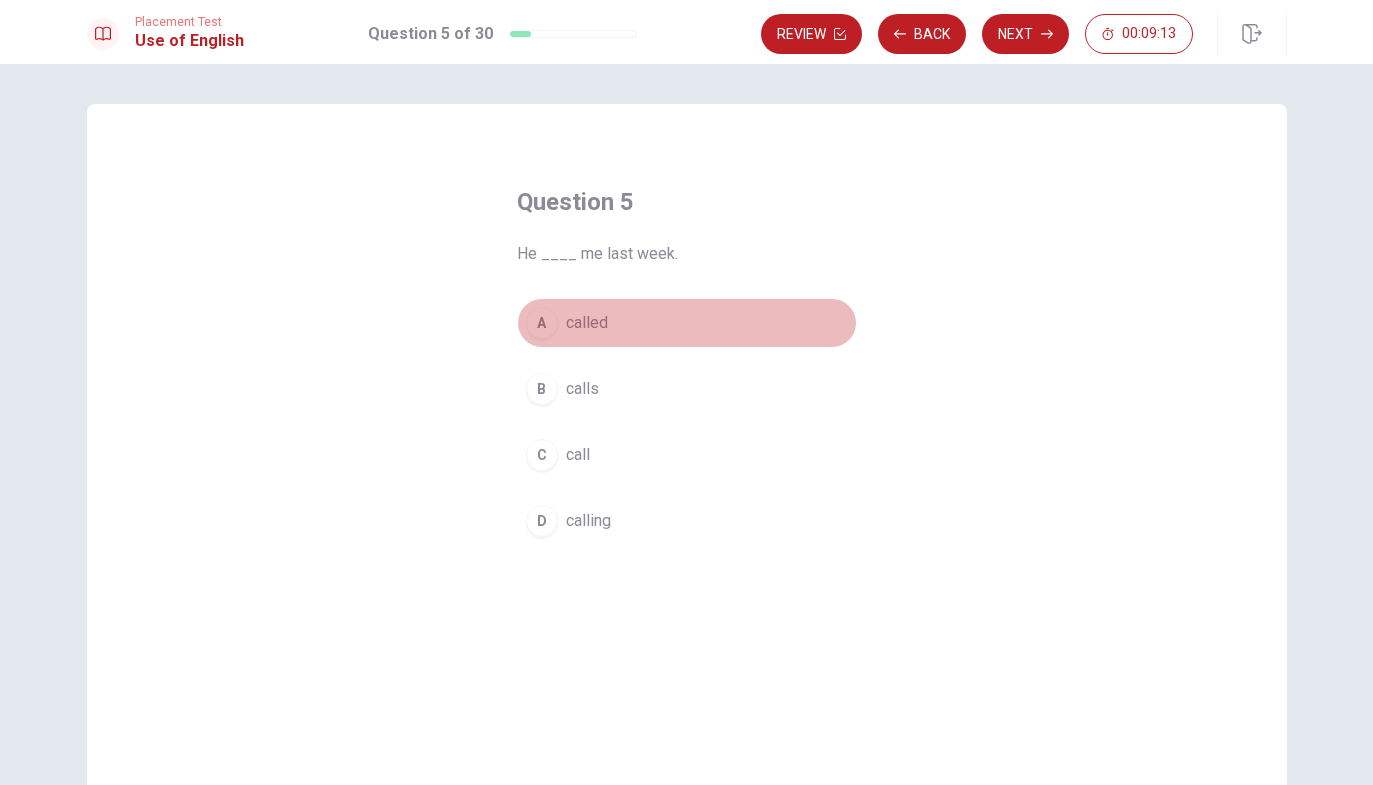 click on "A called" at bounding box center [687, 323] 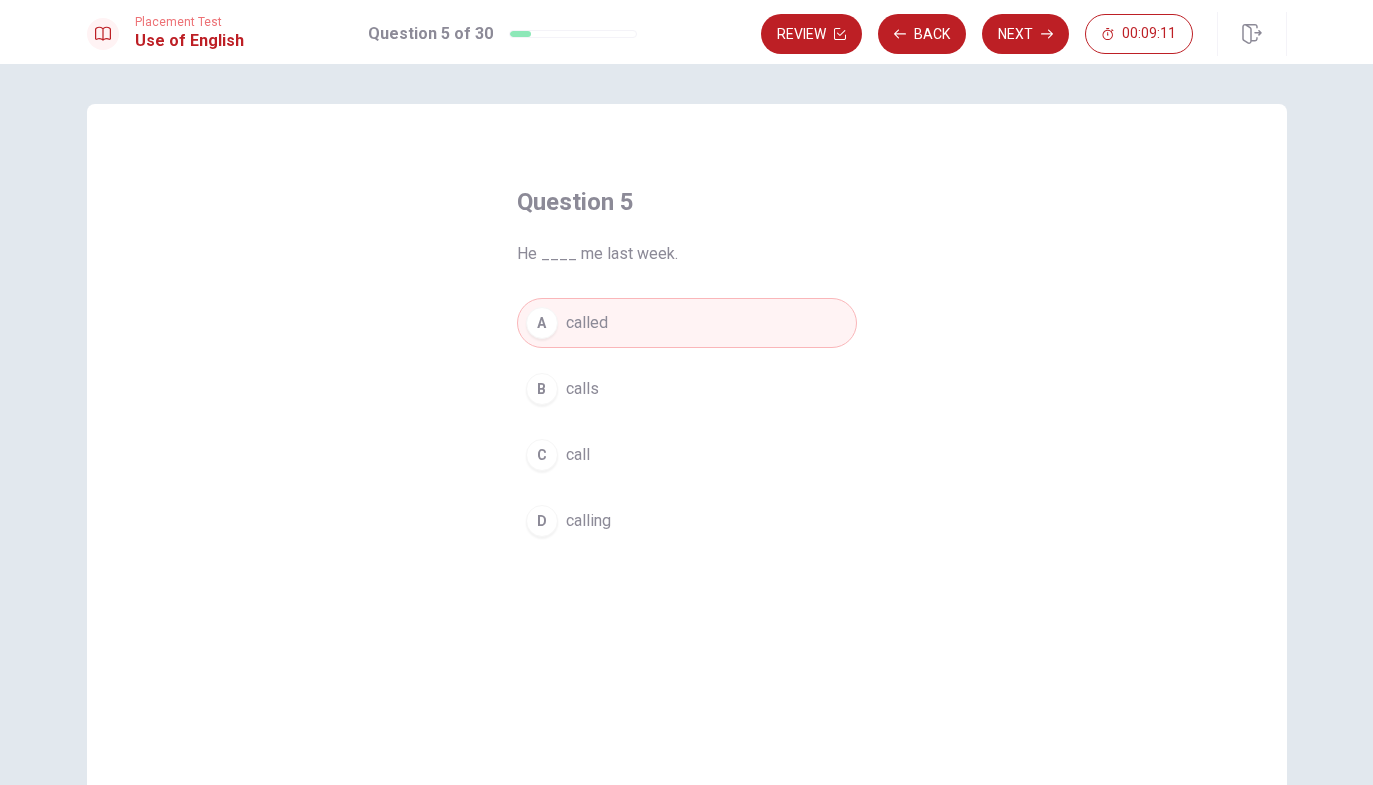 click on "Next" at bounding box center (1025, 34) 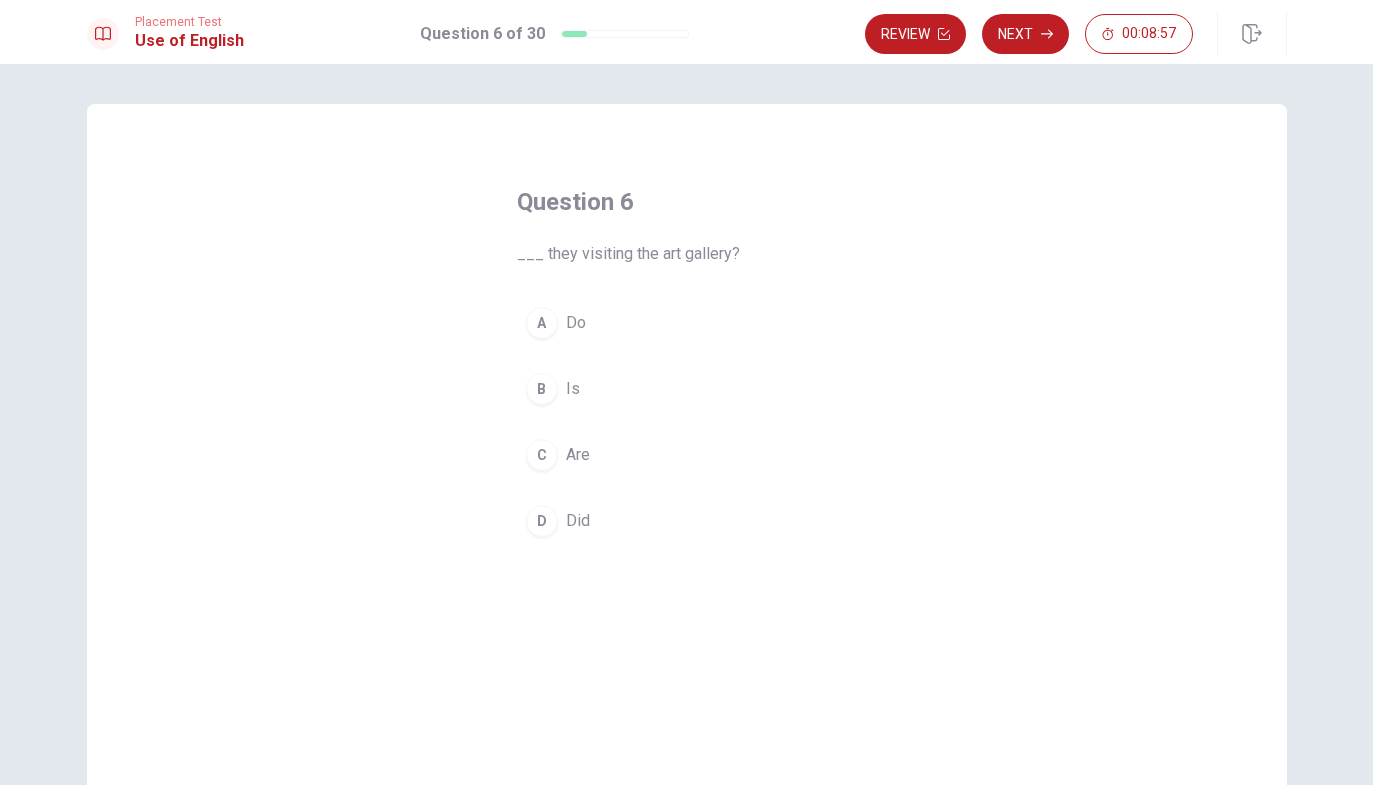 click on "C Are" at bounding box center [687, 455] 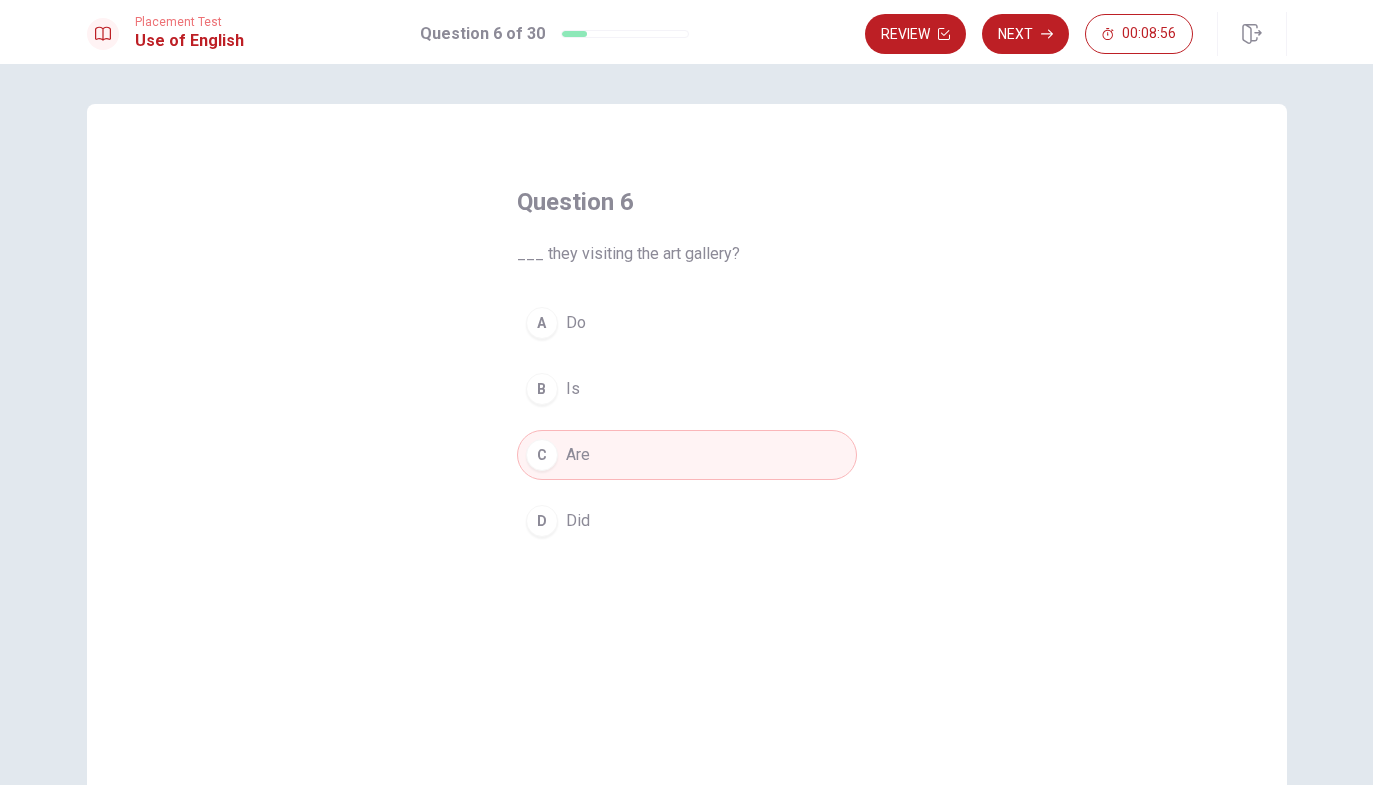 click on "Next" at bounding box center (1025, 34) 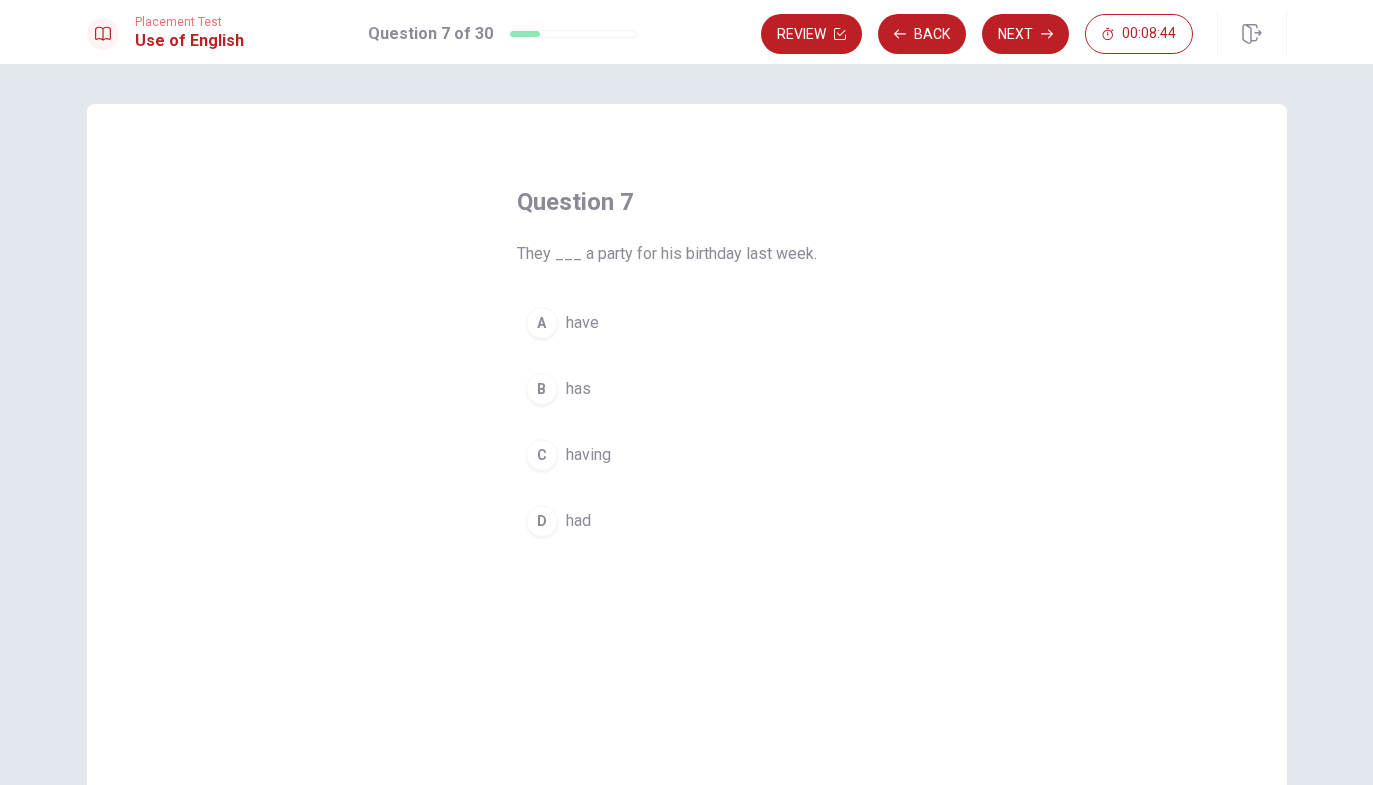 click on "D had" at bounding box center [687, 521] 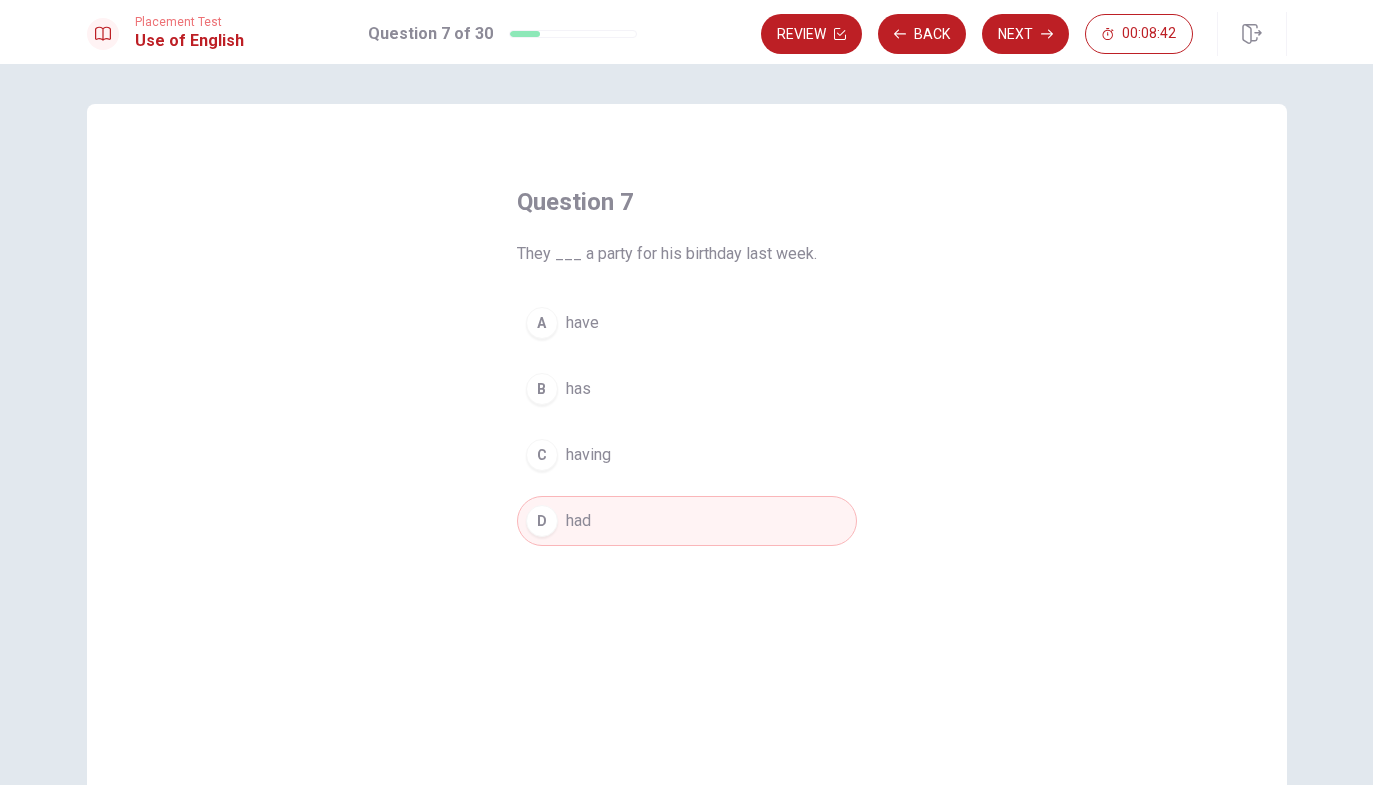 click on "Next" at bounding box center [1025, 34] 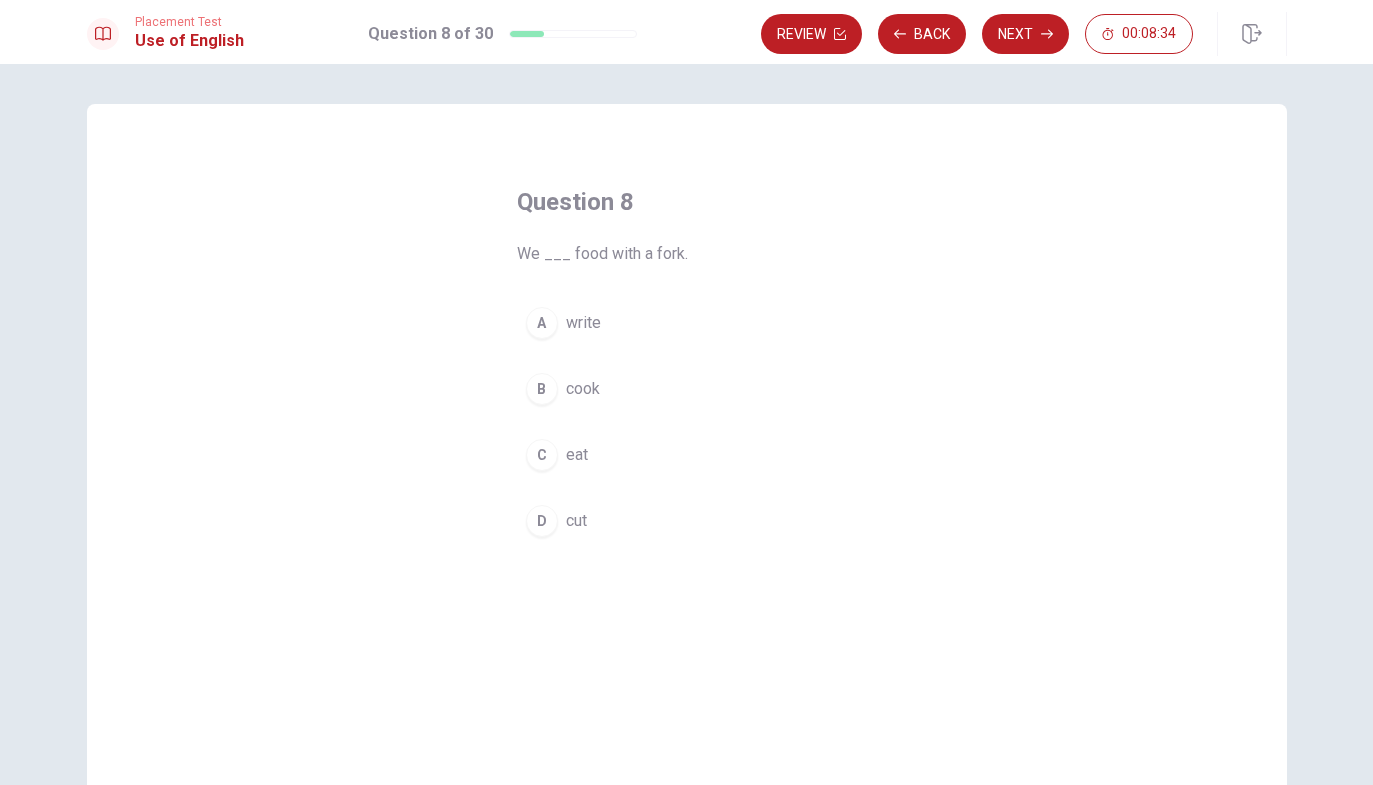 click on "C eat" at bounding box center [687, 455] 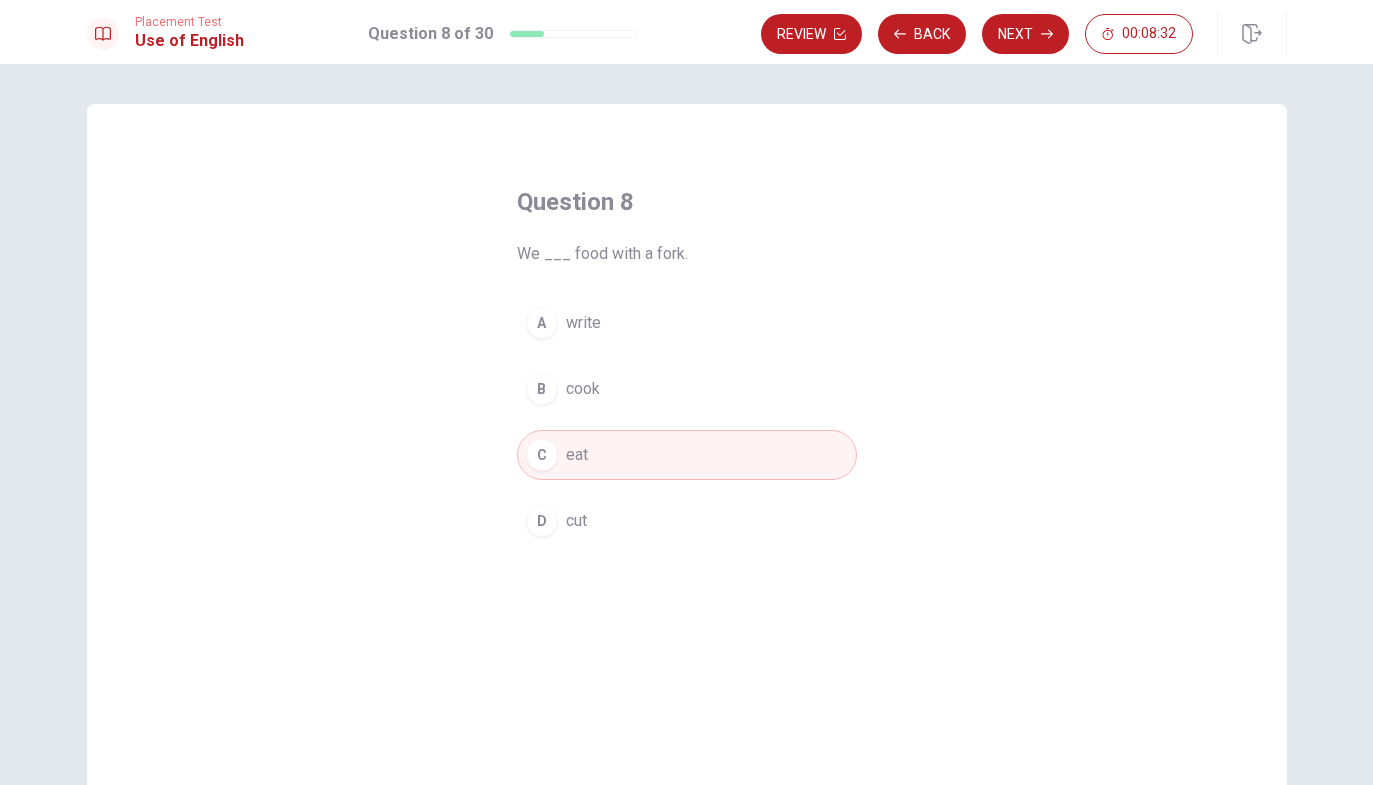 click on "Next" at bounding box center (1025, 34) 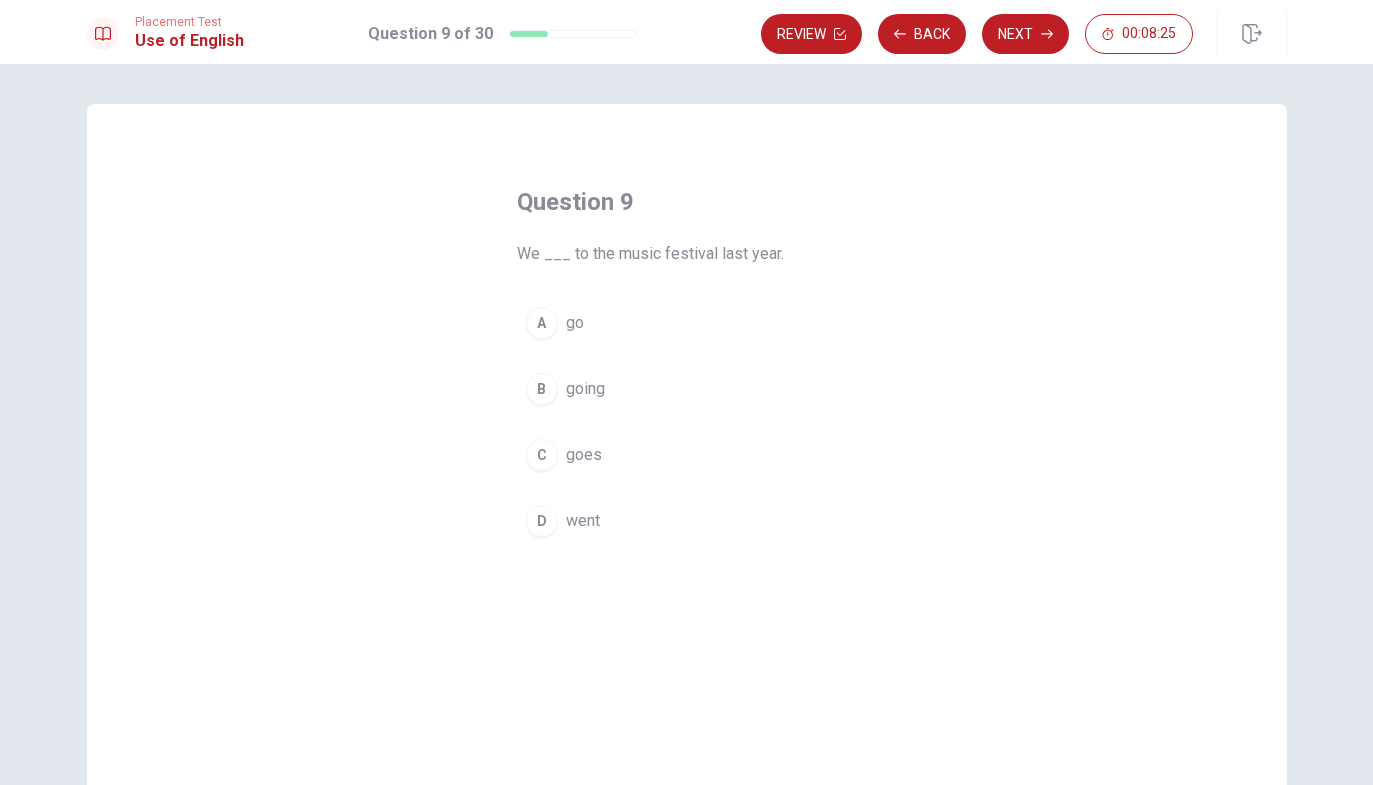 click on "went" at bounding box center [583, 521] 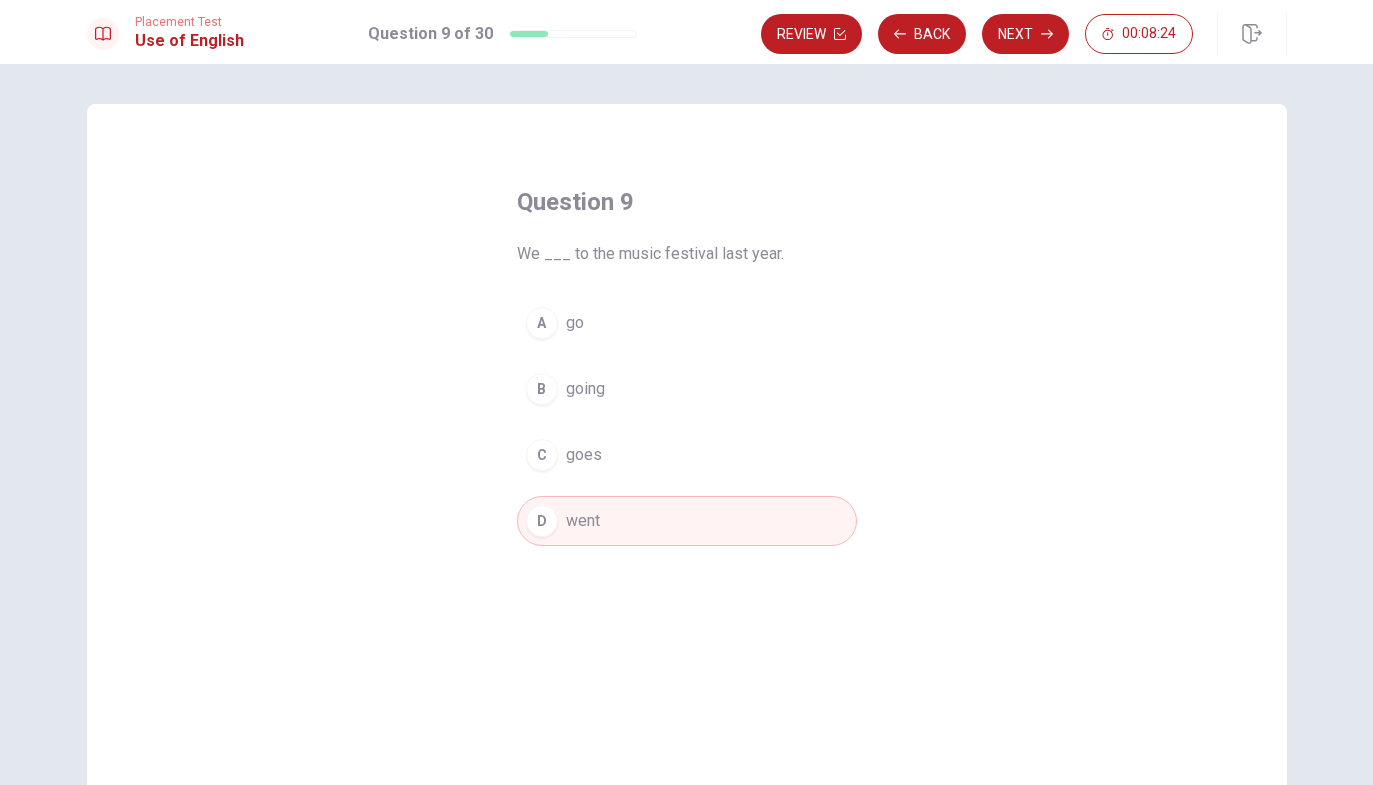 click on "Next" at bounding box center (1025, 34) 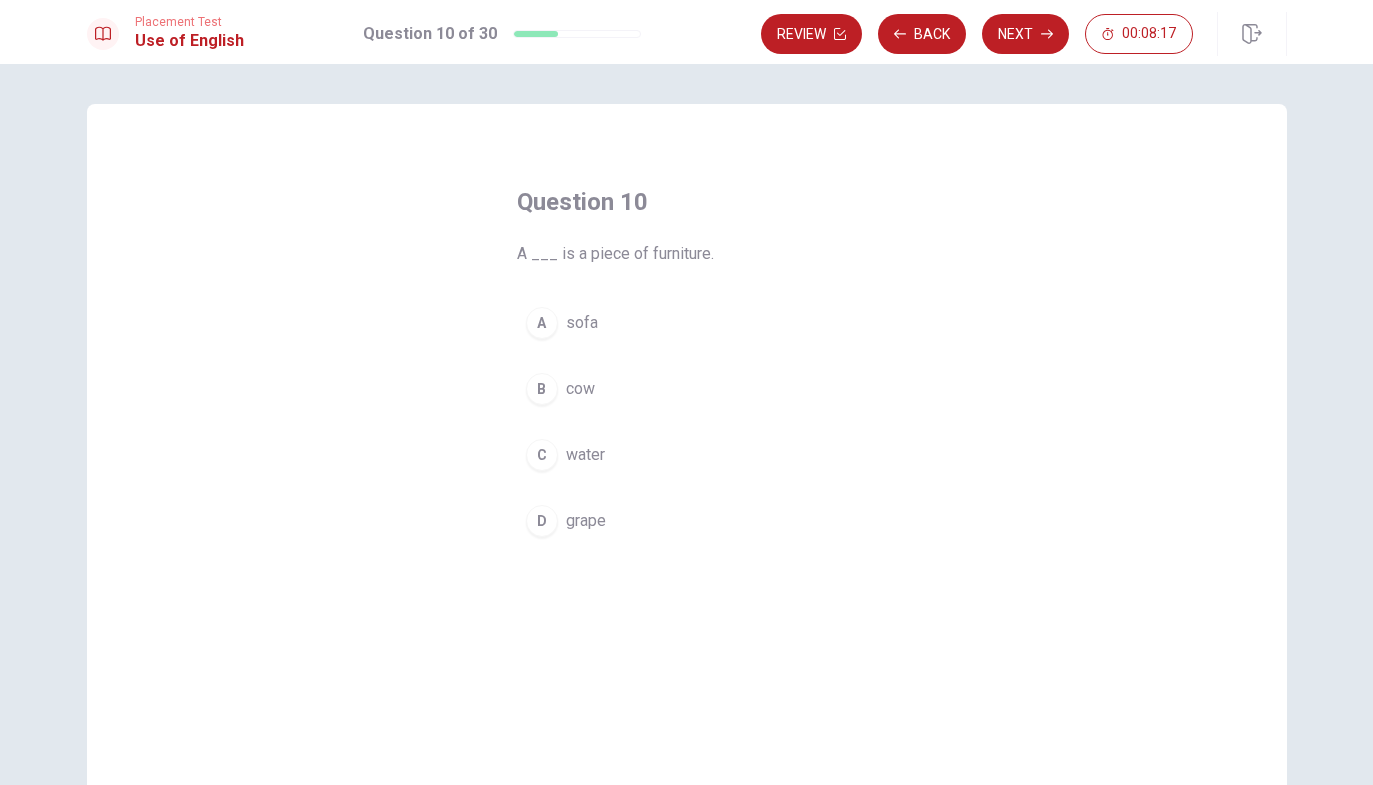 click on "A sofa" at bounding box center (687, 323) 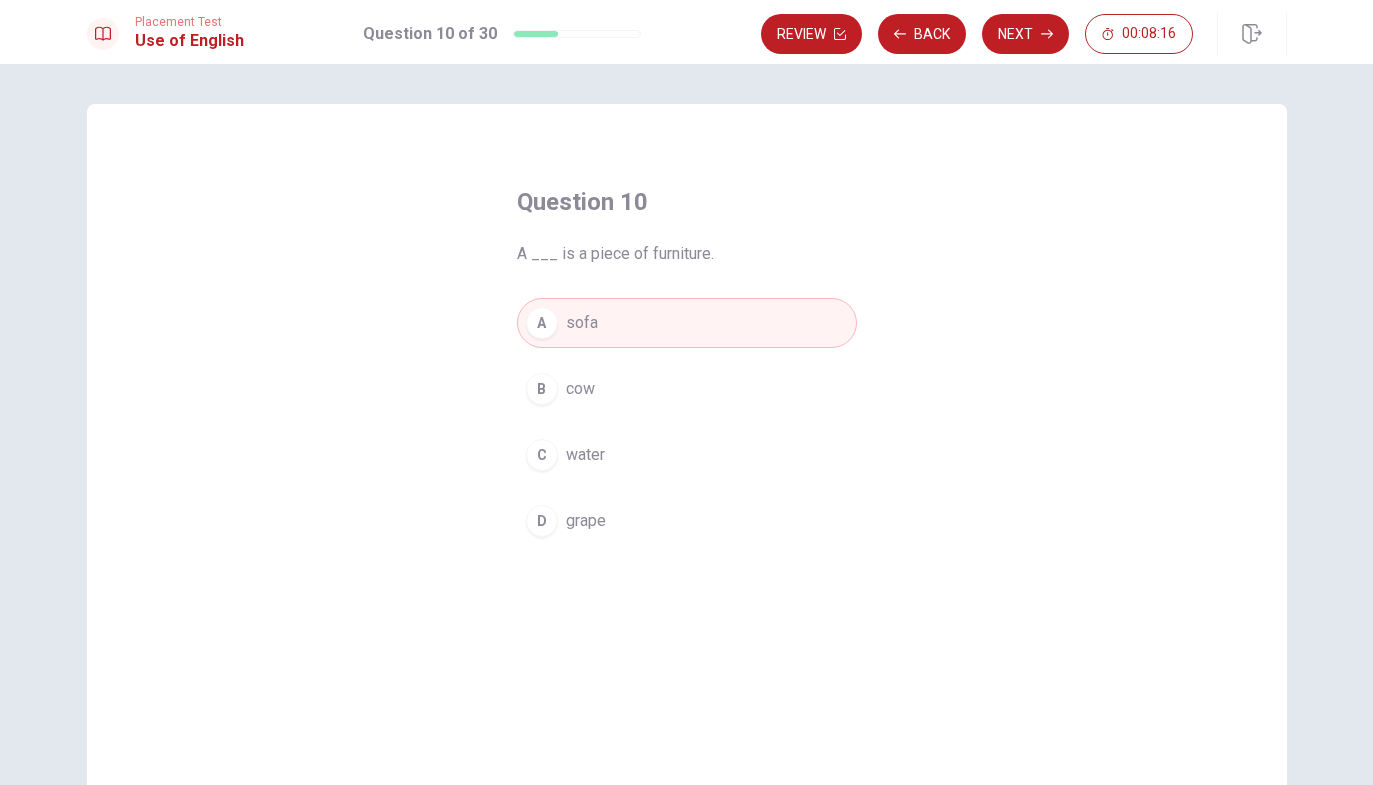 click on "Next" at bounding box center [1025, 34] 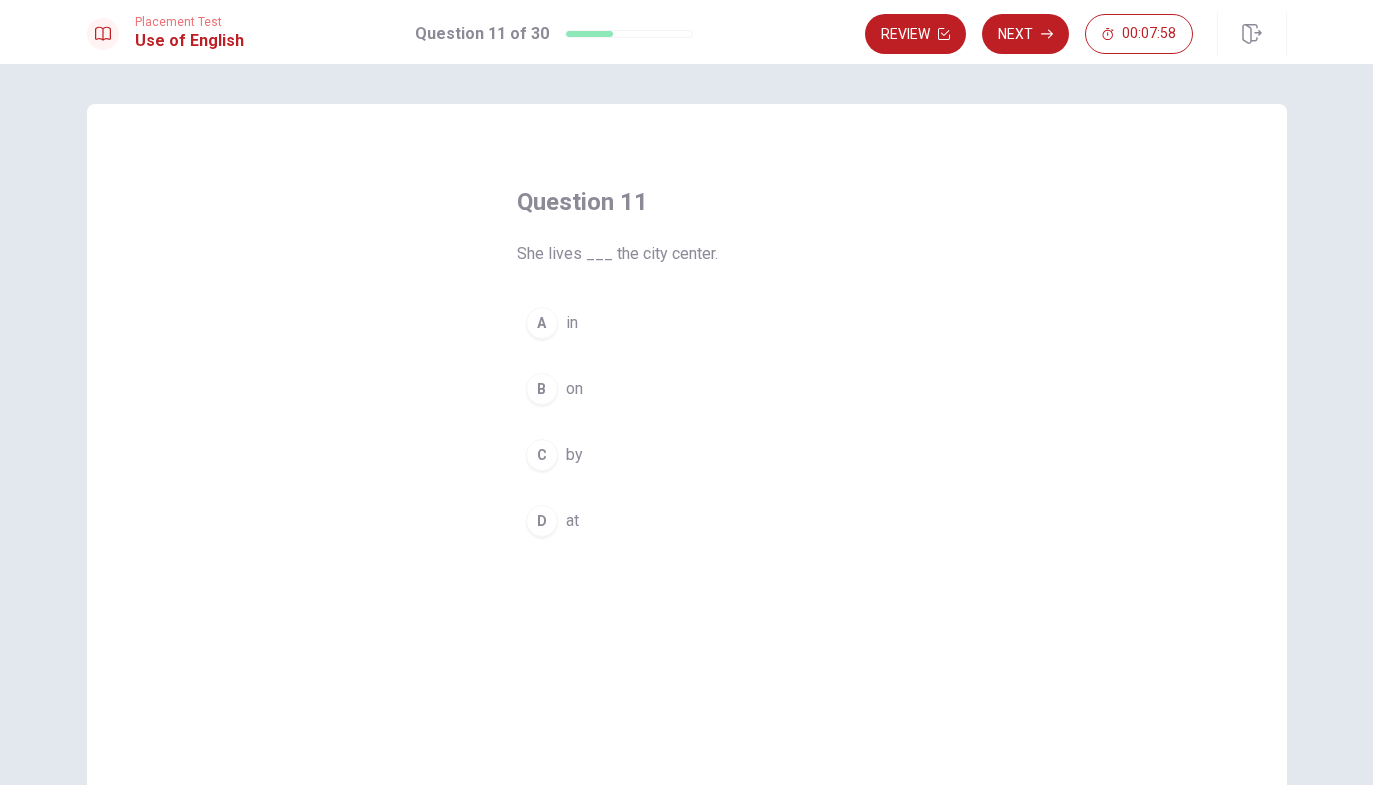 click on "in" at bounding box center (572, 323) 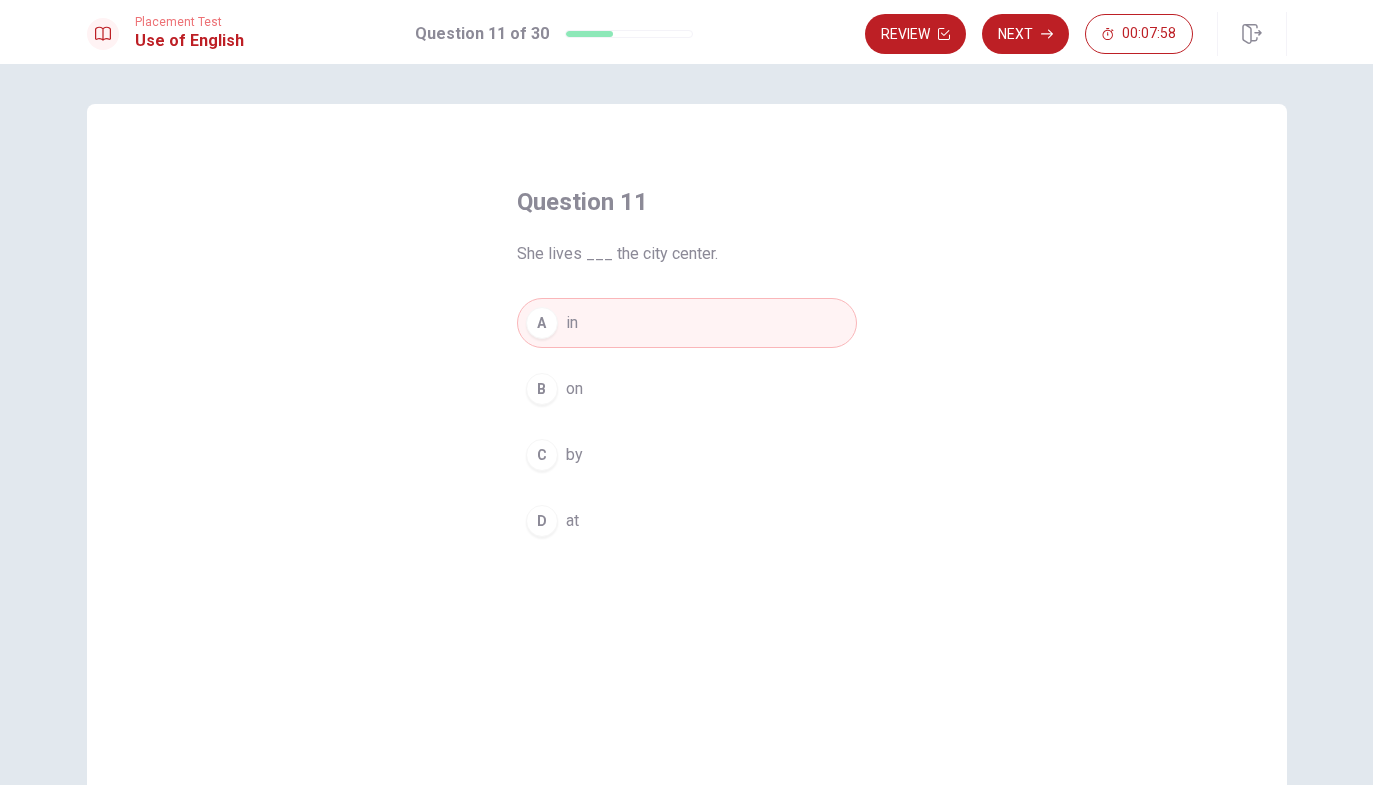 click 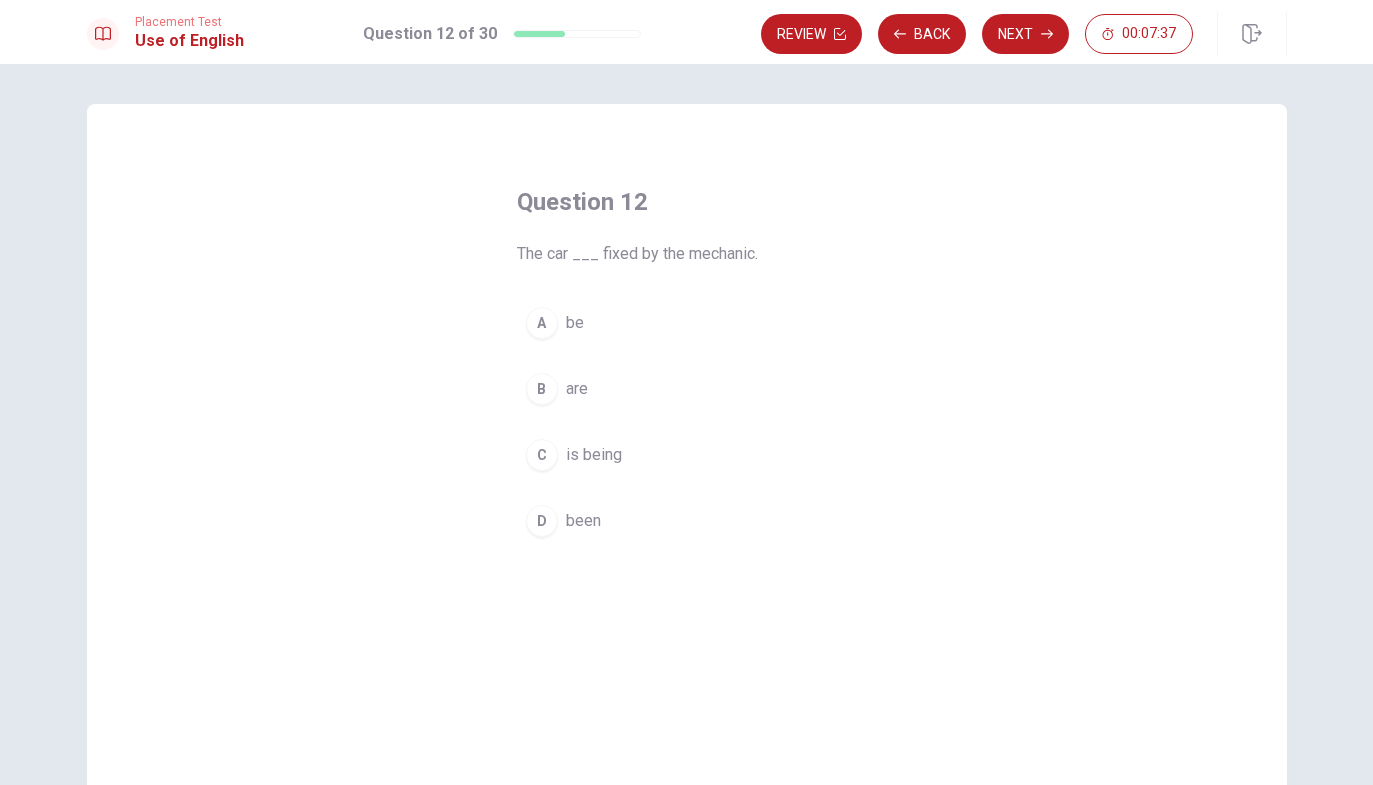 click on "A be" at bounding box center [687, 323] 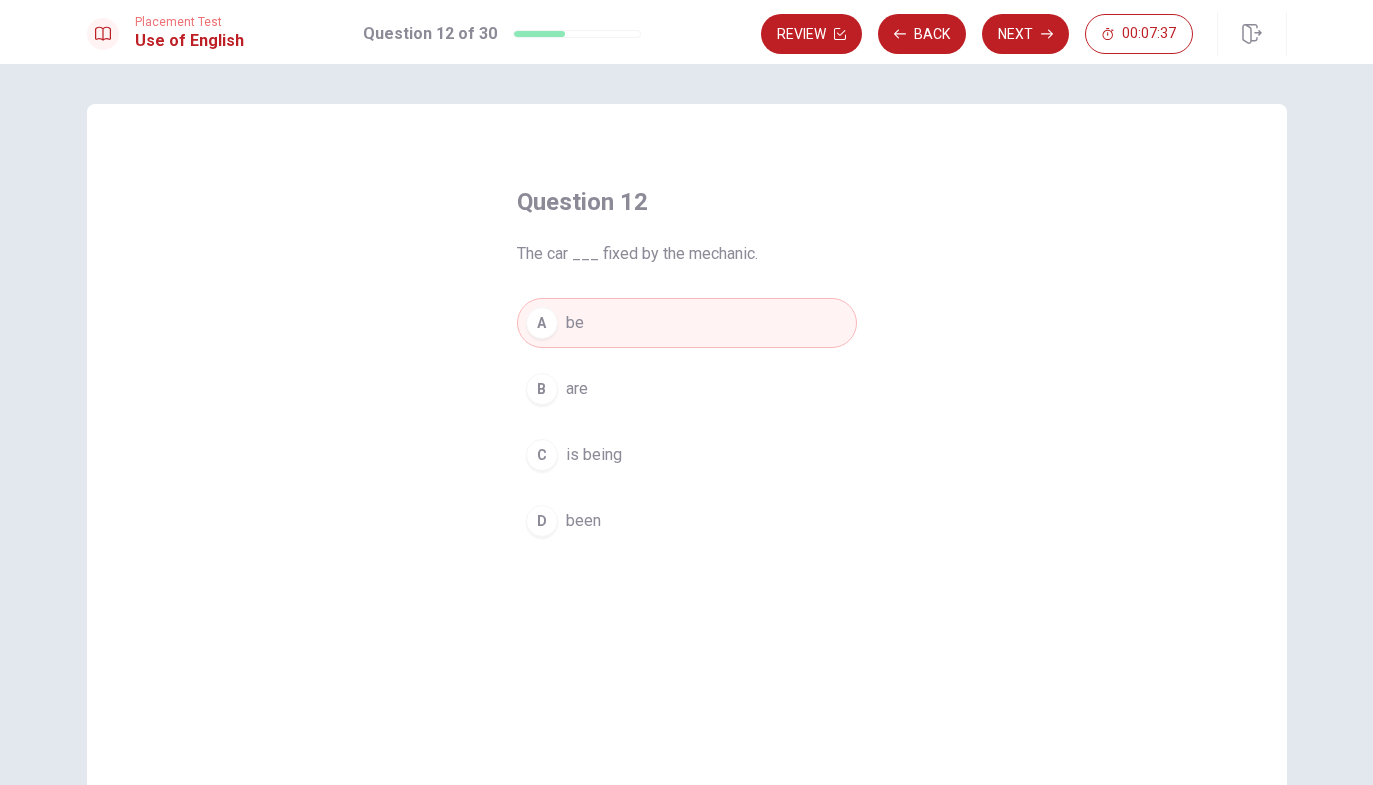 click on "Next" at bounding box center [1025, 34] 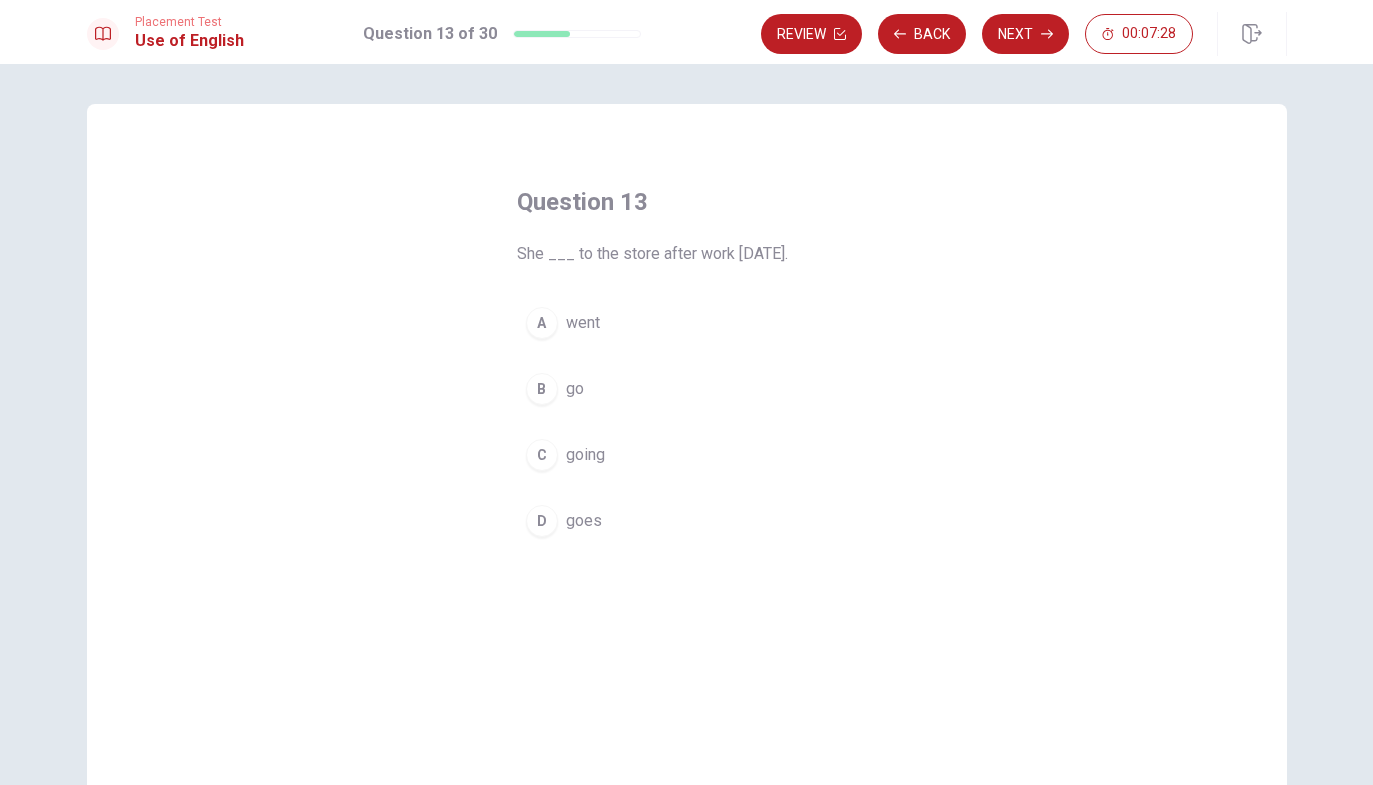 click on "A went" at bounding box center (687, 323) 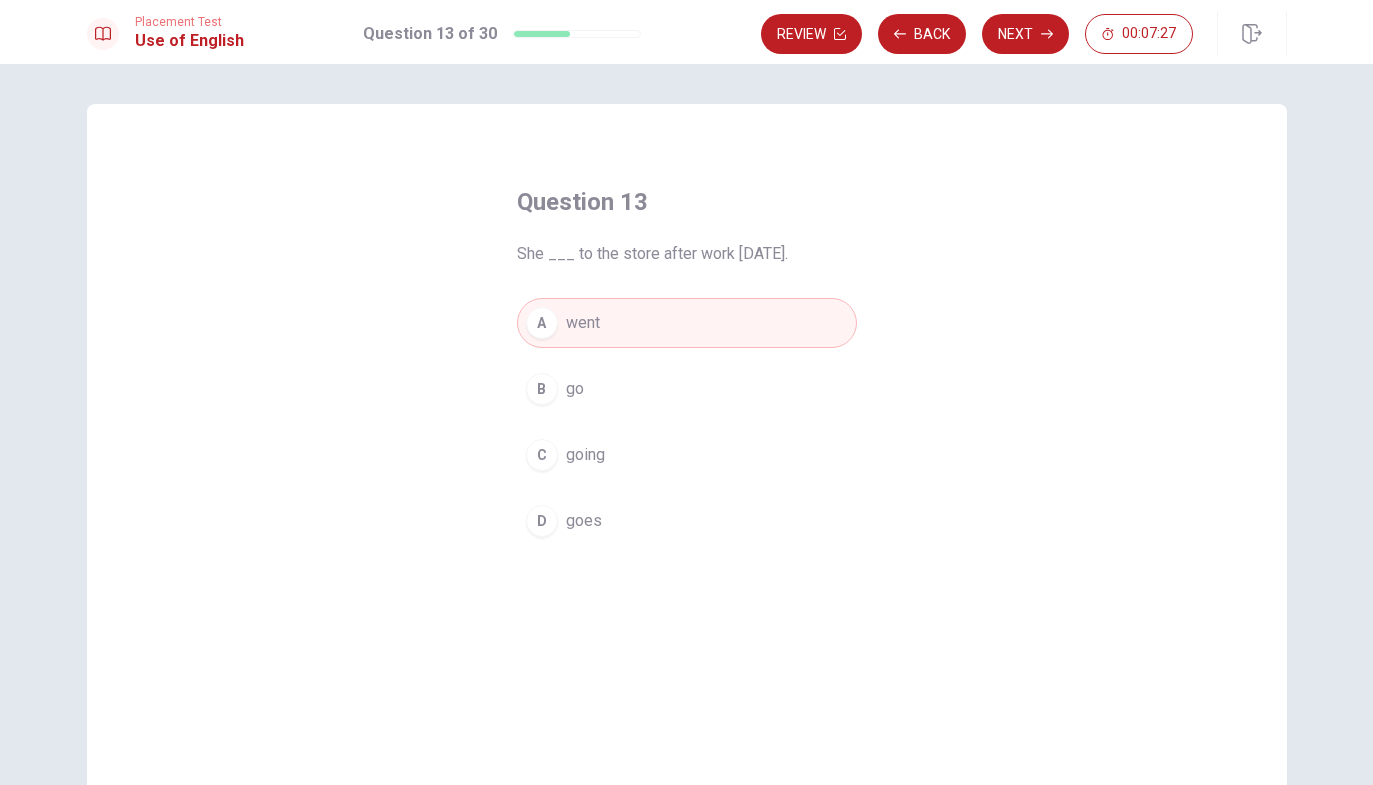 click on "Next" at bounding box center [1025, 34] 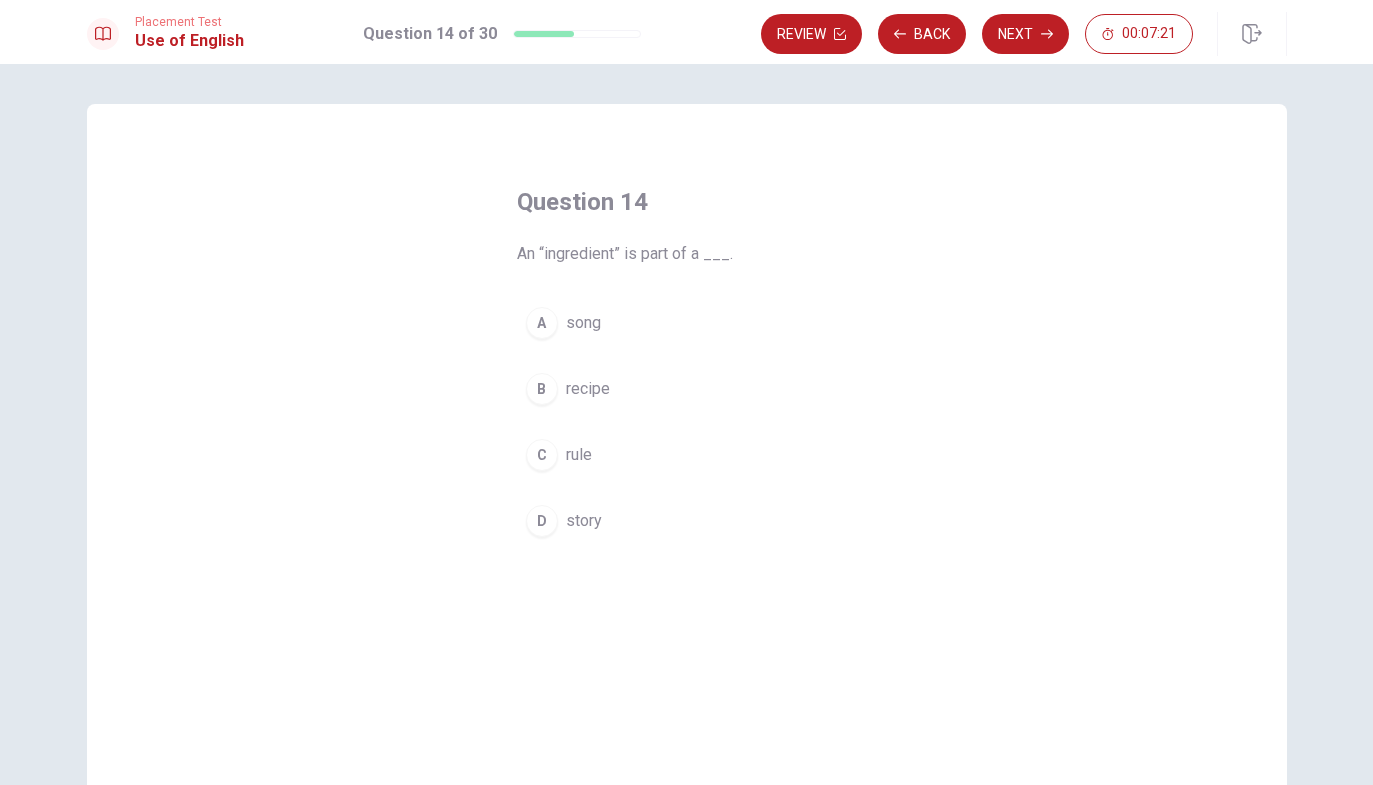 click on "B recipe" at bounding box center (687, 389) 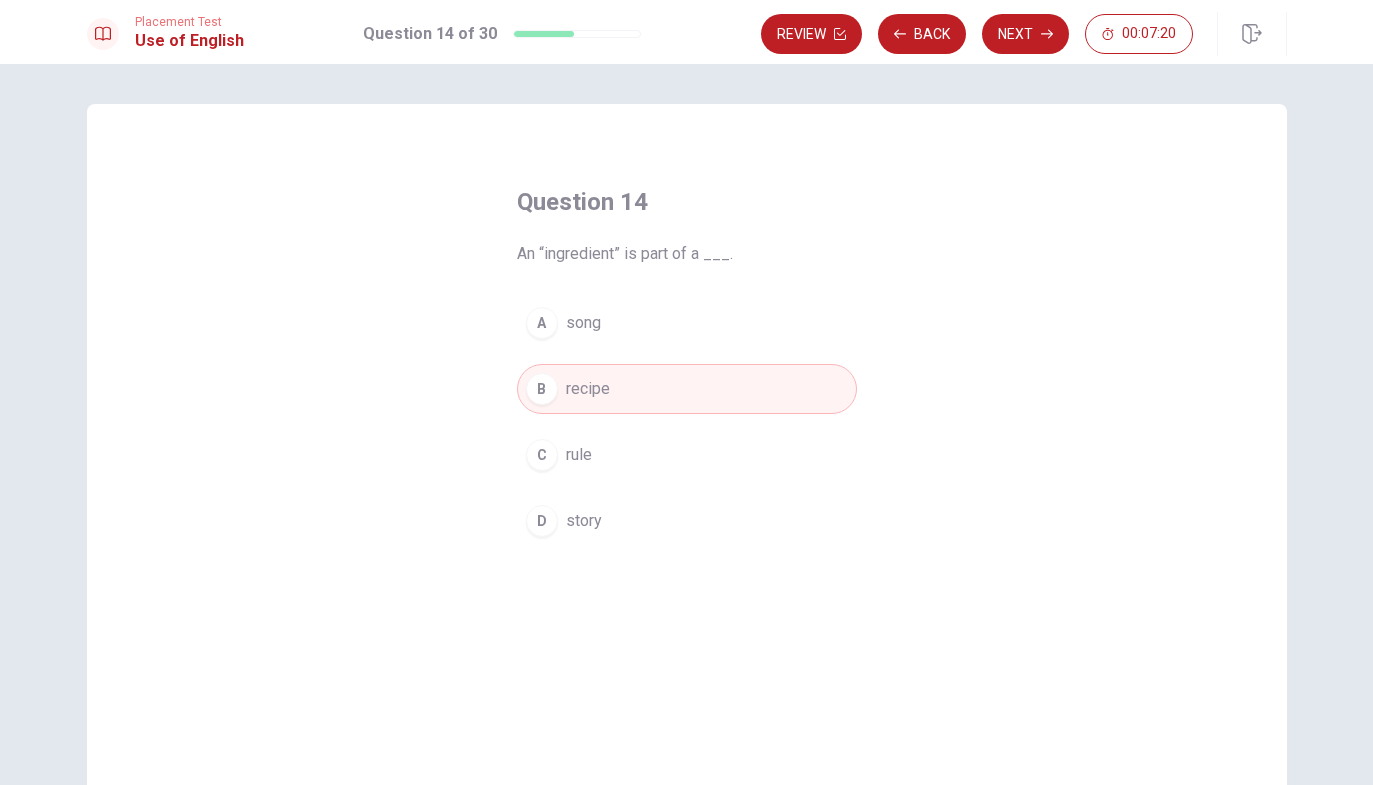 click on "Next" at bounding box center [1025, 34] 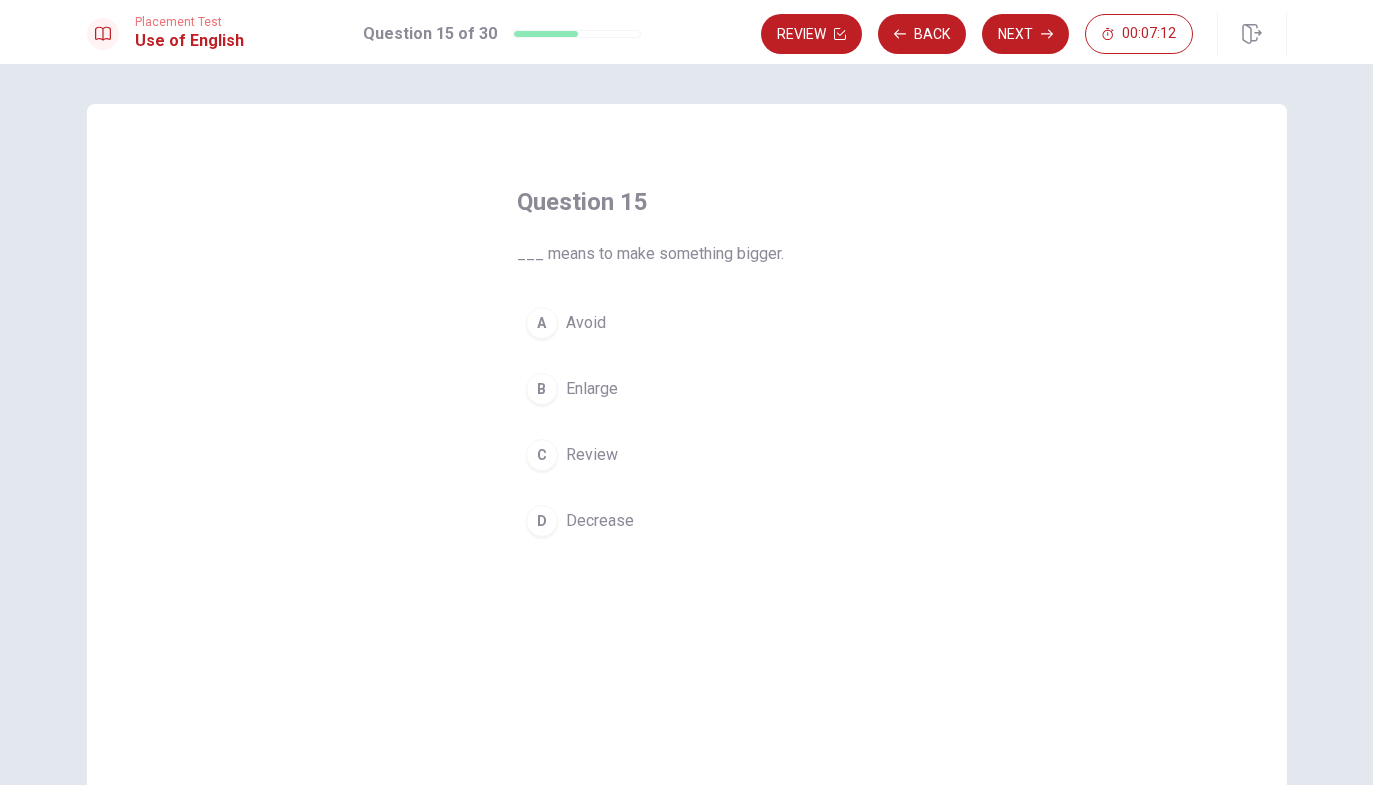 click on "D Decrease" at bounding box center [687, 521] 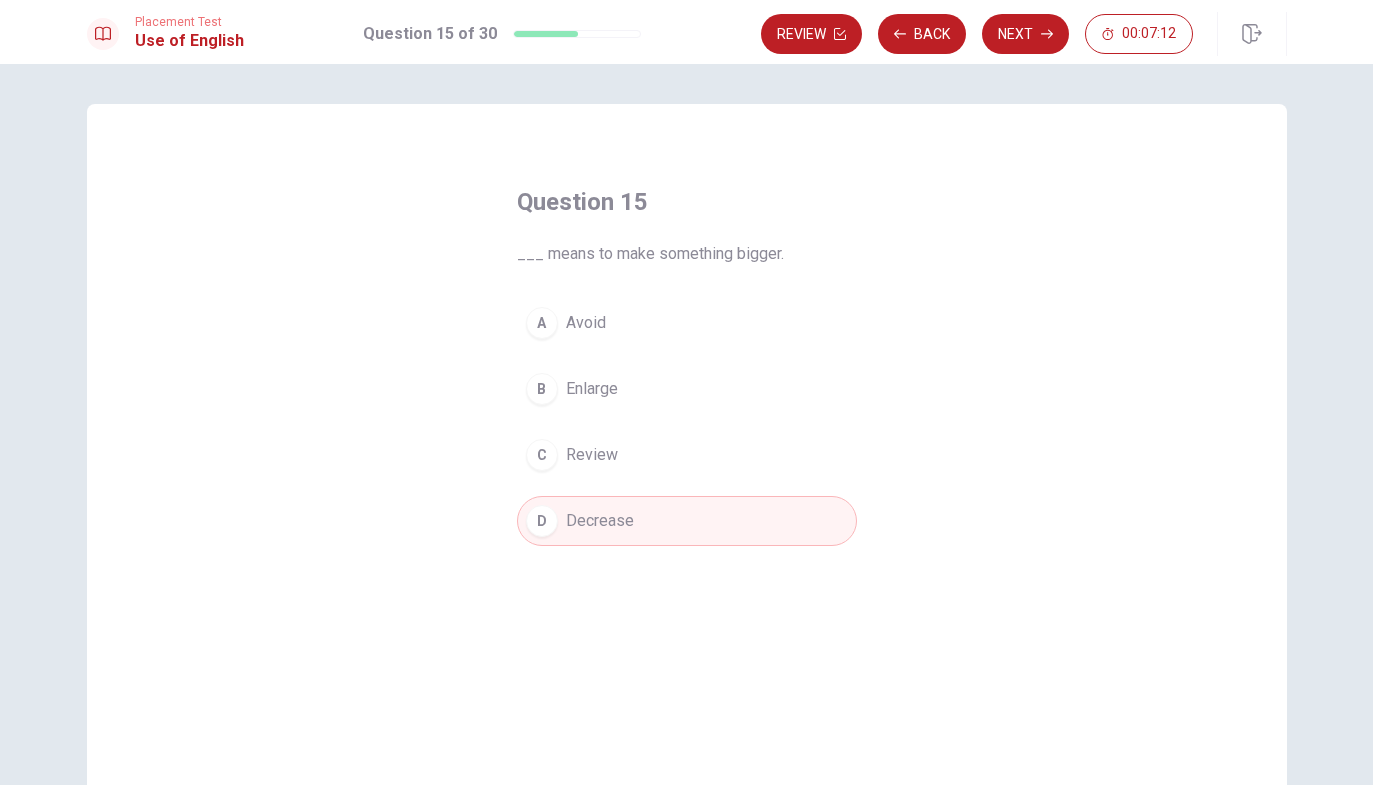 click 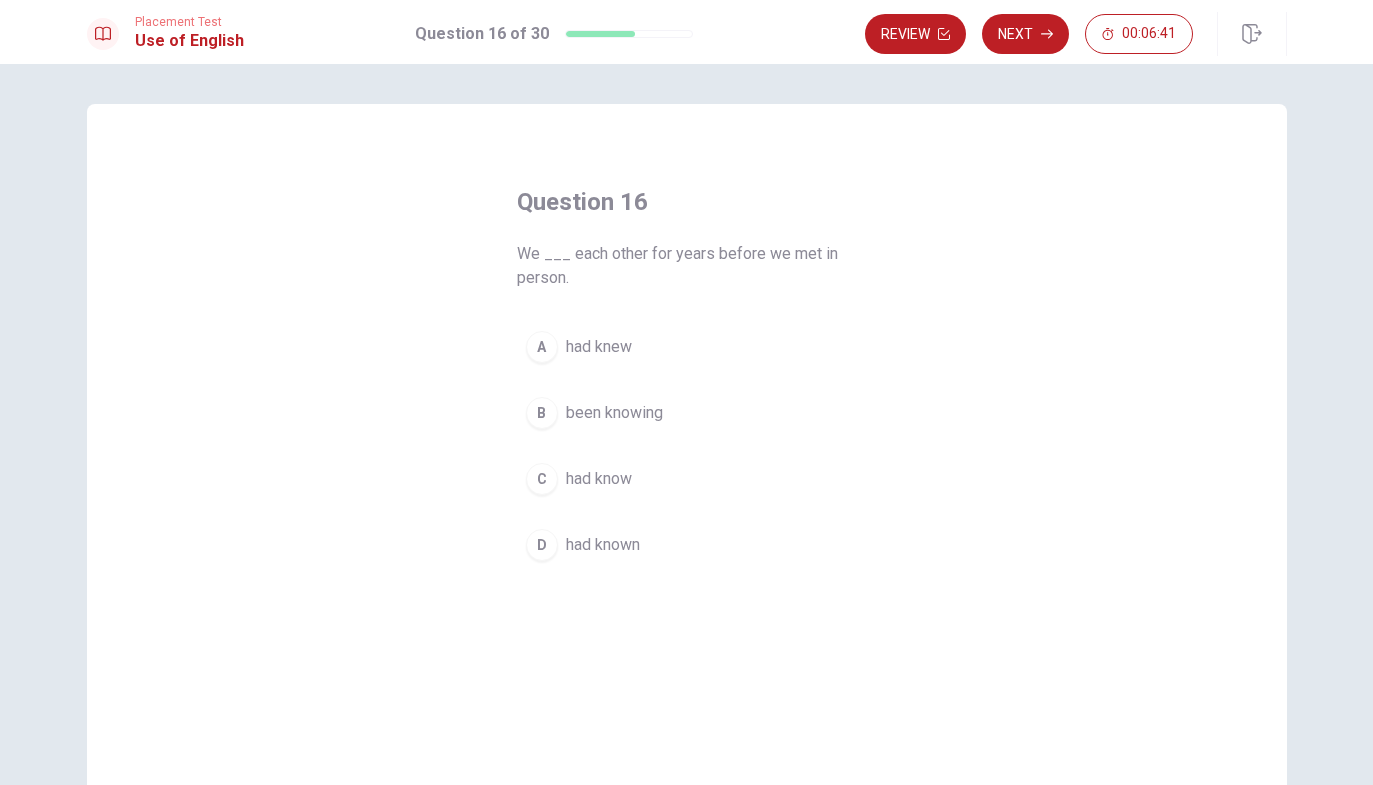 click on "D had known" at bounding box center (687, 545) 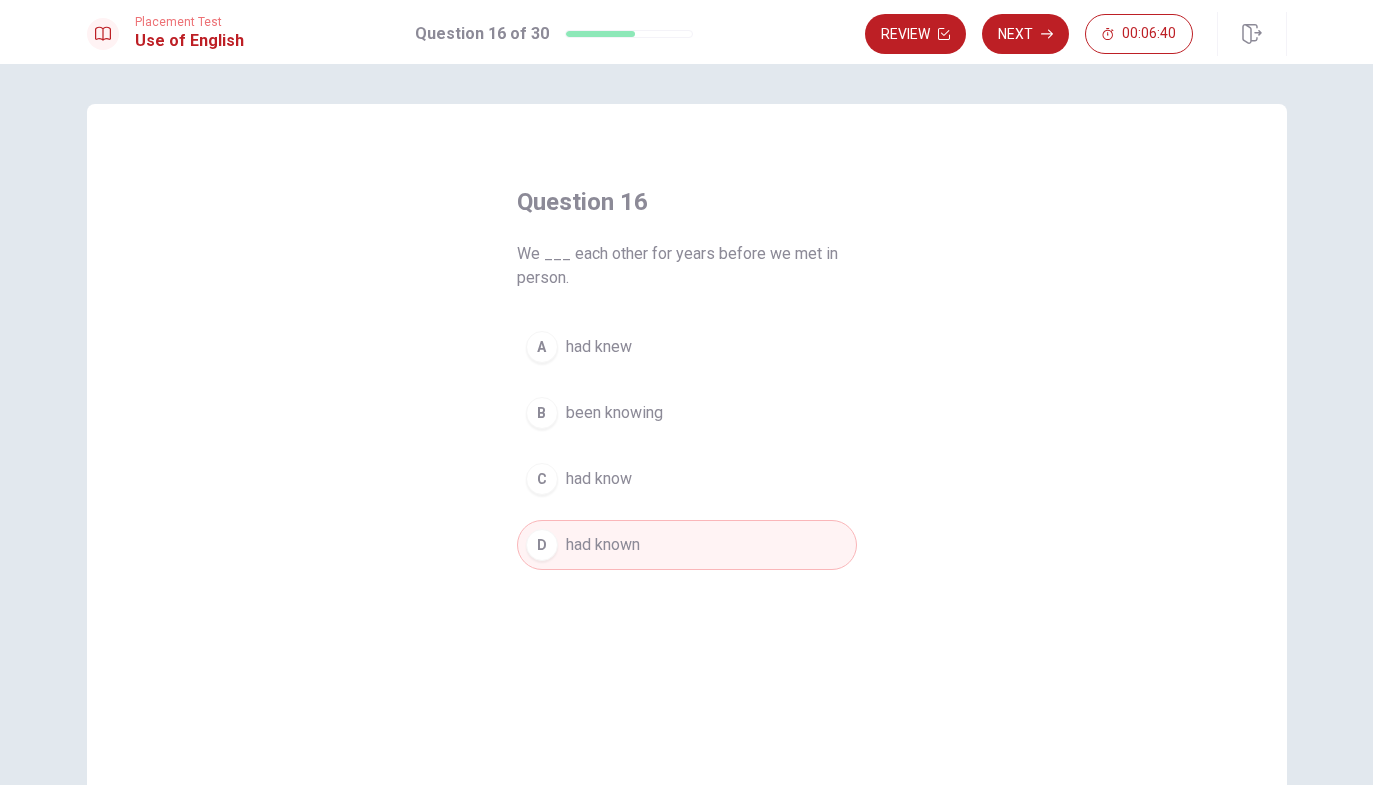 click 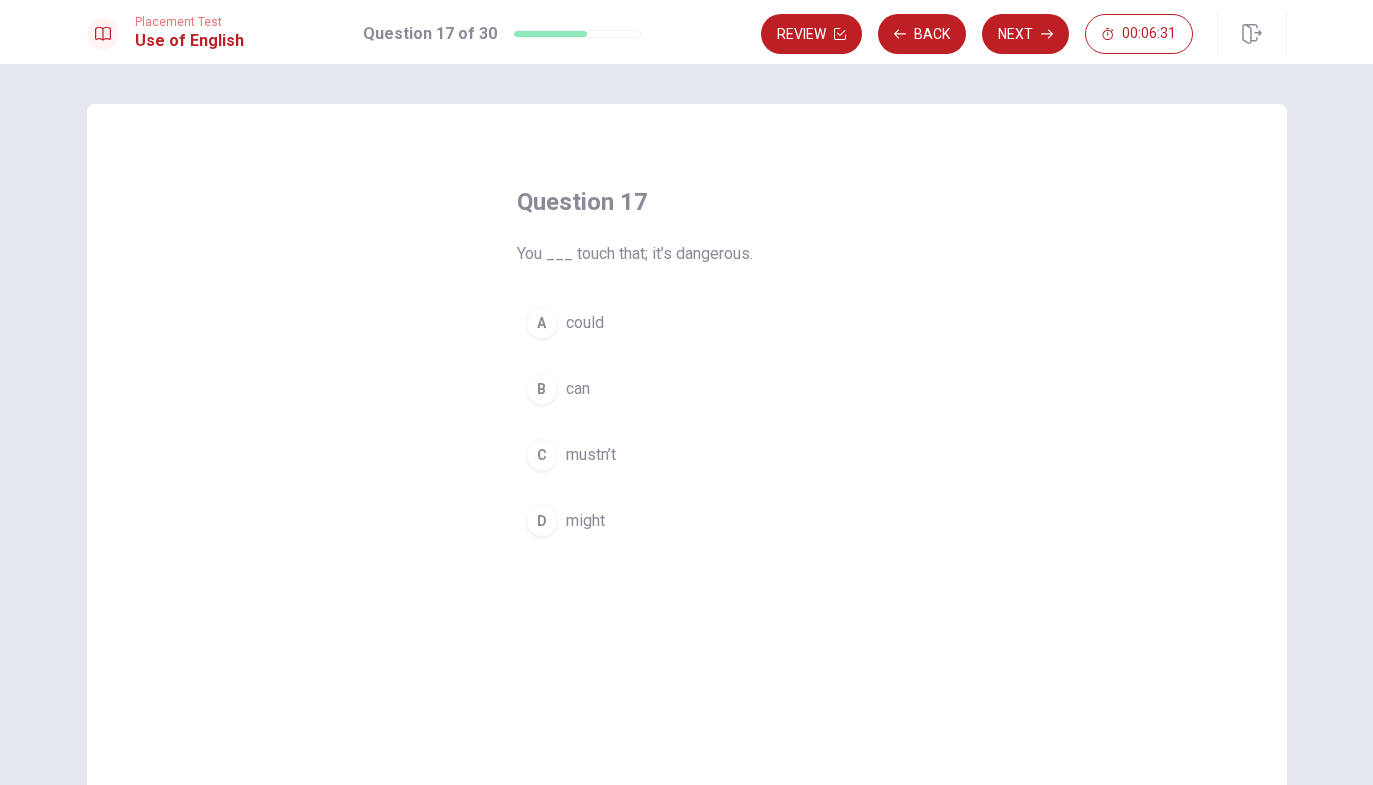 click on "B can" at bounding box center [687, 389] 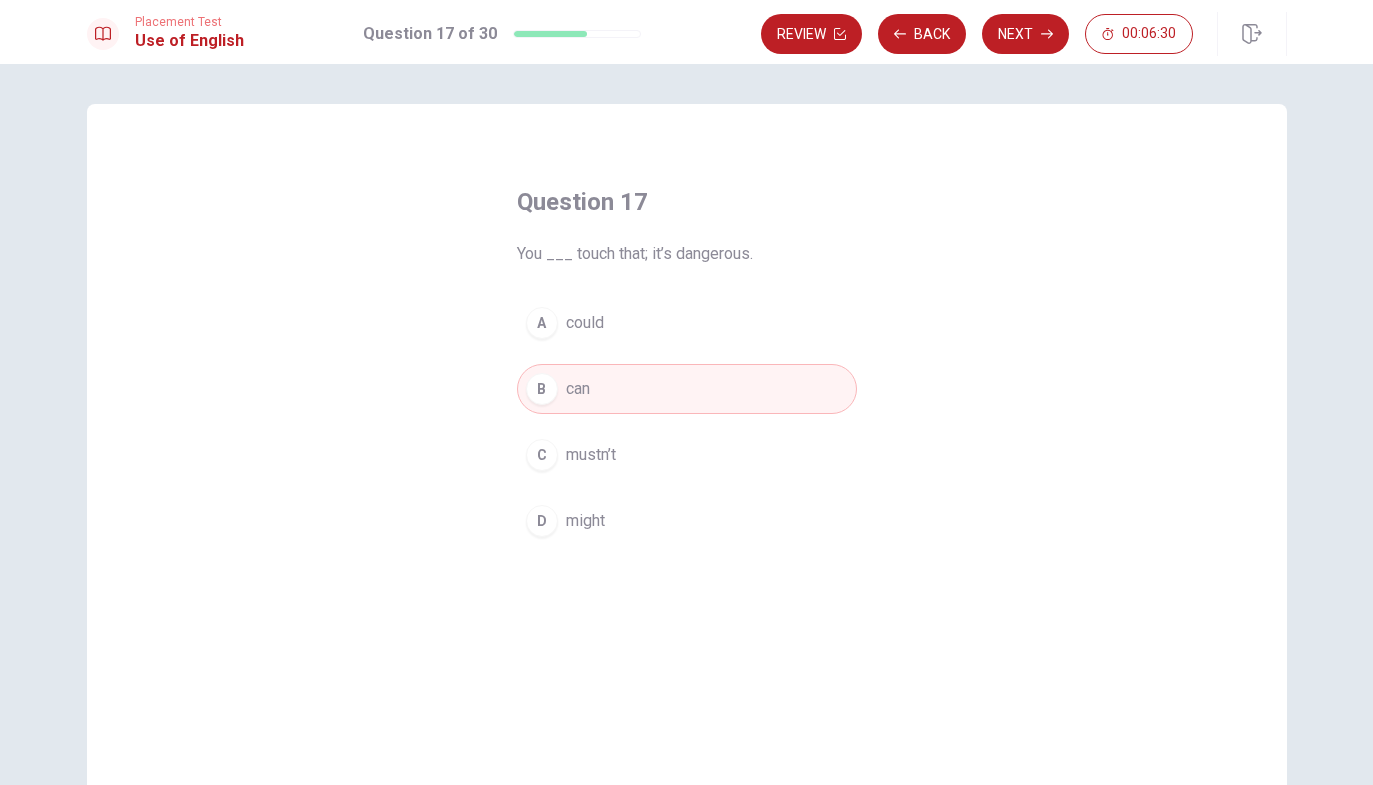 click on "C mustn’t" at bounding box center [687, 455] 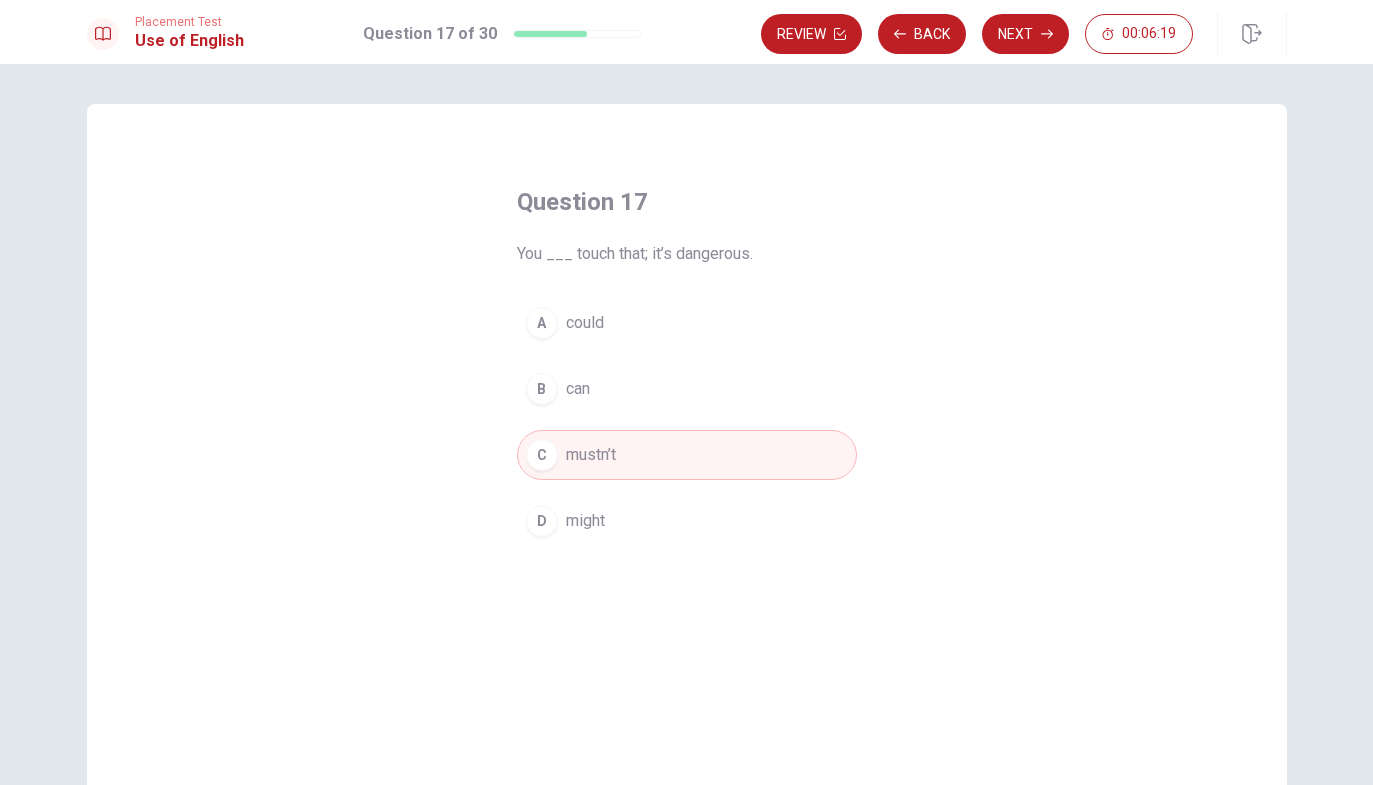 click on "Next" at bounding box center (1025, 34) 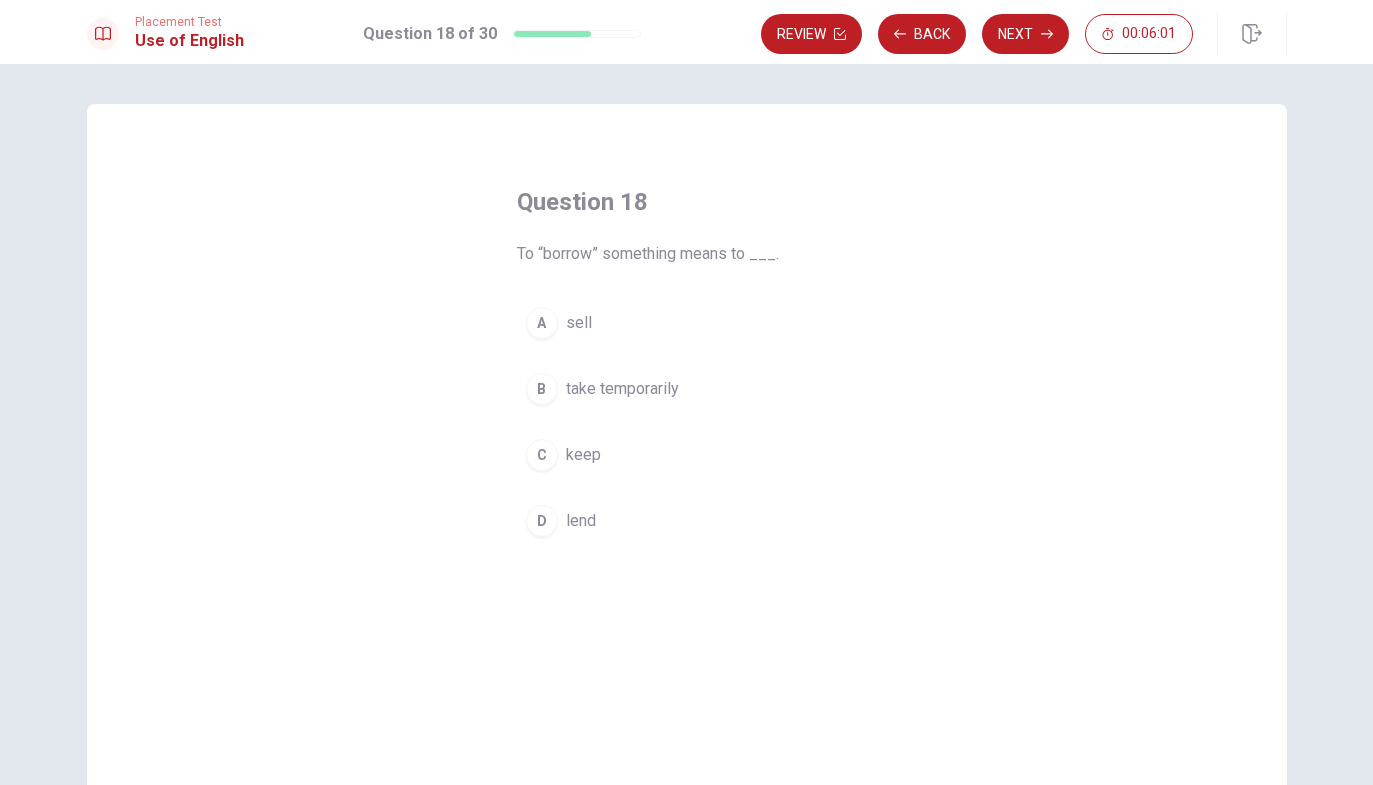 click on "D lend" at bounding box center [687, 521] 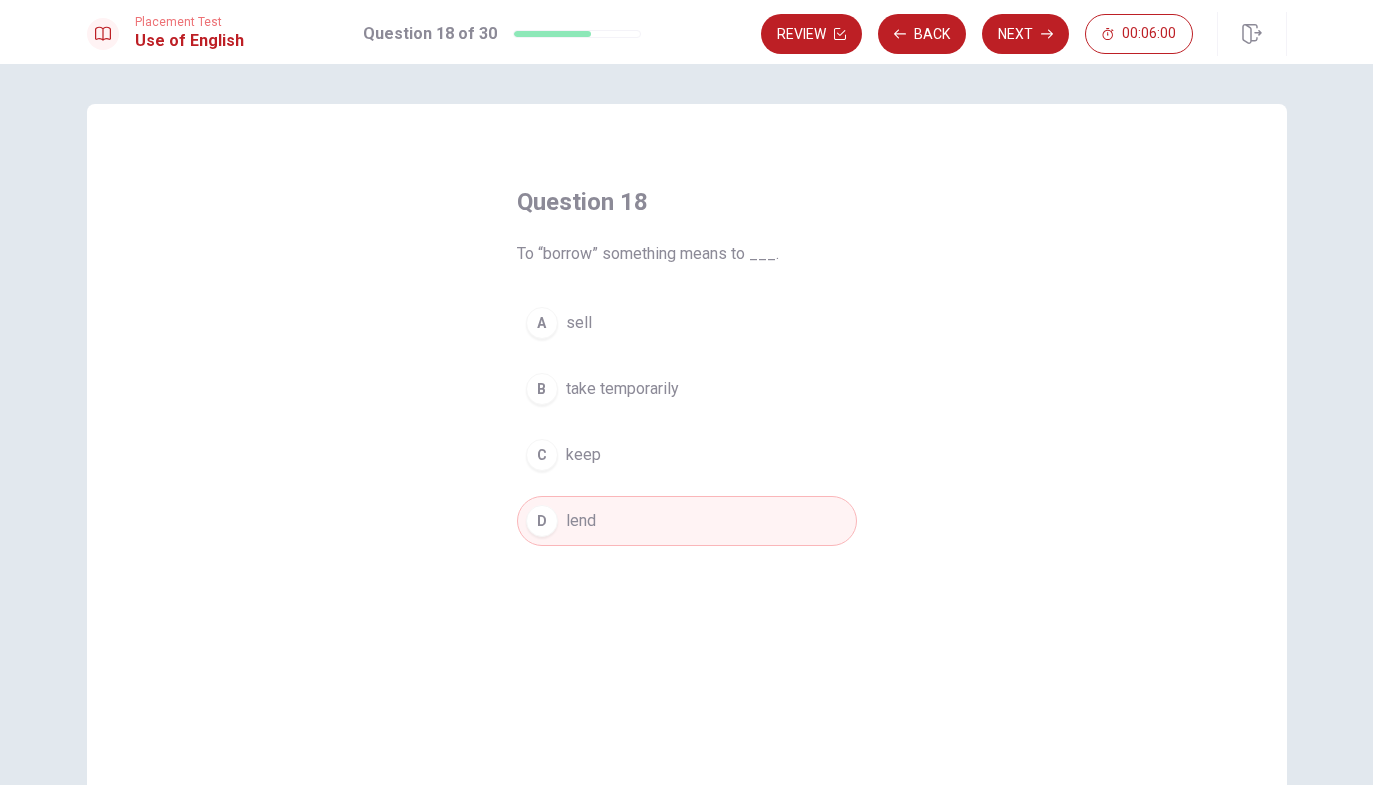 click on "Next" at bounding box center [1025, 34] 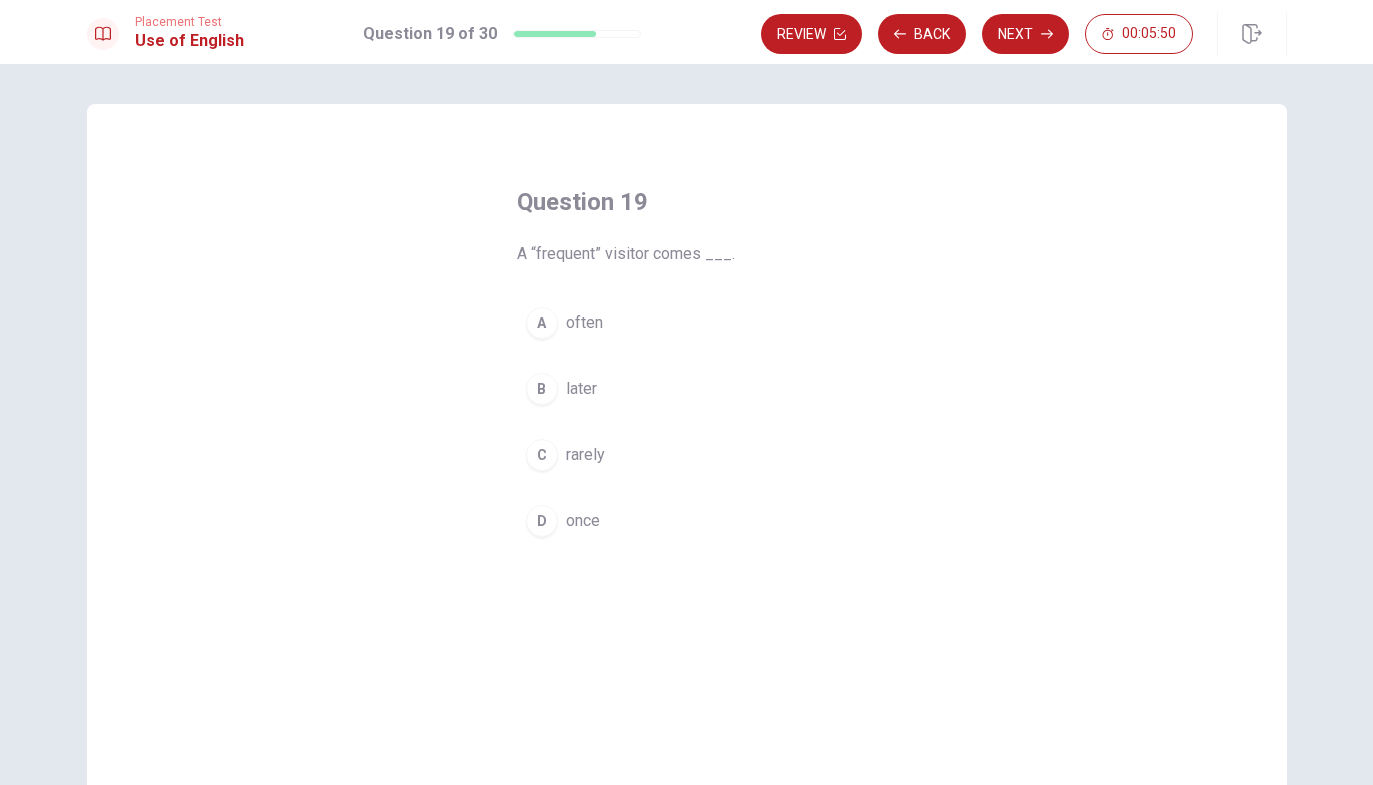 click on "A often" at bounding box center [687, 323] 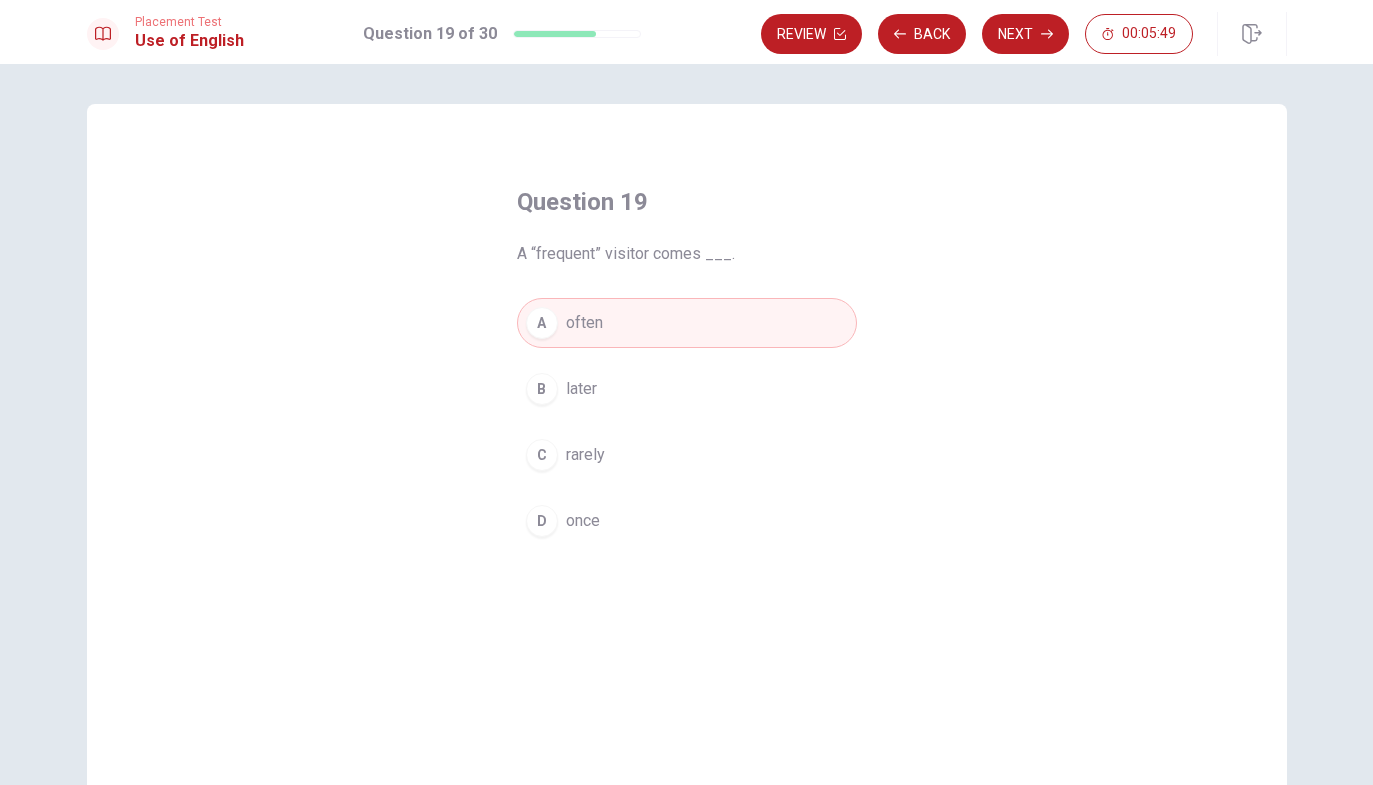 click on "Next" at bounding box center (1025, 34) 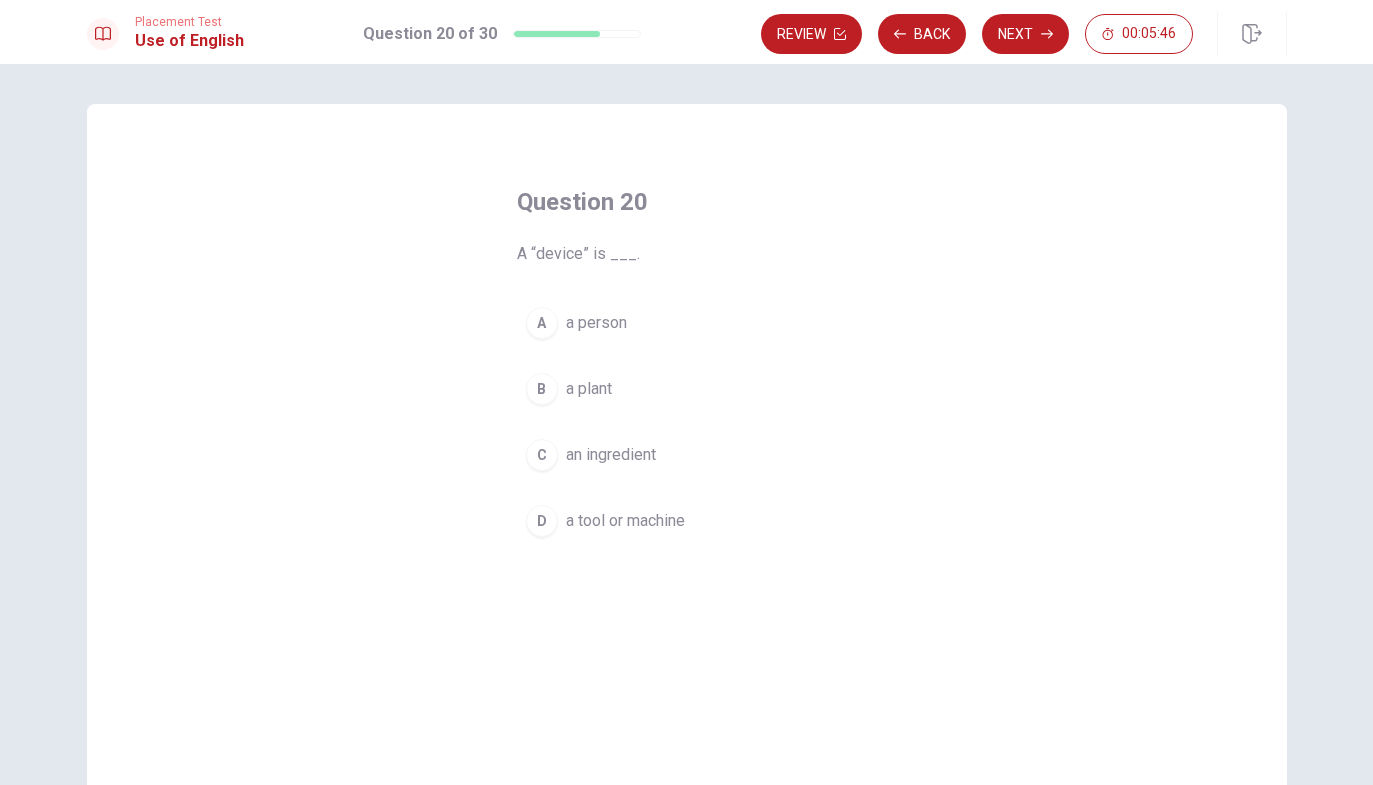 click on "a tool or machine" at bounding box center [625, 521] 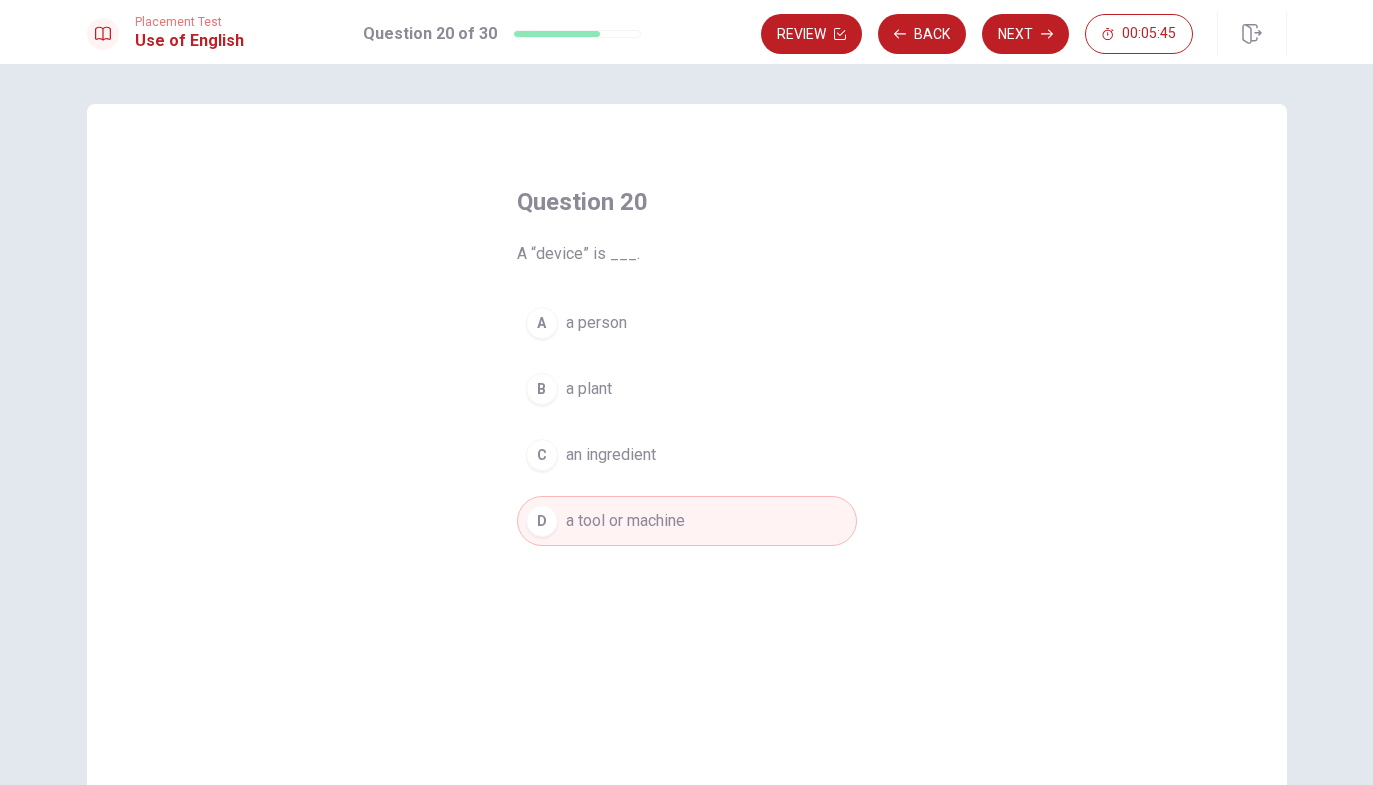 click on "Next" at bounding box center [1025, 34] 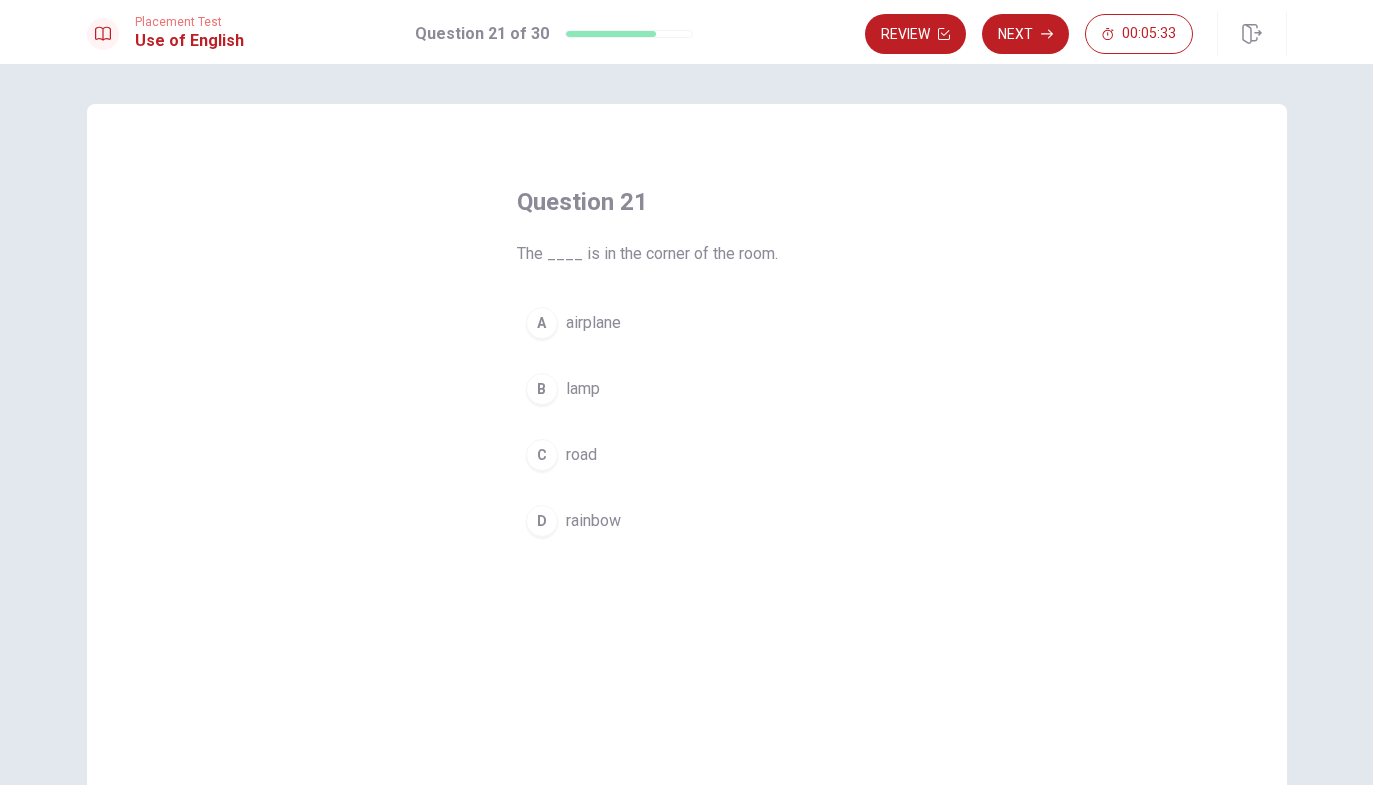 click on "B lamp" at bounding box center [687, 389] 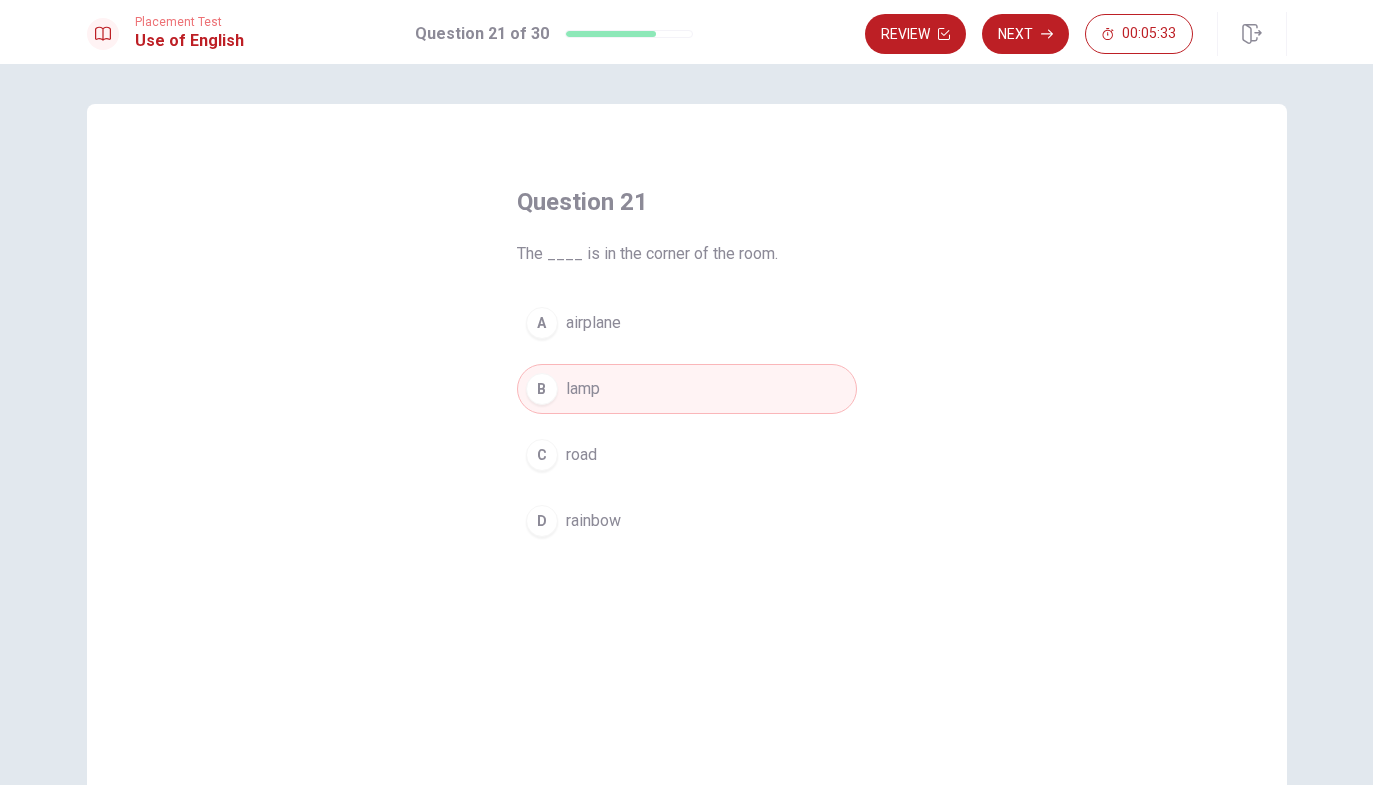 click on "Next" at bounding box center (1025, 34) 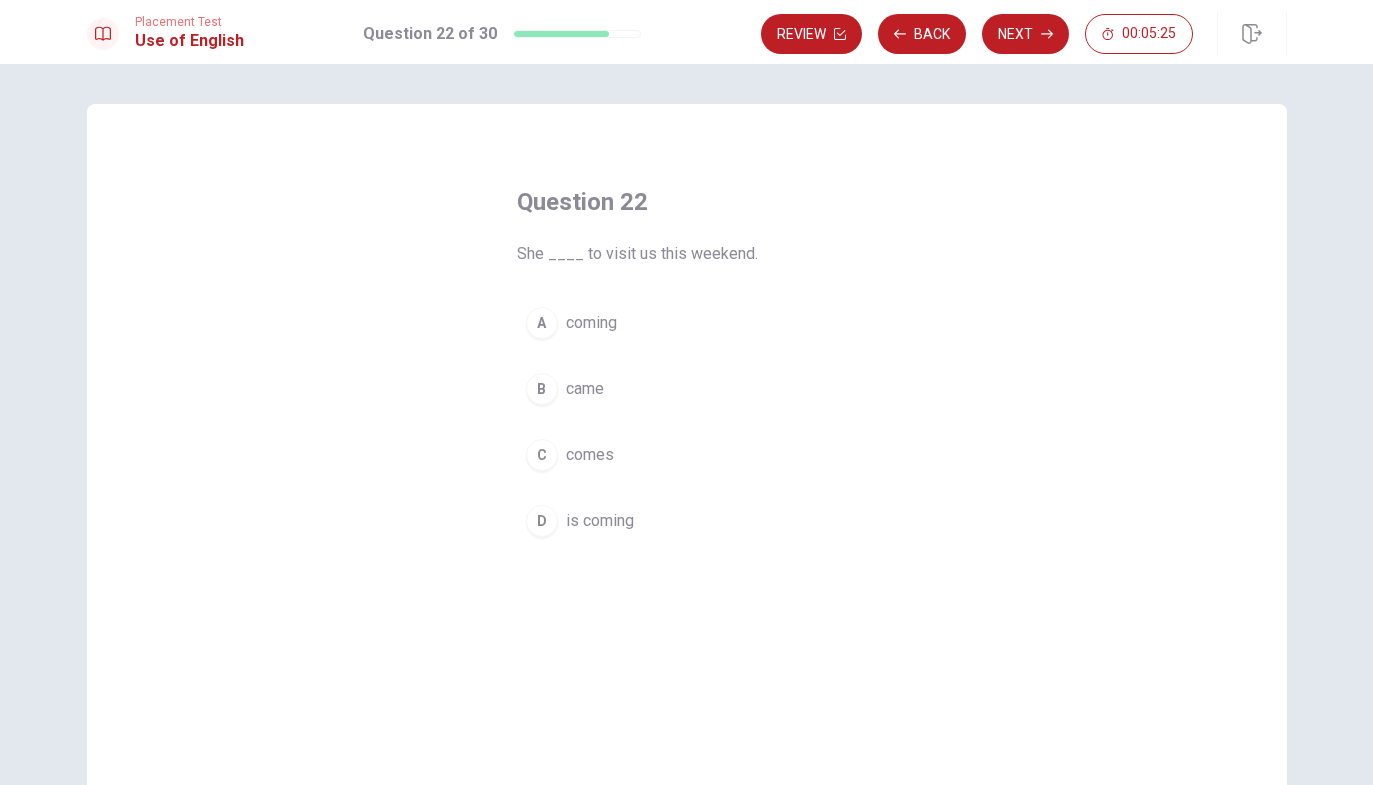 click on "D is coming" at bounding box center [687, 521] 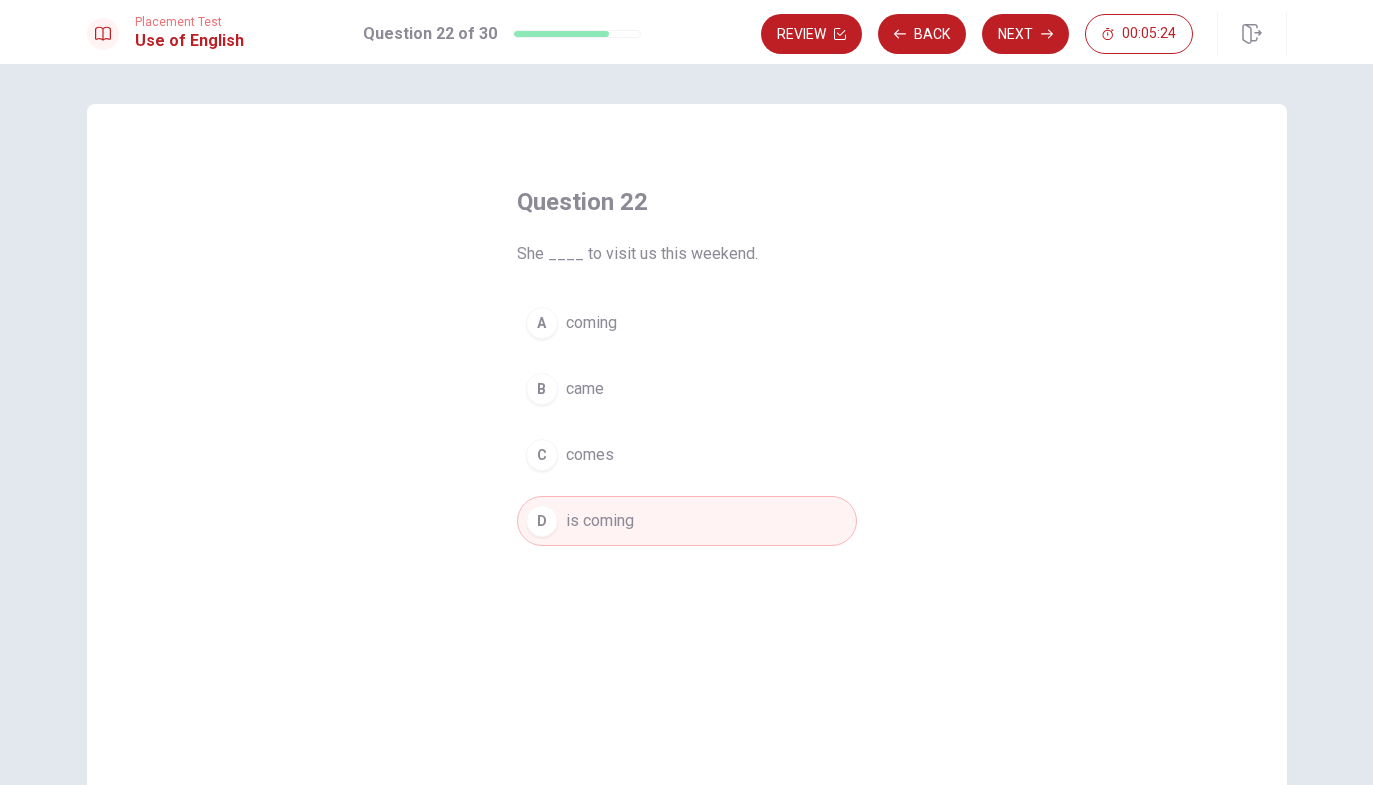 click 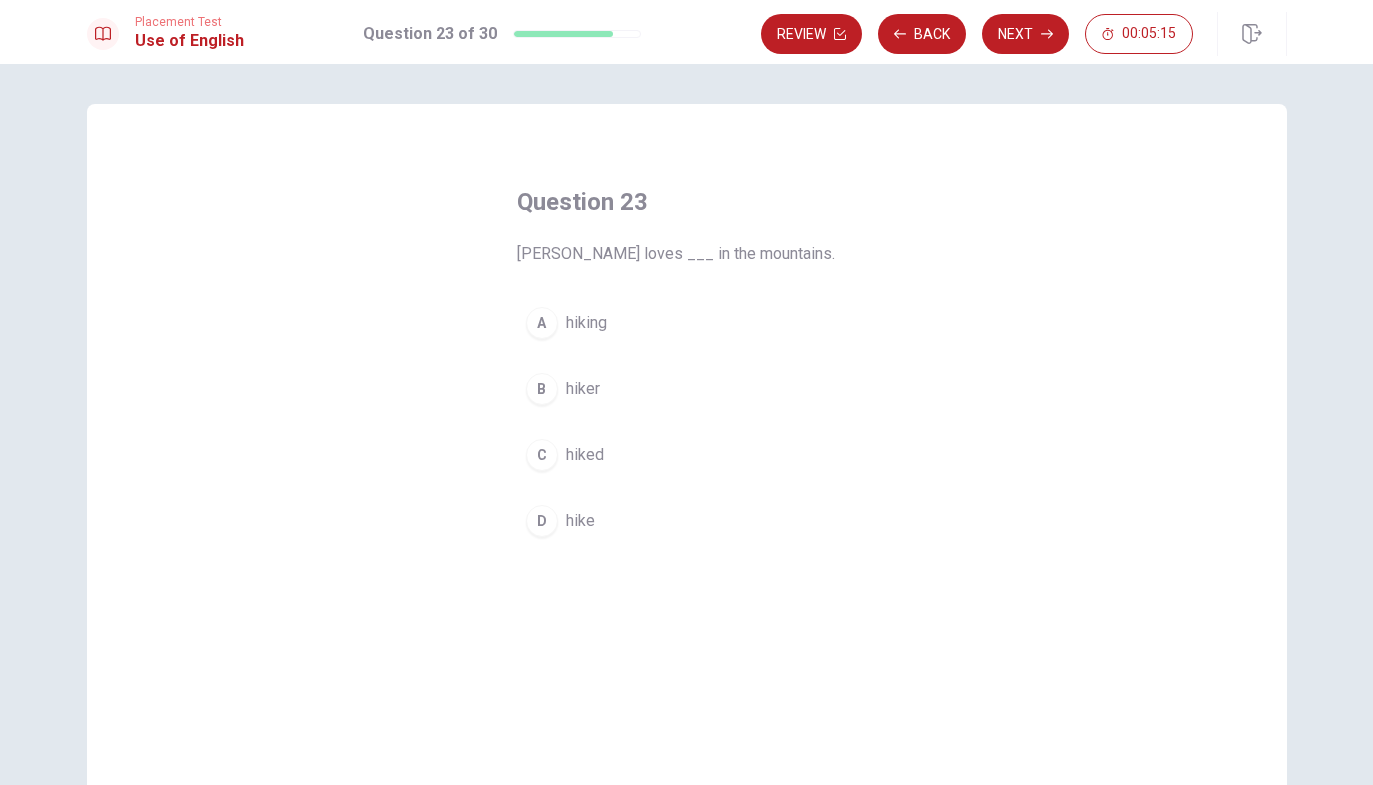 click on "D hike" at bounding box center [687, 521] 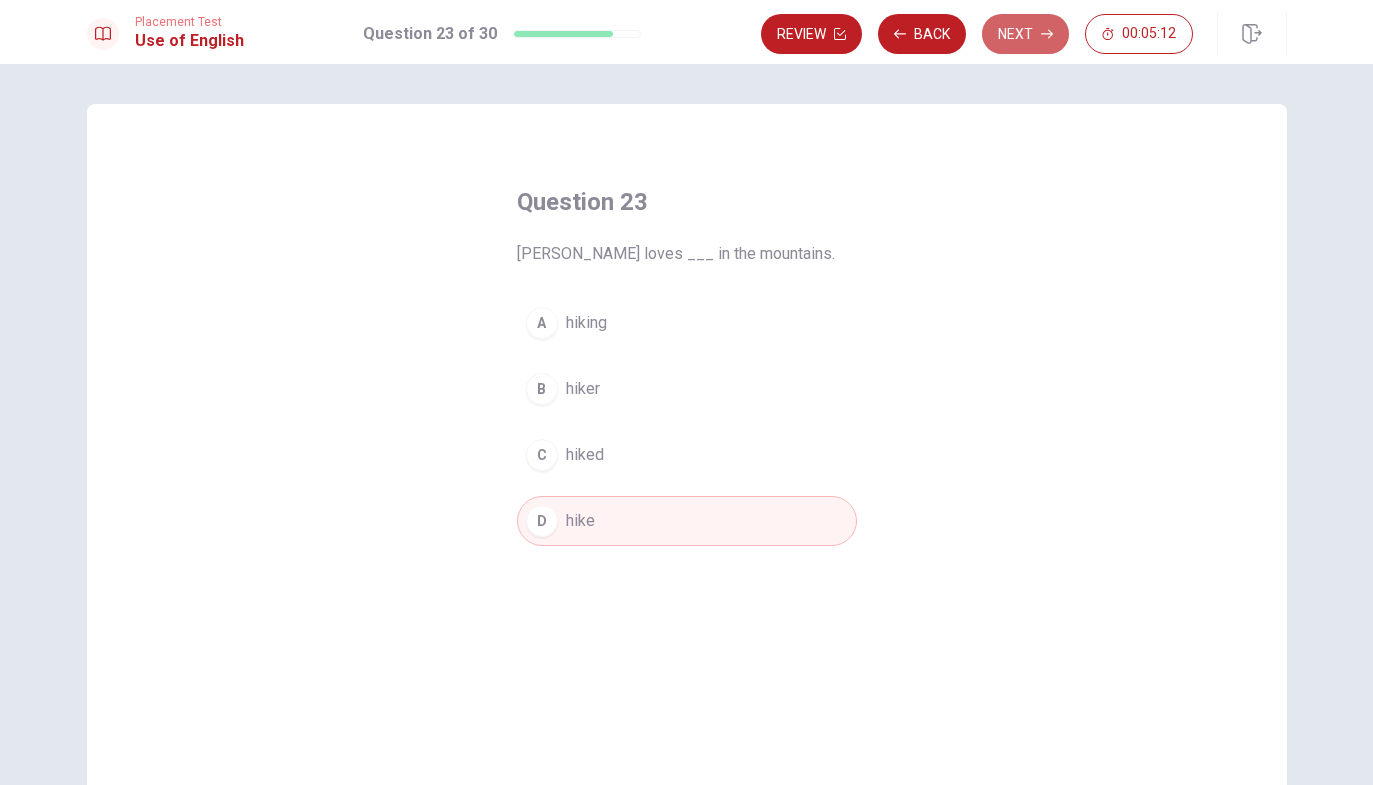 click on "Next" at bounding box center [1025, 34] 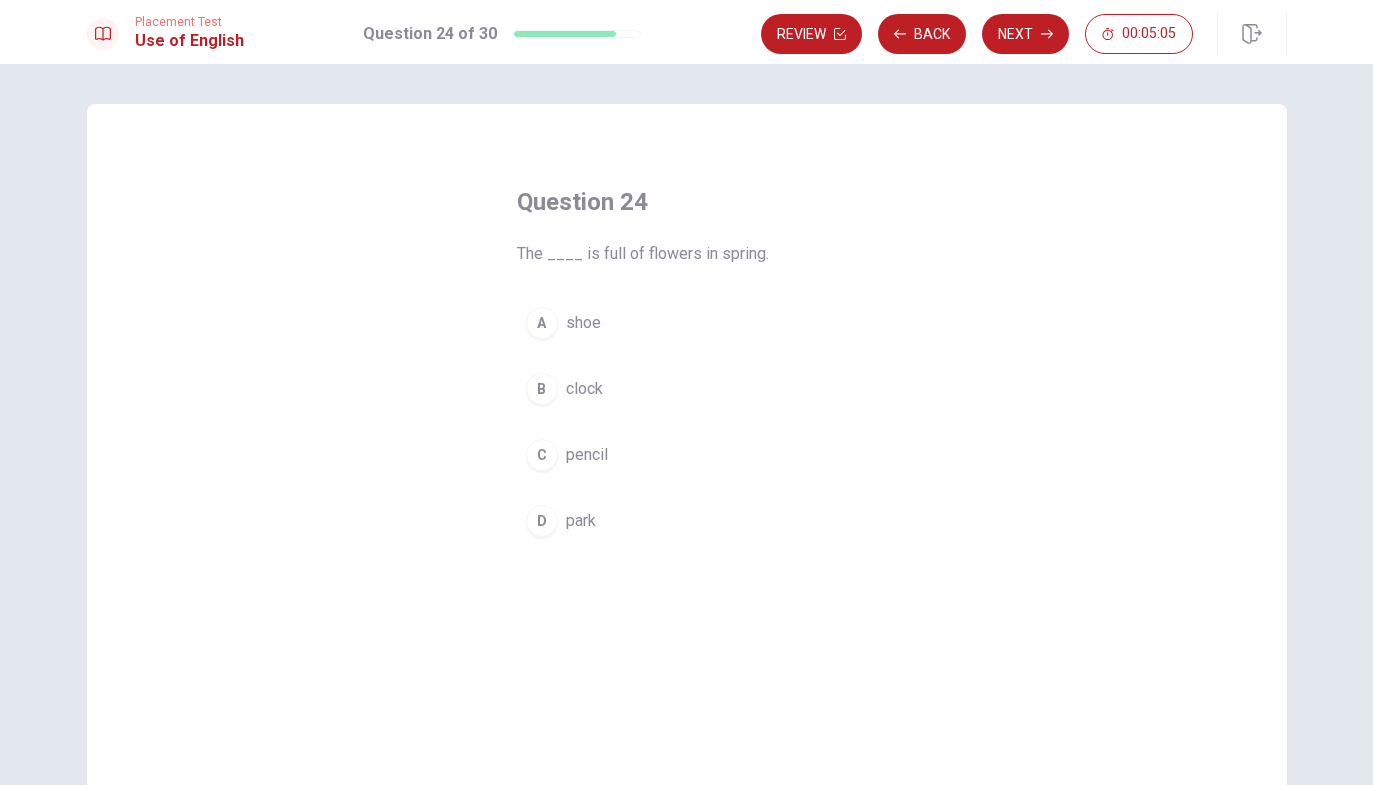 click on "D park" at bounding box center (687, 521) 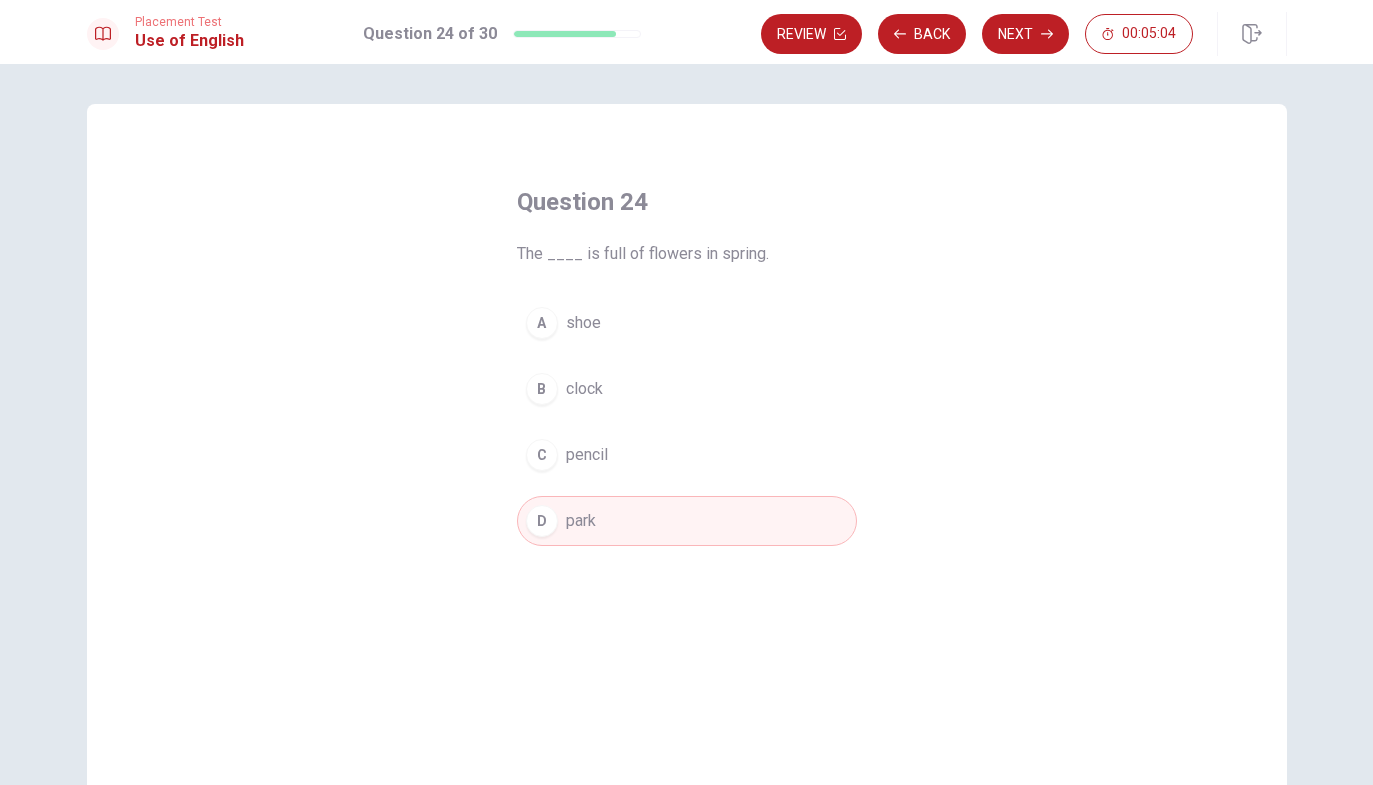 click 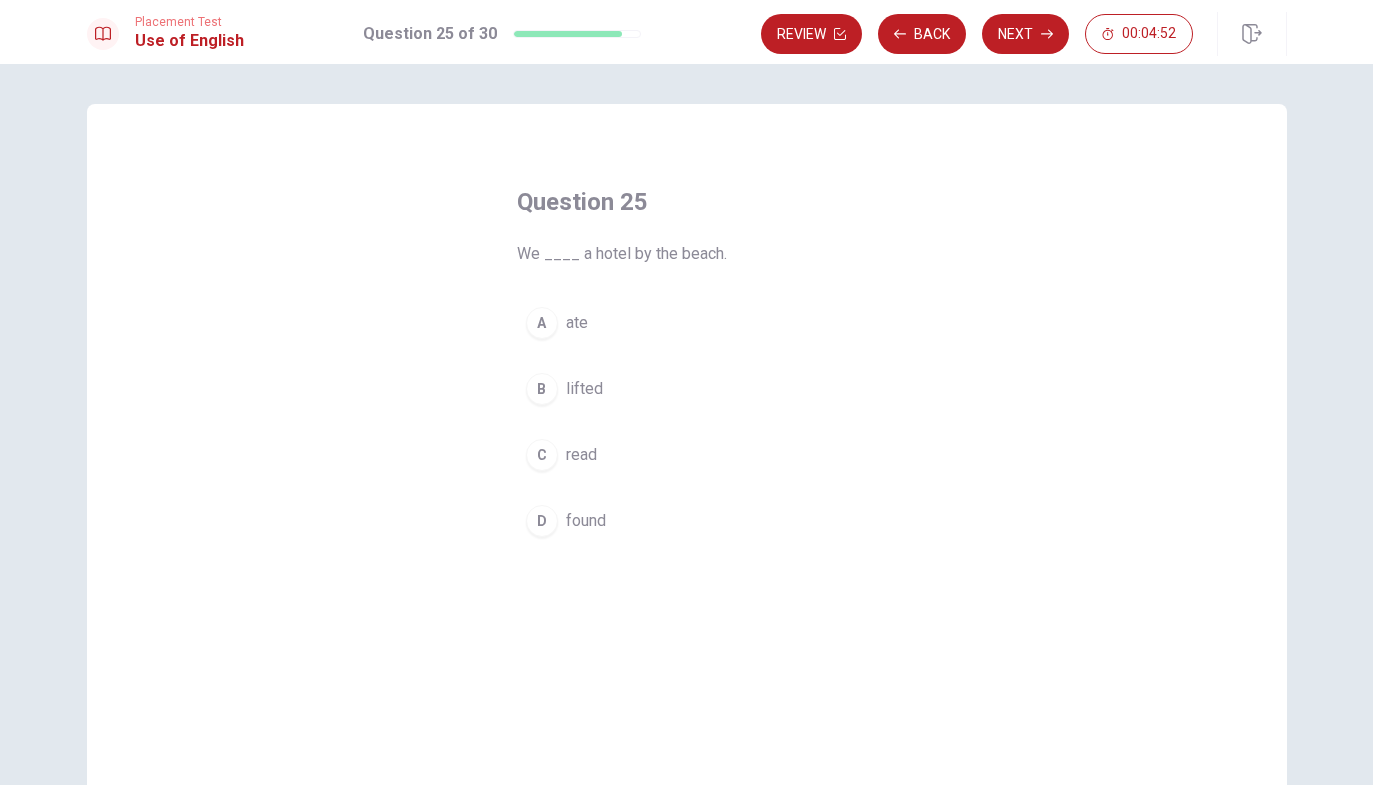 click on "D found" at bounding box center [687, 521] 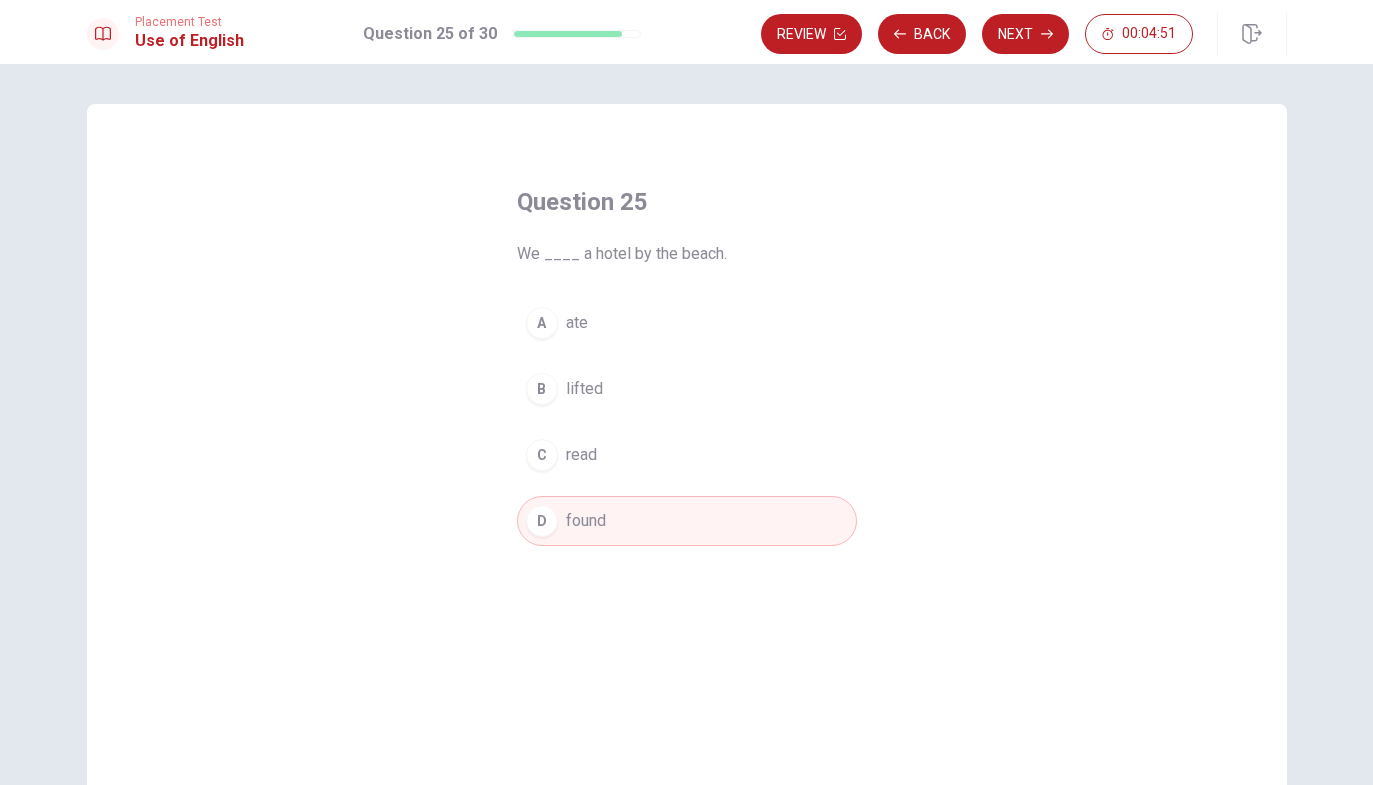 click 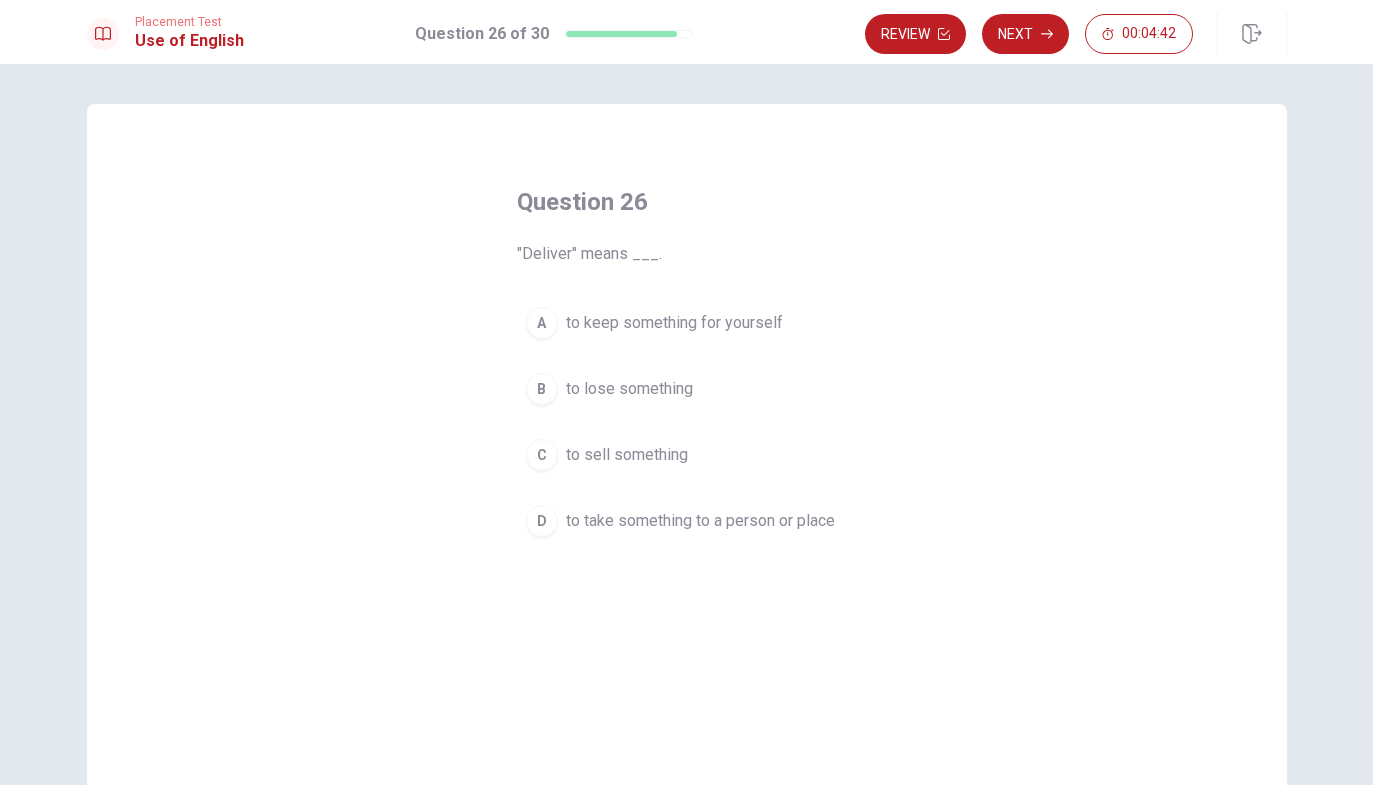 click on "D to take something to a person or place" at bounding box center [687, 521] 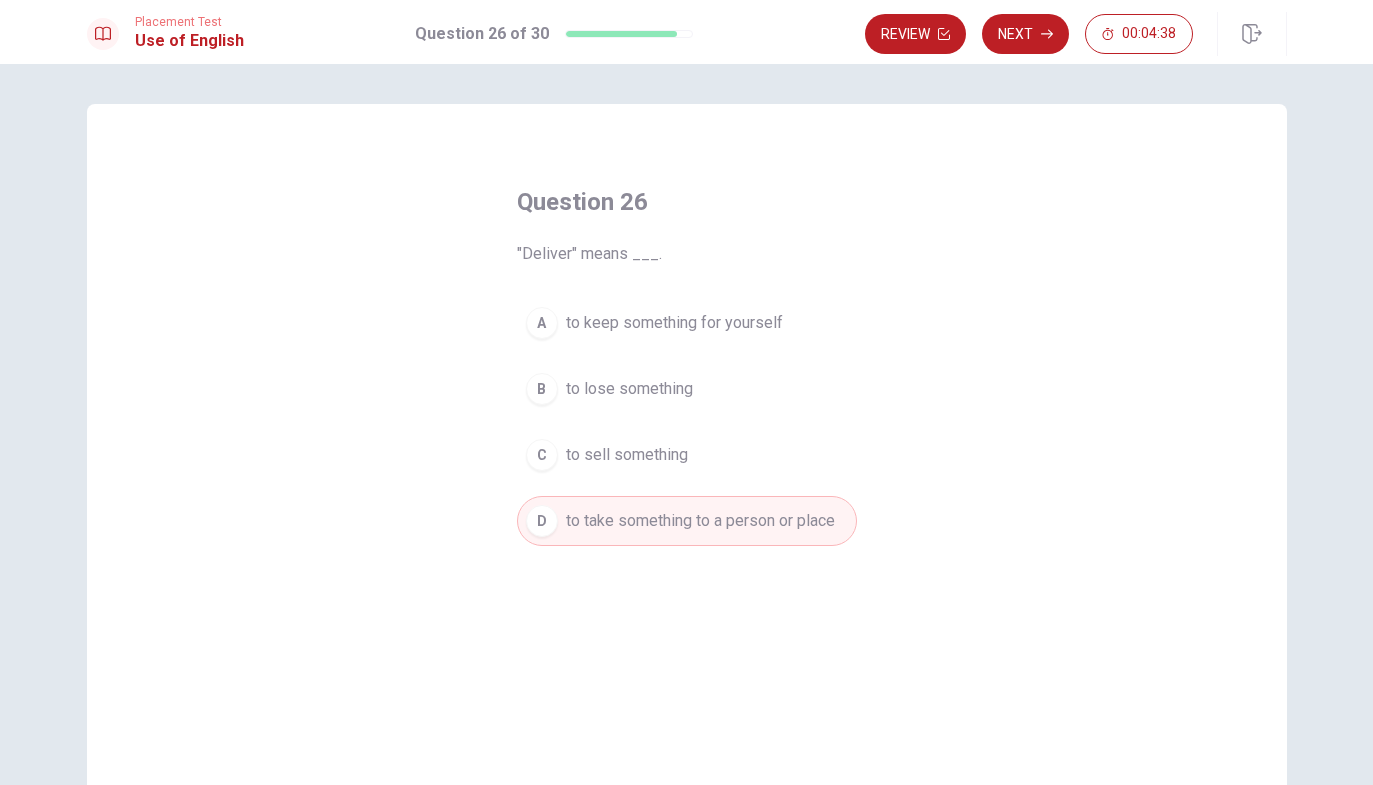 click on "Next" at bounding box center (1025, 34) 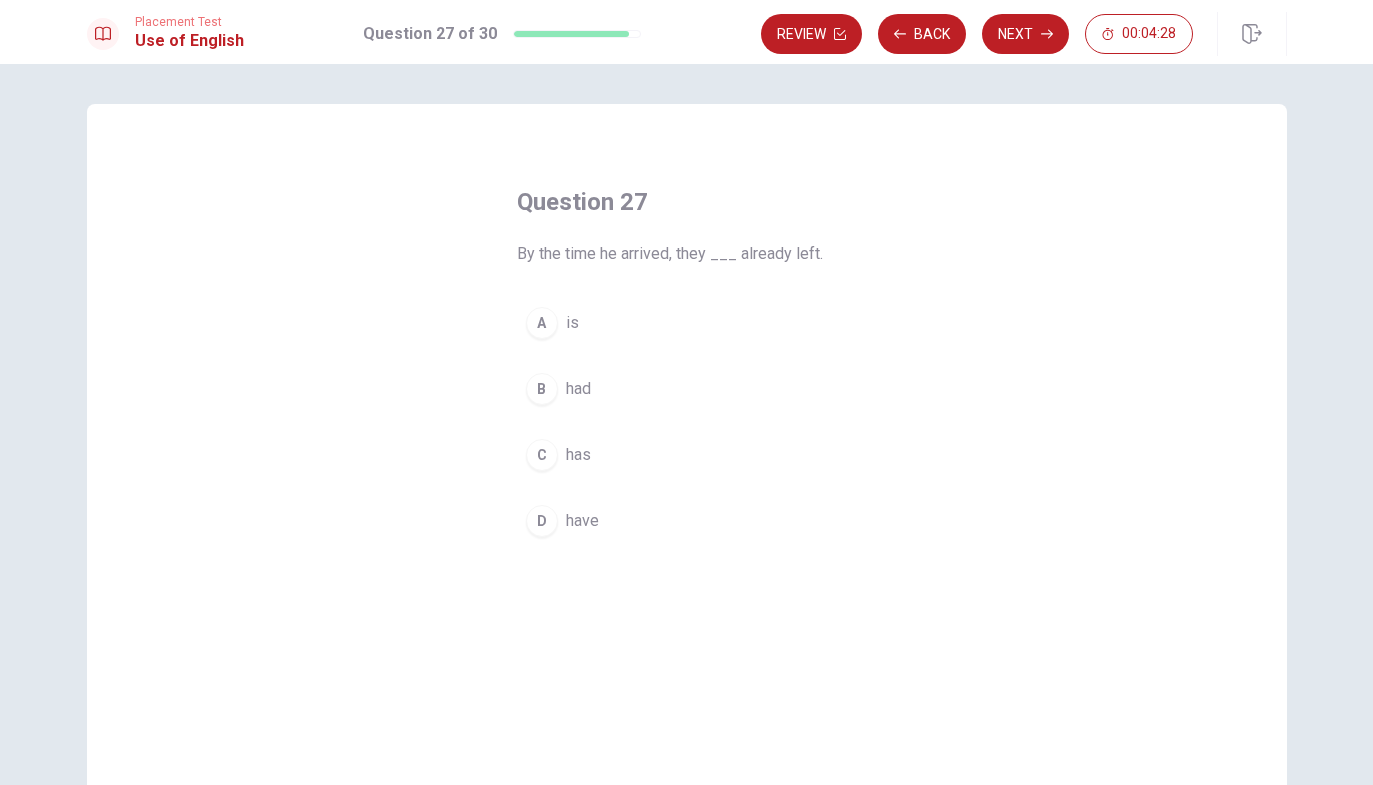 click on "B had" at bounding box center (687, 389) 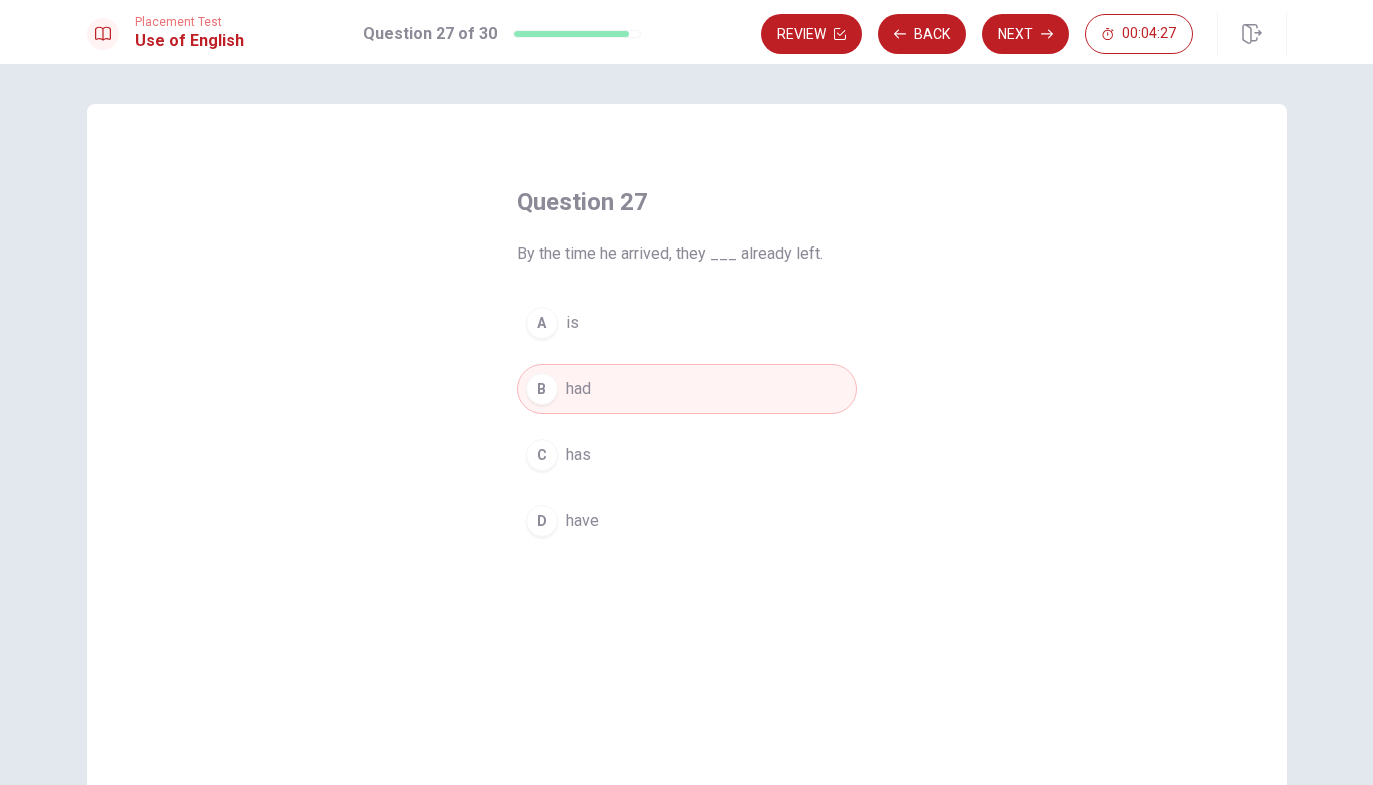 click 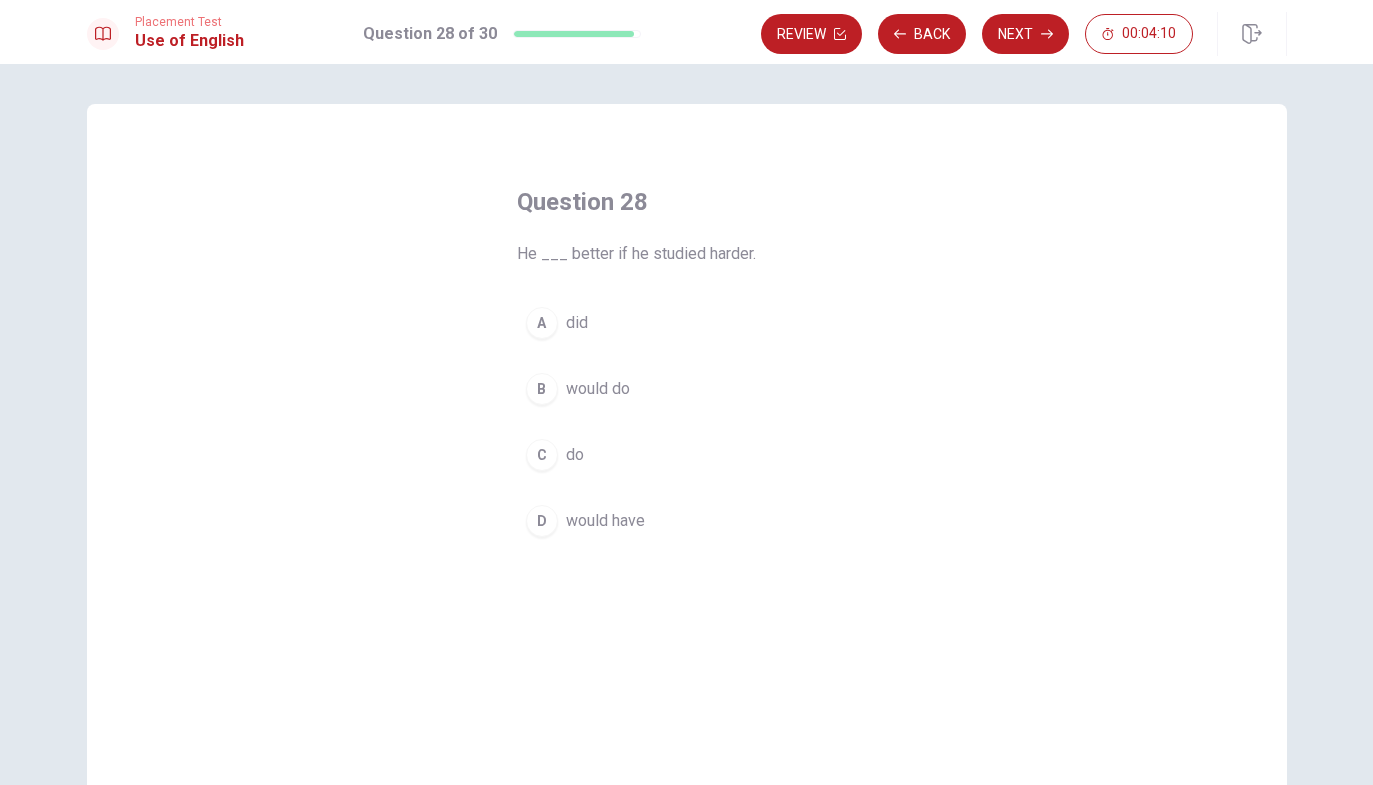 click on "A did" at bounding box center [687, 323] 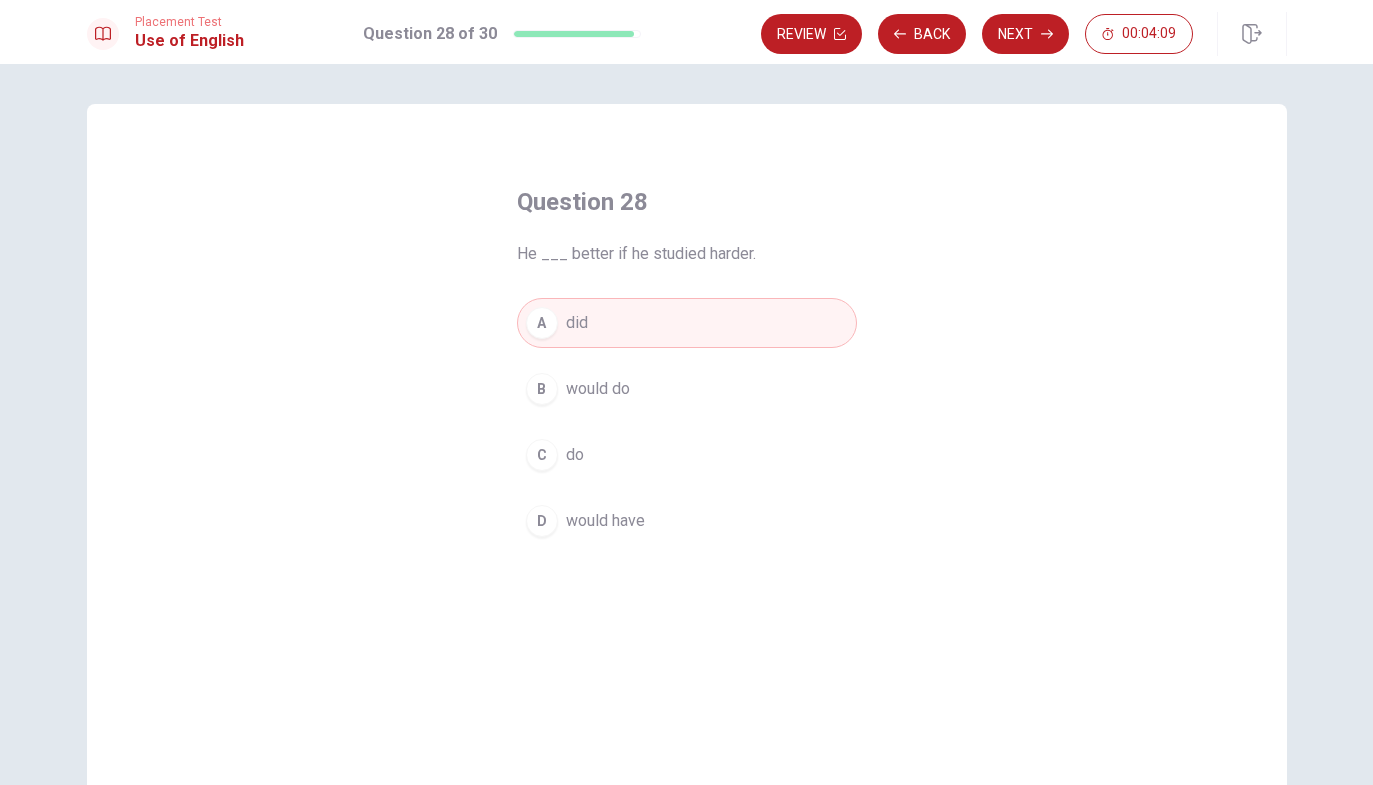 click on "Next" at bounding box center (1025, 34) 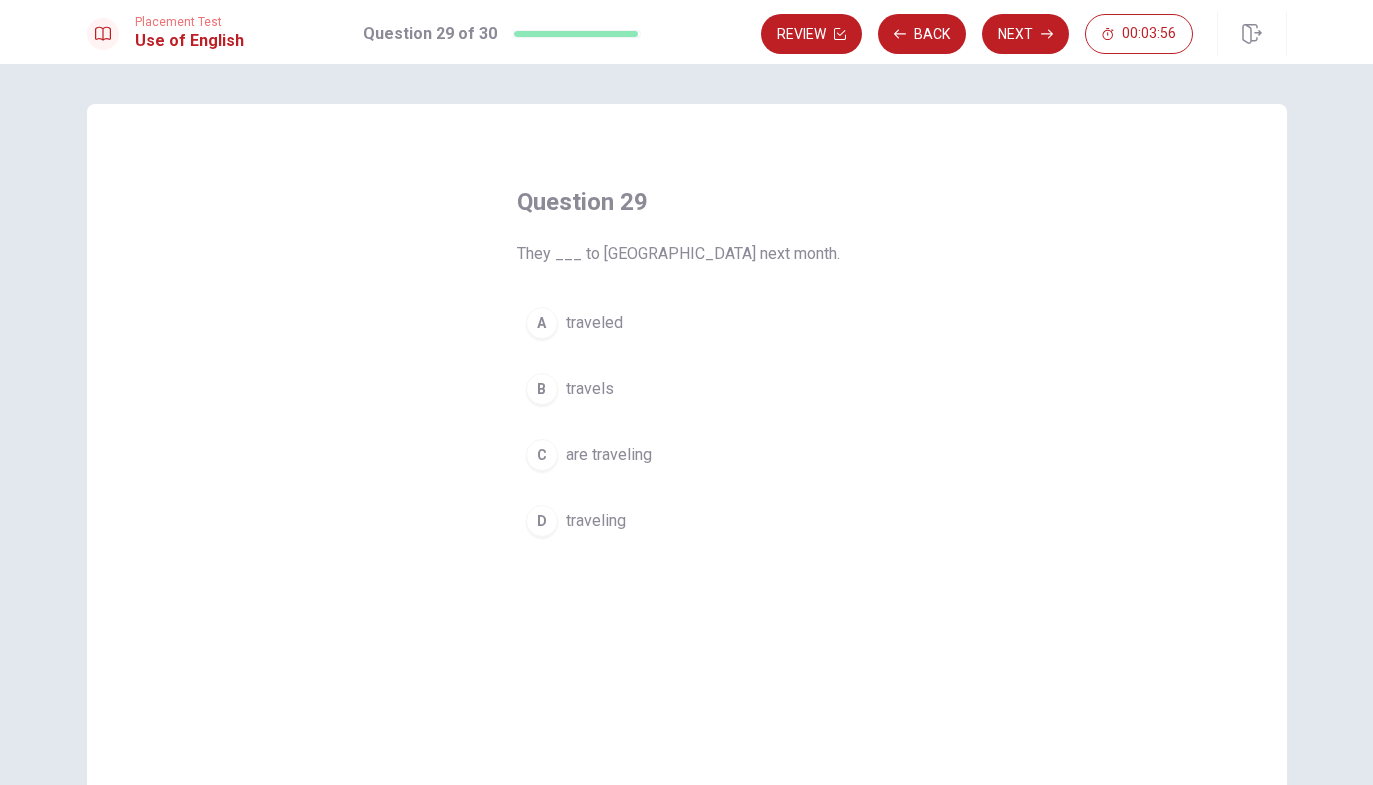 click on "are traveling" at bounding box center [609, 455] 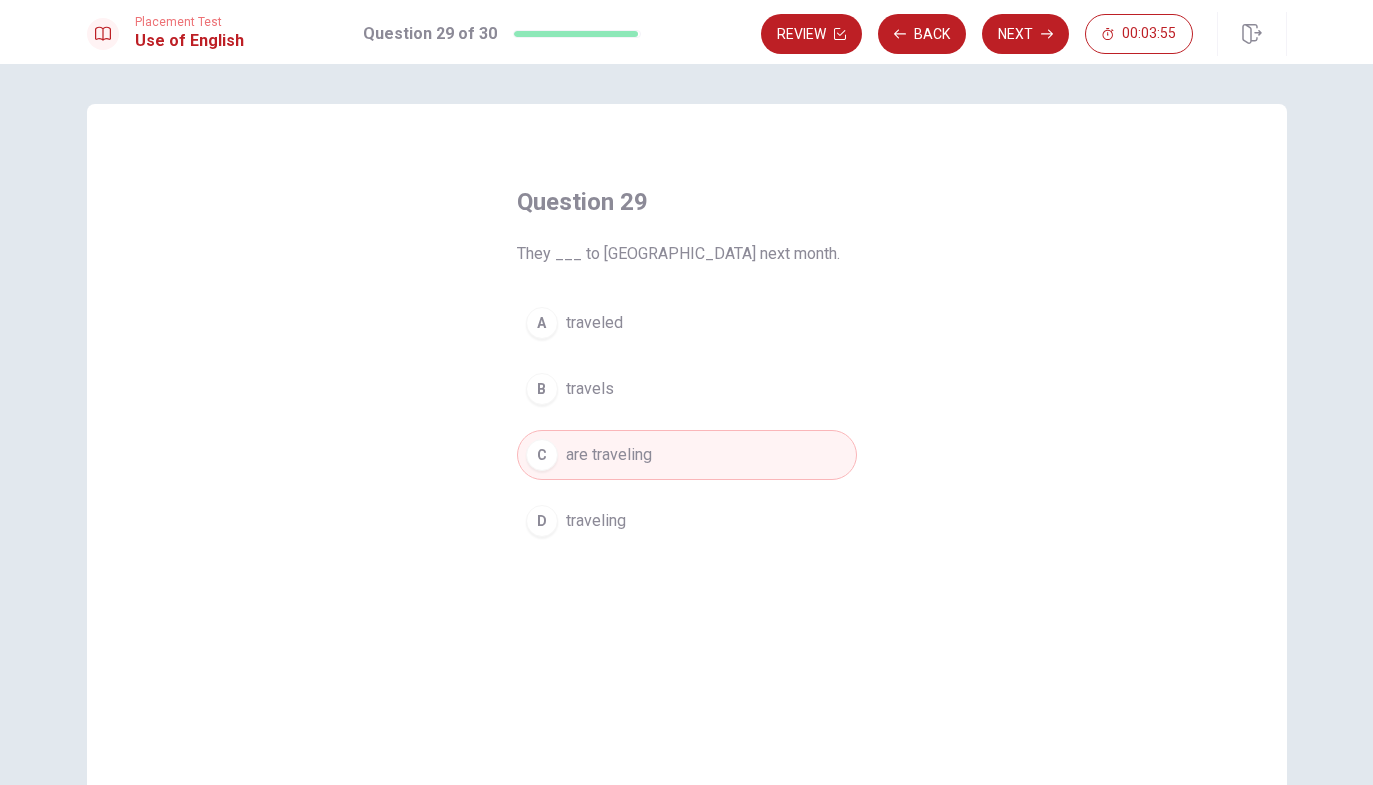 click on "Next" at bounding box center (1025, 34) 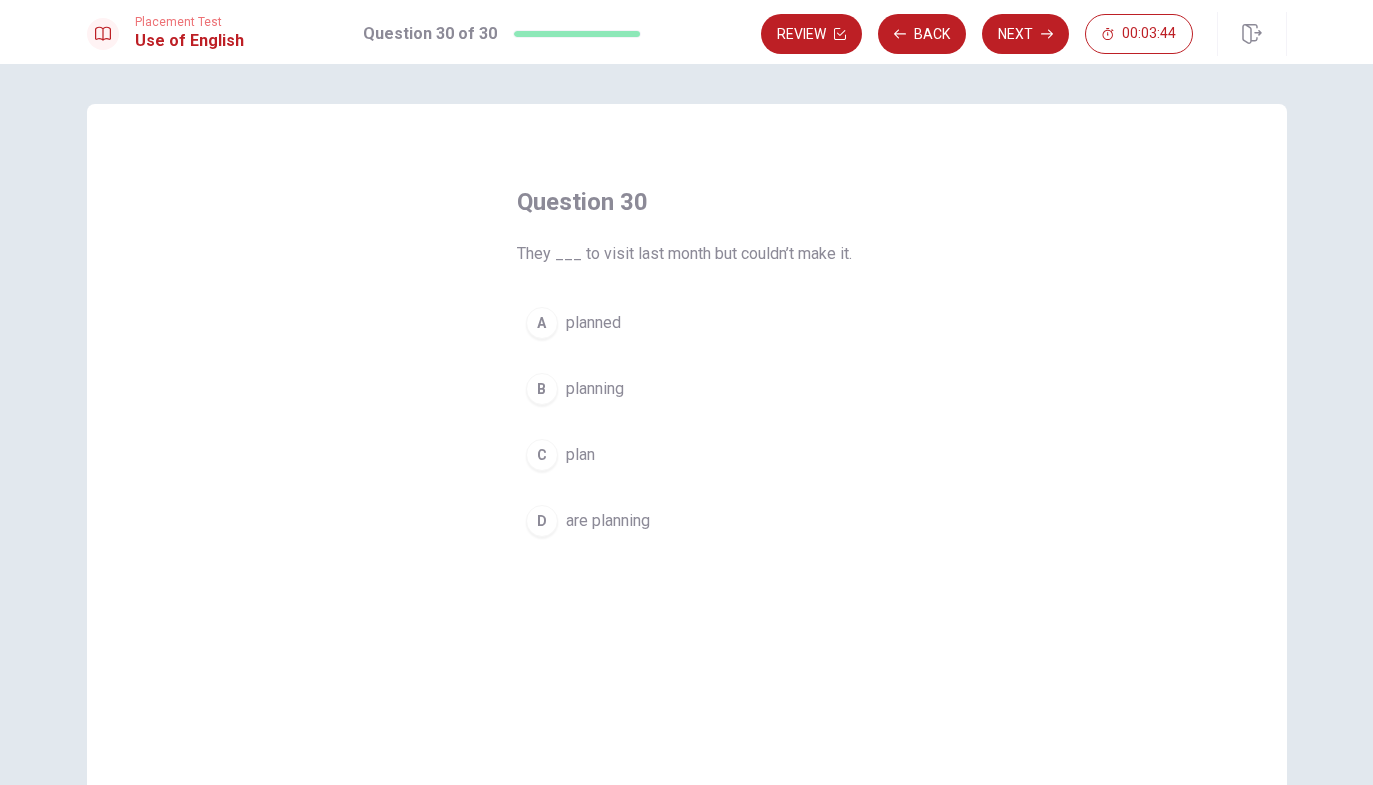 click on "A planned" at bounding box center (687, 323) 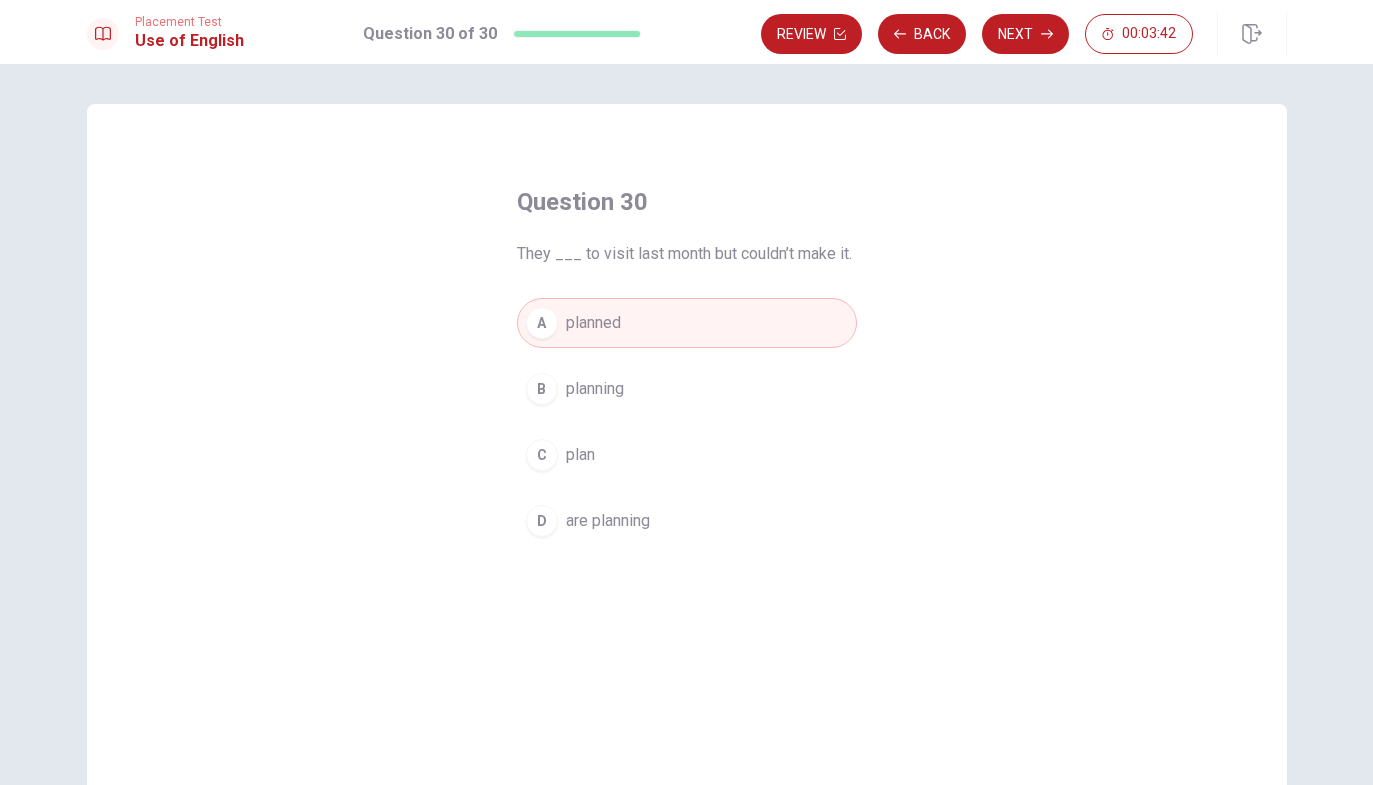 click on "Next" at bounding box center (1025, 34) 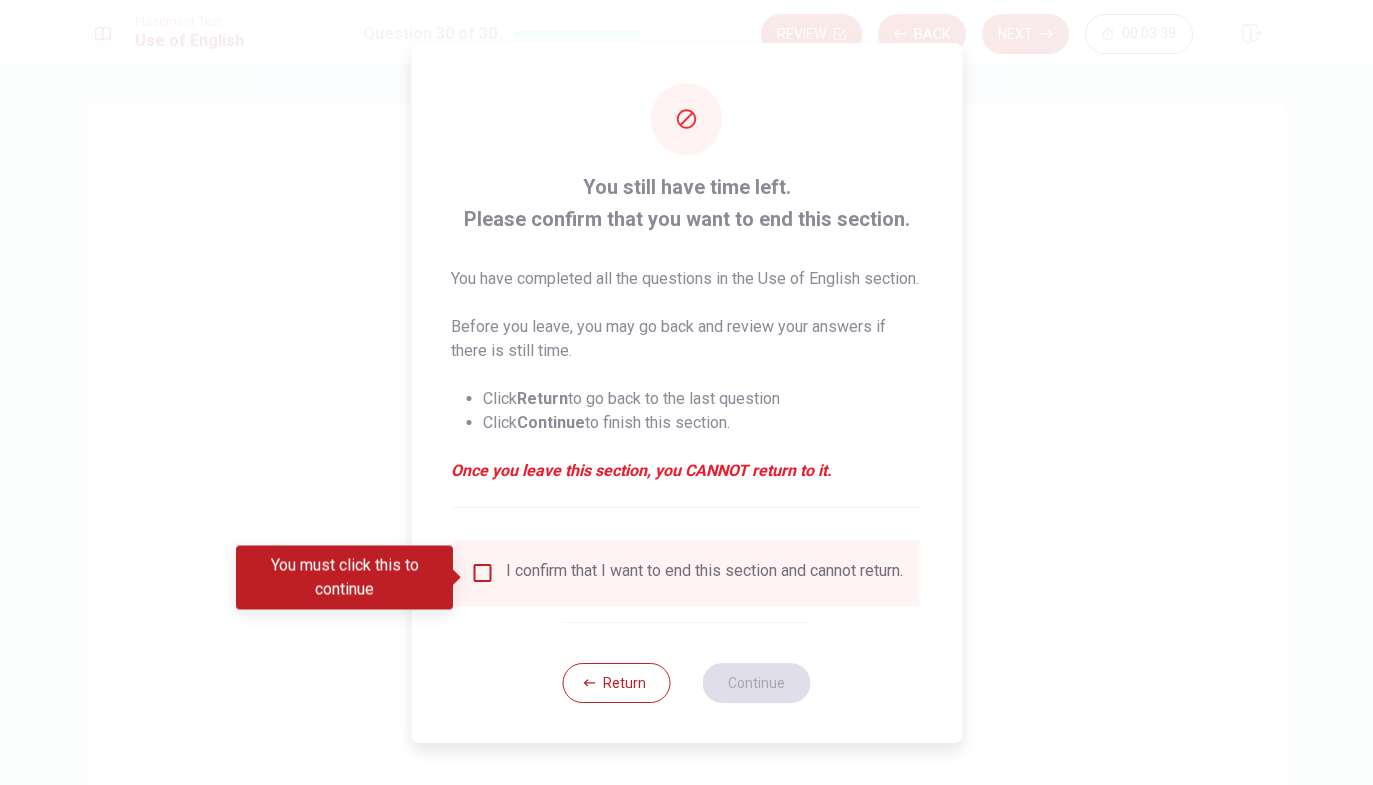 click at bounding box center (482, 573) 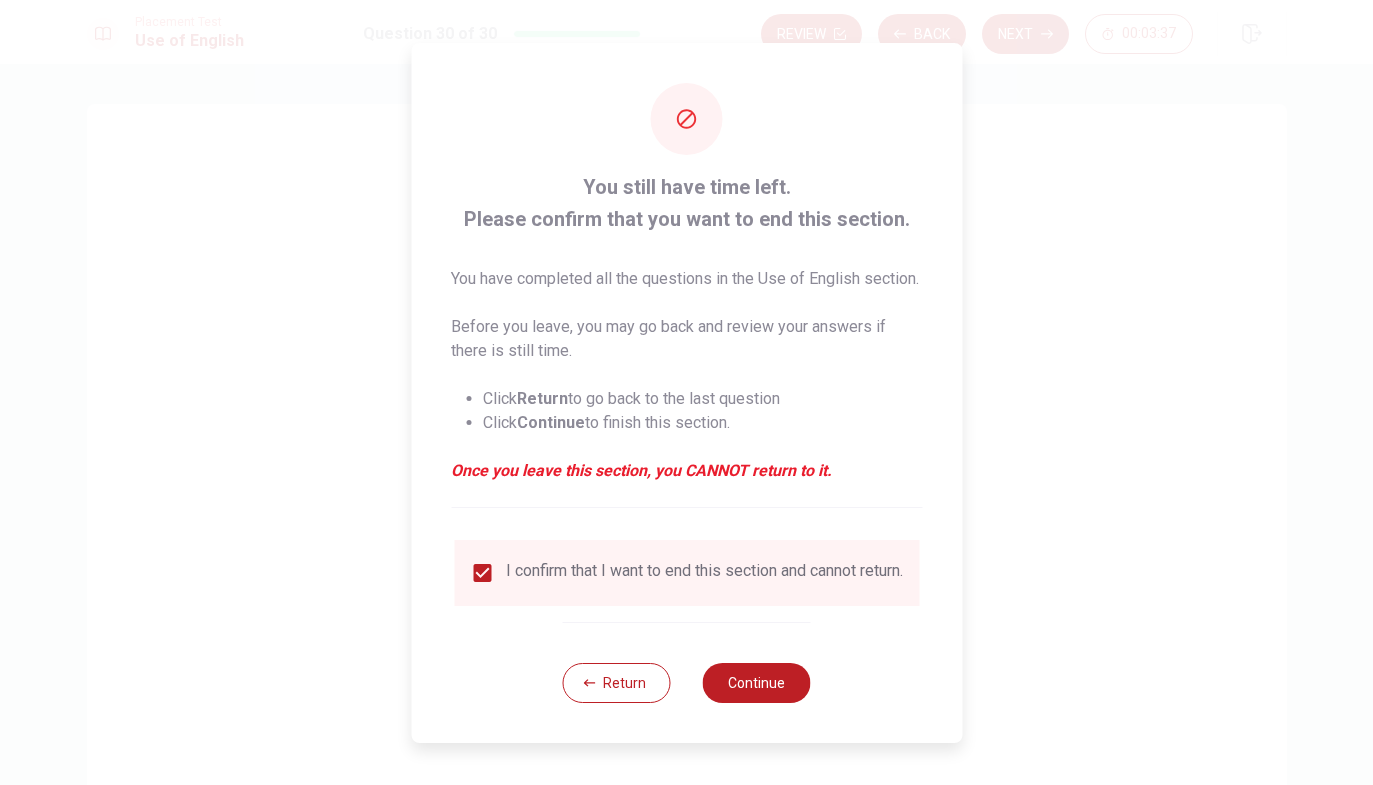 click on "Continue" at bounding box center (757, 683) 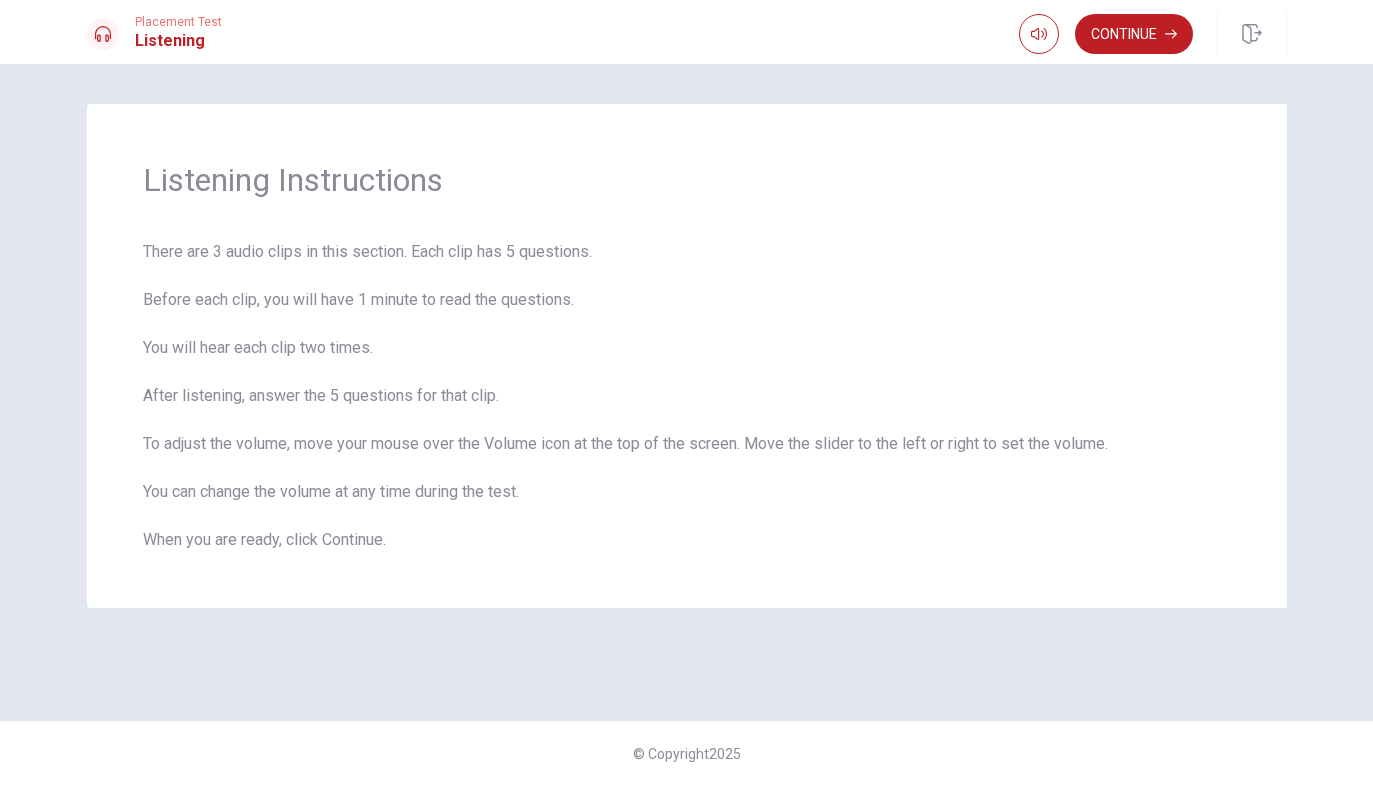 click on "Continue" at bounding box center [1134, 34] 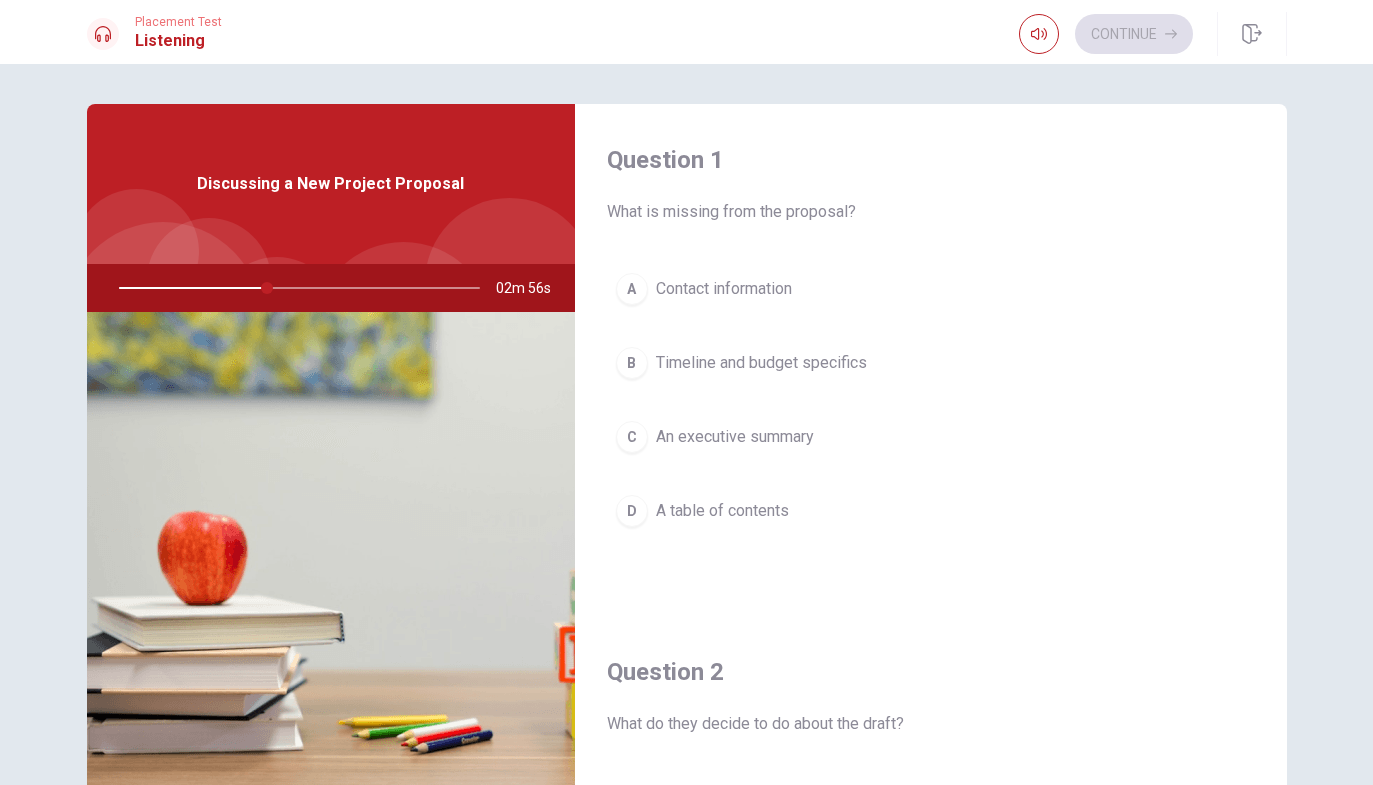 scroll, scrollTop: 0, scrollLeft: 0, axis: both 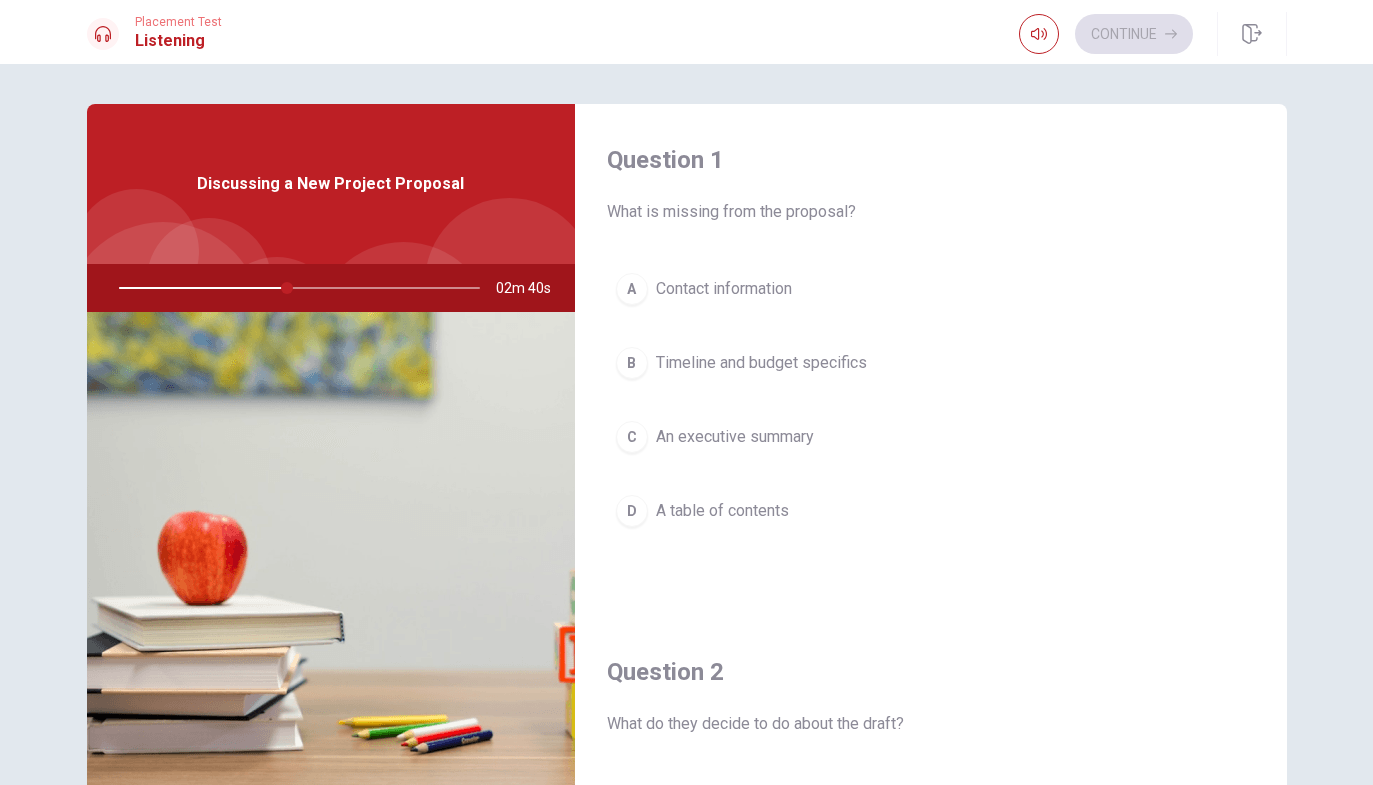 click on "Timeline and budget specifics" at bounding box center (761, 363) 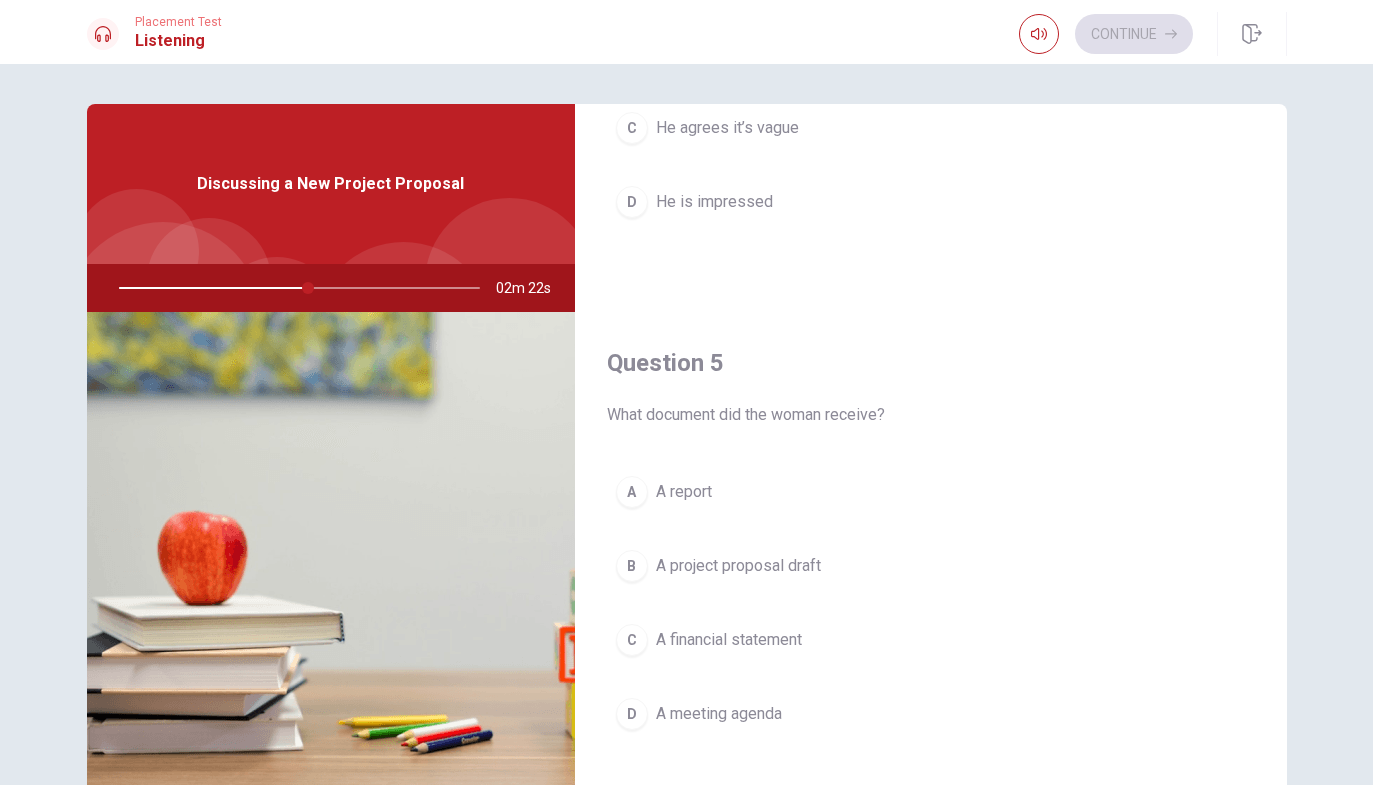 scroll, scrollTop: 1851, scrollLeft: 0, axis: vertical 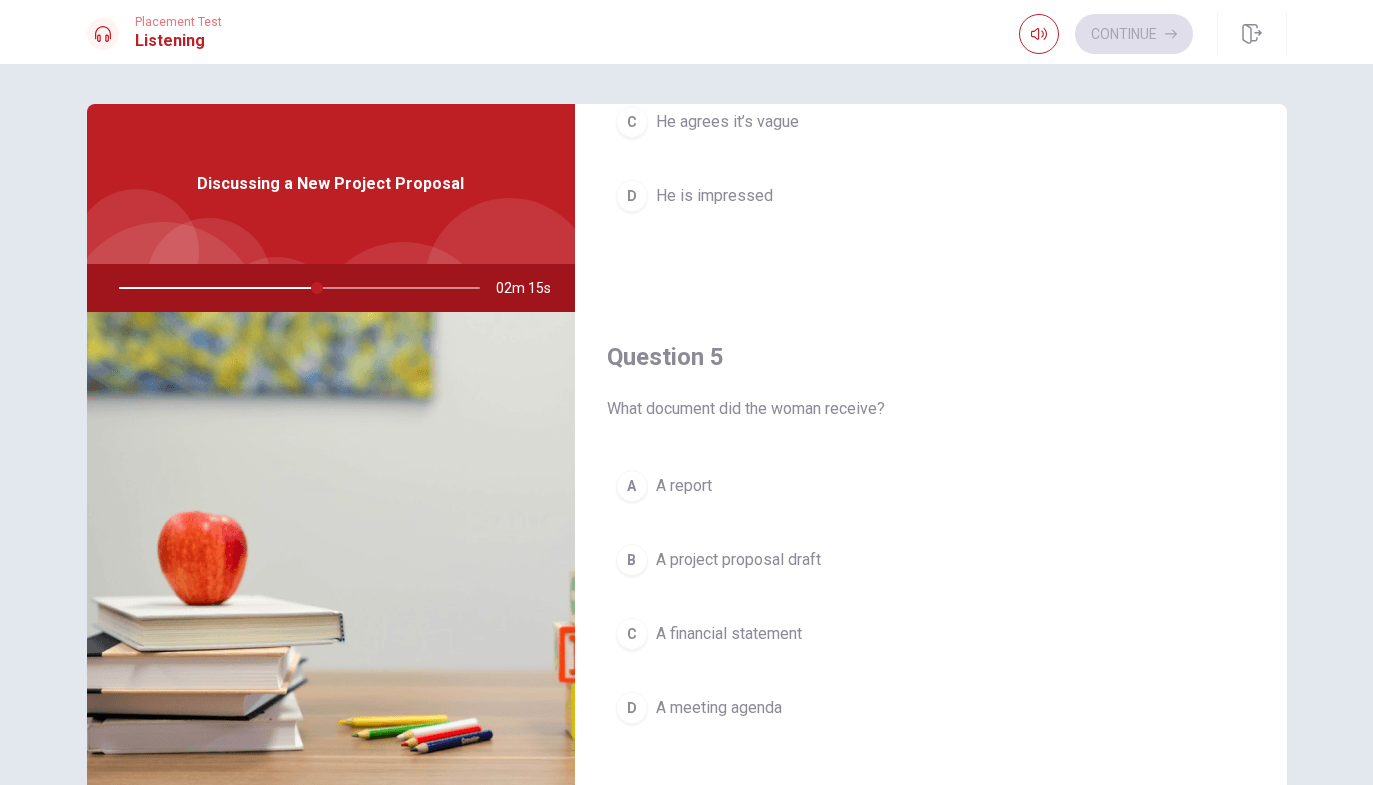 click on "B A project proposal draft" at bounding box center [931, 560] 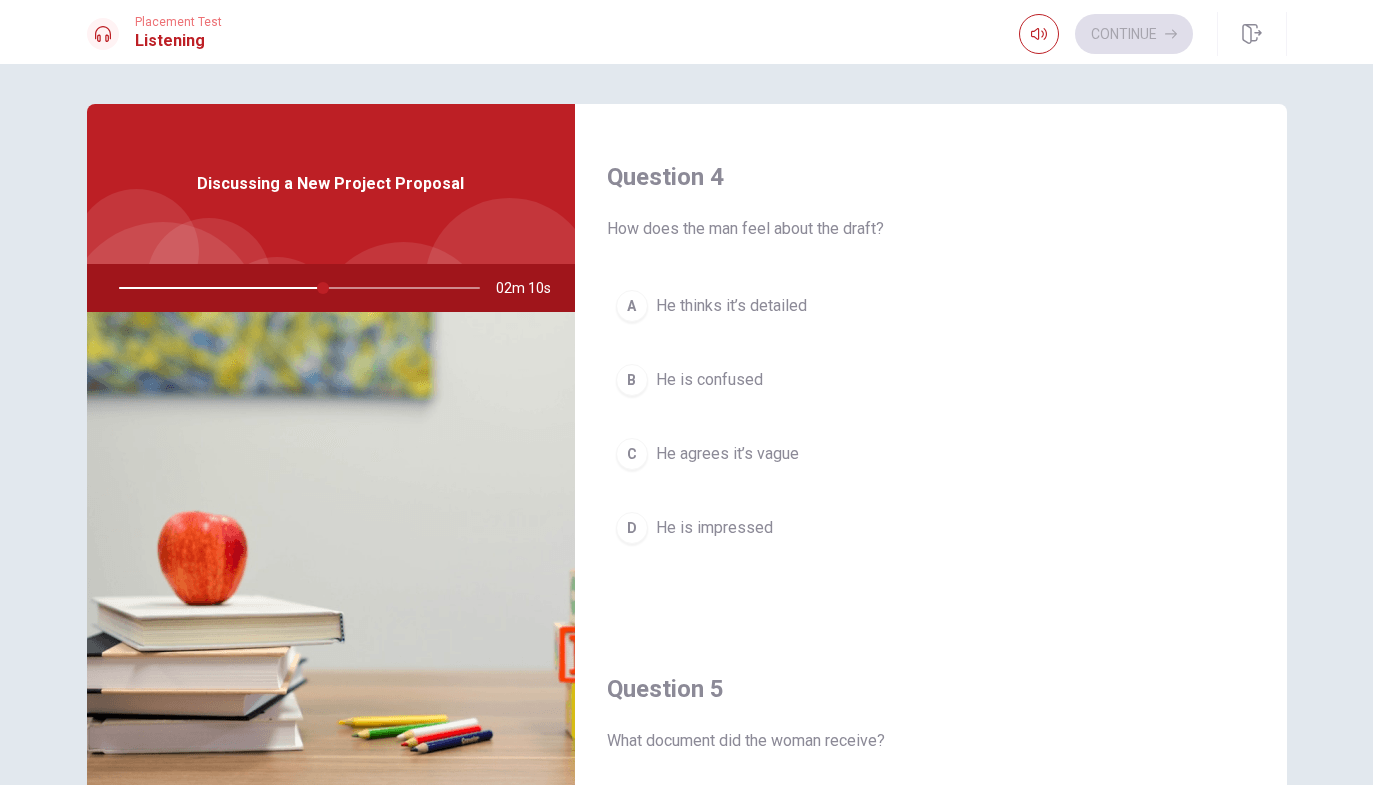 scroll, scrollTop: 1518, scrollLeft: 0, axis: vertical 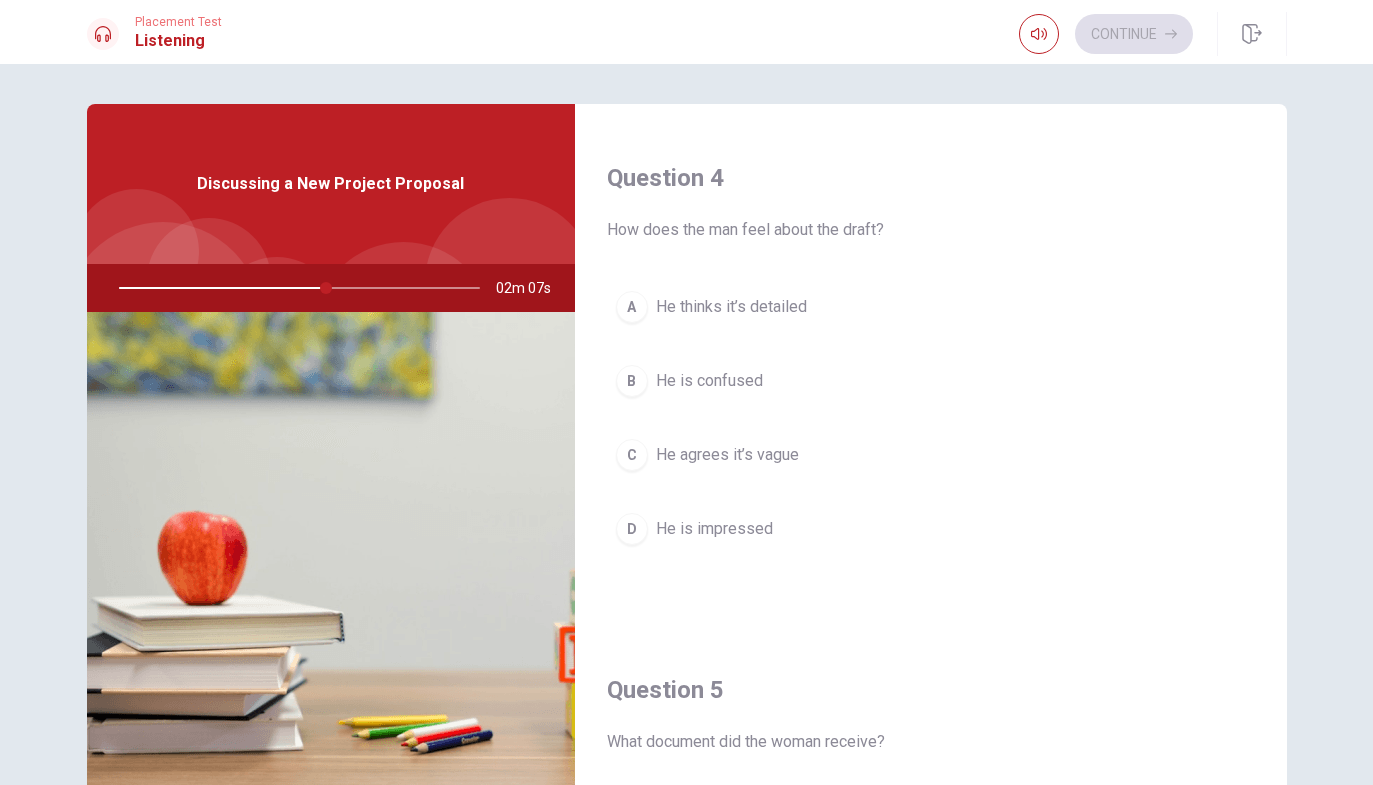click on "C He agrees it’s vague" at bounding box center [931, 455] 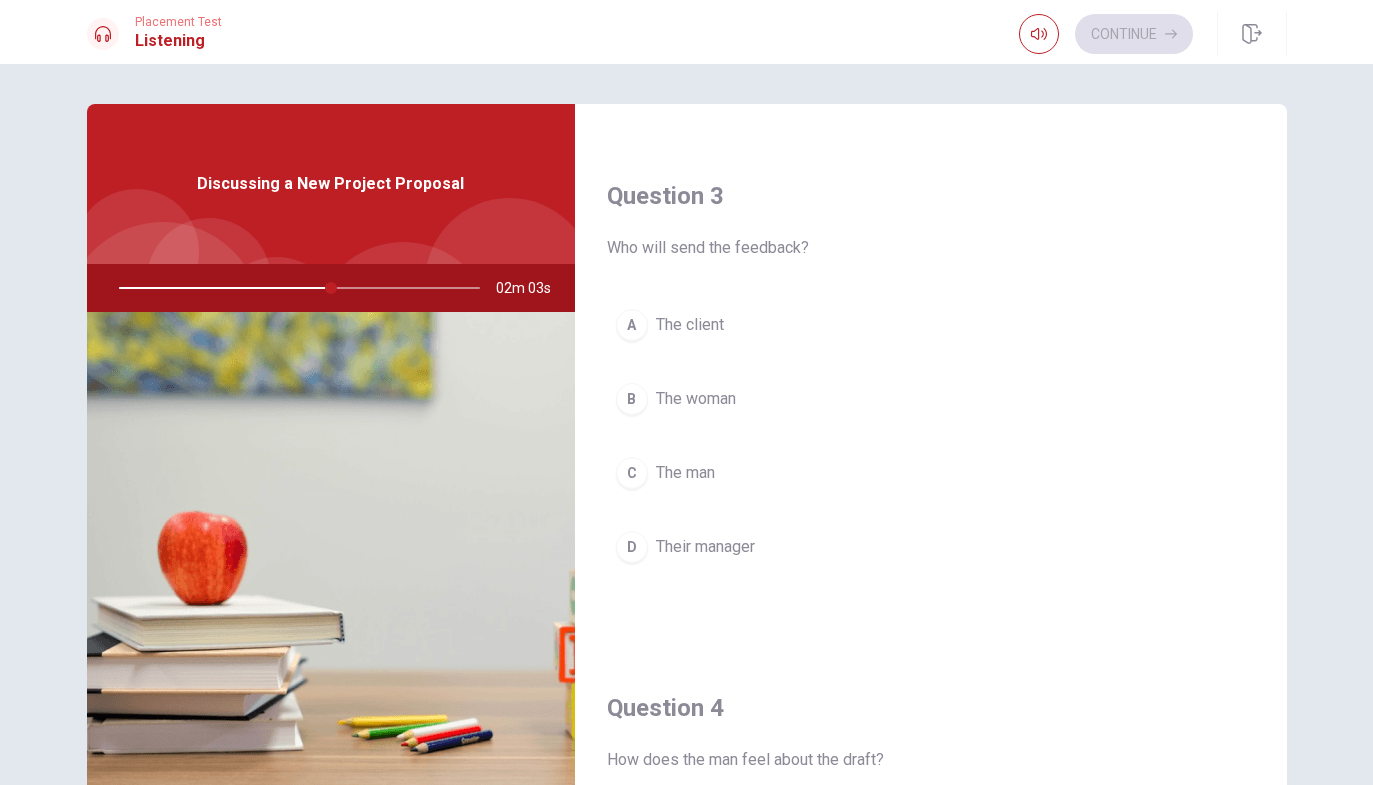 scroll, scrollTop: 986, scrollLeft: 0, axis: vertical 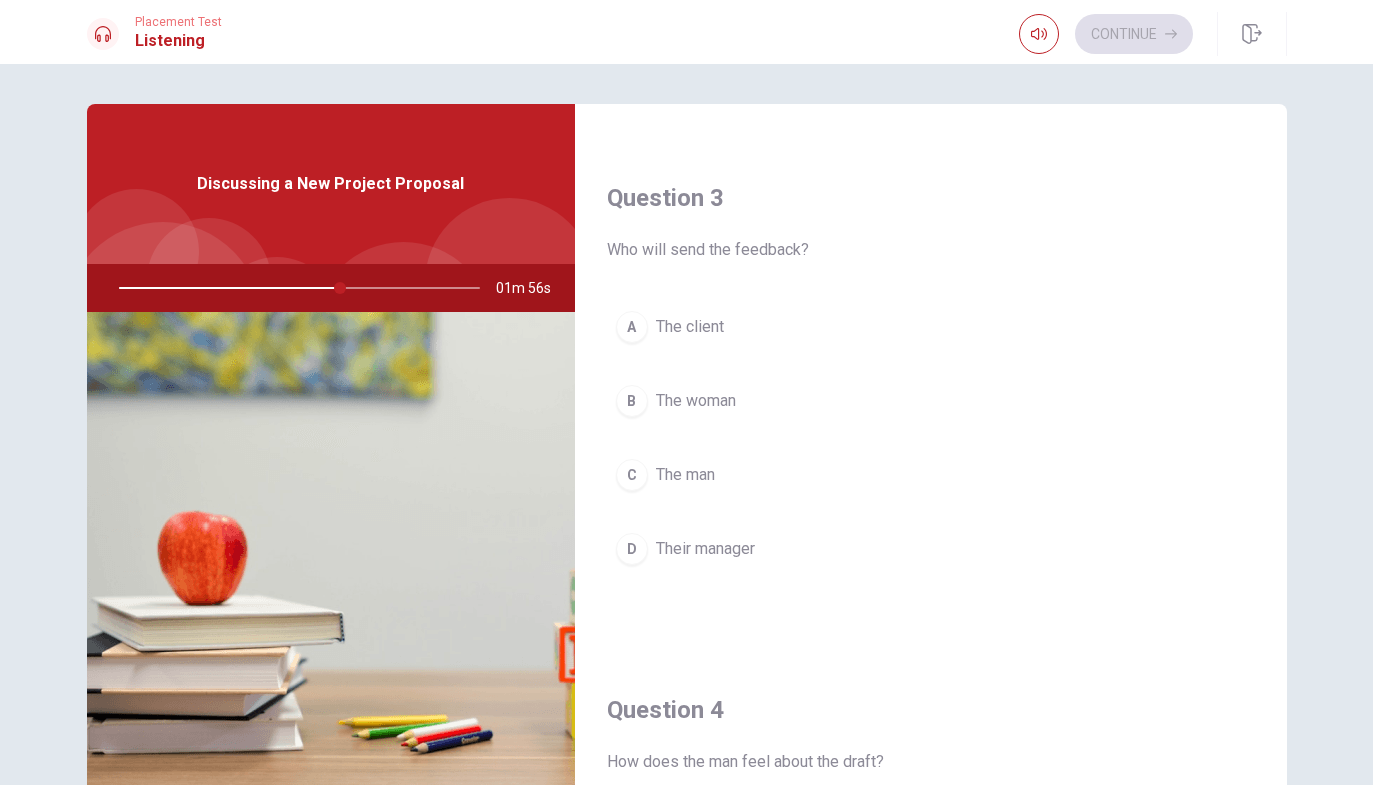 click on "D Their manager" at bounding box center [931, 549] 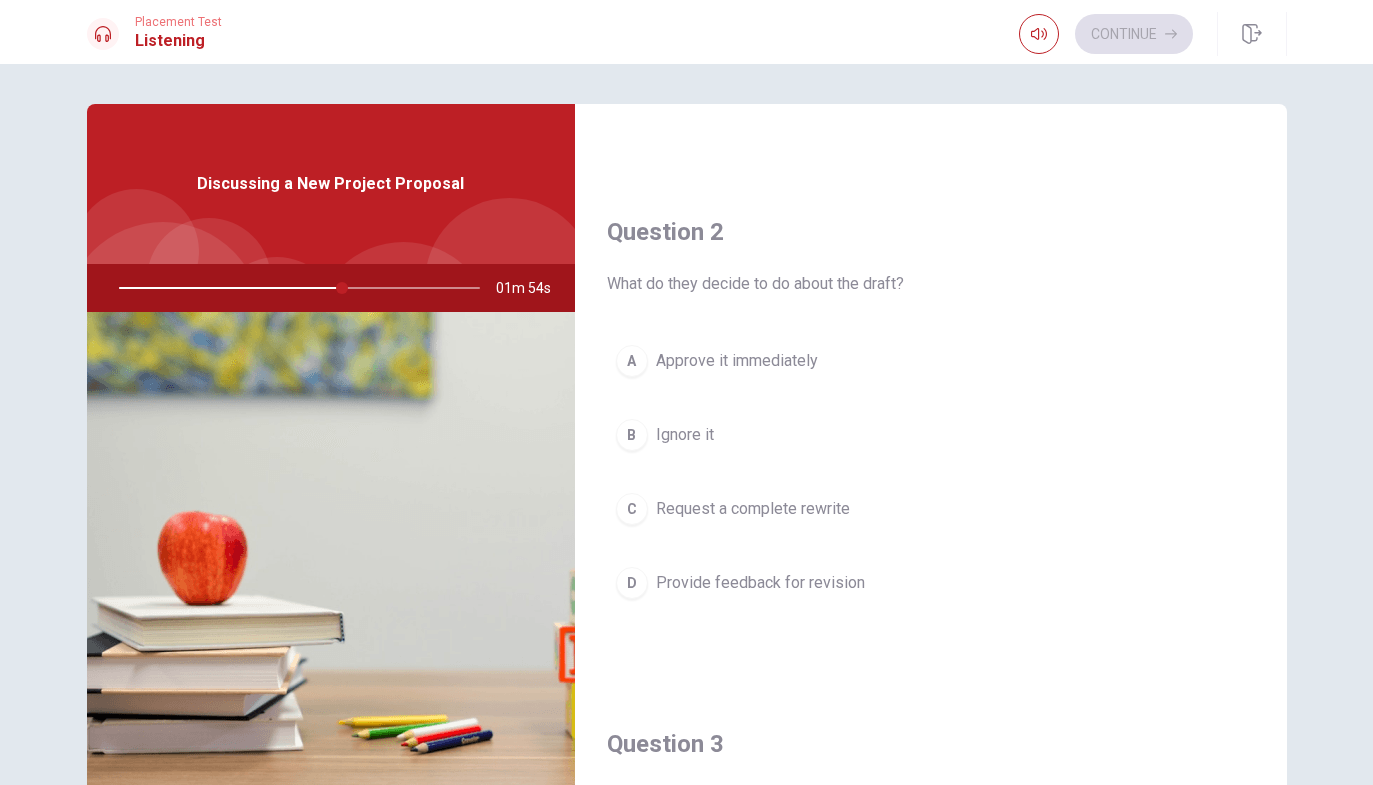 scroll, scrollTop: 441, scrollLeft: 0, axis: vertical 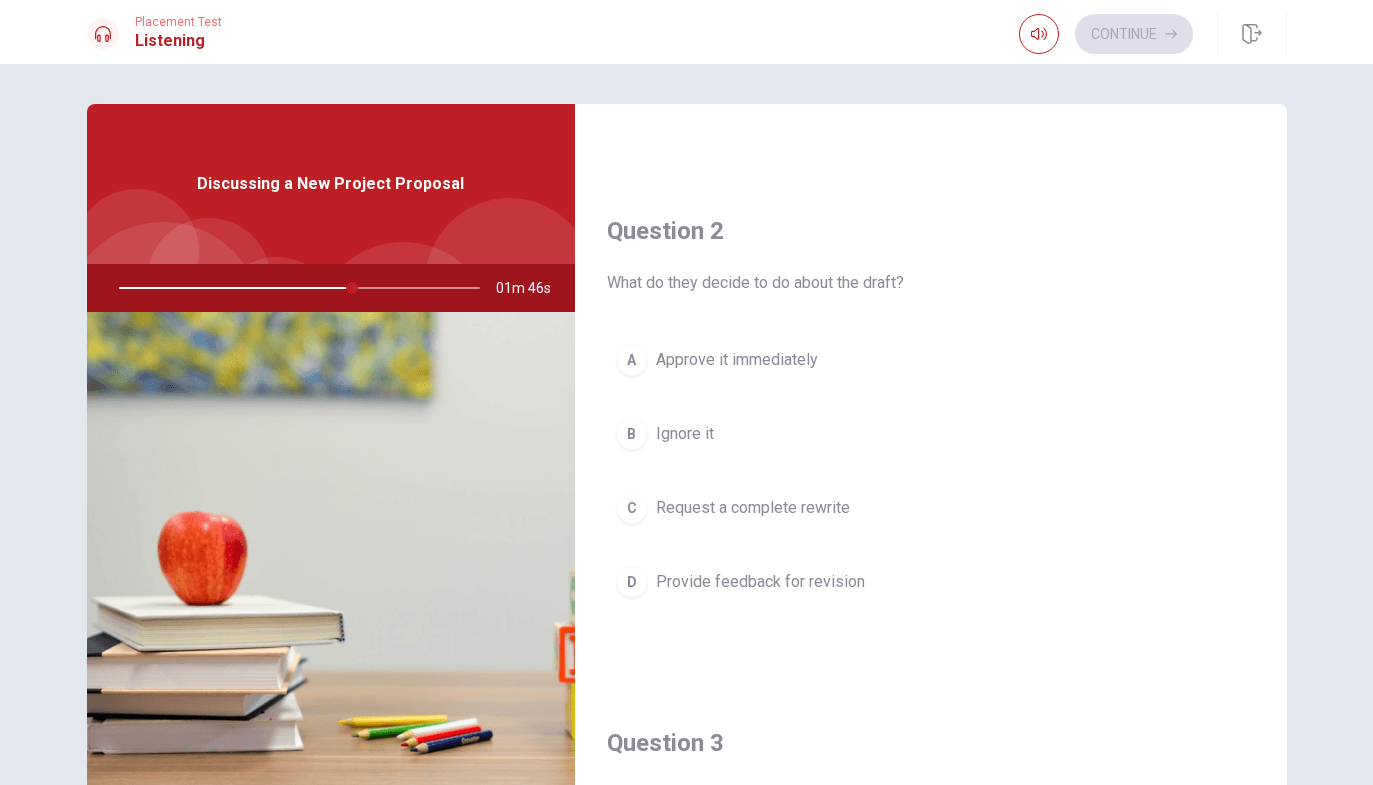 click on "D Provide feedback for revision" at bounding box center (931, 582) 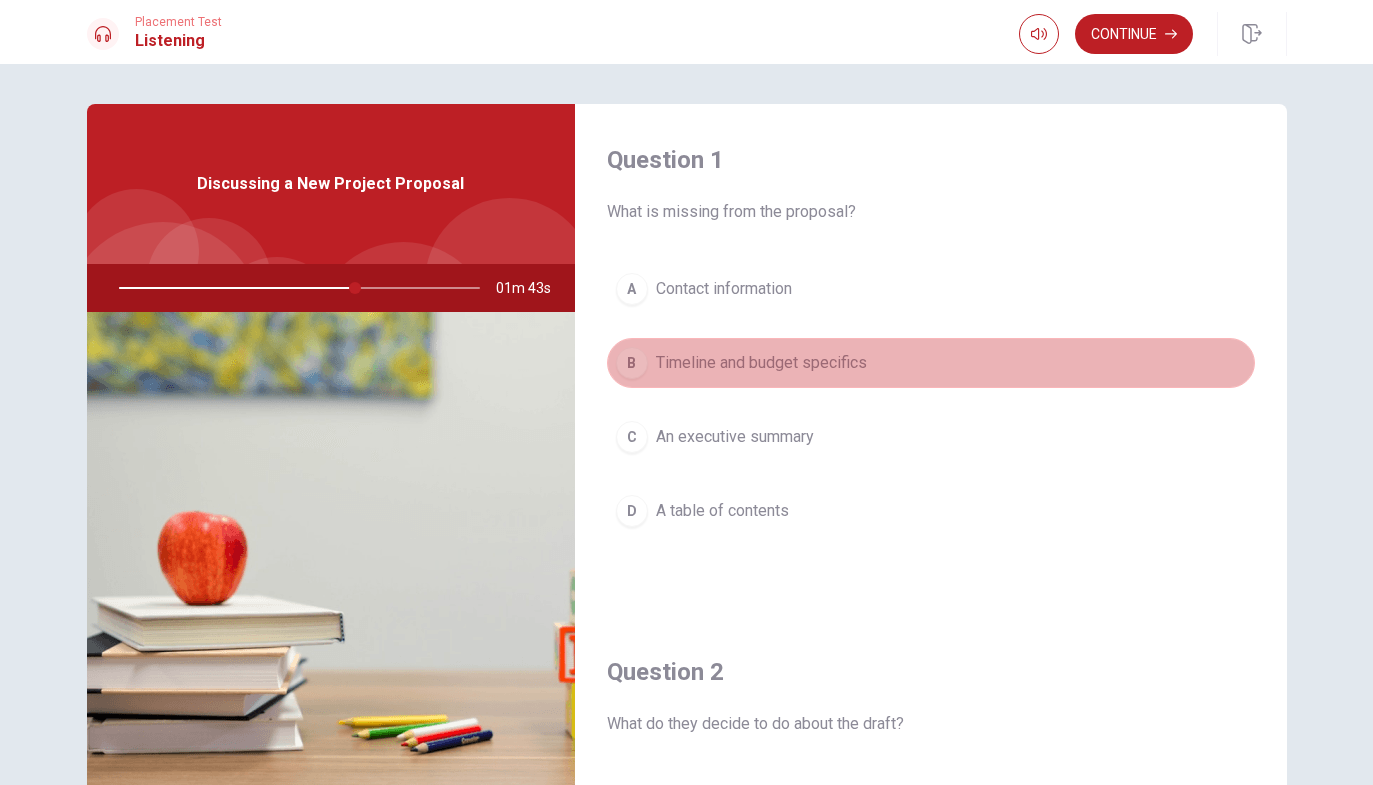 scroll, scrollTop: 0, scrollLeft: 0, axis: both 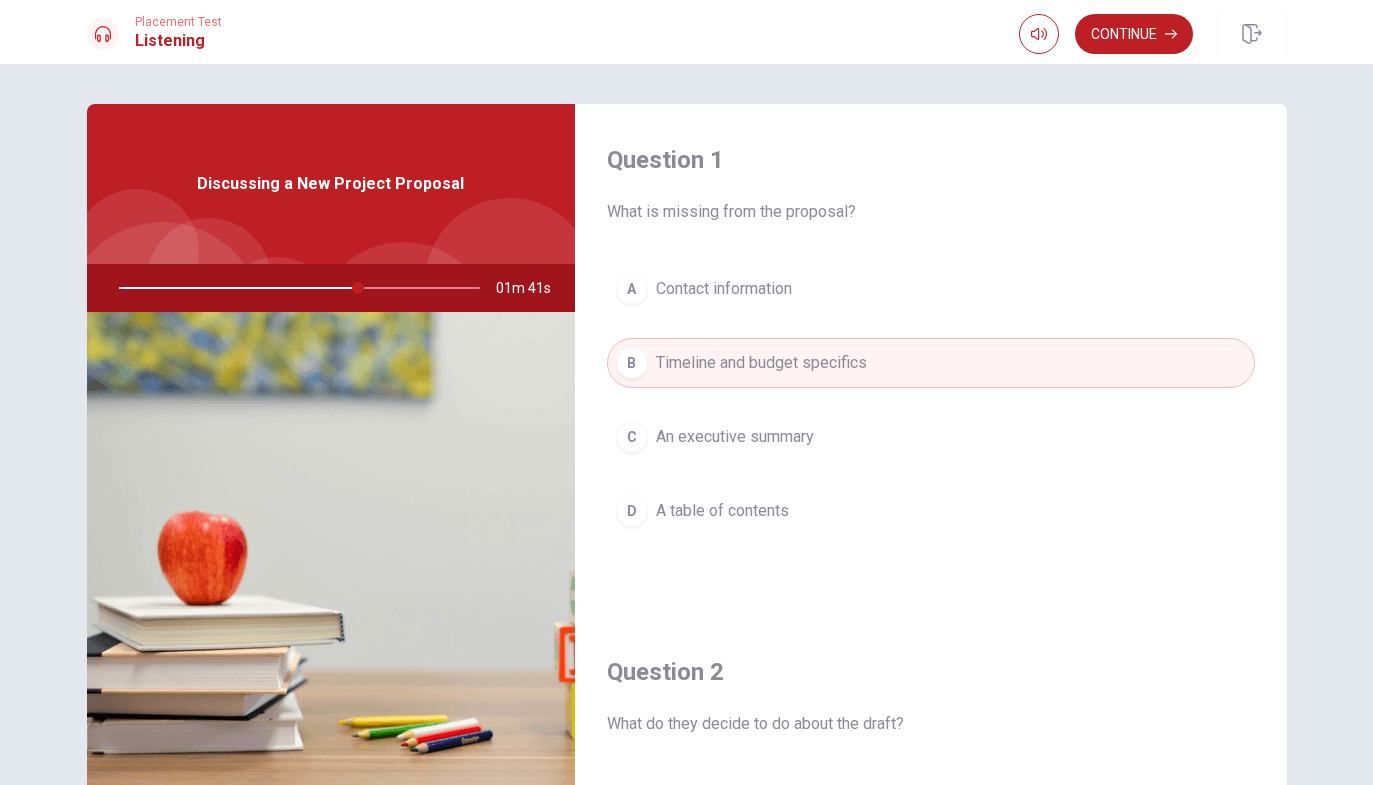 click 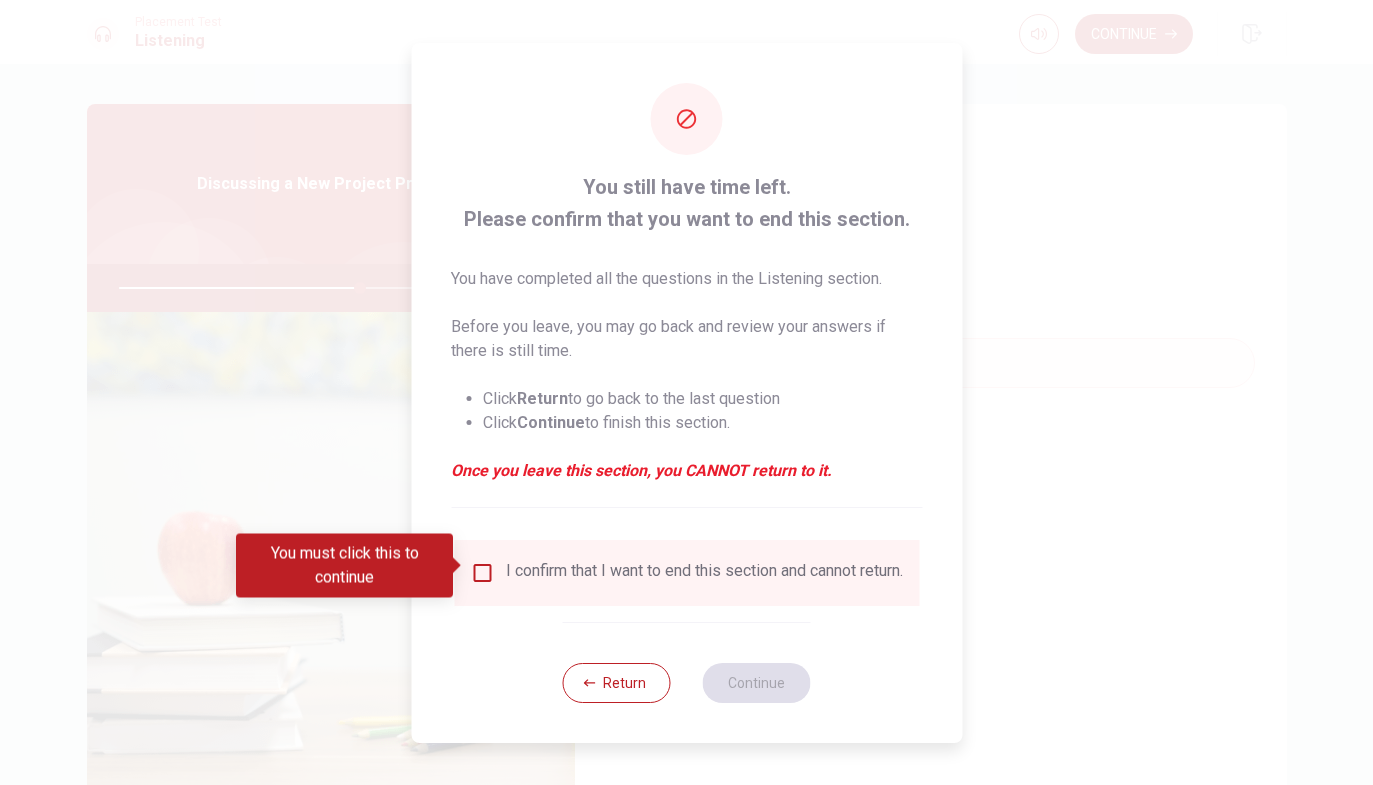 click on "Return" at bounding box center (617, 683) 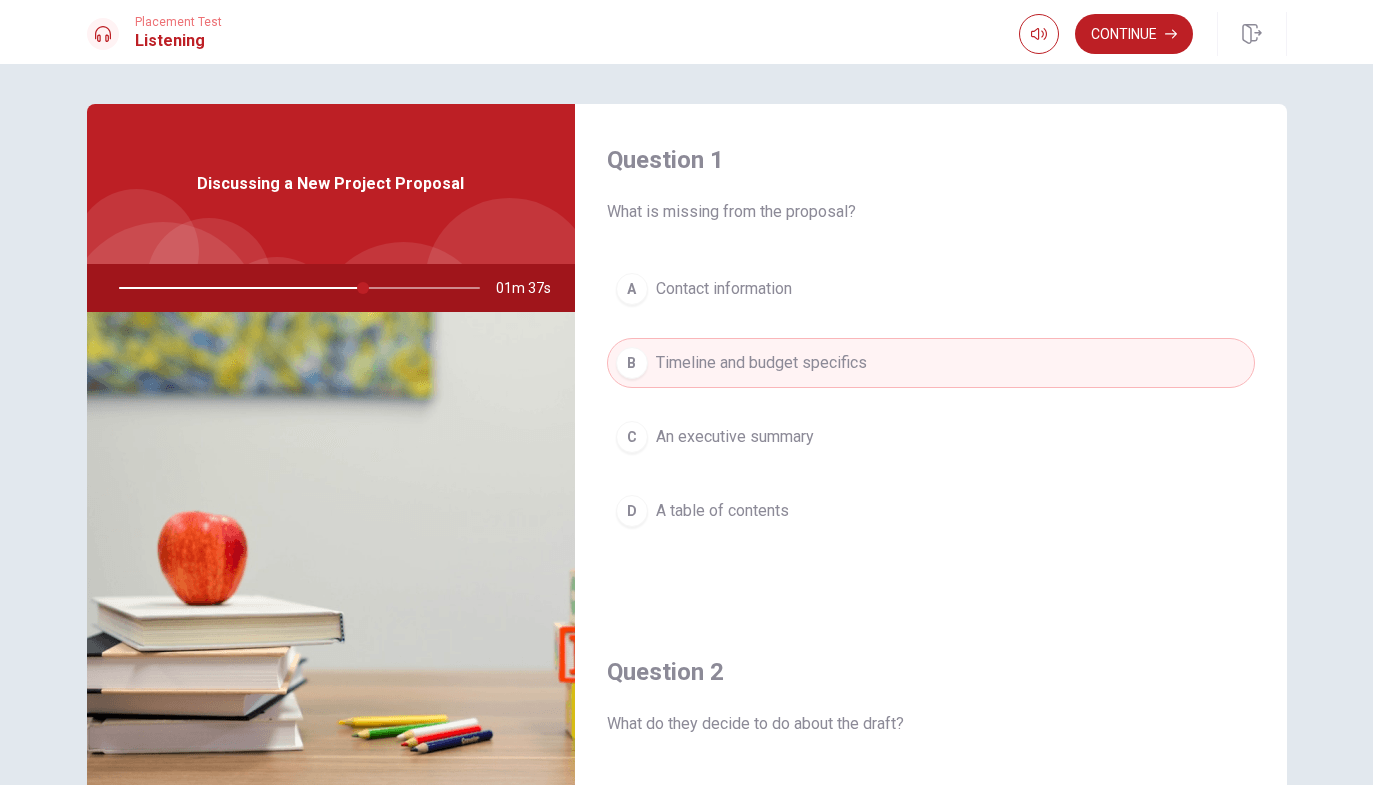 click on "Continue" at bounding box center (1134, 34) 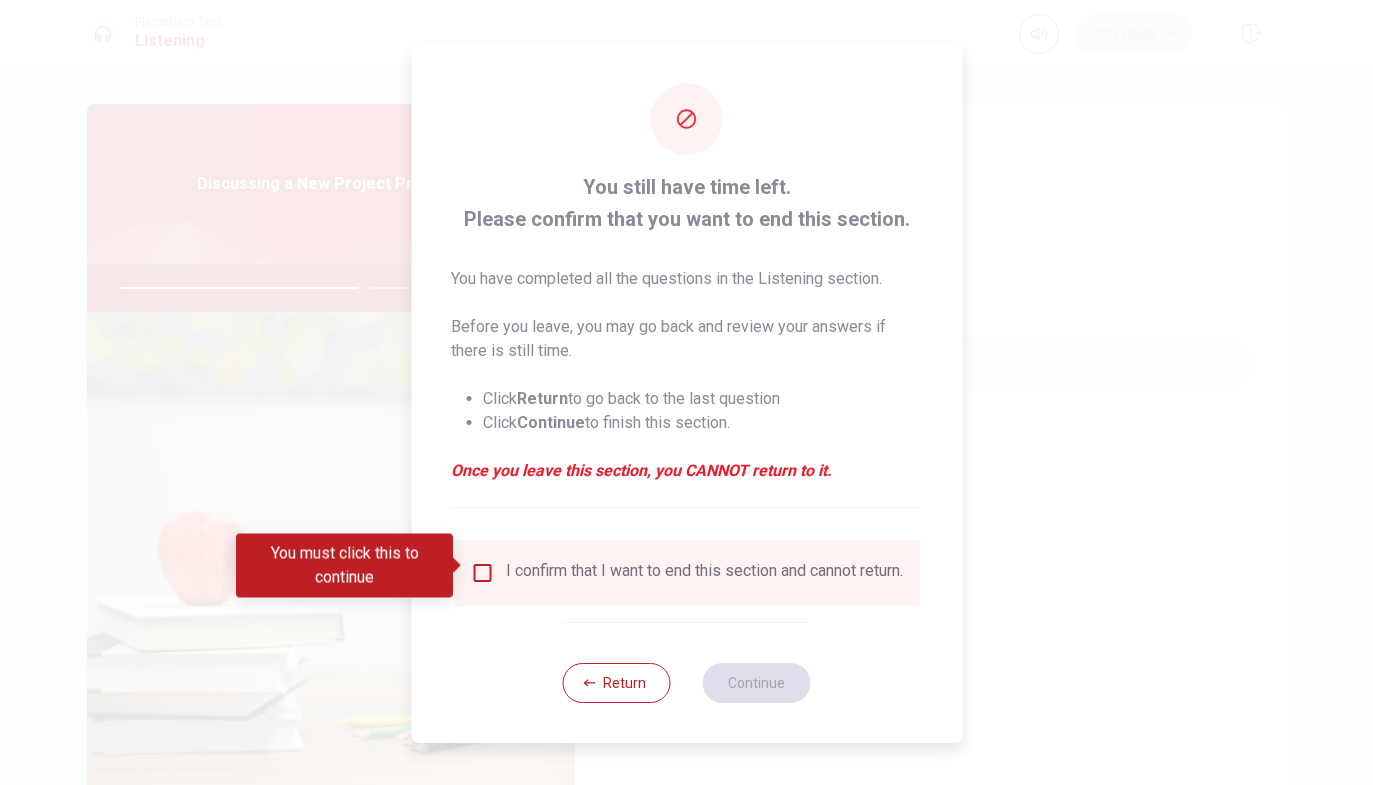 click on "I confirm that I want to end this section and cannot return." at bounding box center (686, 573) 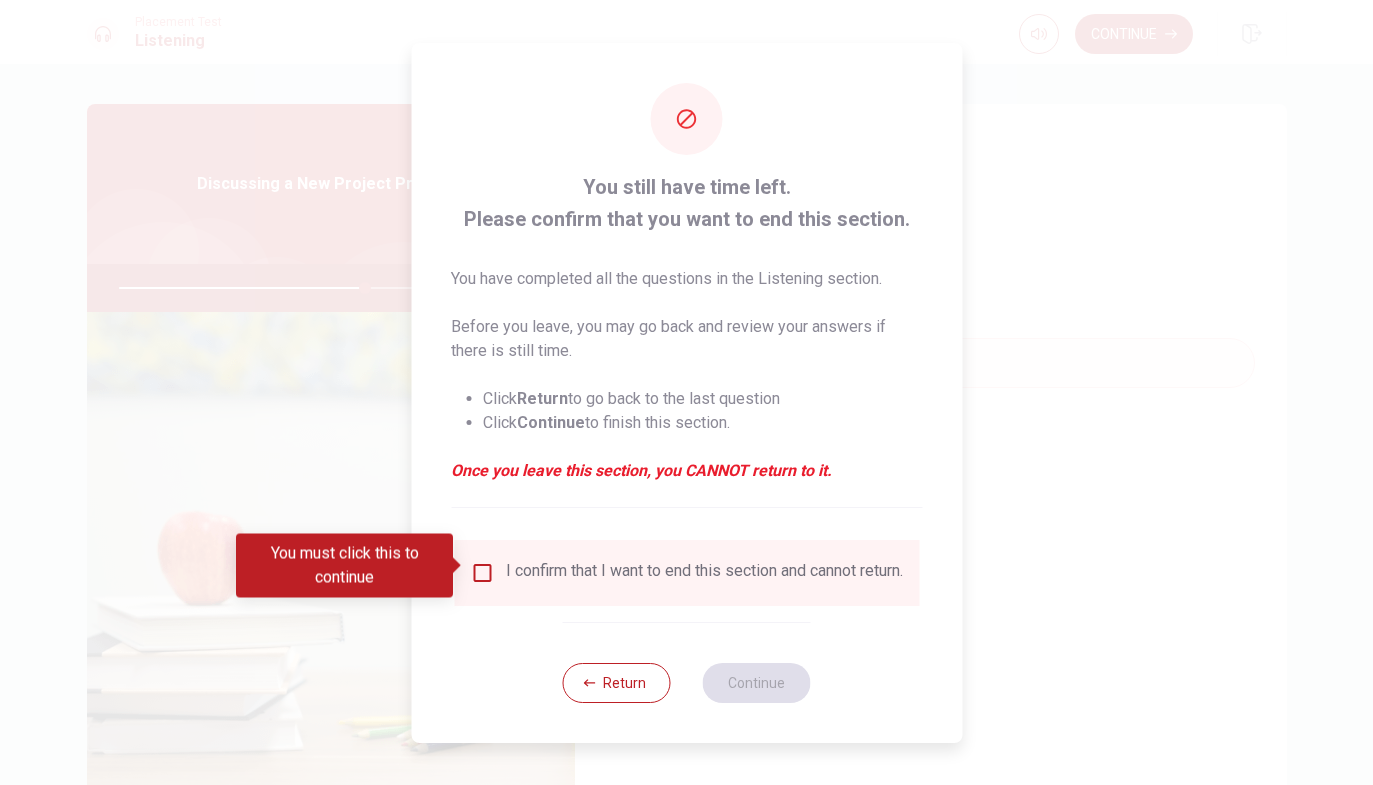 click at bounding box center [482, 573] 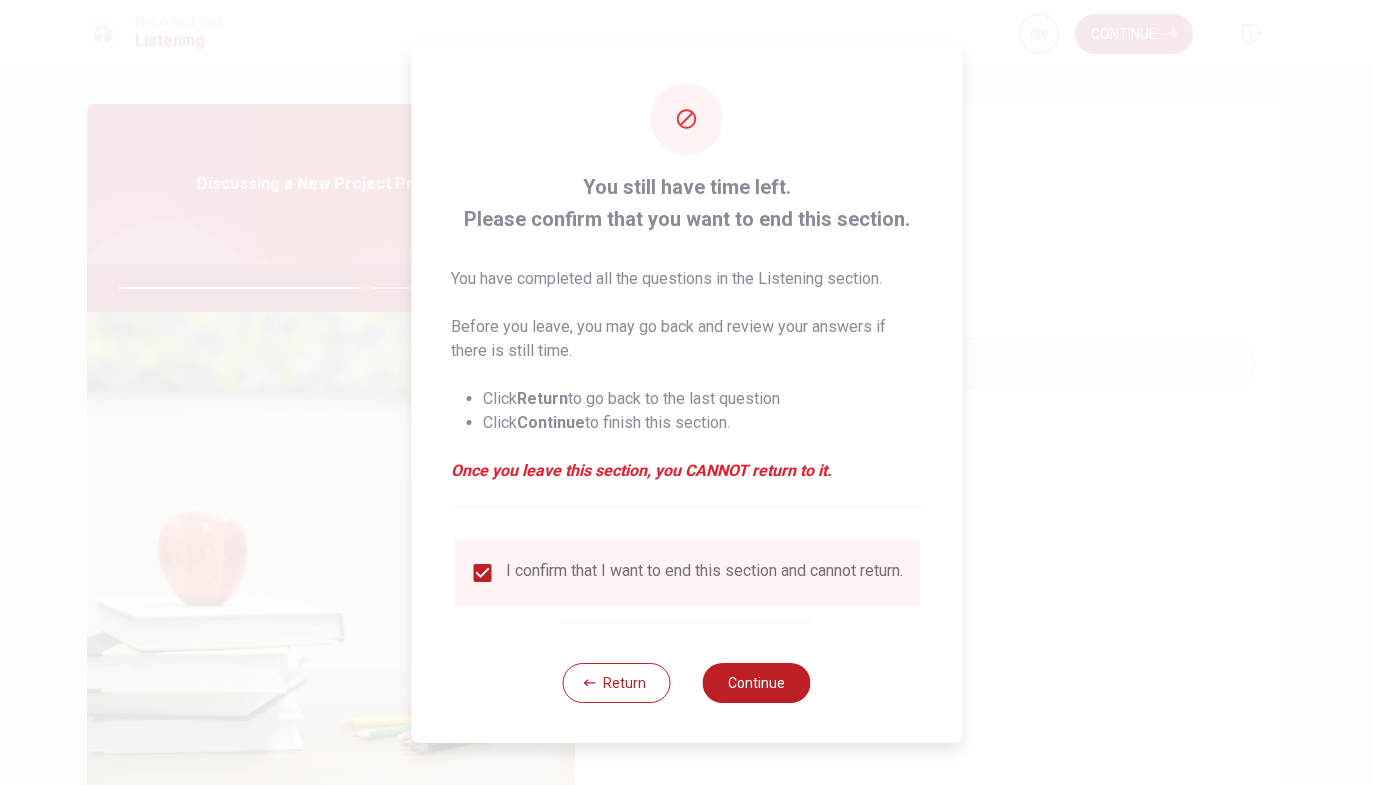click on "Continue" at bounding box center (757, 683) 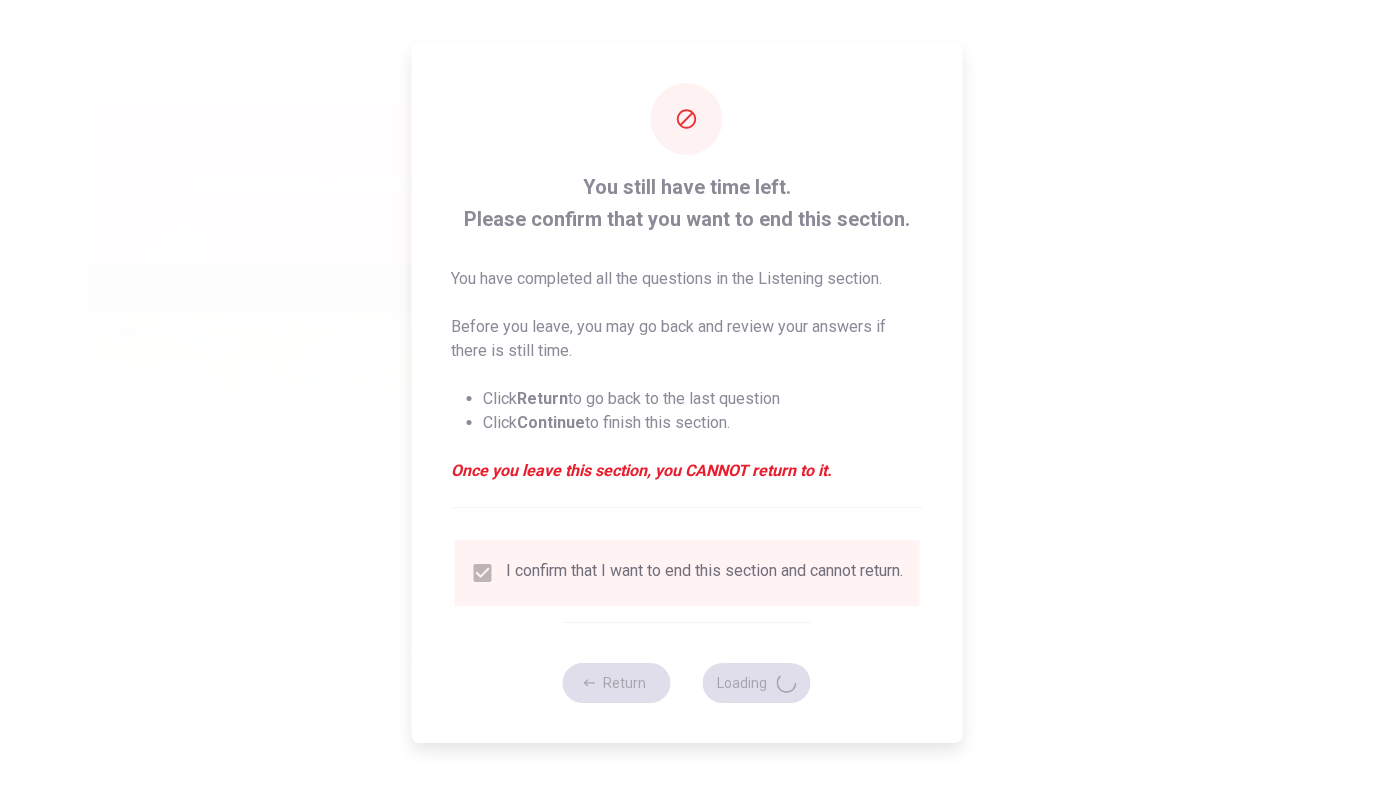 type on "69" 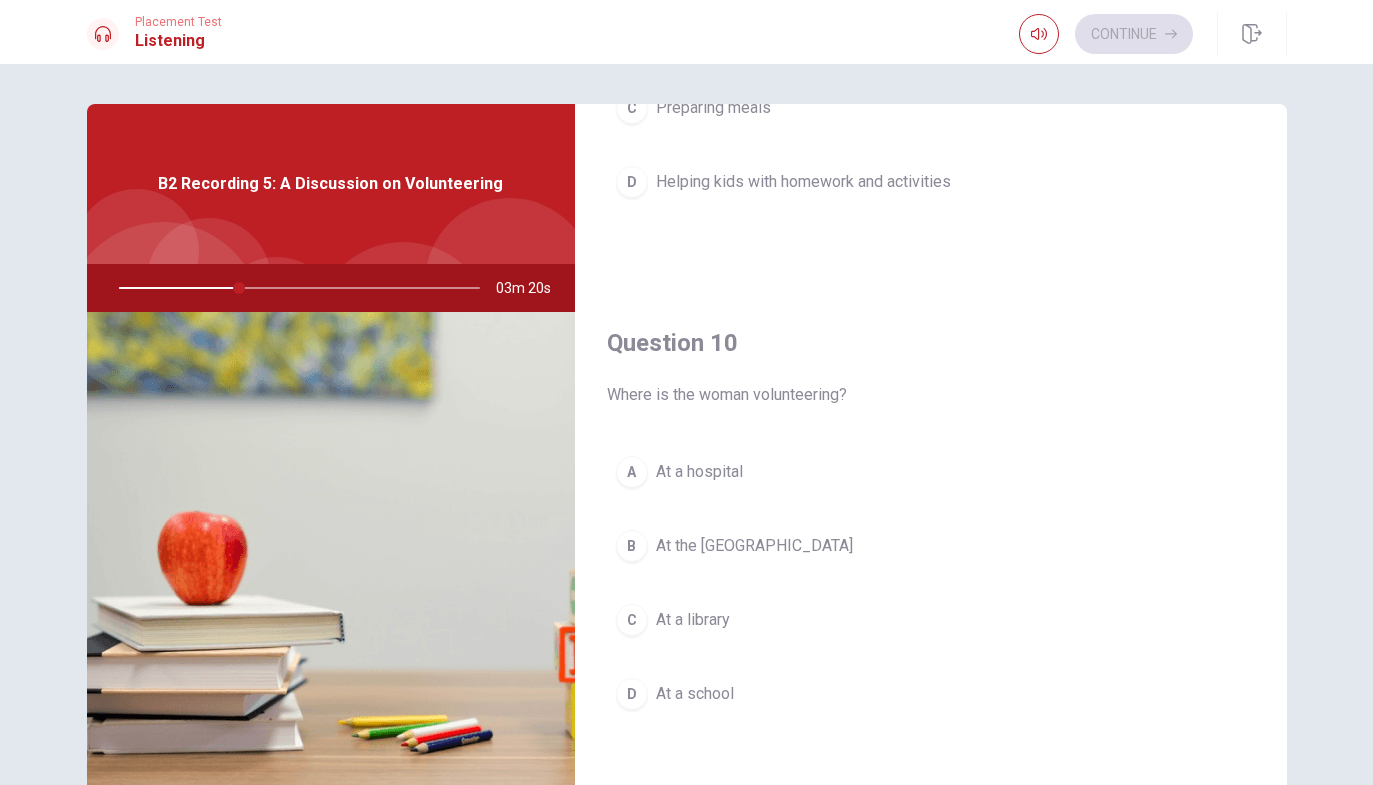 scroll, scrollTop: 1865, scrollLeft: 0, axis: vertical 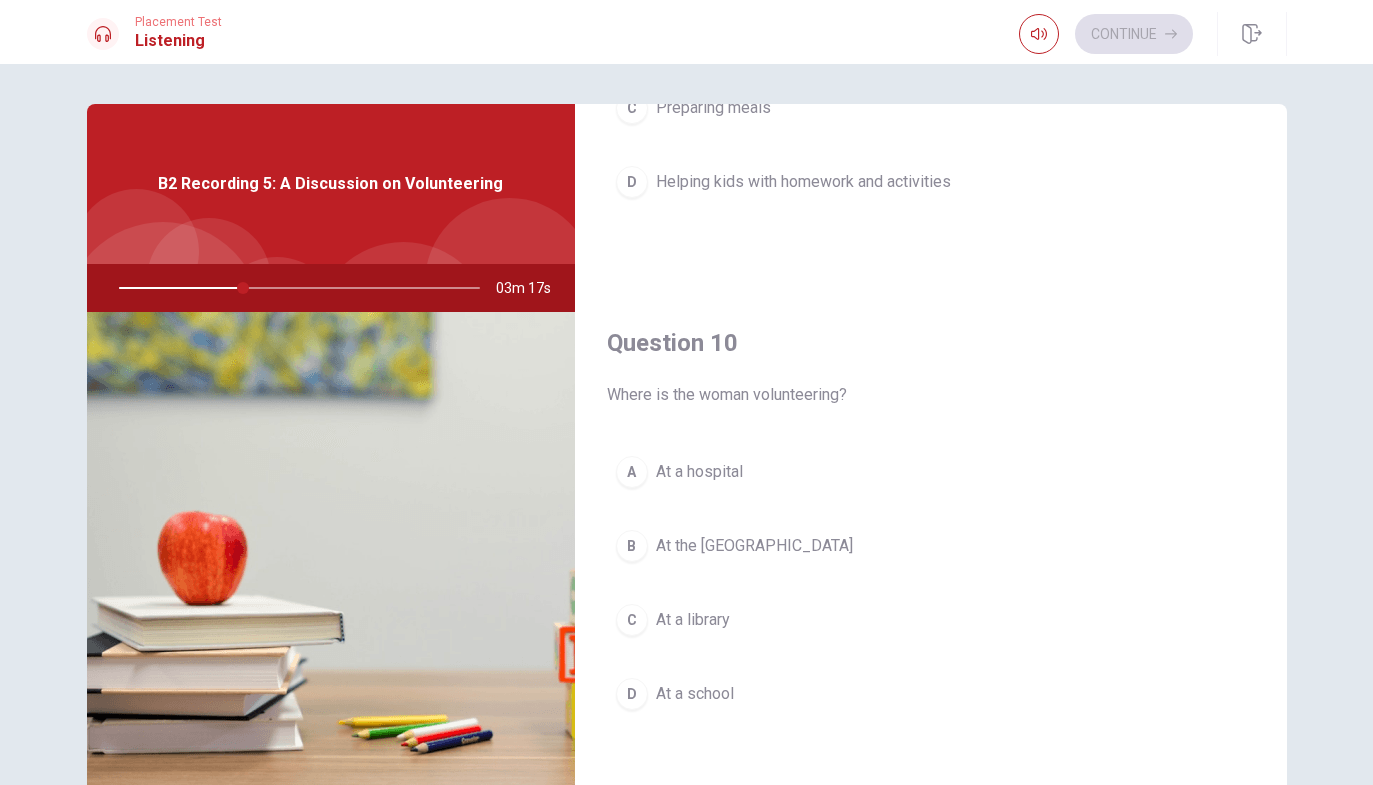 click on "D At a school" at bounding box center [931, 694] 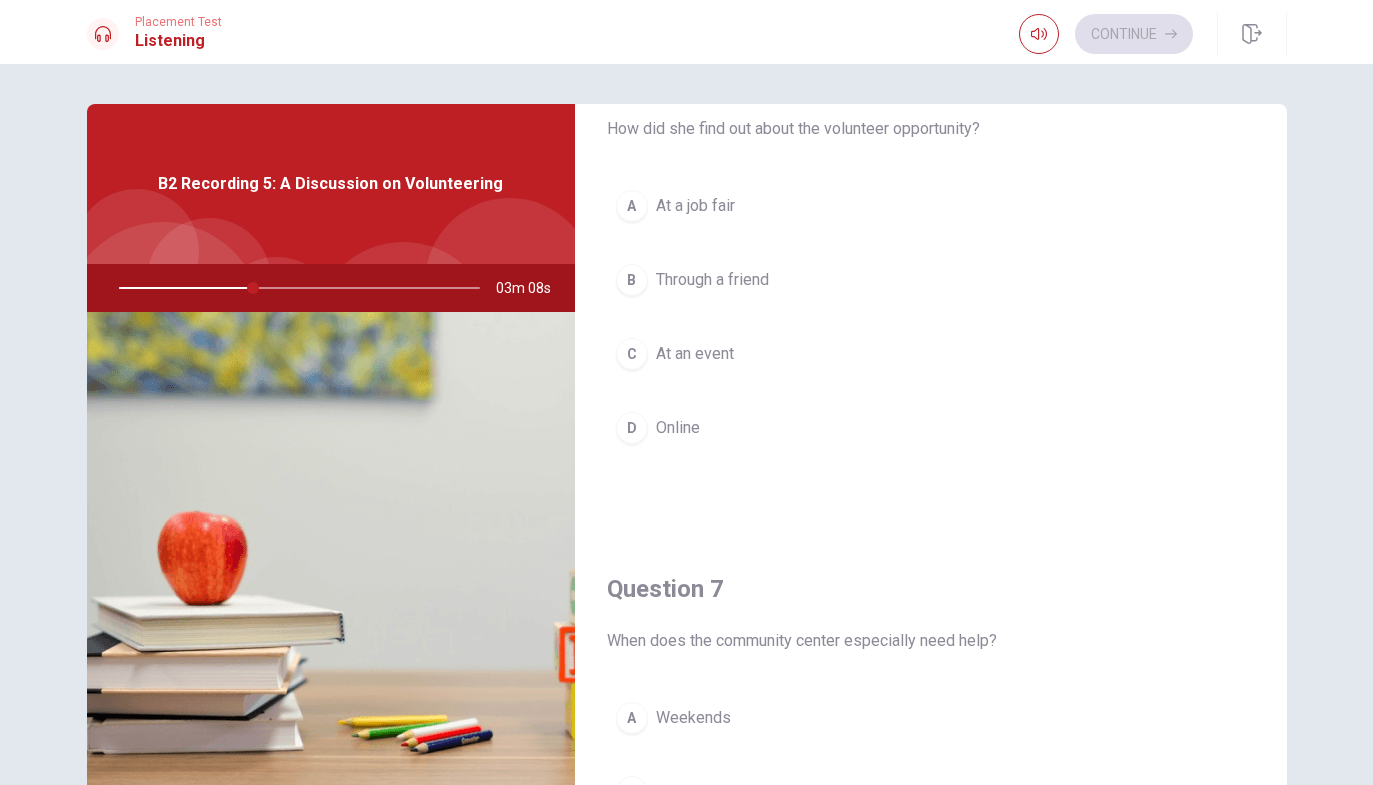 scroll, scrollTop: 78, scrollLeft: 0, axis: vertical 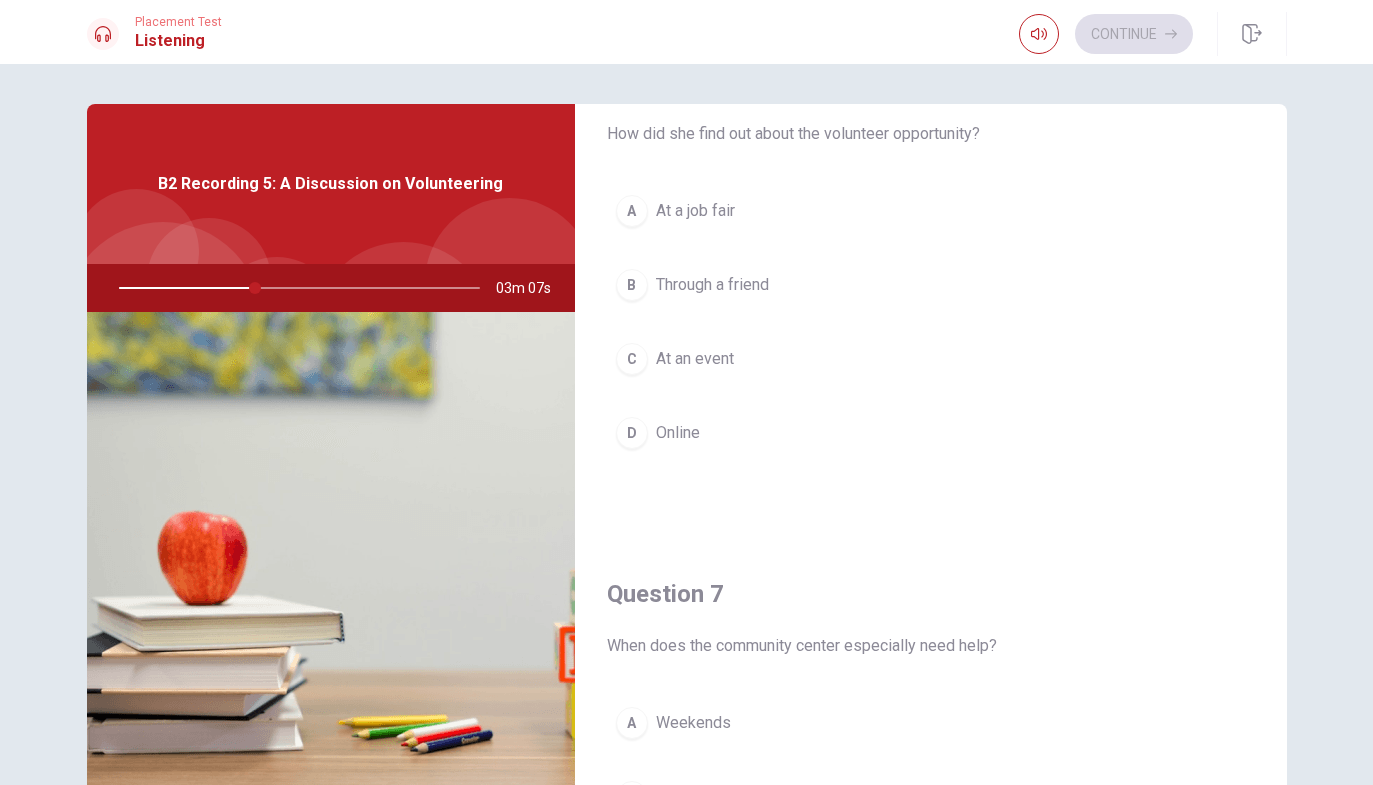 click on "D Online" at bounding box center [931, 433] 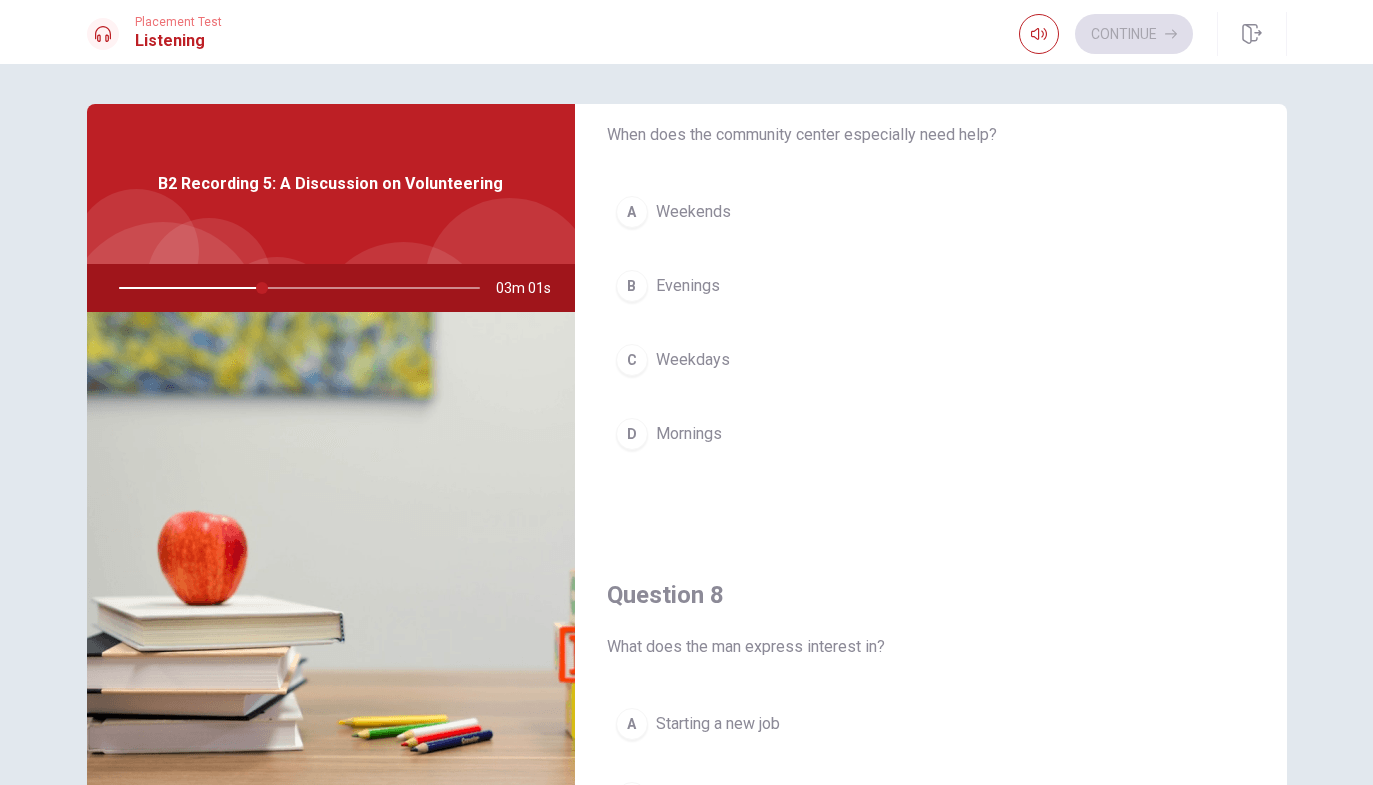 scroll, scrollTop: 565, scrollLeft: 0, axis: vertical 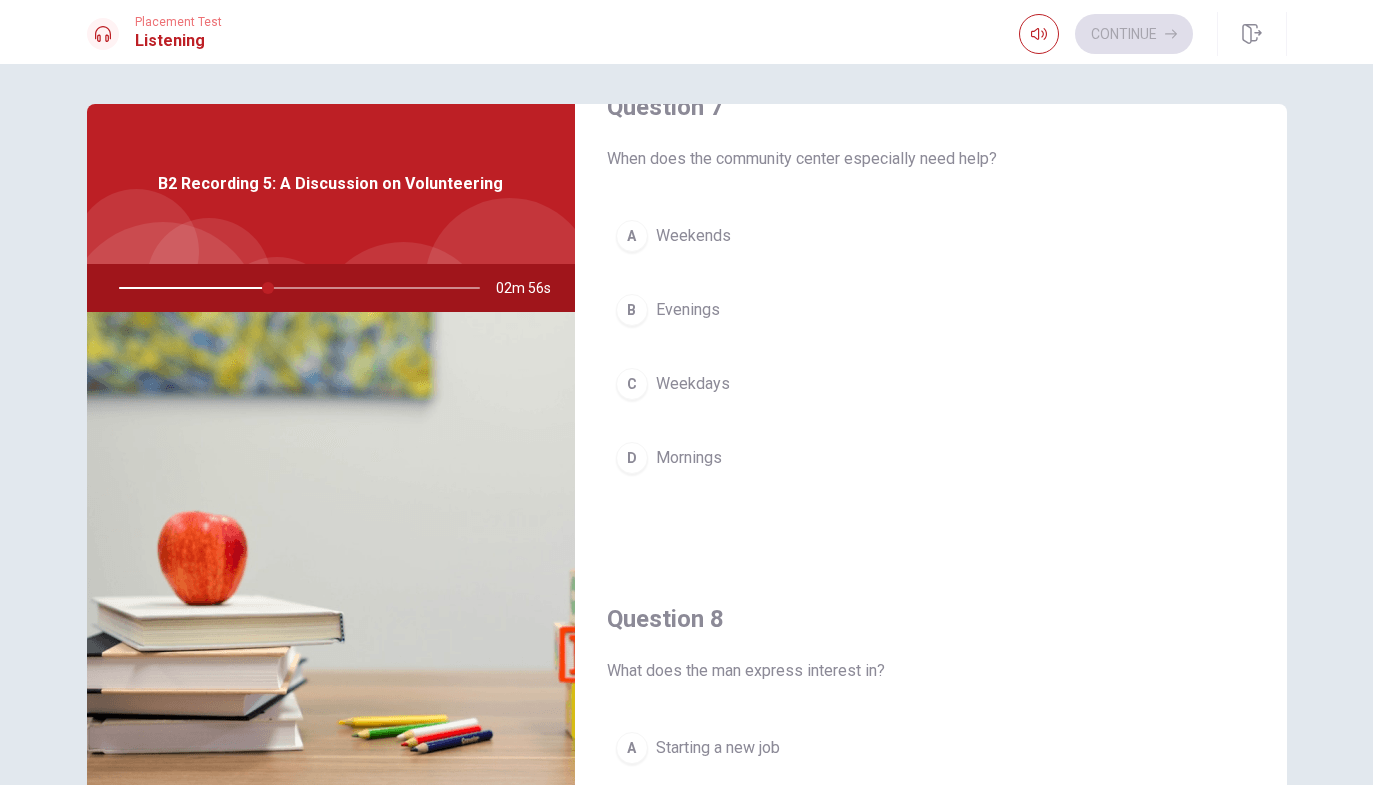 click on "A Weekends" at bounding box center (931, 236) 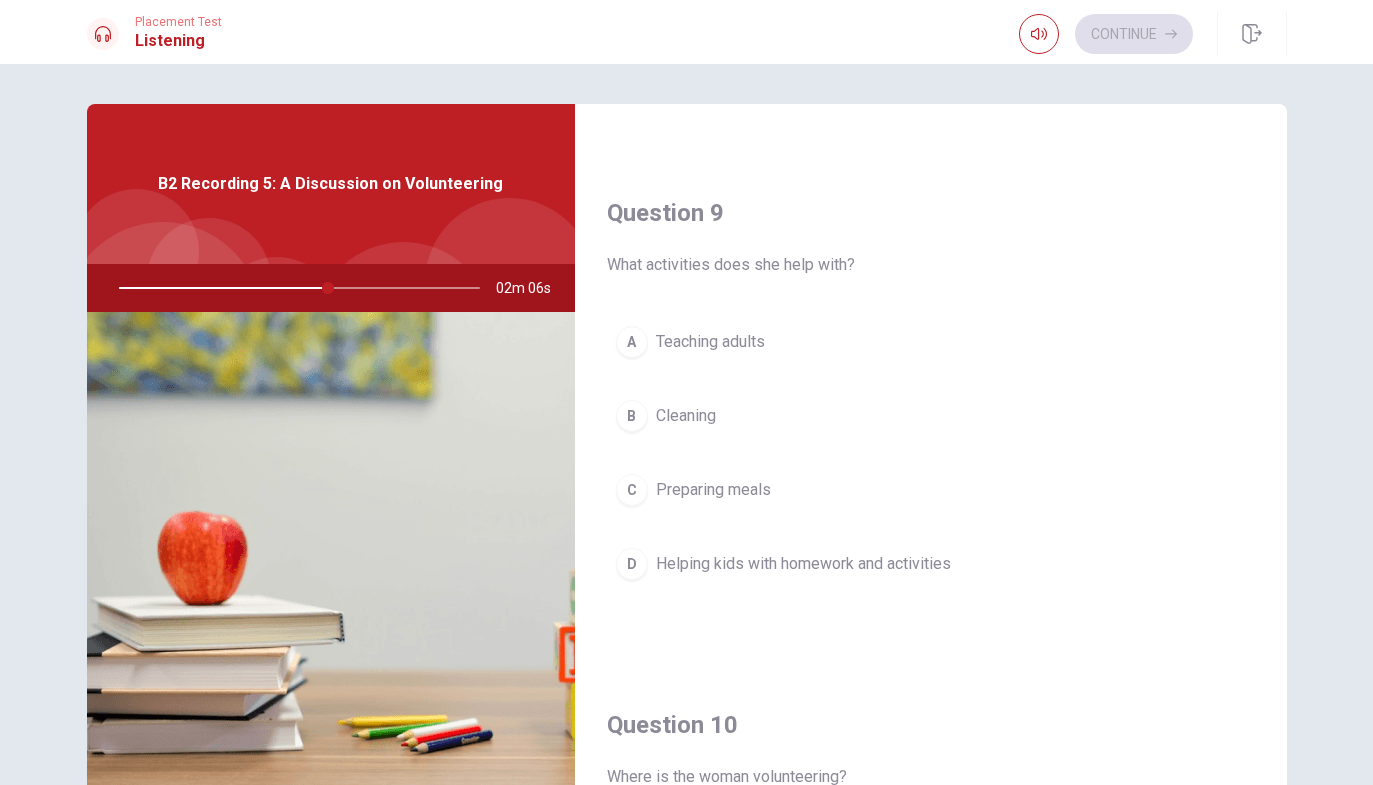 scroll, scrollTop: 1489, scrollLeft: 0, axis: vertical 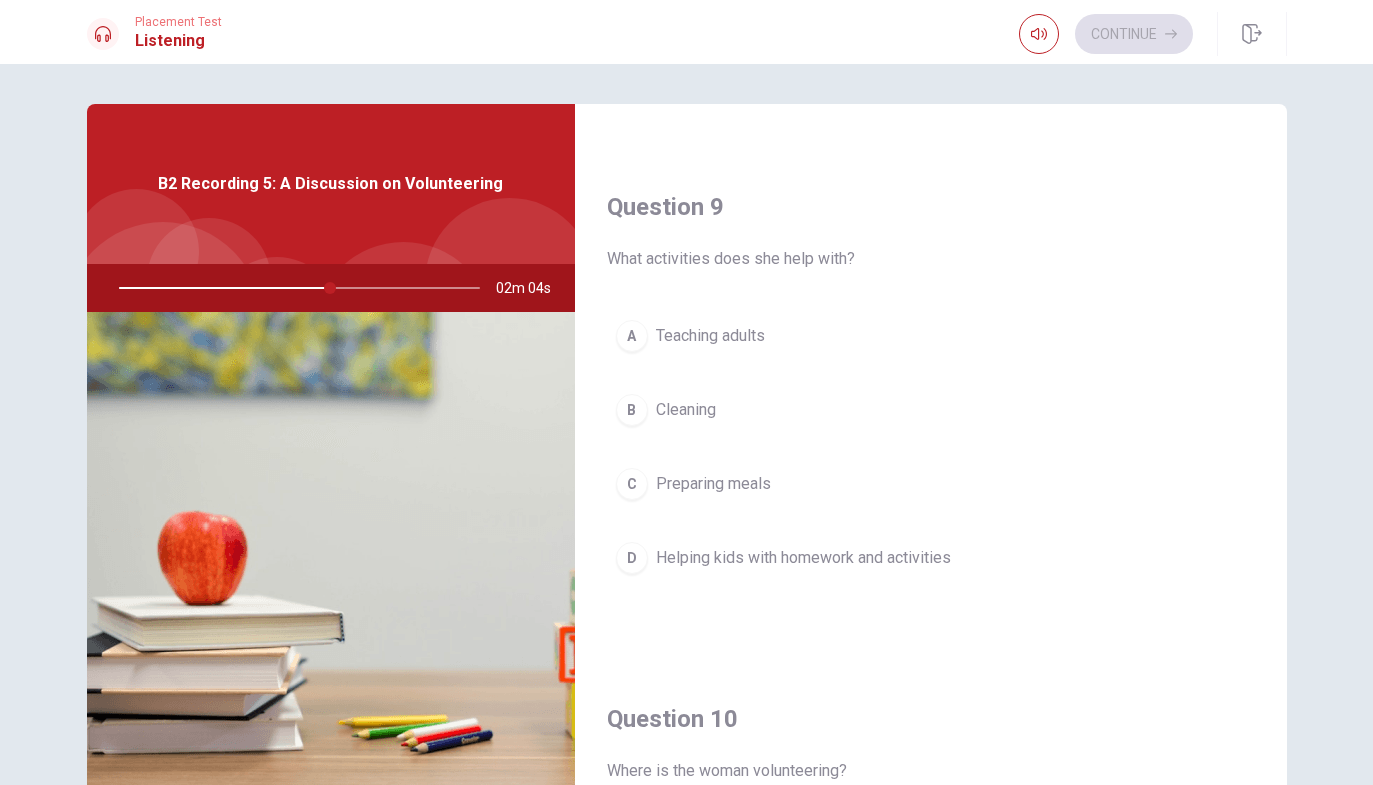 click on "D Helping kids with homework and activities" at bounding box center [931, 558] 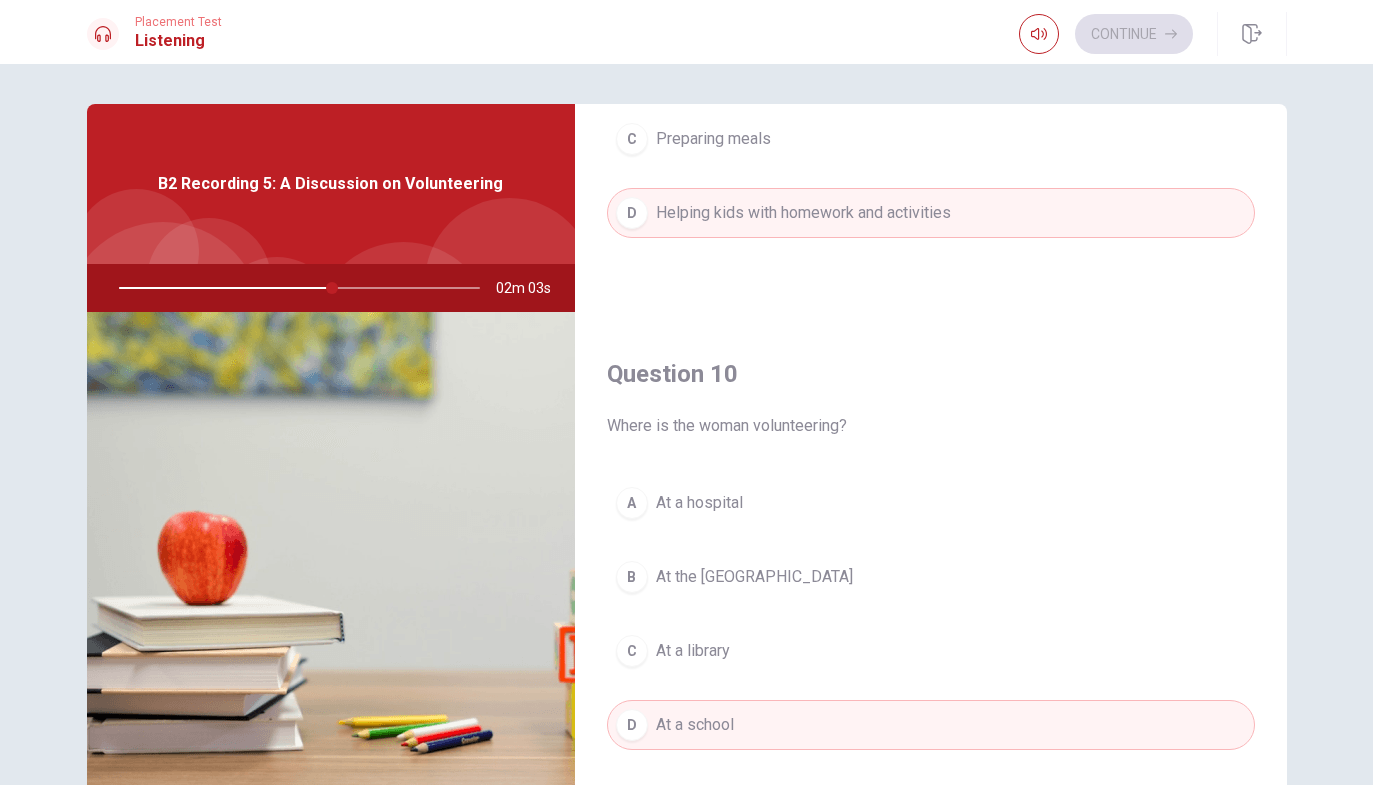 scroll, scrollTop: 1838, scrollLeft: 0, axis: vertical 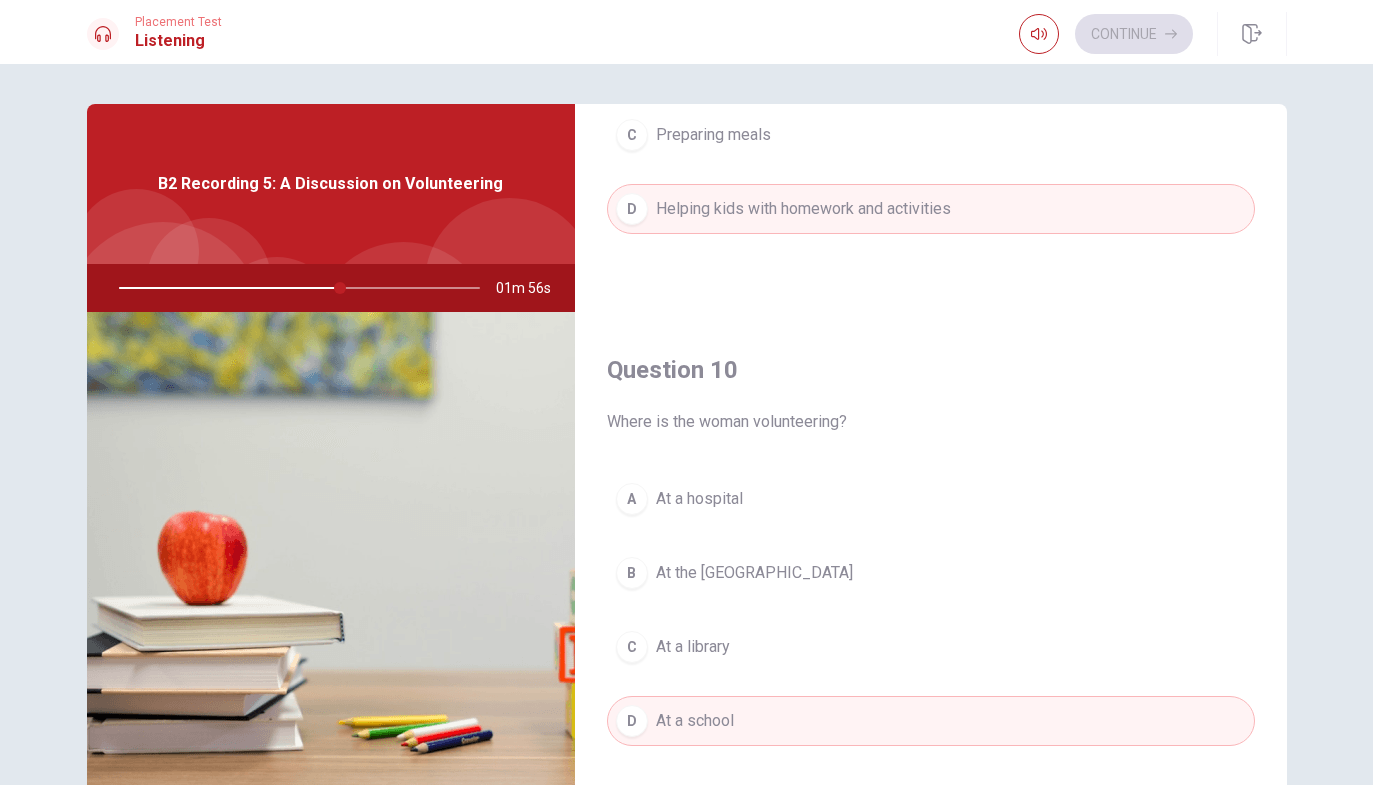 click on "B At the [GEOGRAPHIC_DATA]" at bounding box center [931, 573] 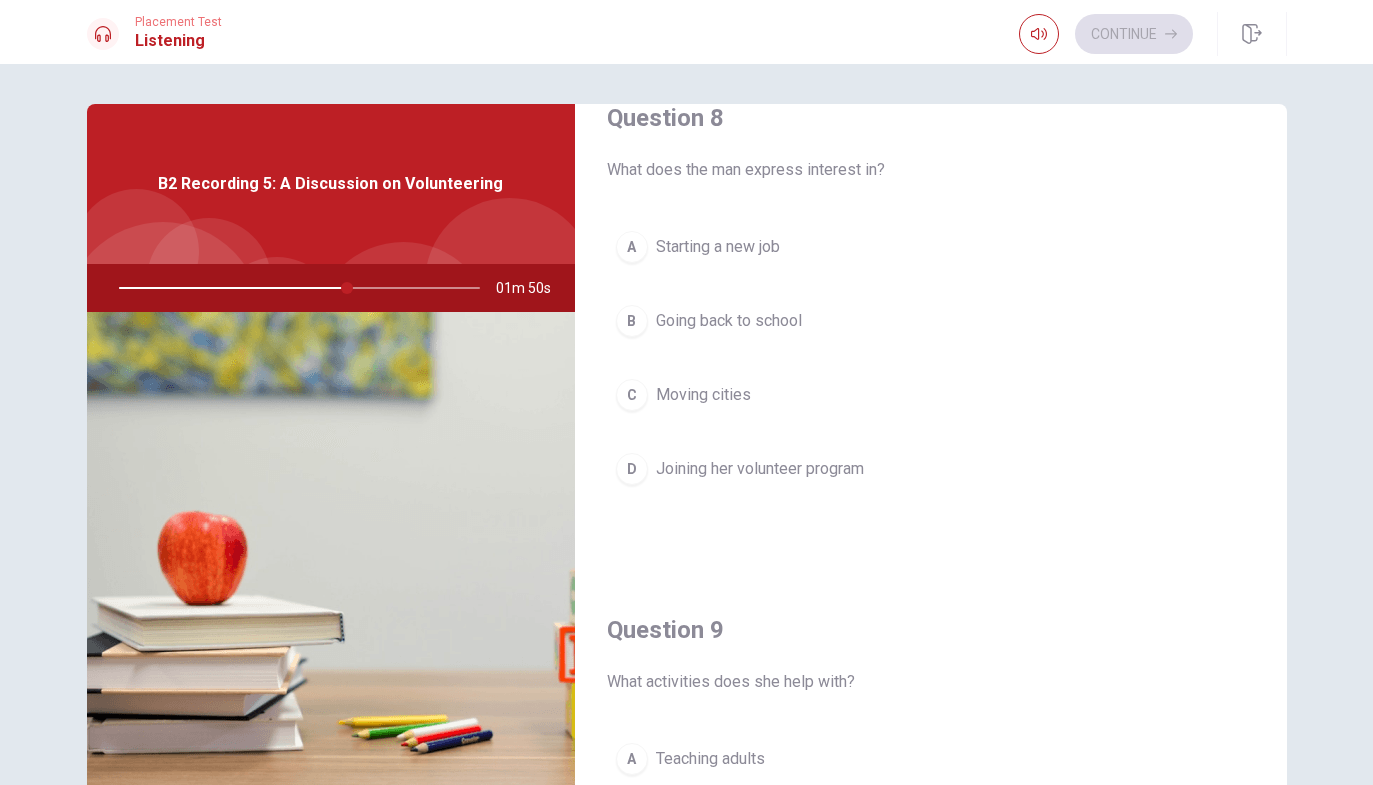 scroll, scrollTop: 1059, scrollLeft: 0, axis: vertical 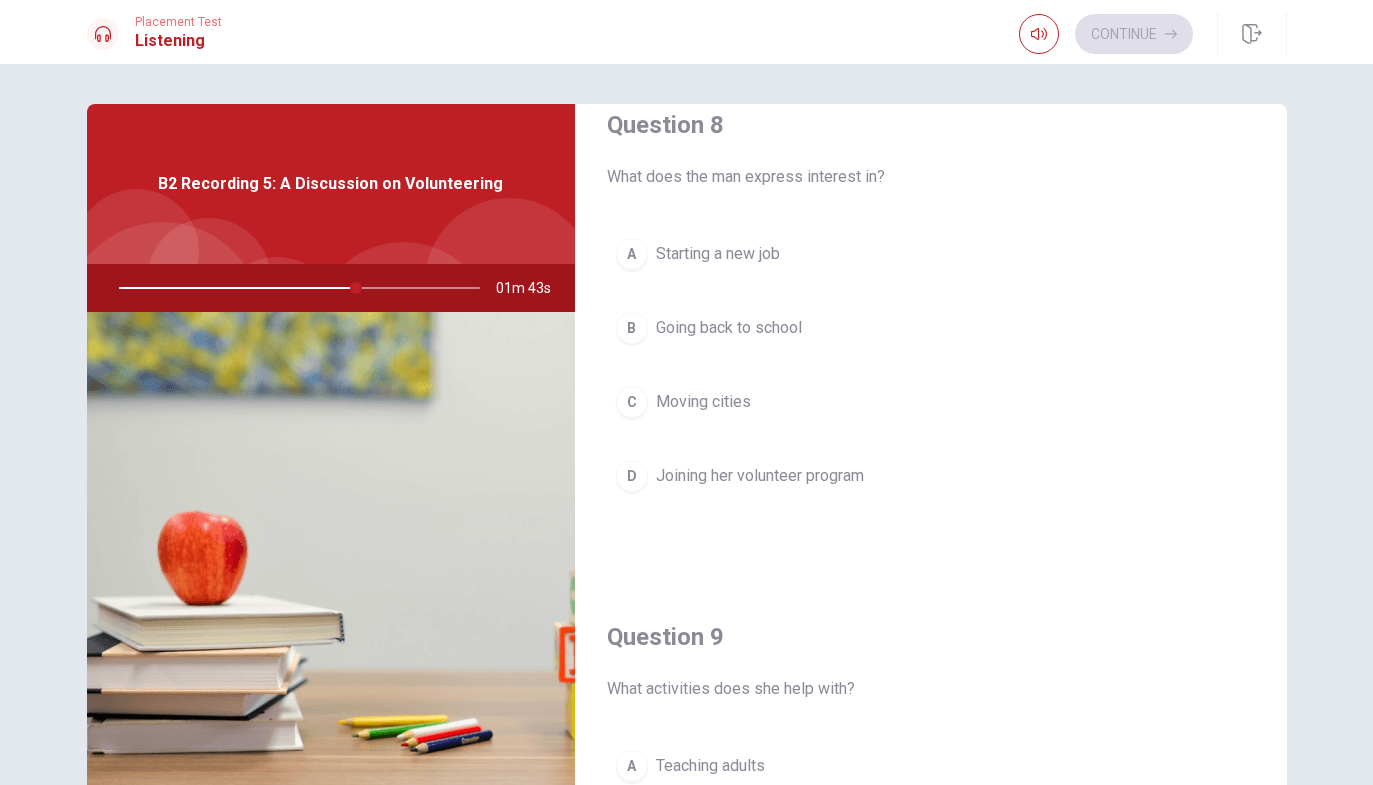 click on "D Joining her volunteer program" at bounding box center [931, 476] 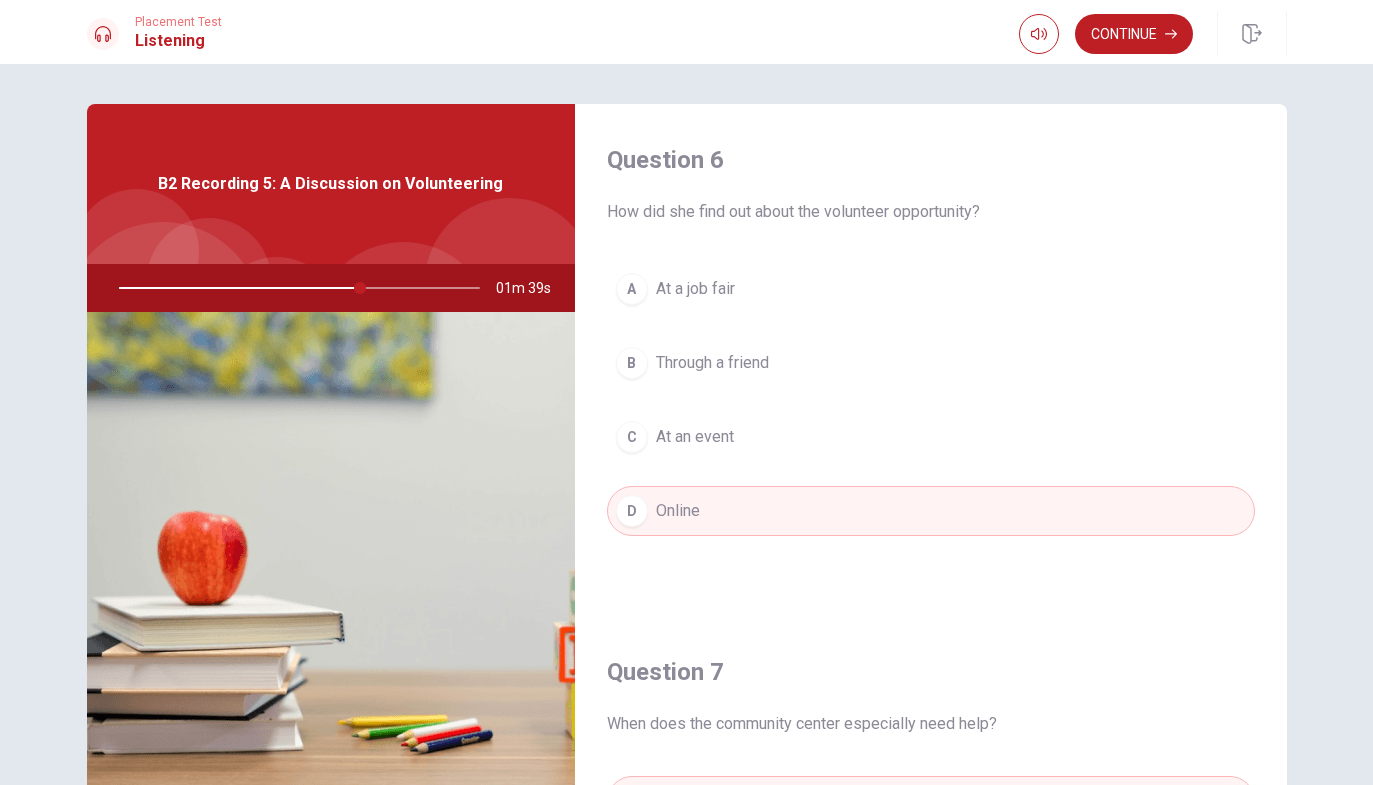 click on "Continue" at bounding box center (1134, 34) 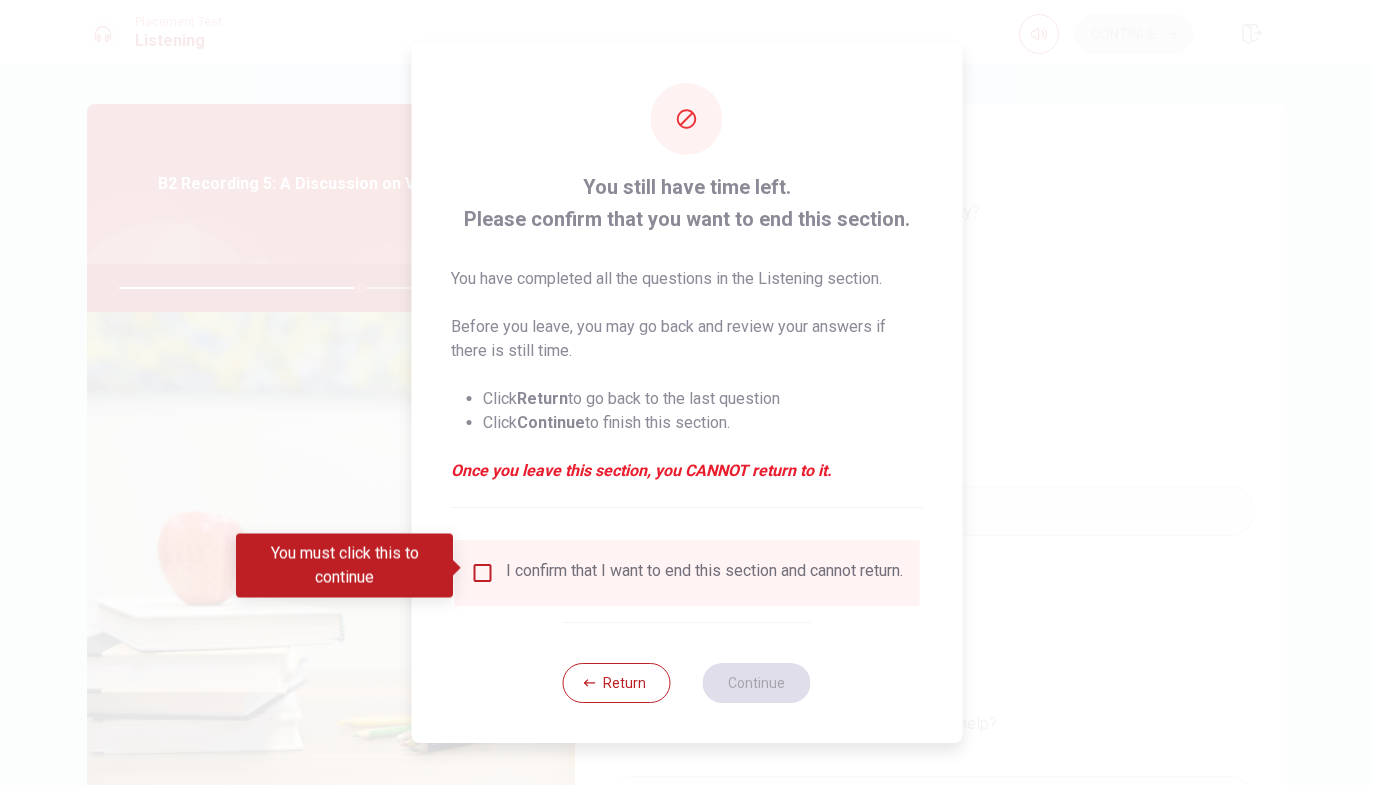 scroll, scrollTop: 0, scrollLeft: 0, axis: both 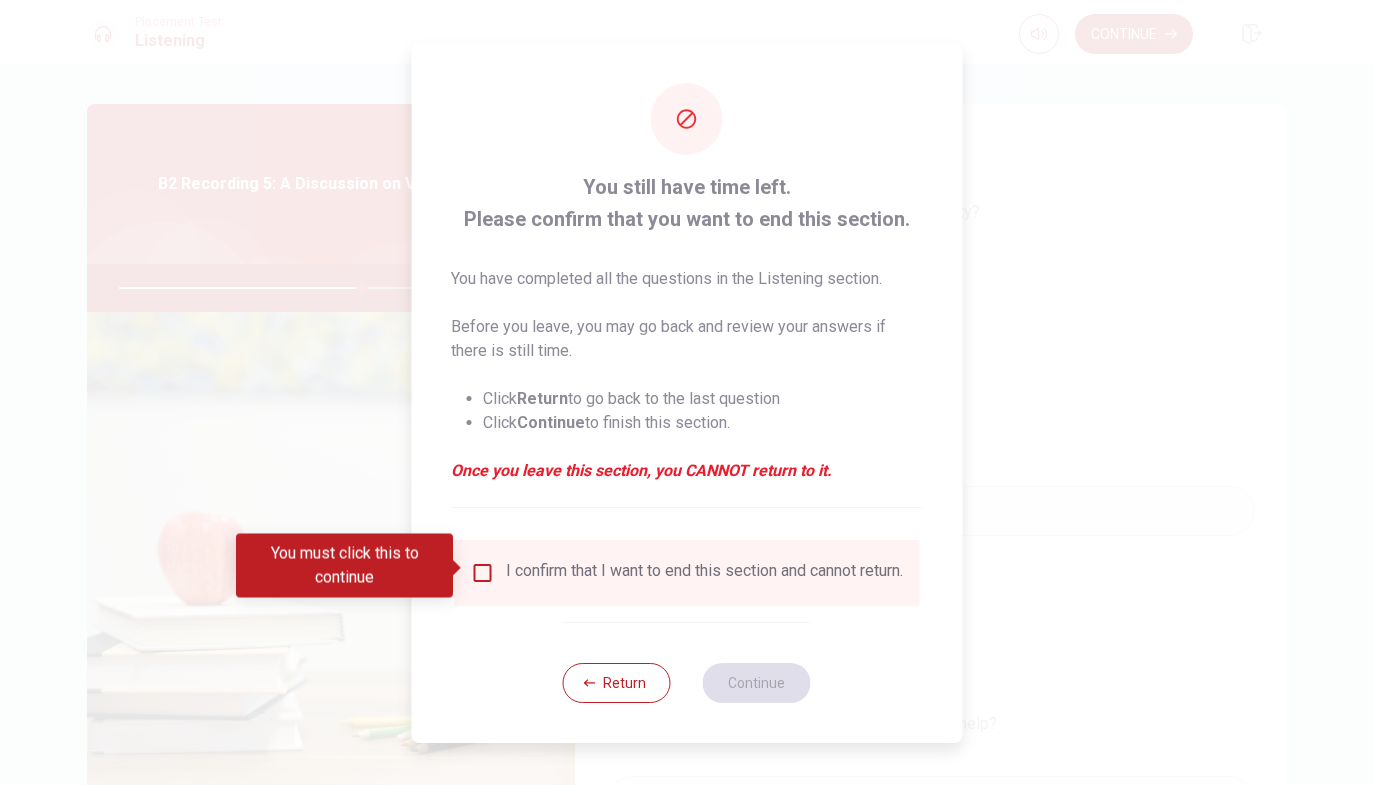 click at bounding box center [482, 573] 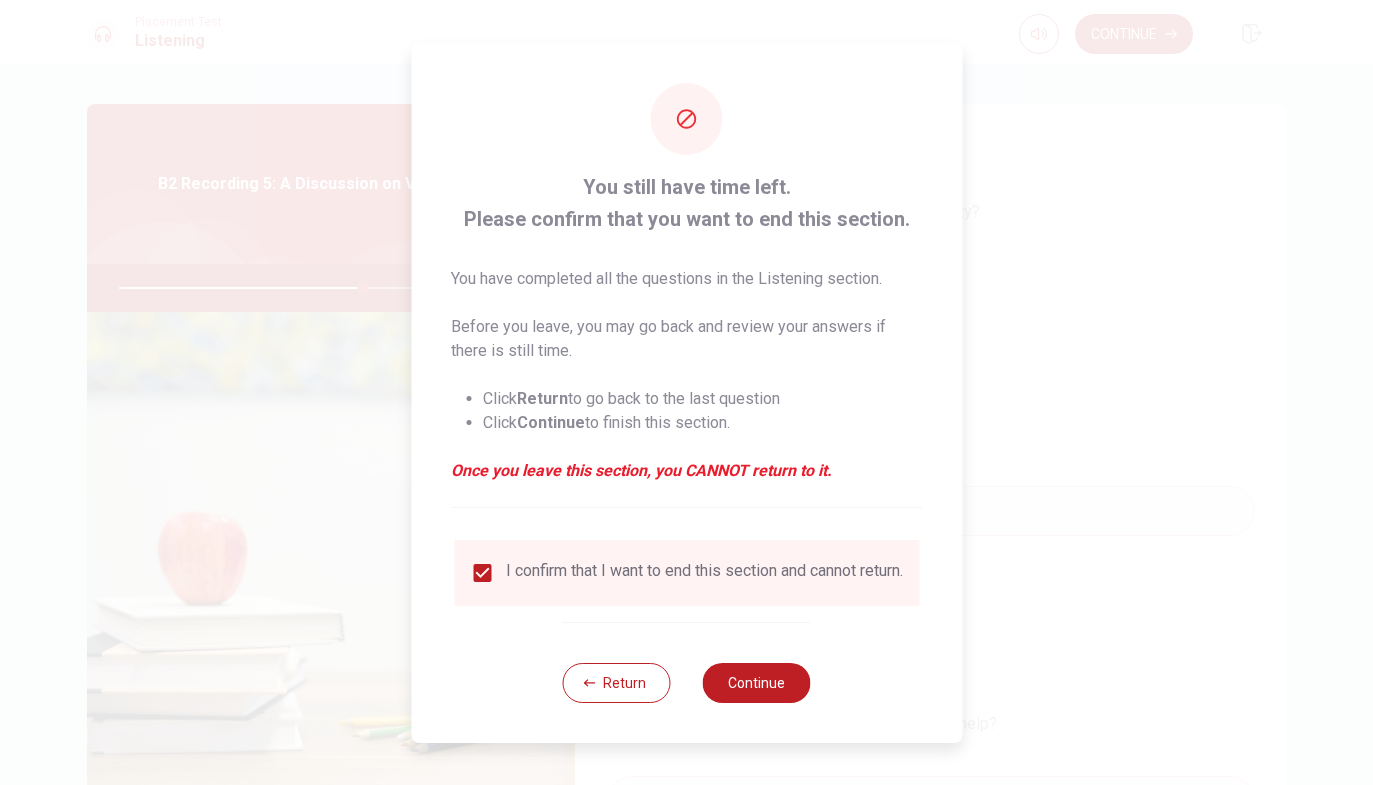 click on "Continue" at bounding box center (757, 683) 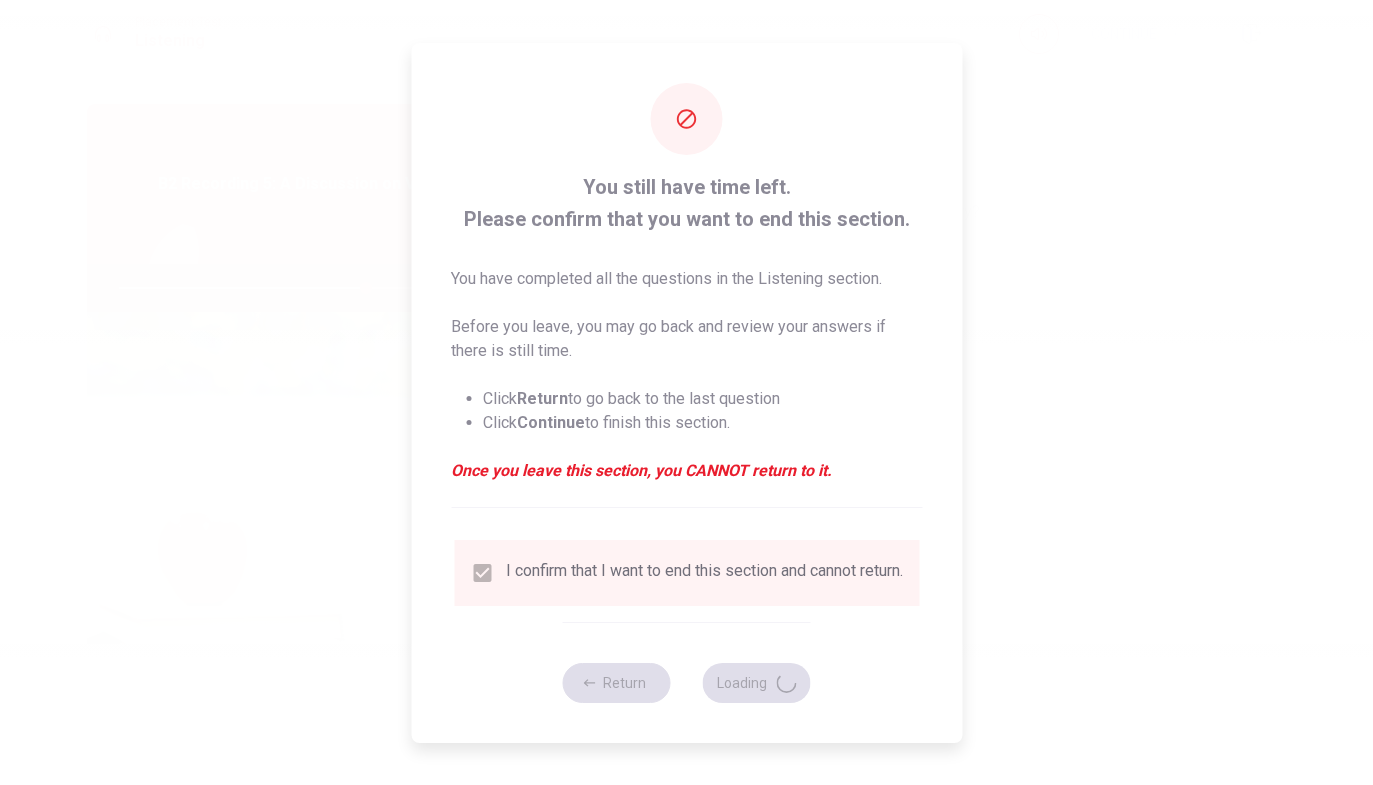 type on "69" 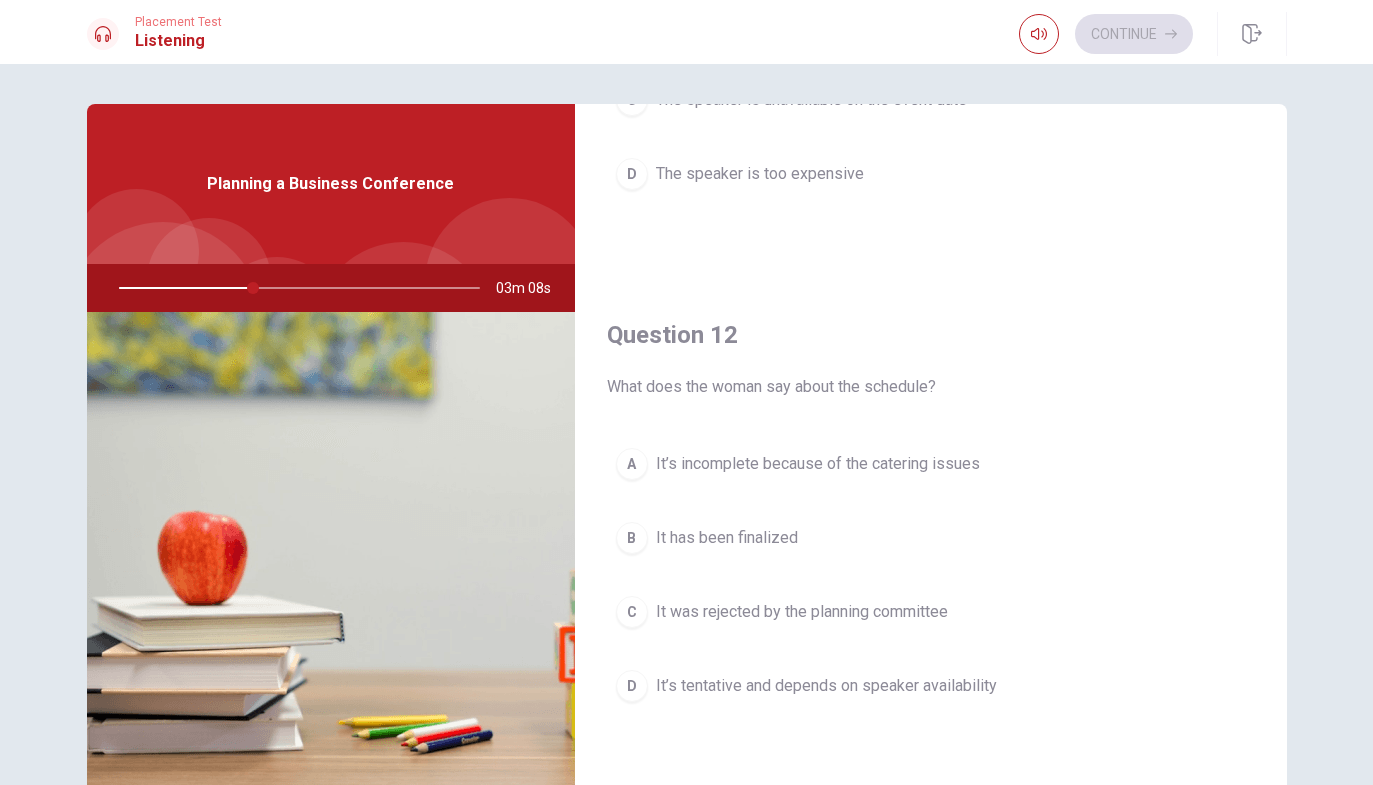 scroll, scrollTop: 338, scrollLeft: 0, axis: vertical 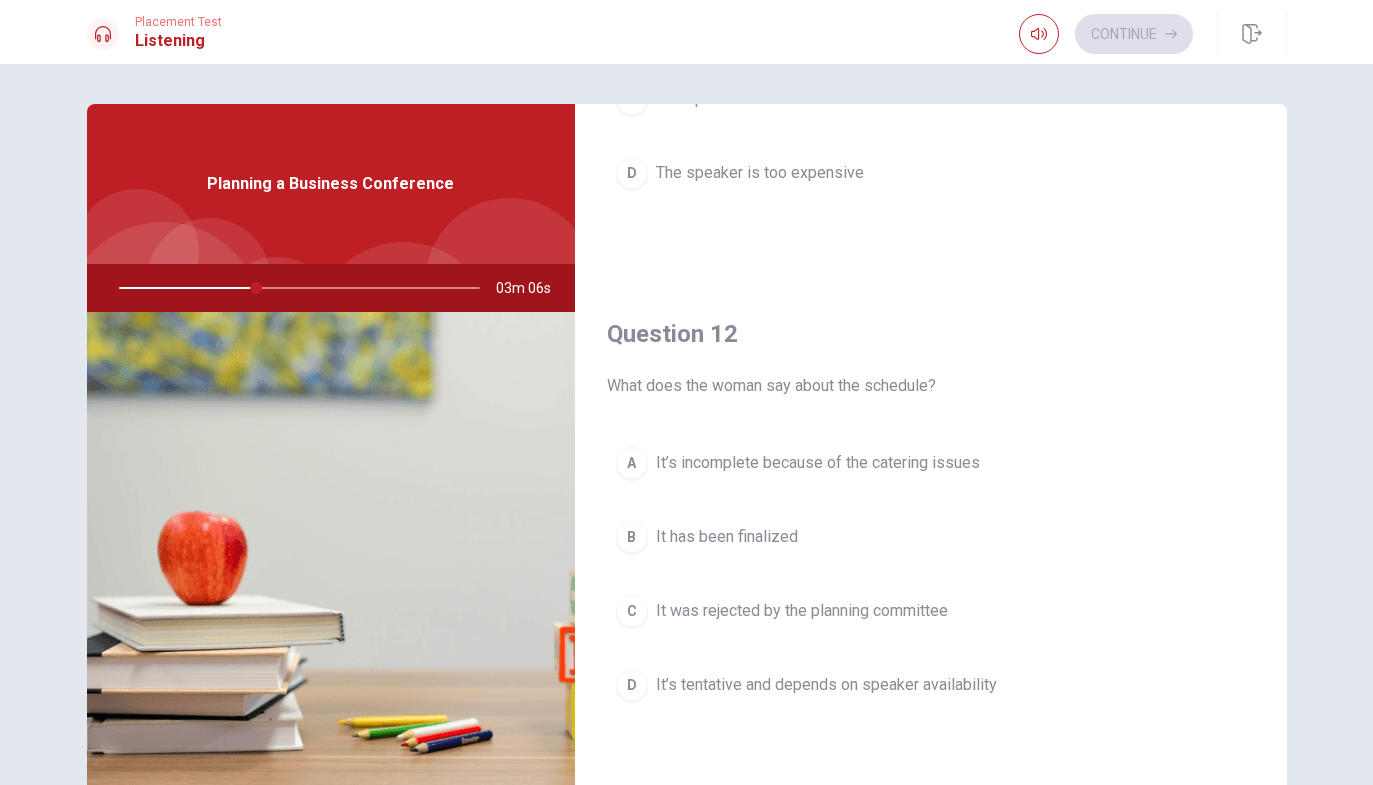 click on "C It was rejected by the planning committee" at bounding box center (931, 611) 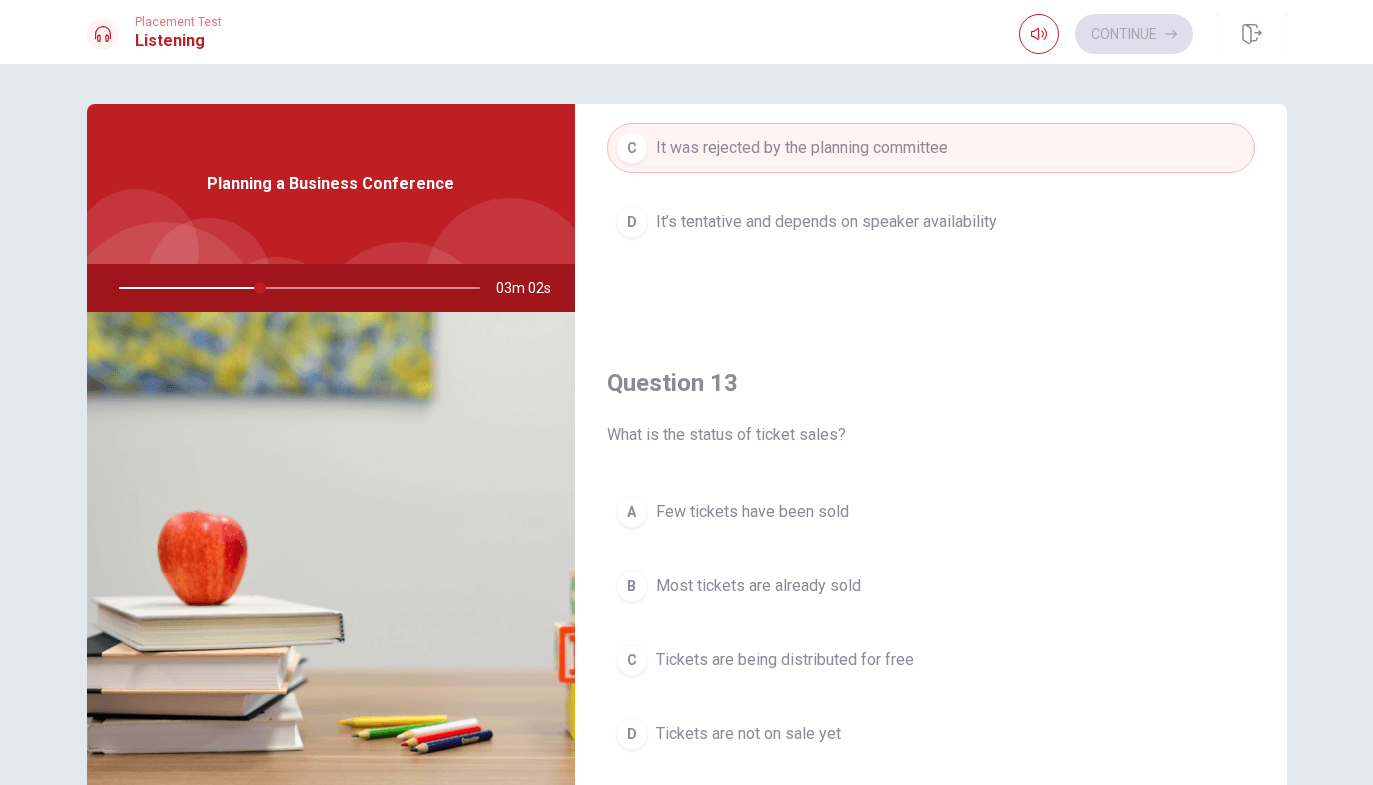 scroll, scrollTop: 809, scrollLeft: 0, axis: vertical 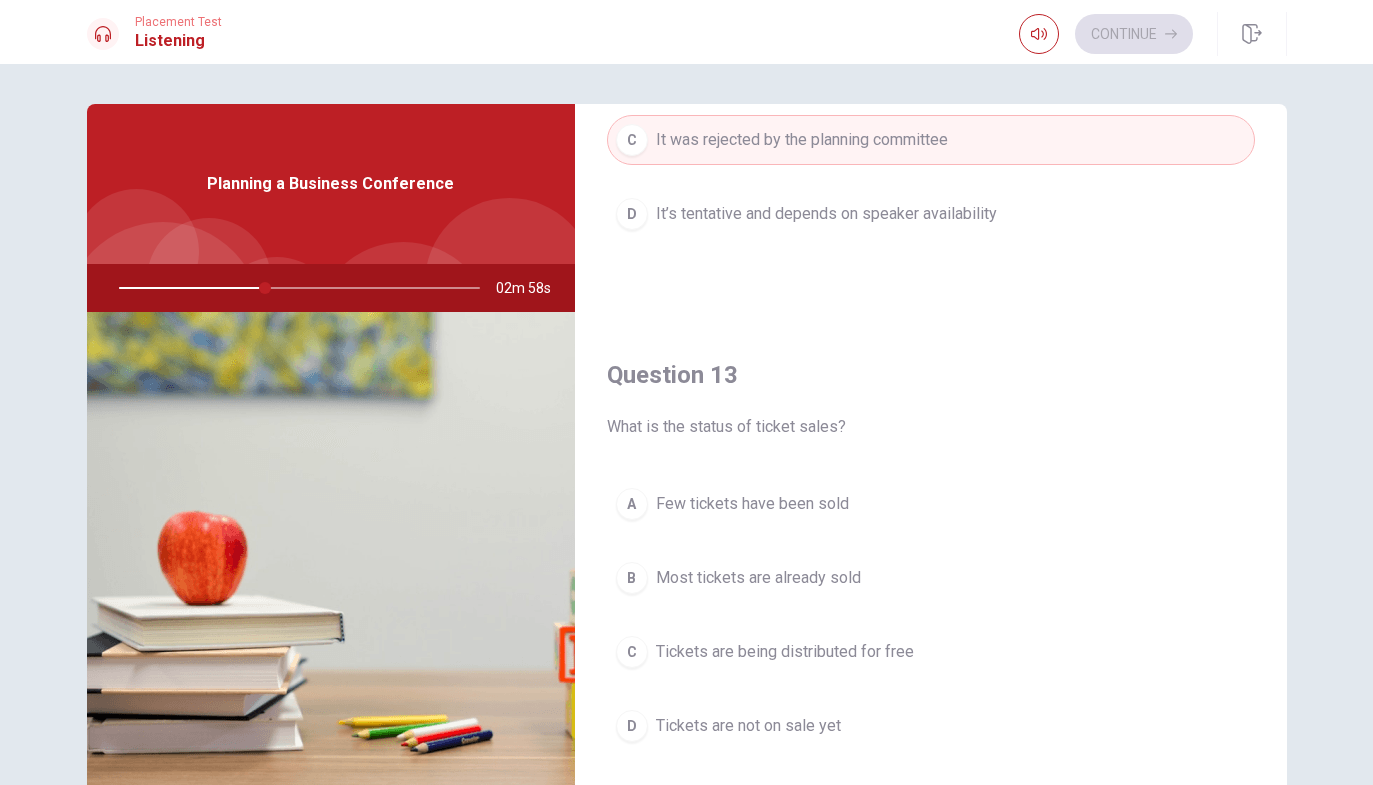 click on "B Most tickets are already sold" at bounding box center (931, 578) 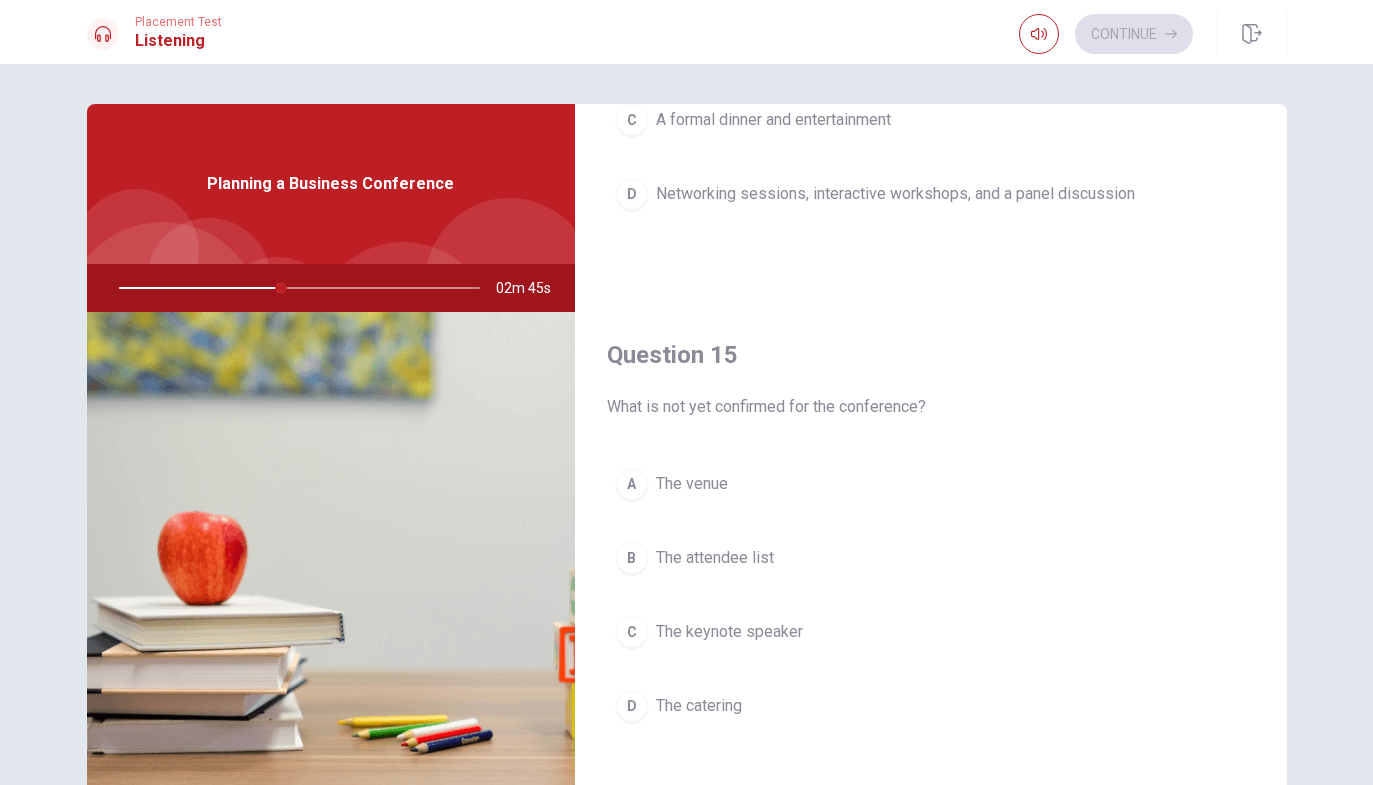 scroll, scrollTop: 1855, scrollLeft: 0, axis: vertical 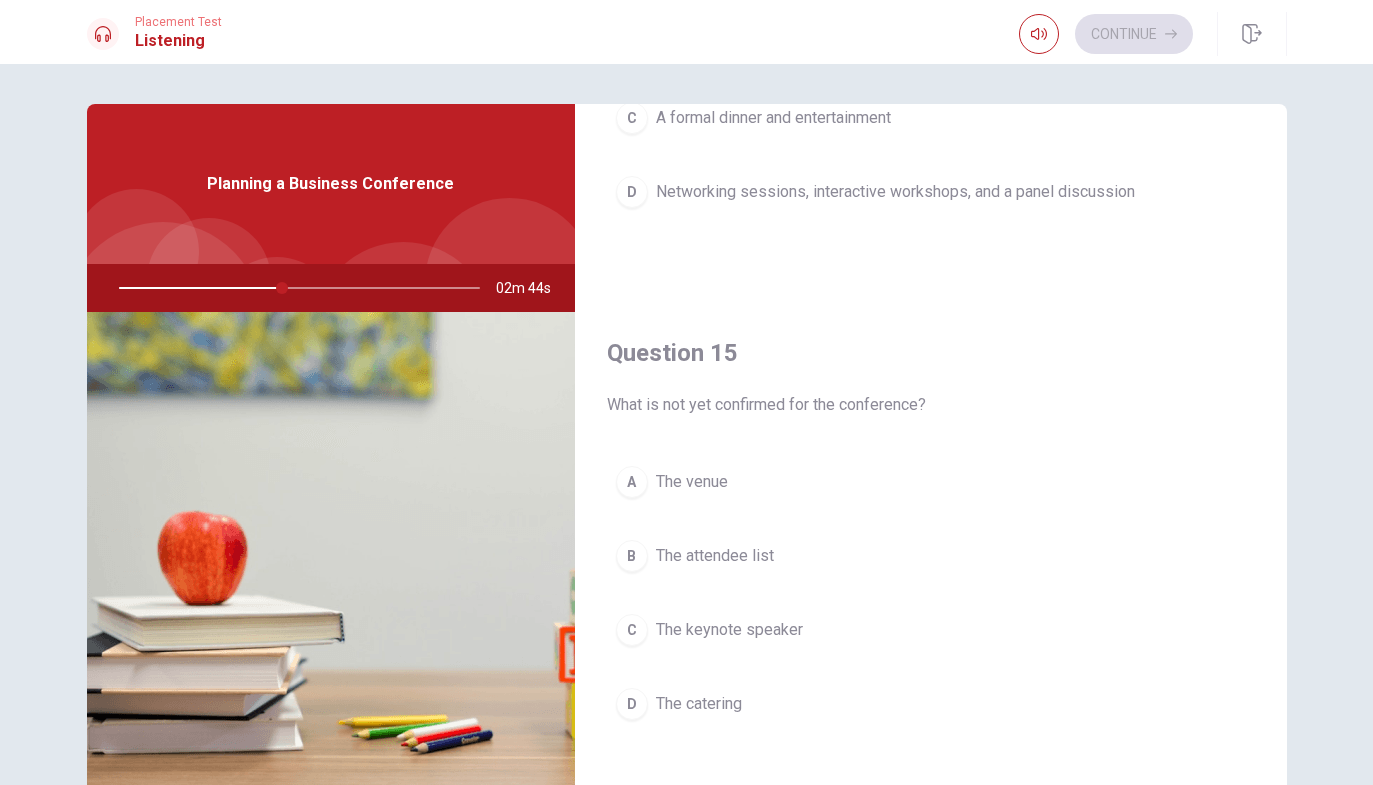 click on "C The keynote speaker" at bounding box center [931, 630] 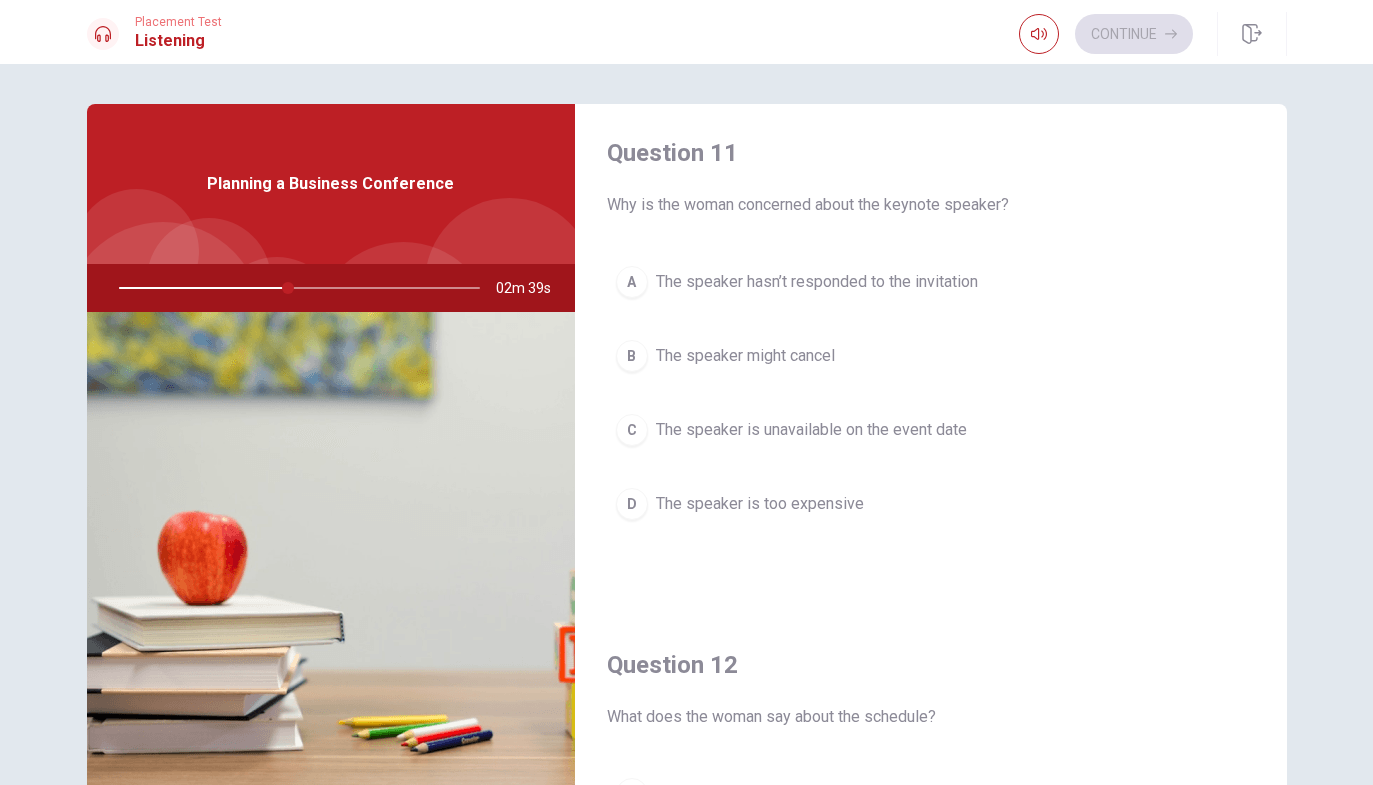 scroll, scrollTop: 9, scrollLeft: 0, axis: vertical 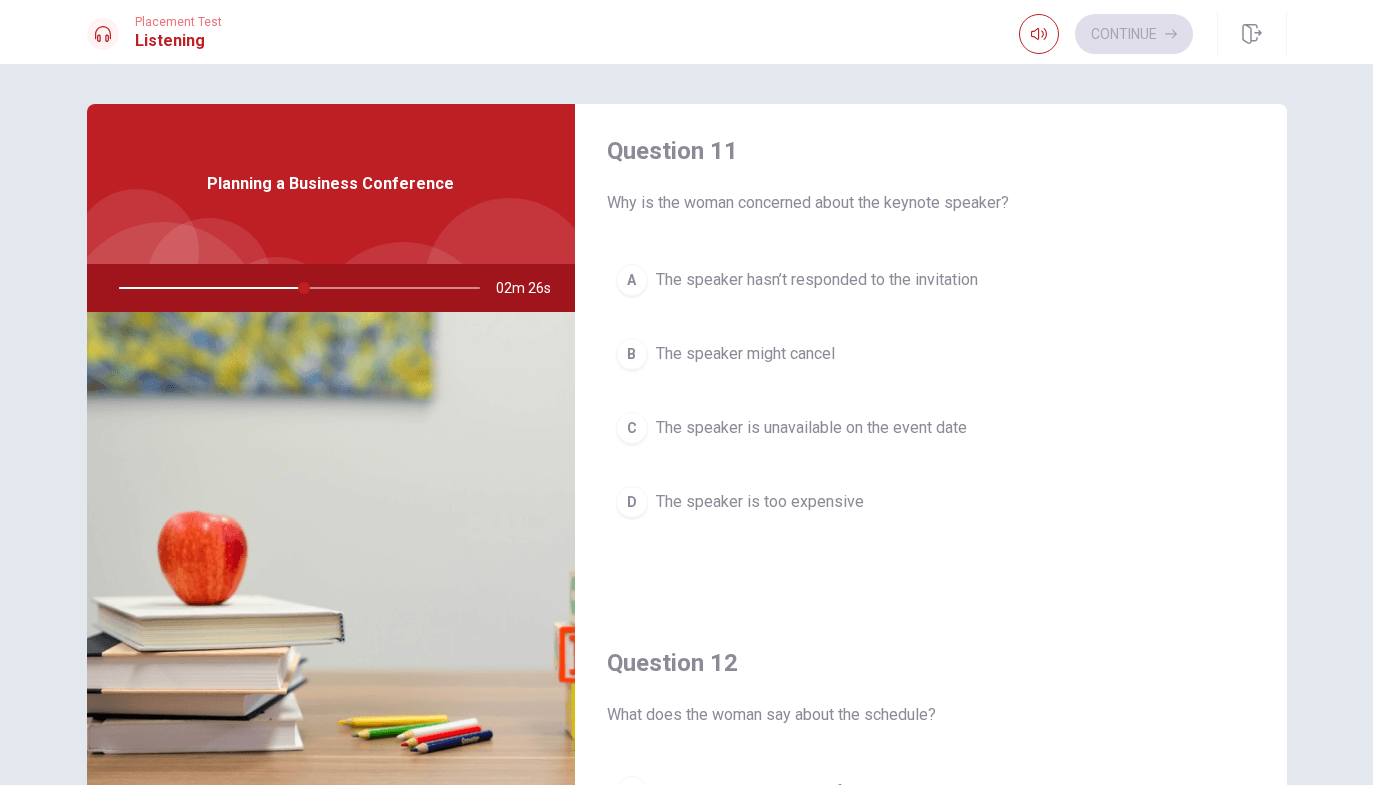 click on "C The speaker is unavailable on the event date" at bounding box center [931, 428] 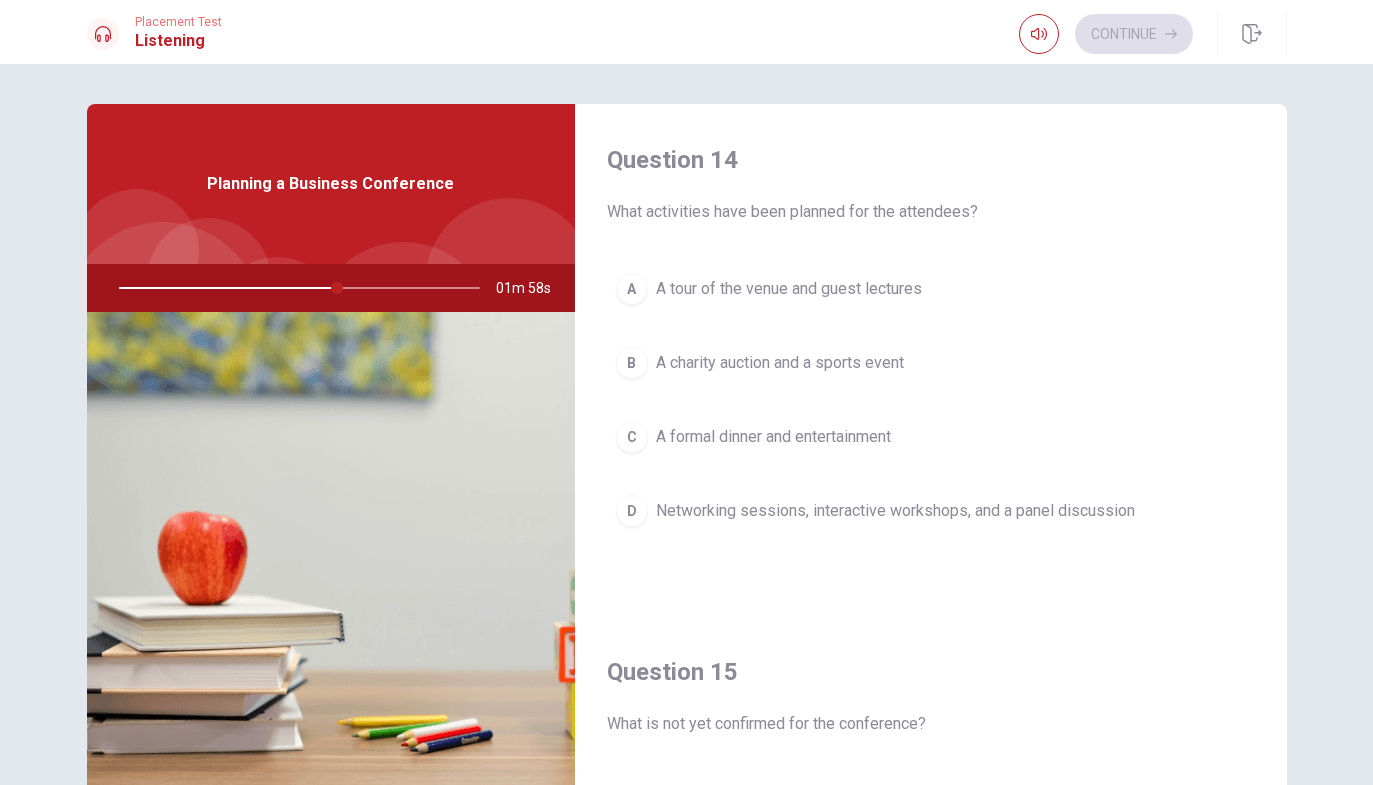 scroll, scrollTop: 1529, scrollLeft: 0, axis: vertical 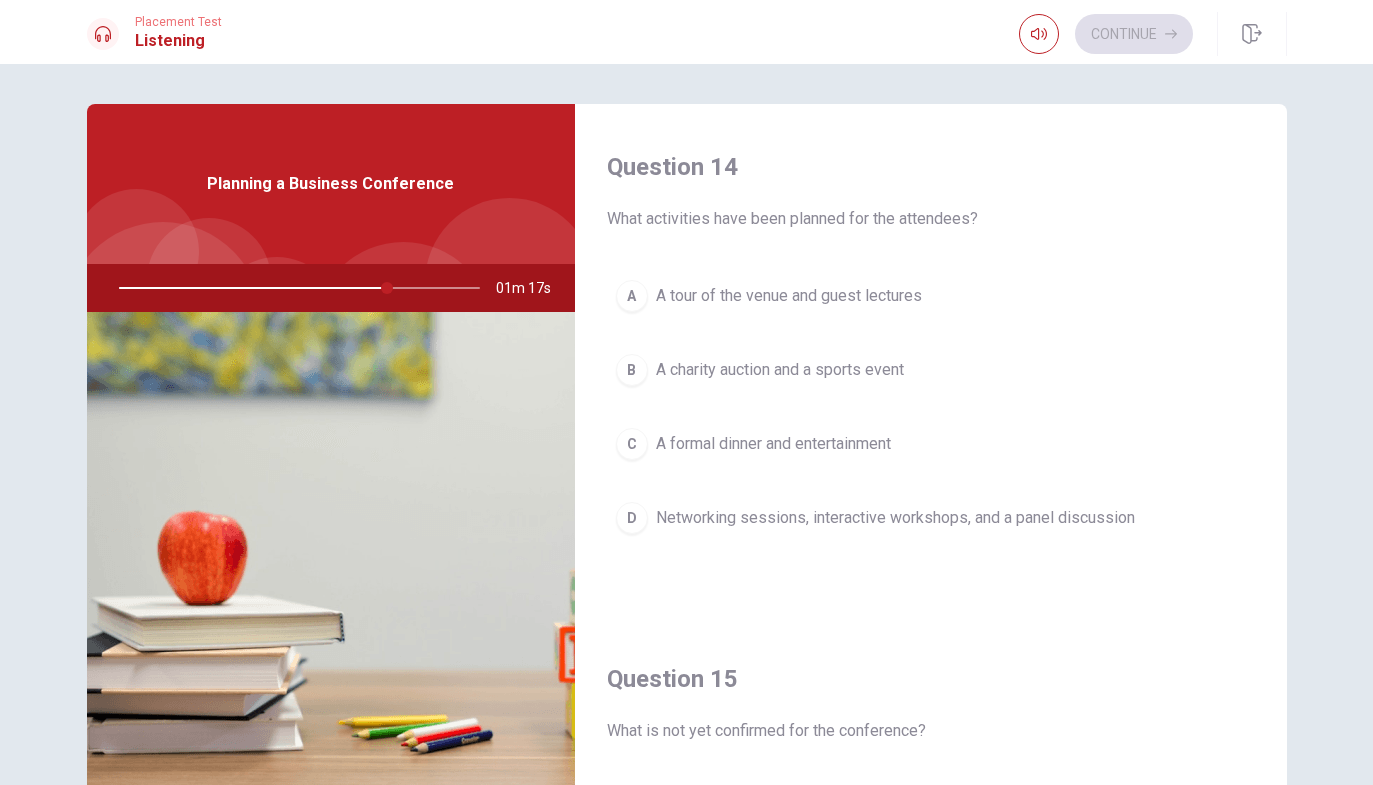 click on "D Networking sessions, interactive workshops, and a panel discussion" at bounding box center (931, 518) 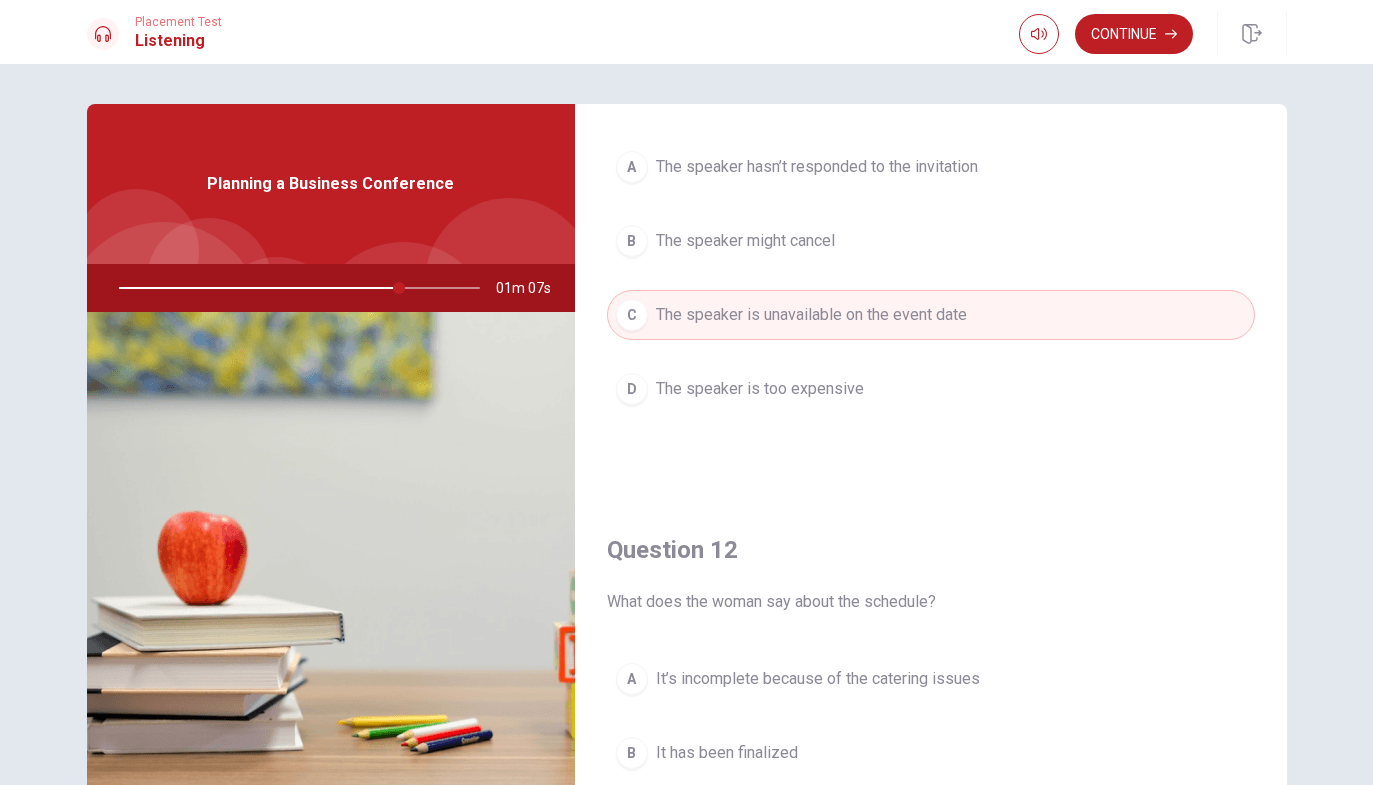 scroll, scrollTop: 23, scrollLeft: 0, axis: vertical 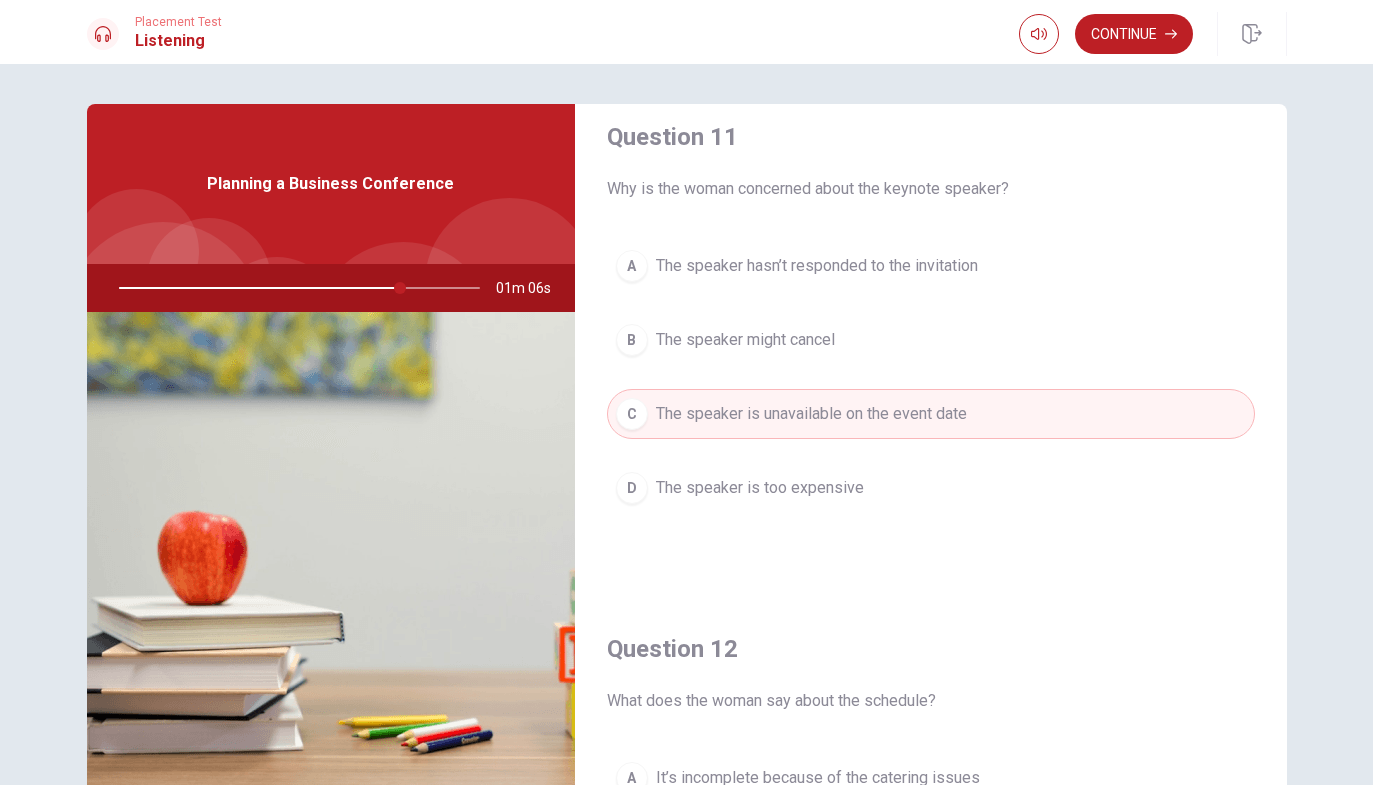 click 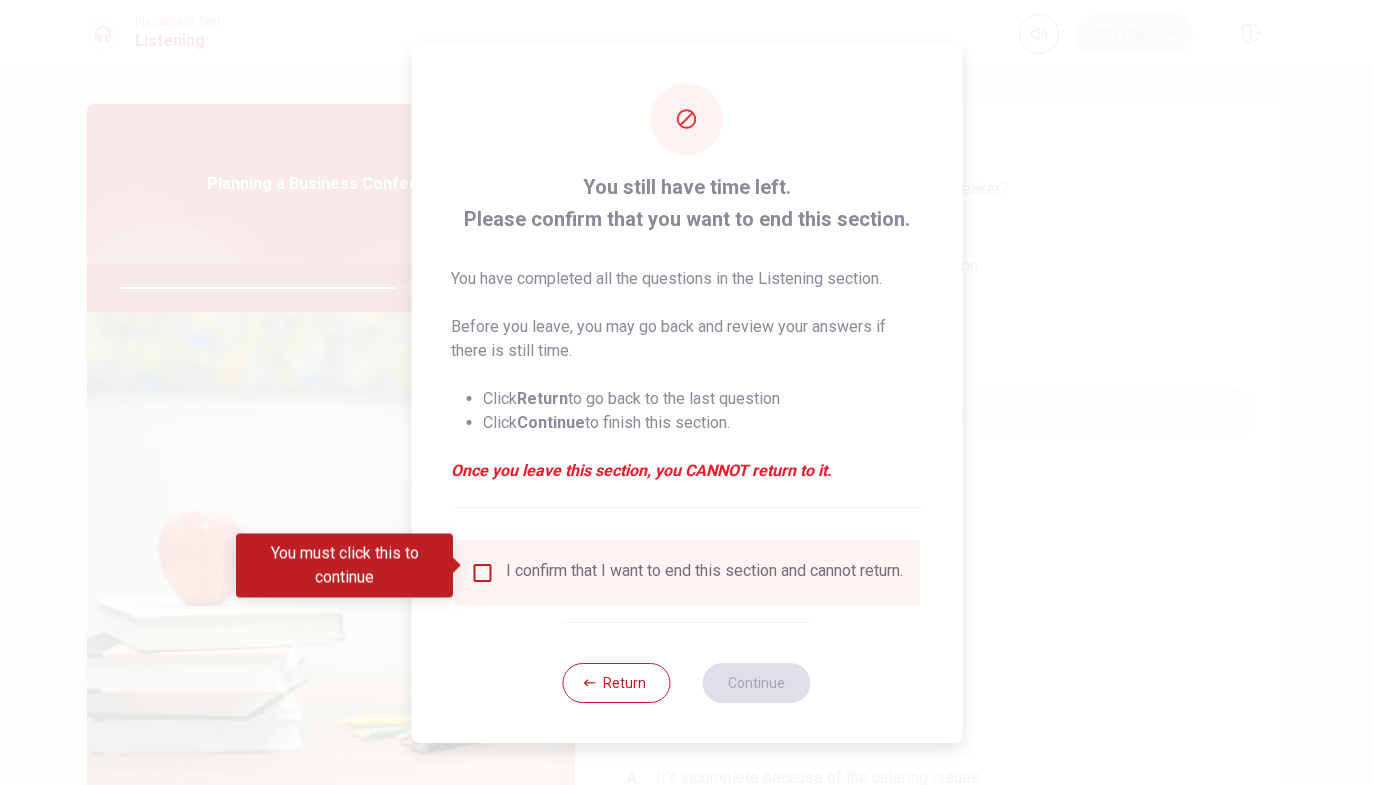 click at bounding box center (482, 573) 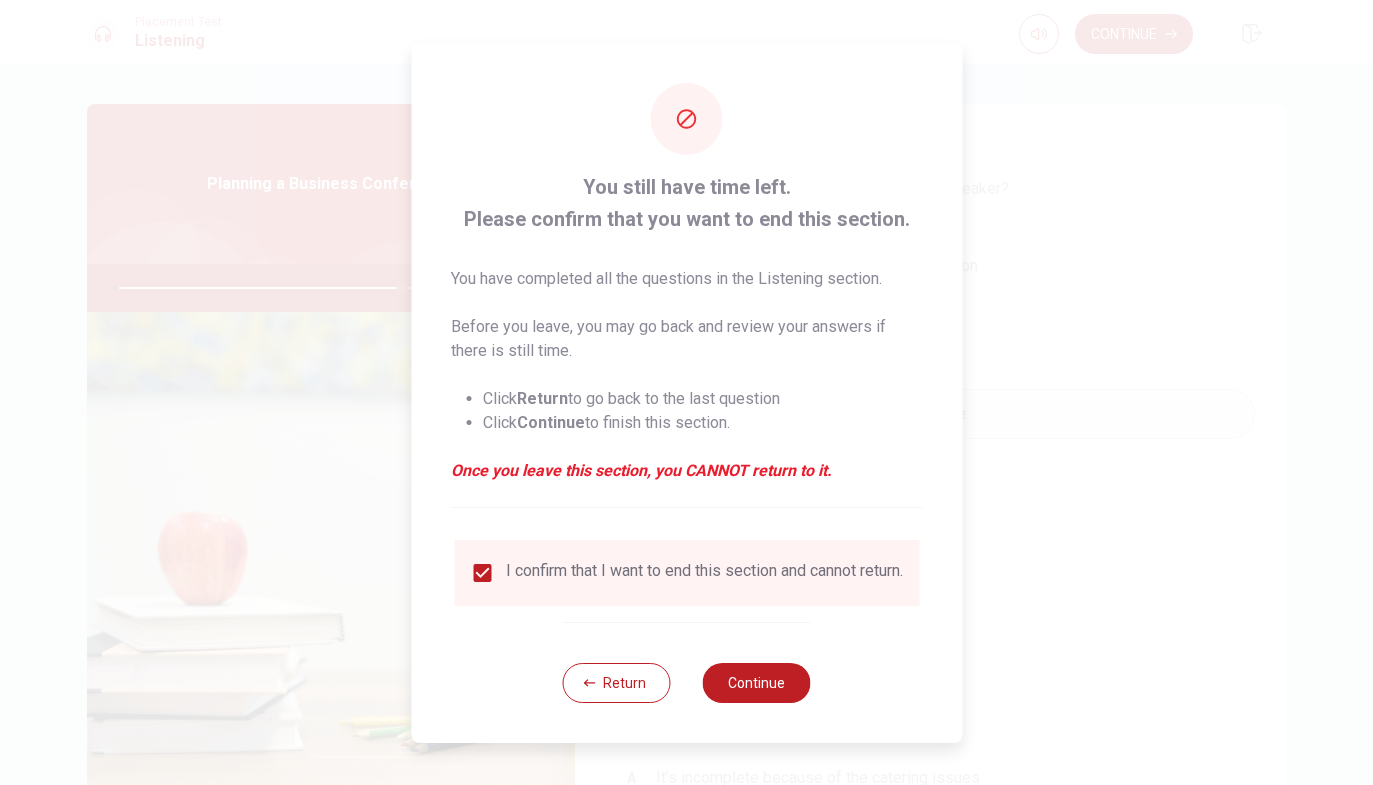 click on "Continue" at bounding box center [757, 683] 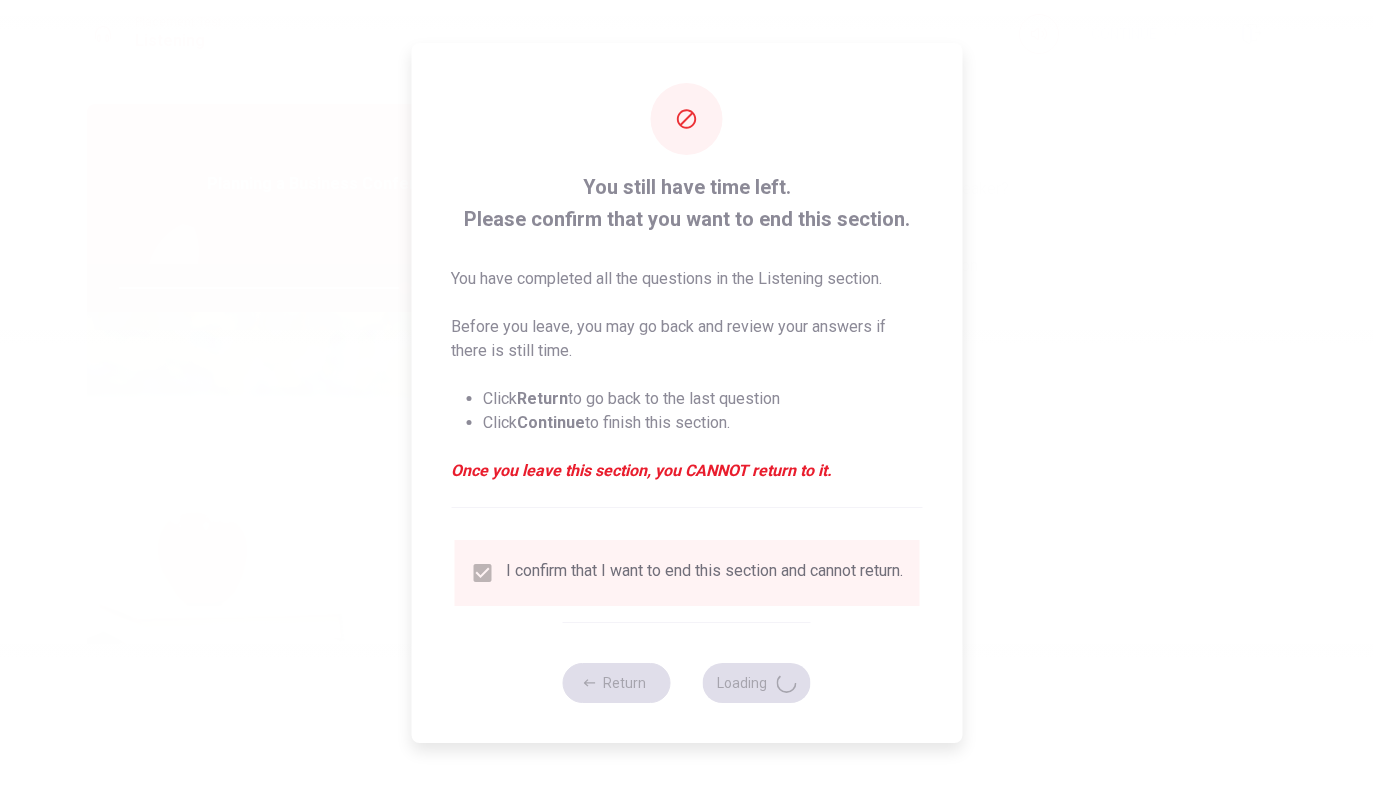 type on "80" 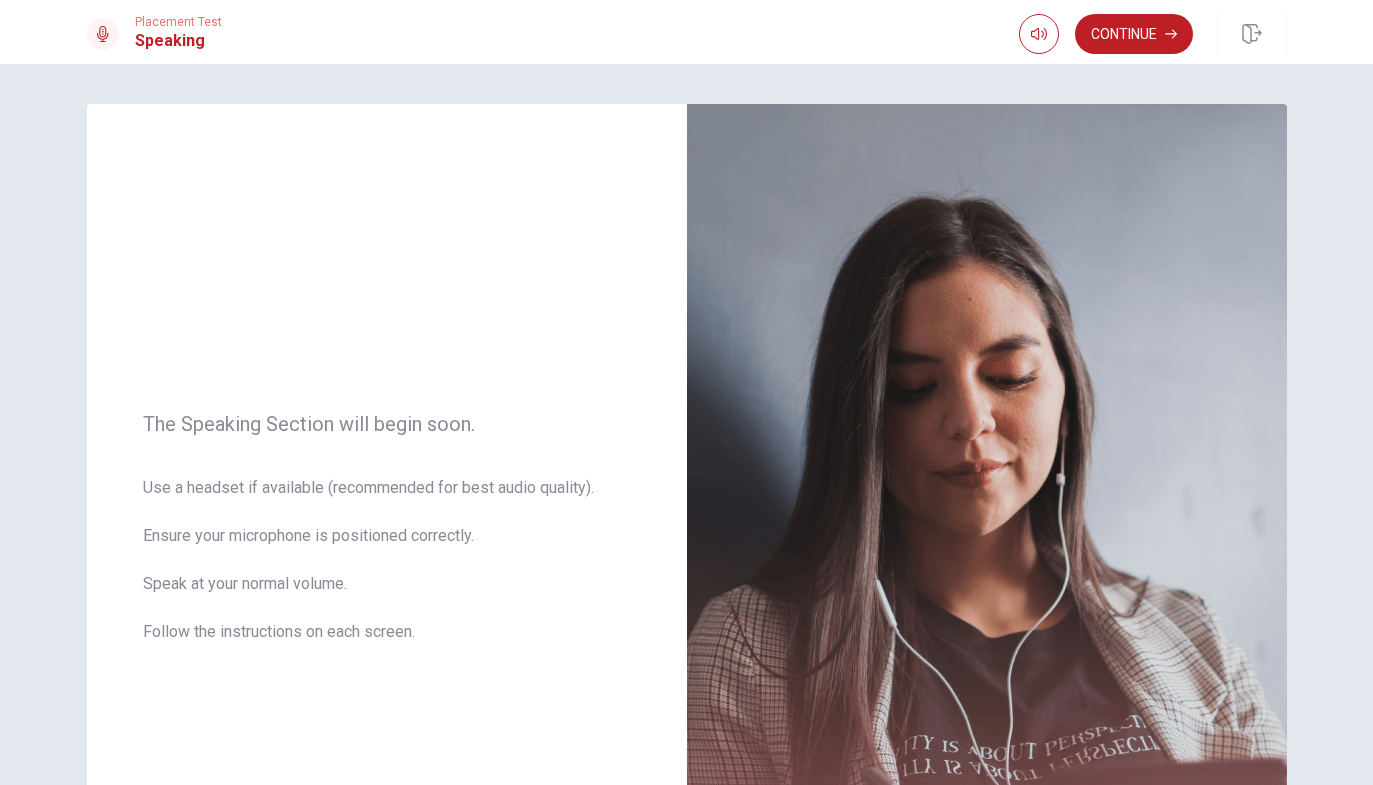 scroll, scrollTop: -2, scrollLeft: 0, axis: vertical 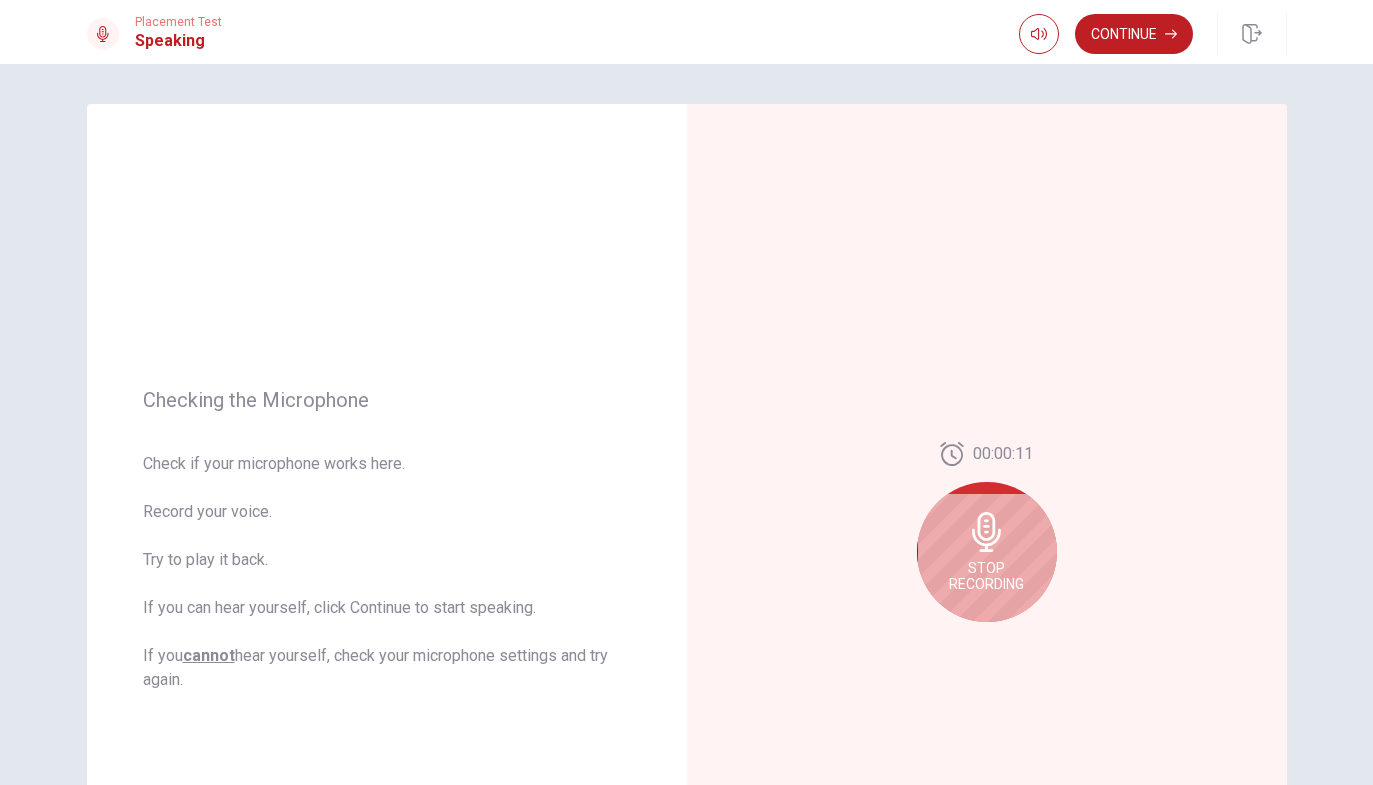 click on "Stop   Recording" at bounding box center [987, 552] 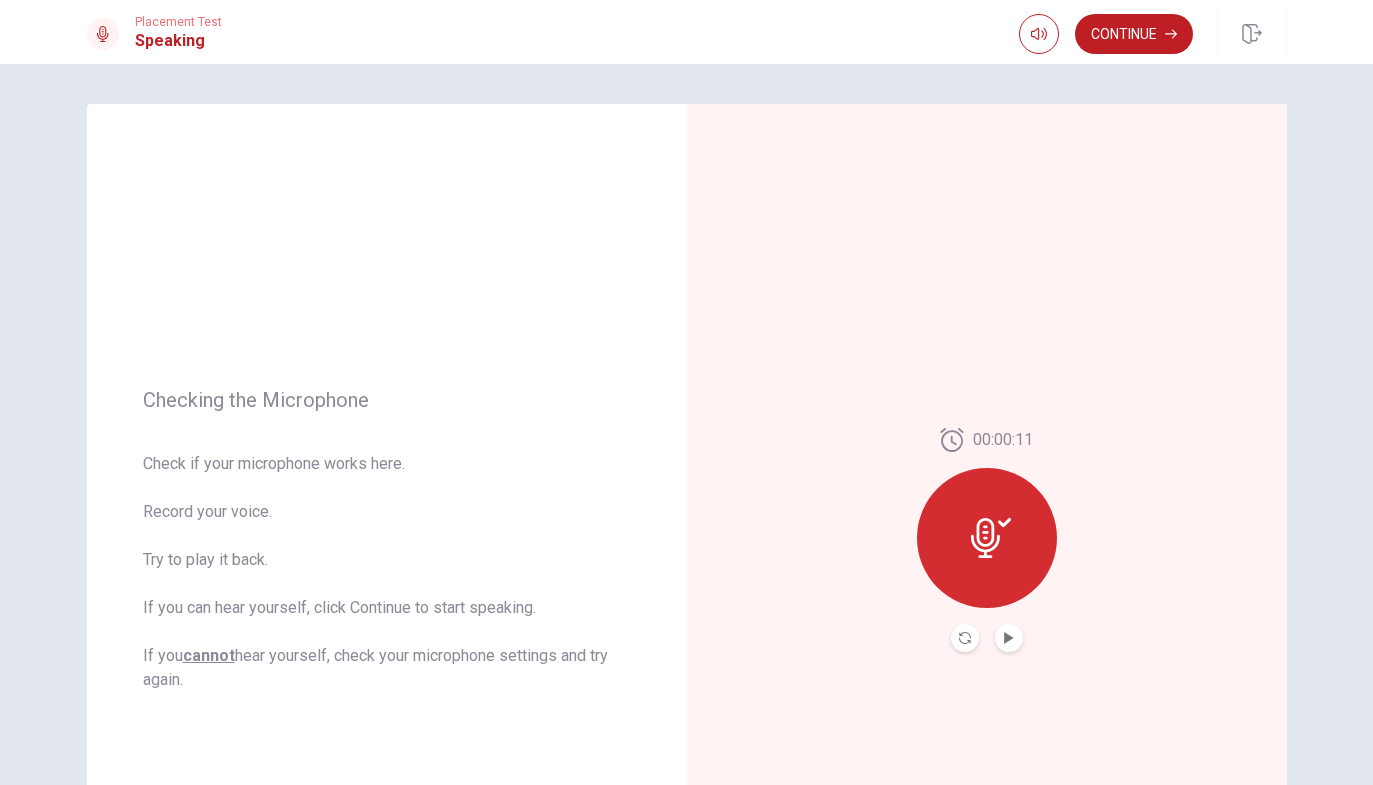 click 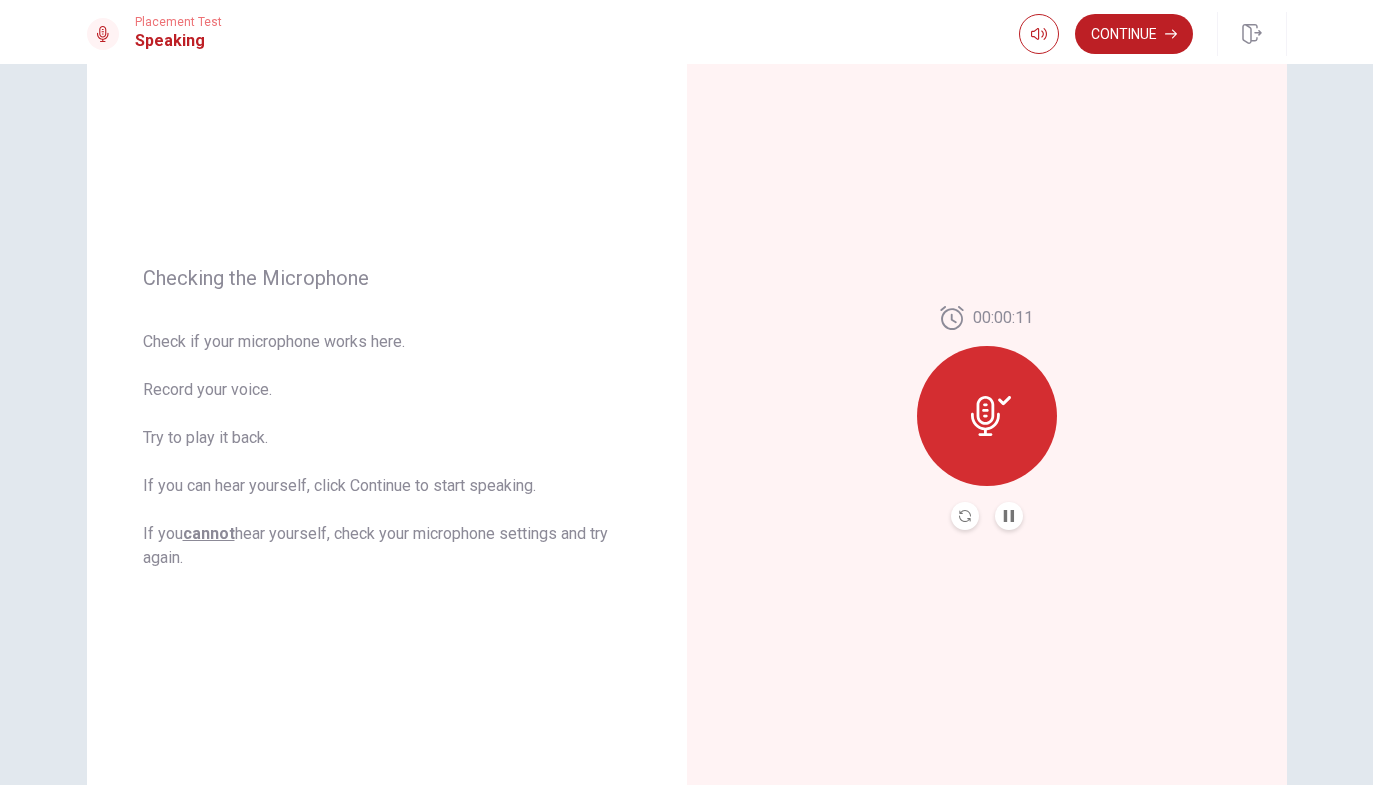 scroll, scrollTop: 132, scrollLeft: 0, axis: vertical 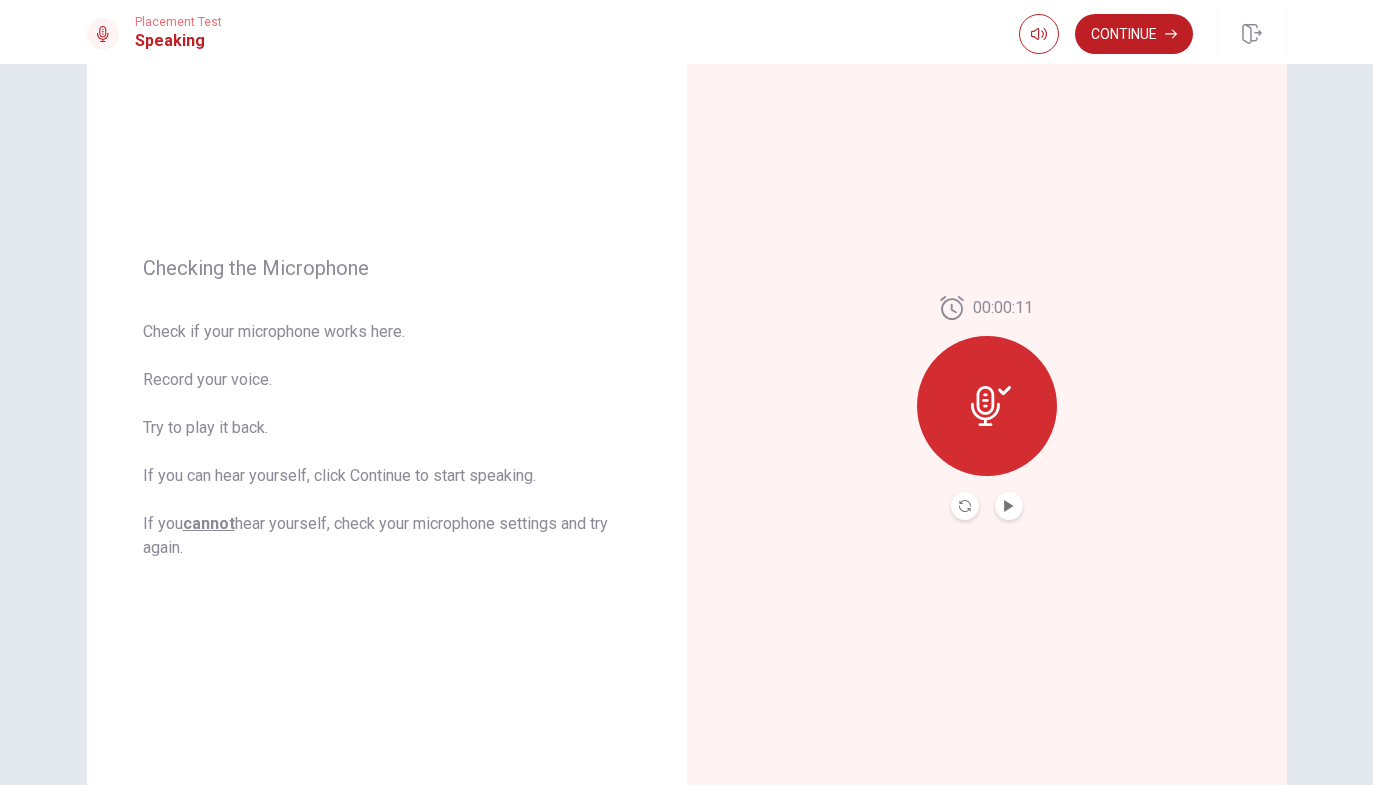 click at bounding box center (1009, 506) 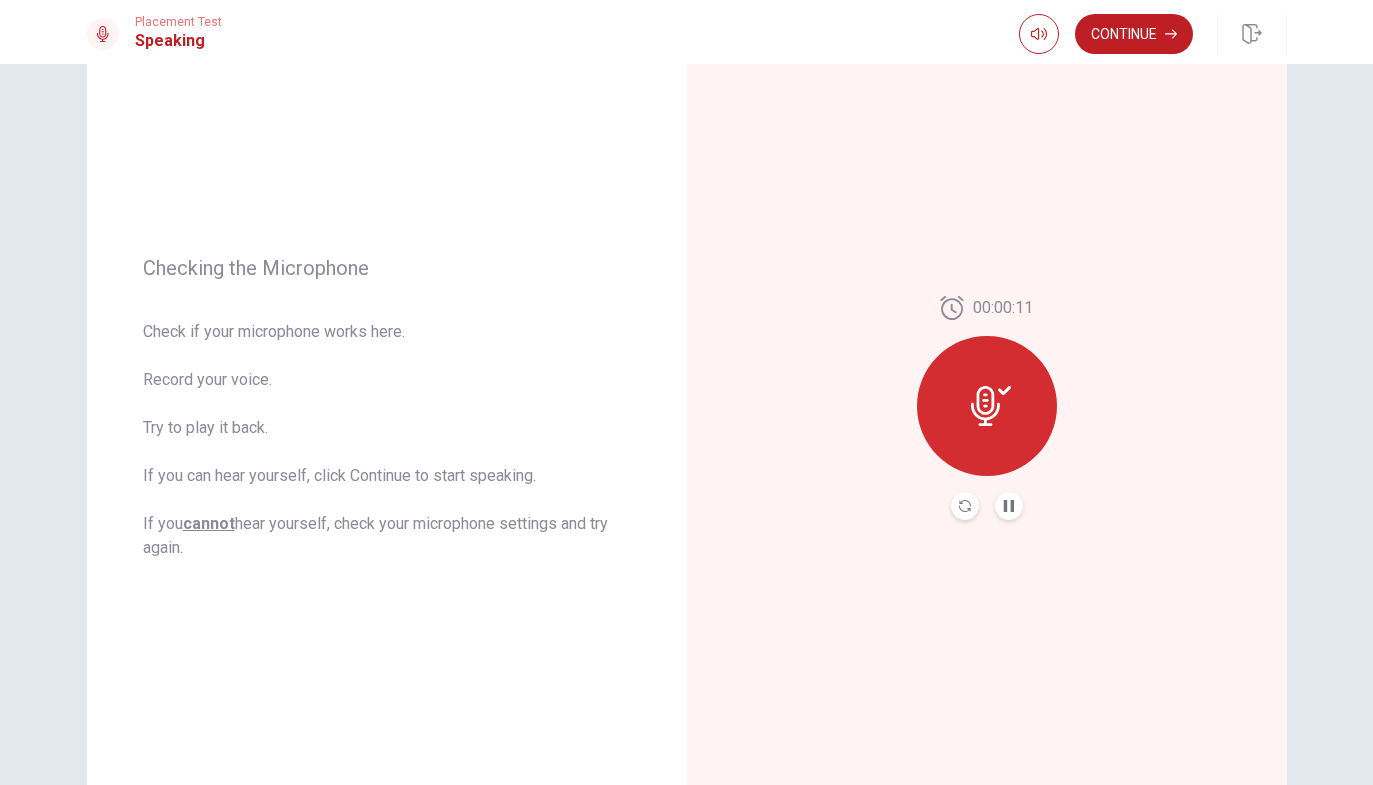 click 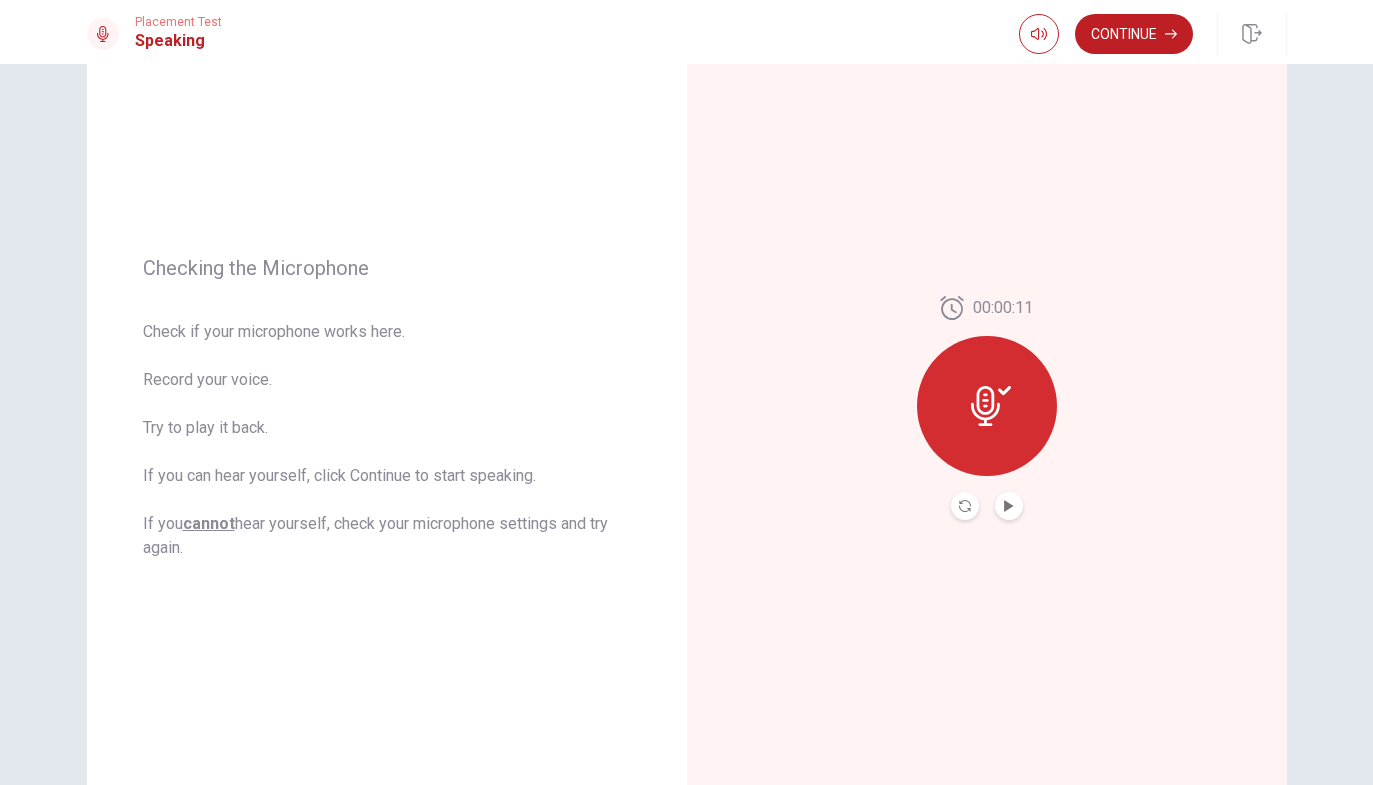 click 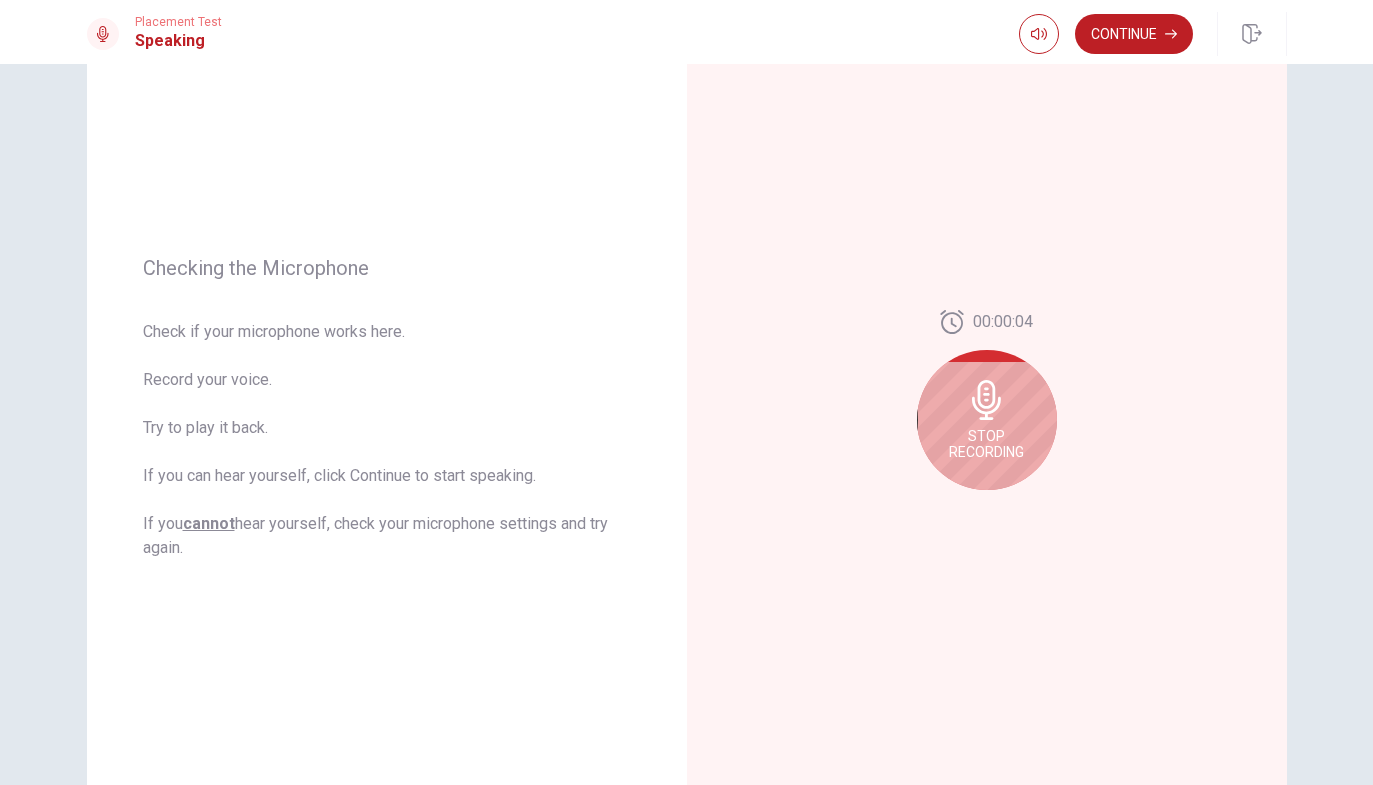 click on "Stop   Recording" at bounding box center [987, 420] 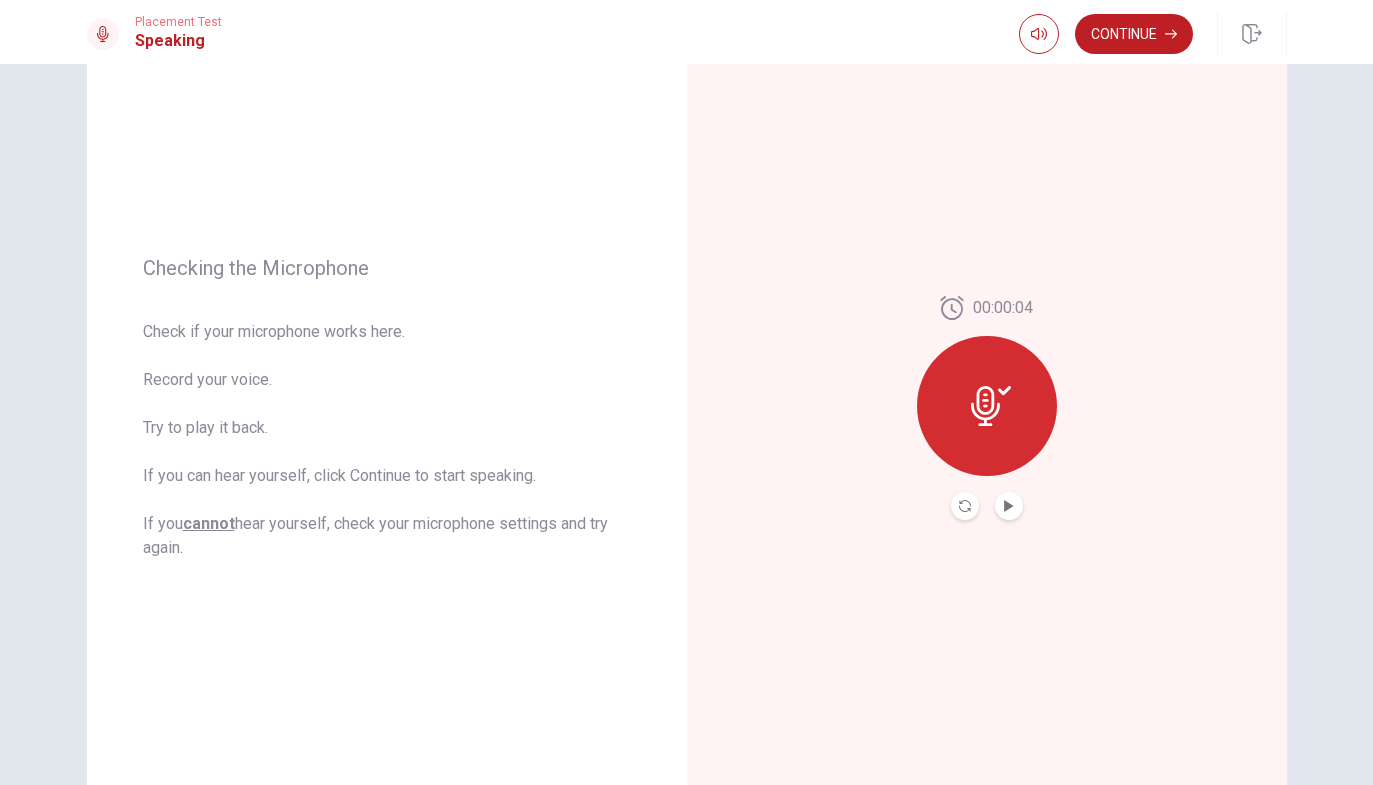 click at bounding box center (1009, 506) 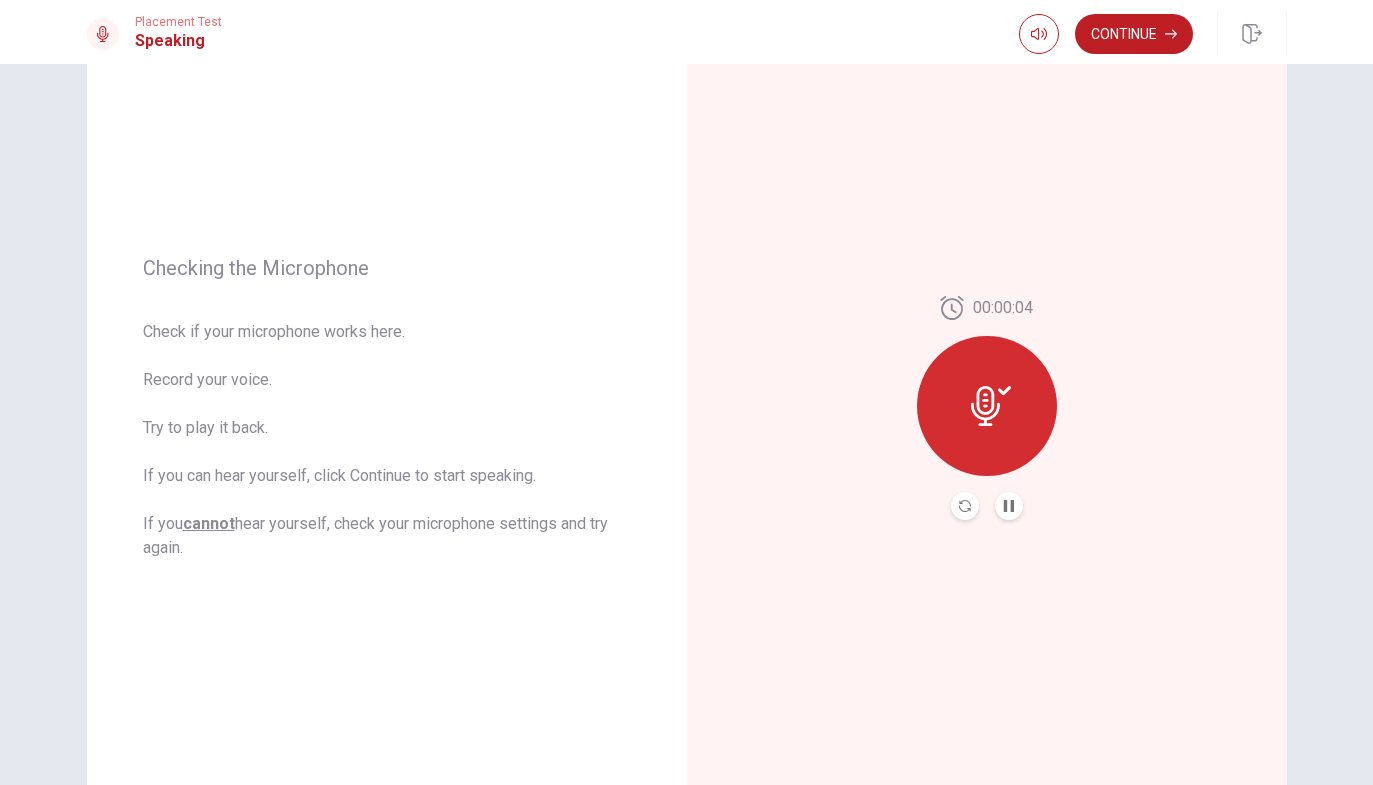 scroll, scrollTop: 152, scrollLeft: 0, axis: vertical 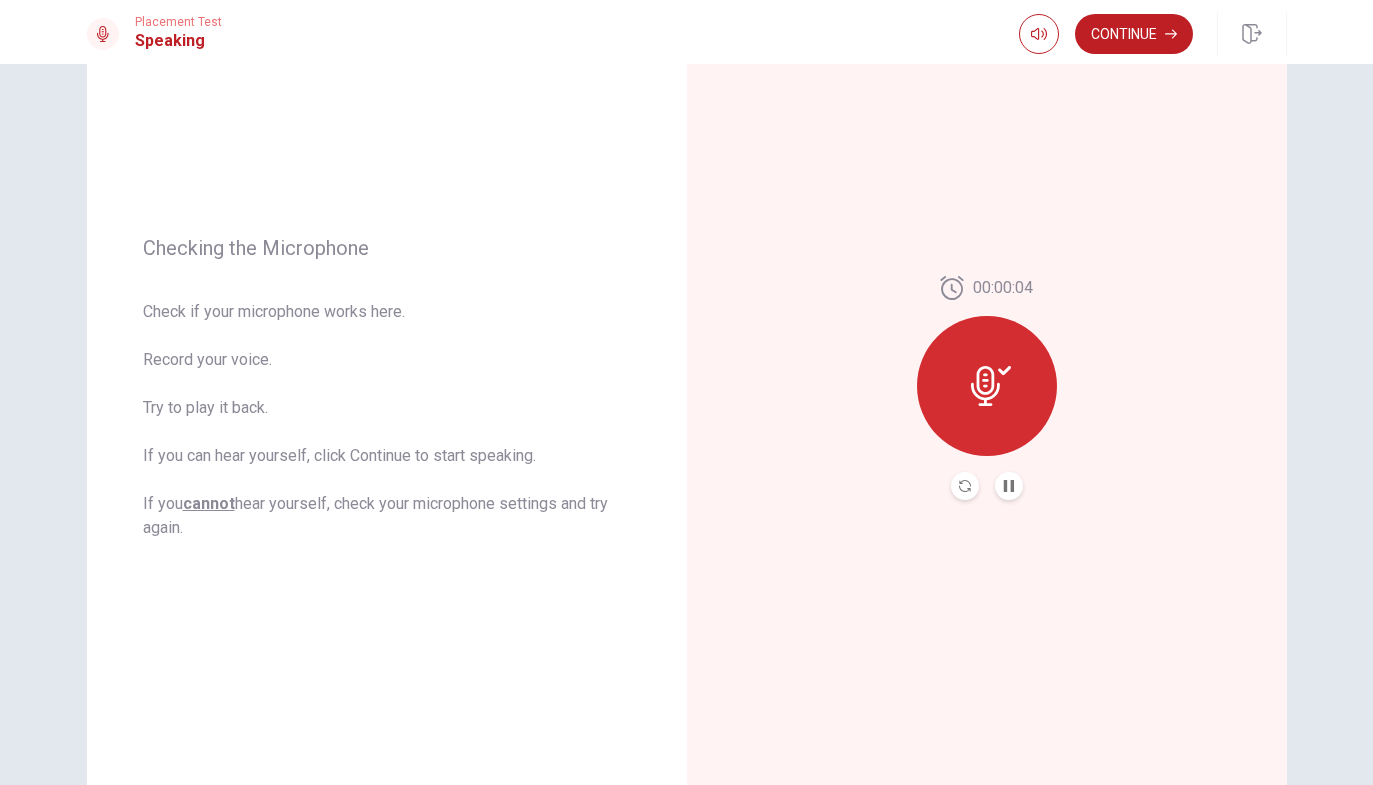 click on "Continue" at bounding box center [1134, 34] 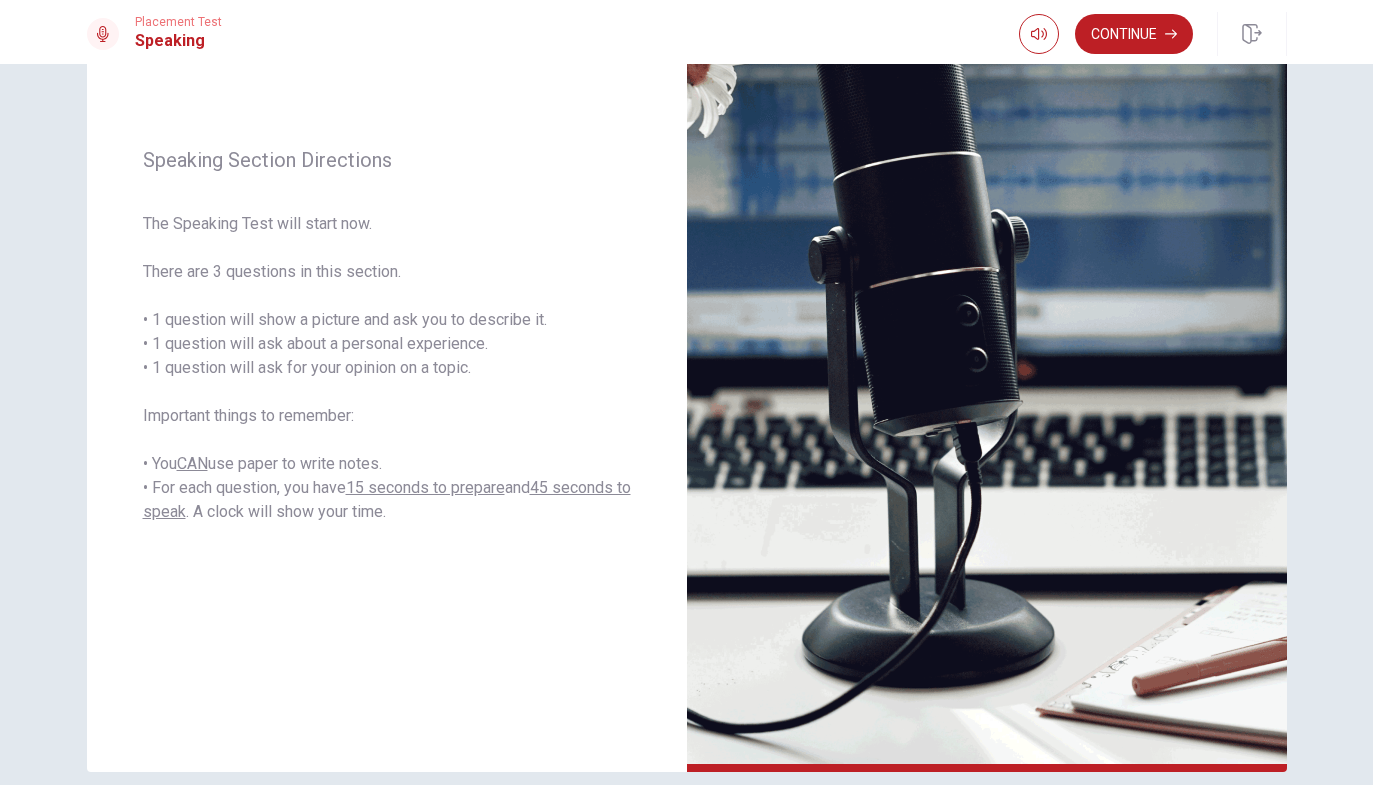 scroll, scrollTop: 204, scrollLeft: 0, axis: vertical 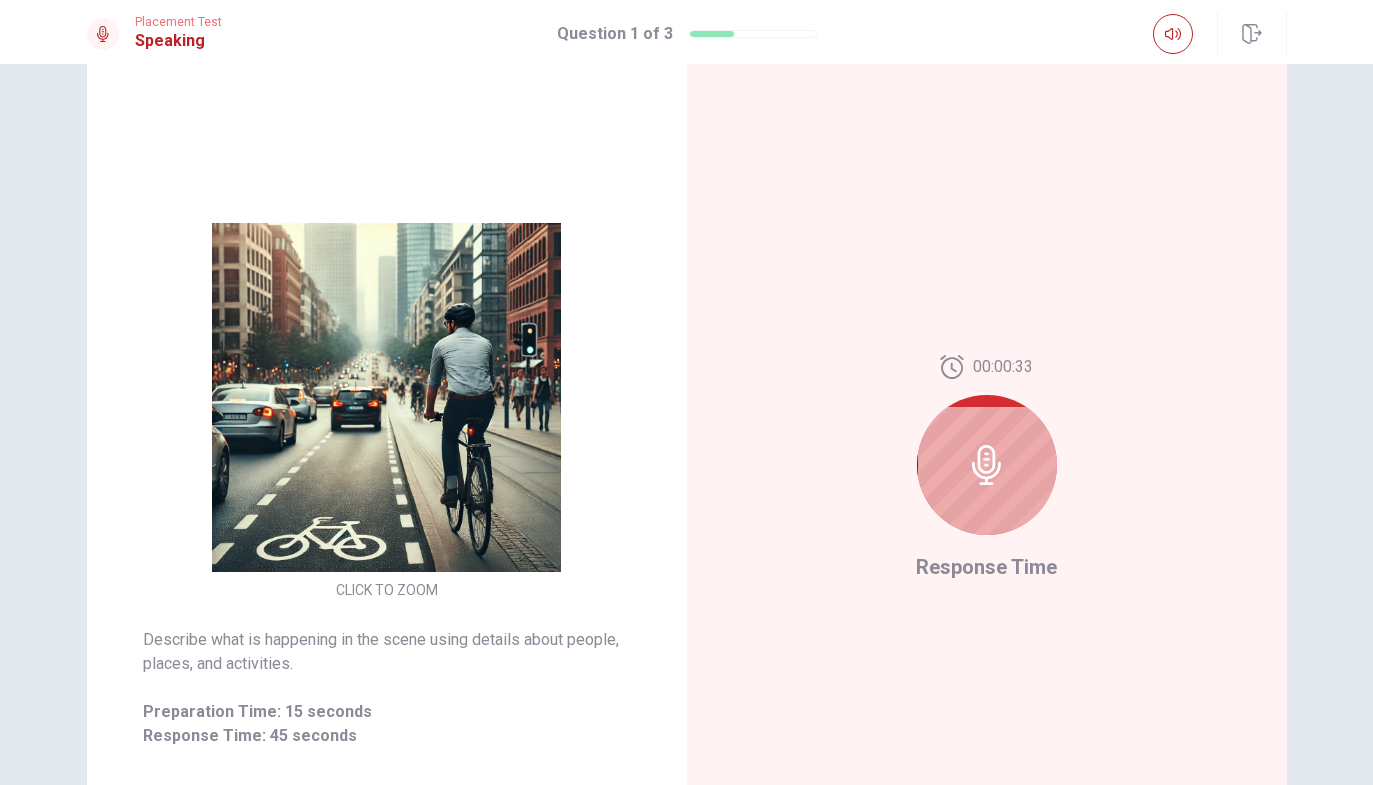 click 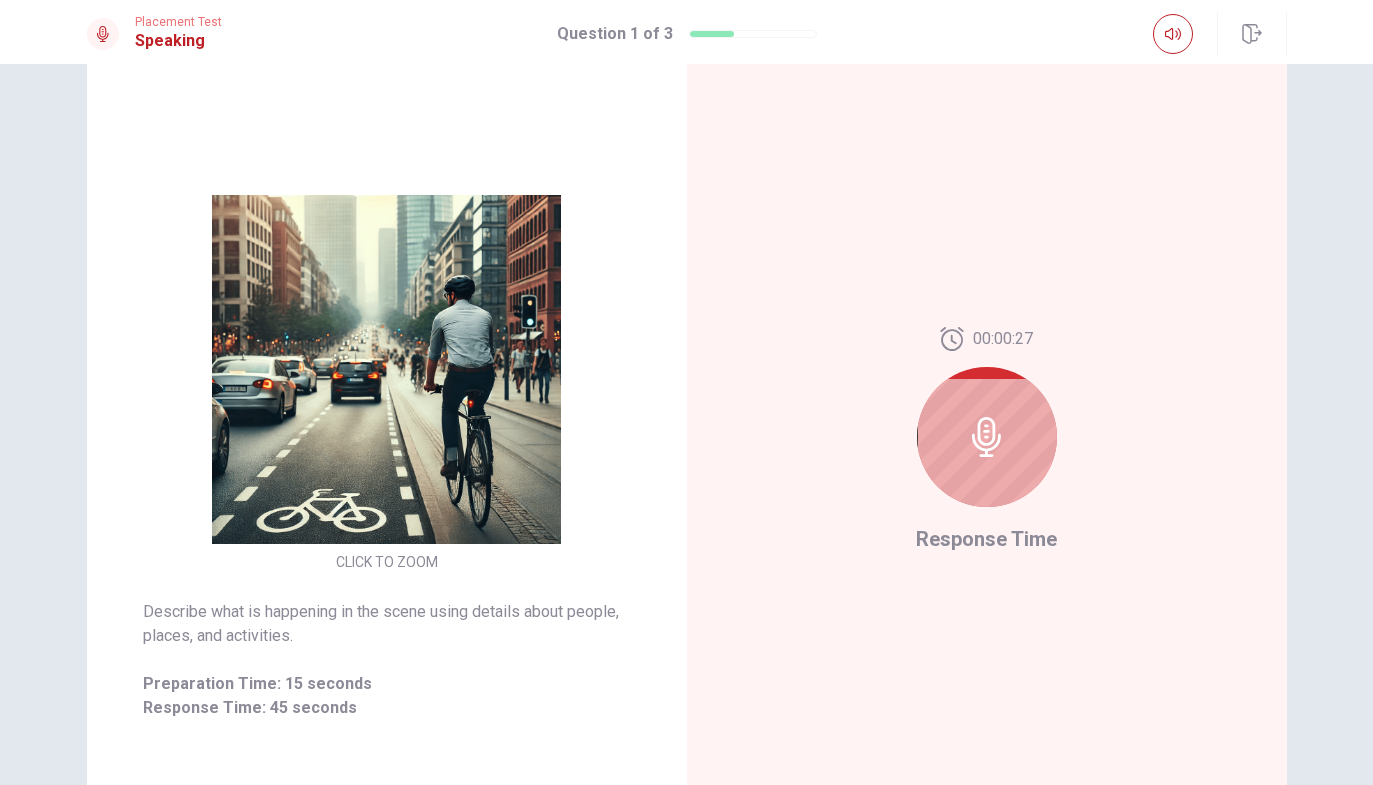scroll, scrollTop: 101, scrollLeft: 0, axis: vertical 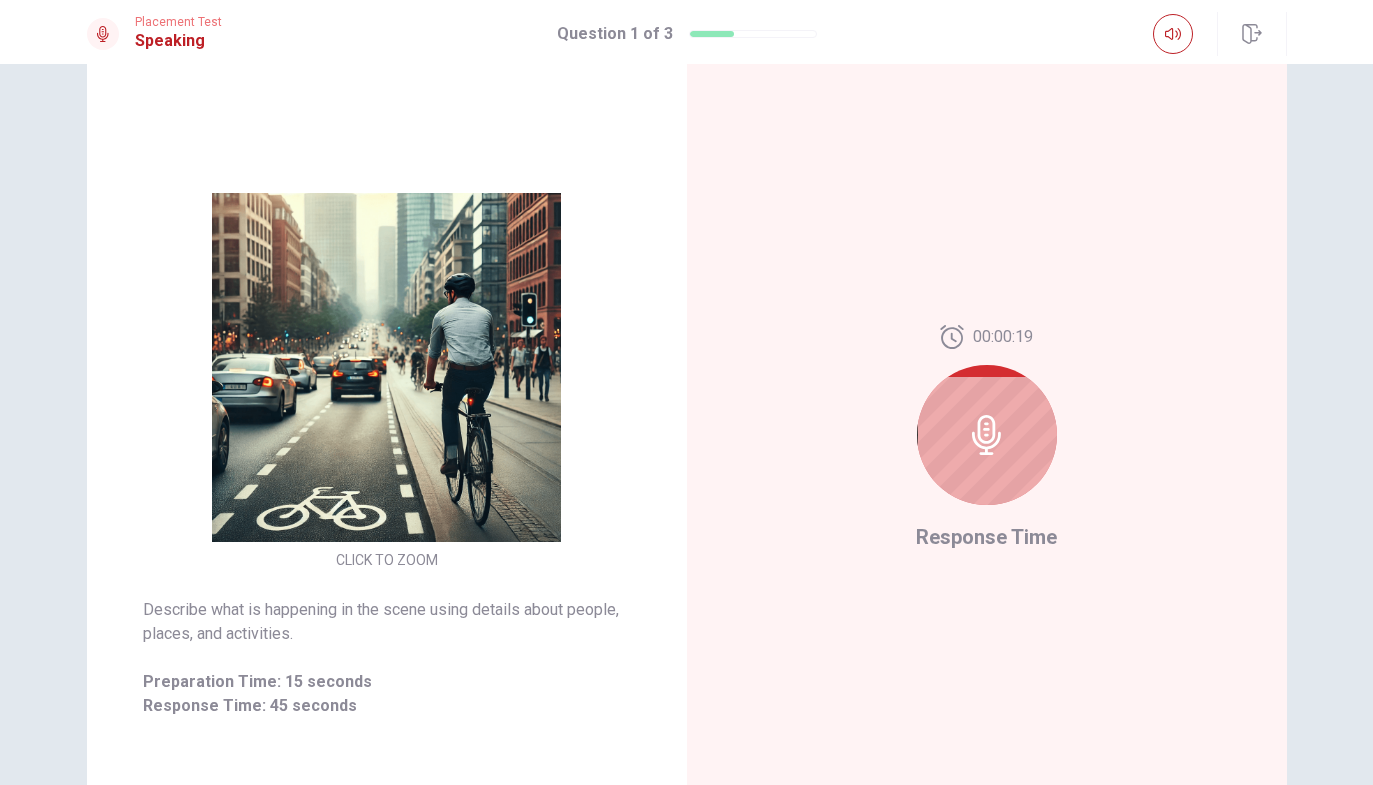 click 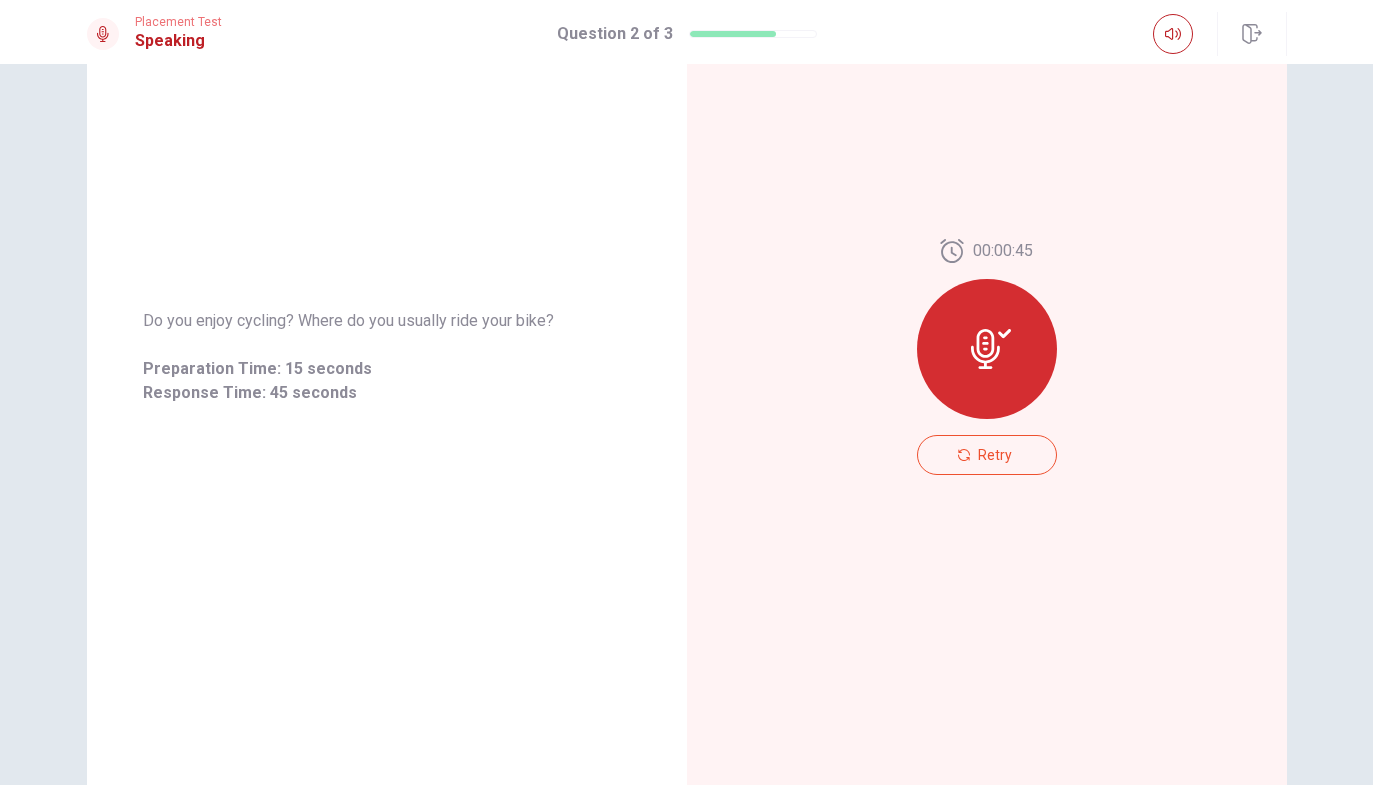 scroll, scrollTop: 184, scrollLeft: 0, axis: vertical 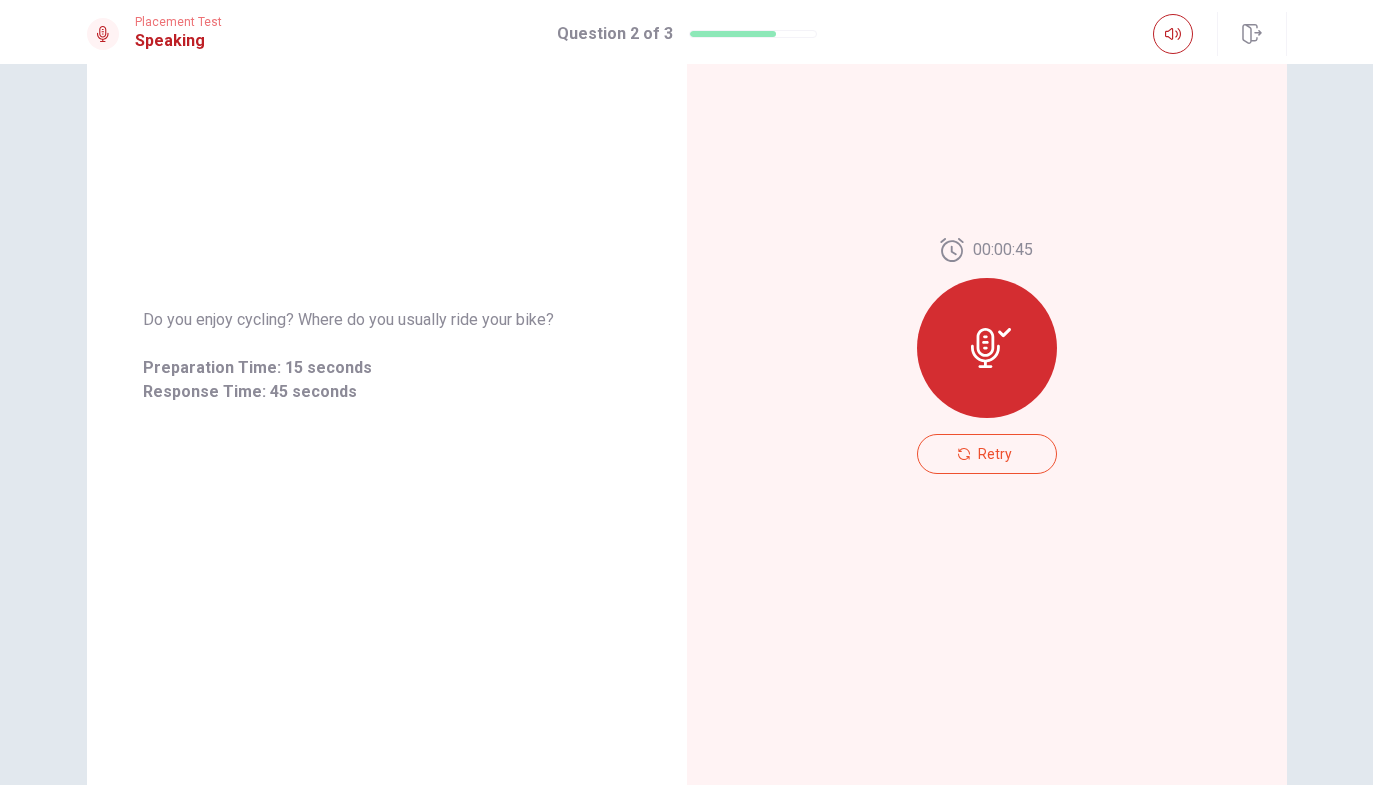 click at bounding box center (987, 348) 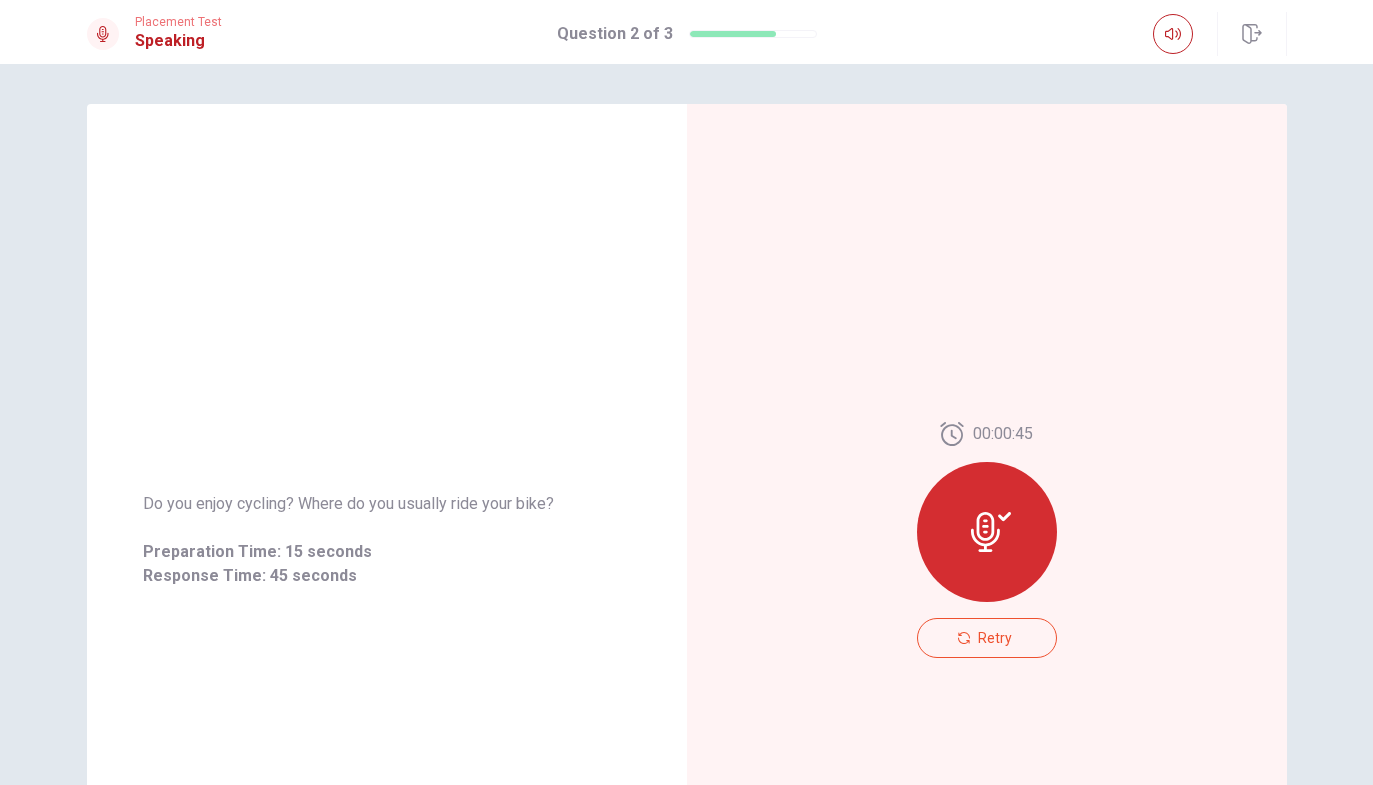 scroll, scrollTop: 0, scrollLeft: 0, axis: both 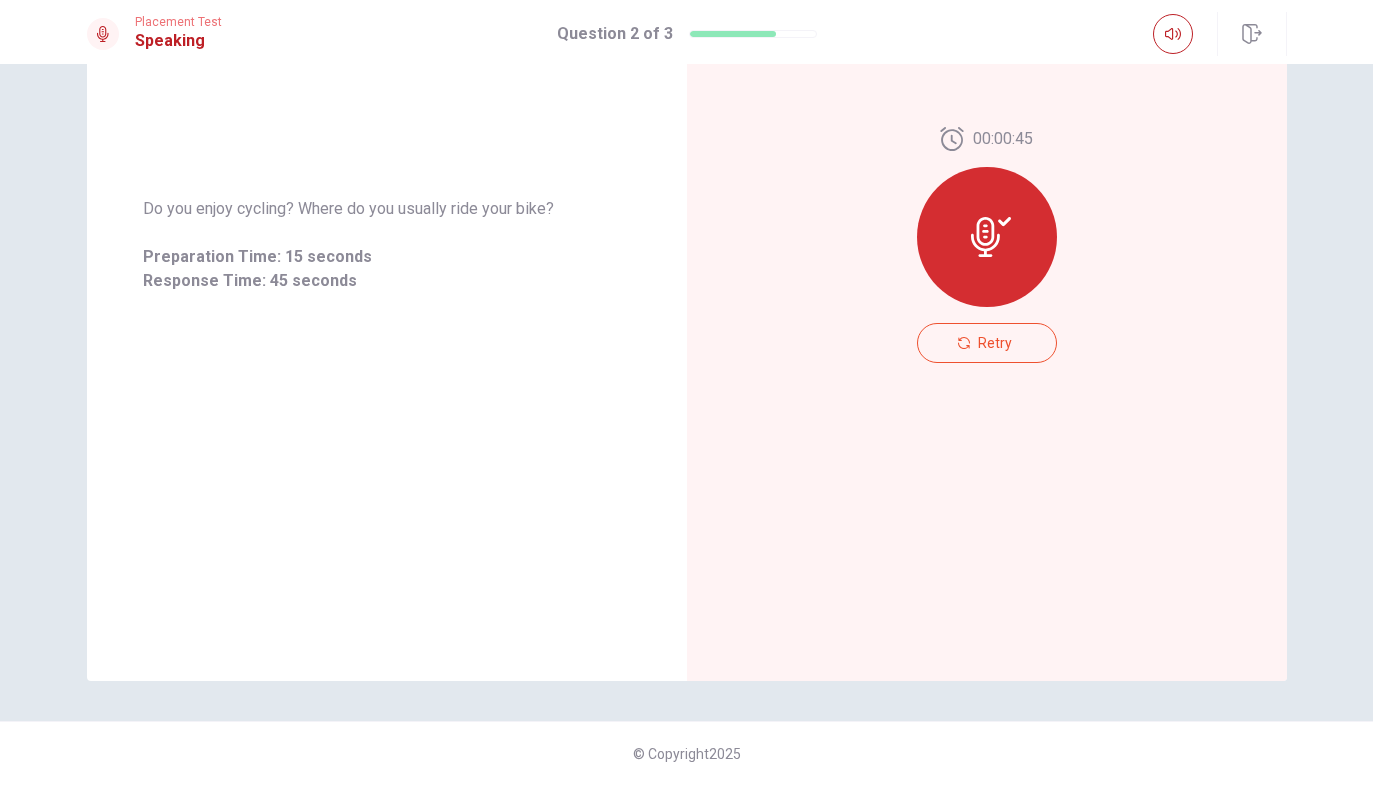 click on "Retry" at bounding box center [987, 343] 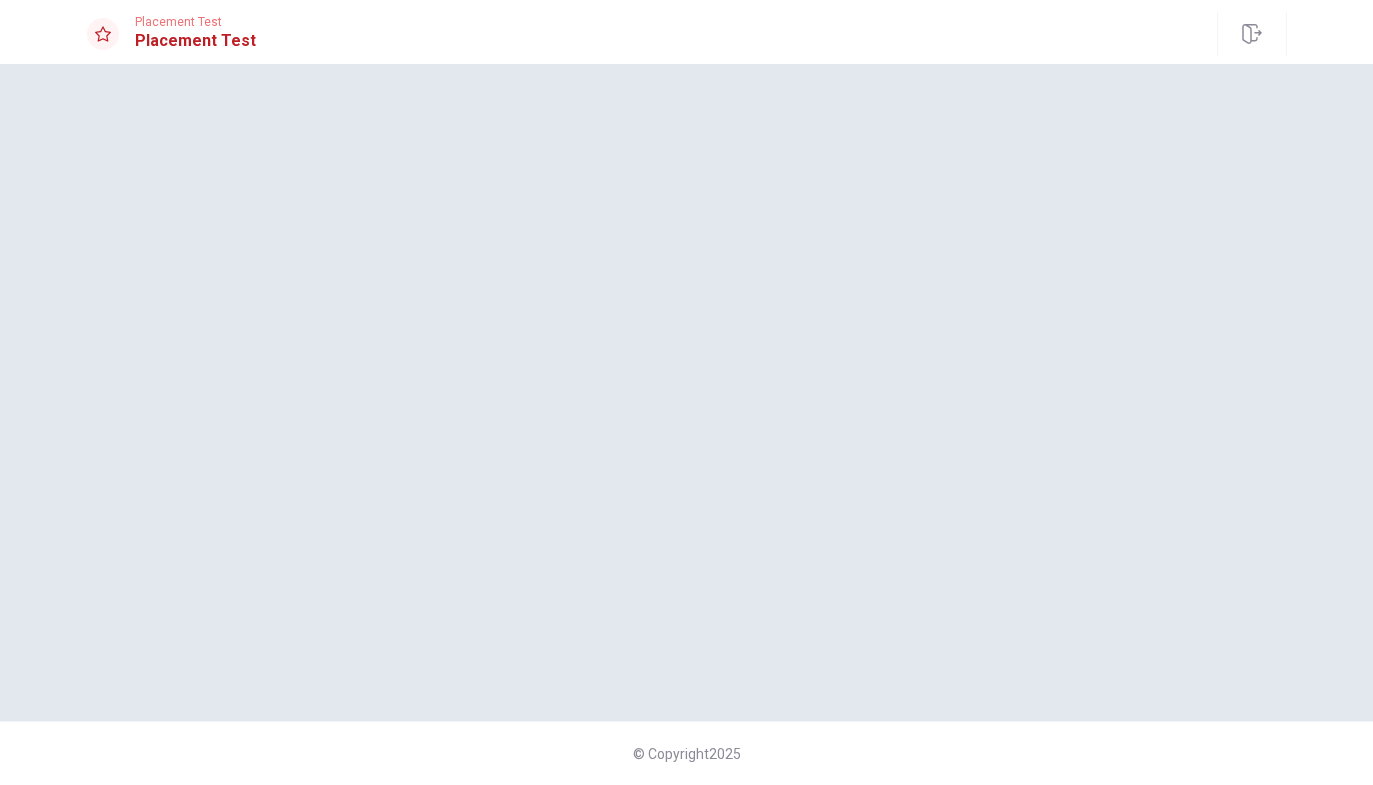 scroll, scrollTop: 0, scrollLeft: 0, axis: both 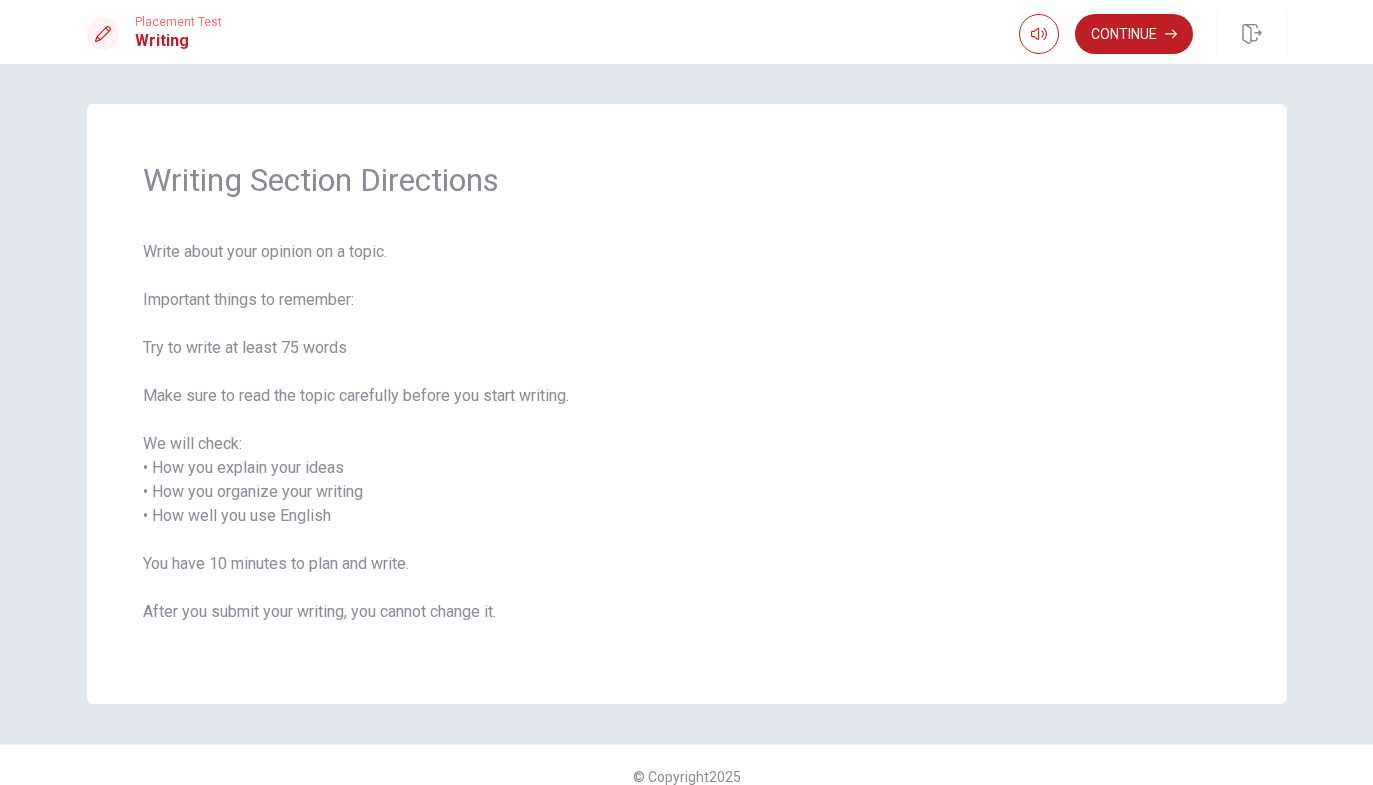 click on "Continue" at bounding box center [1134, 34] 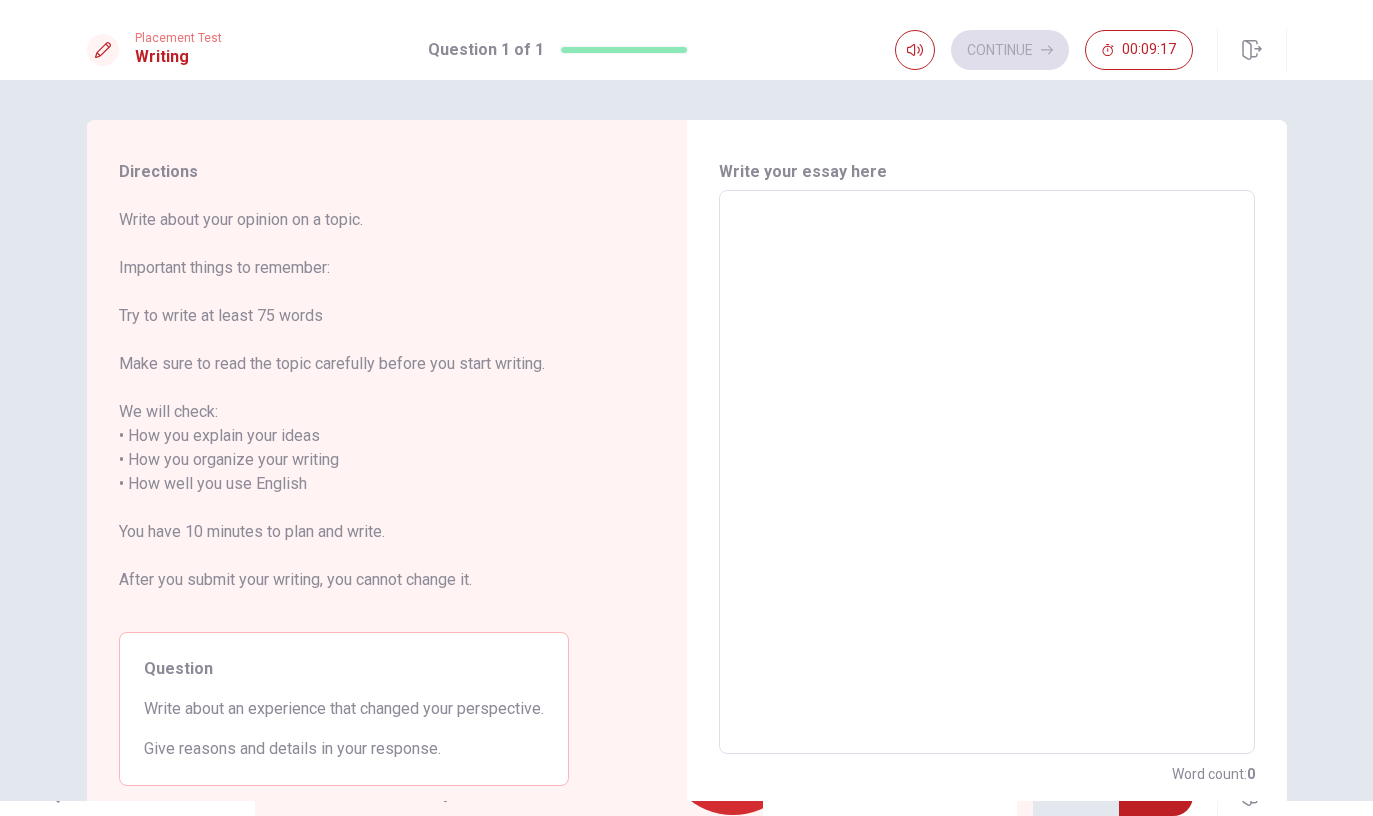 scroll, scrollTop: 0, scrollLeft: 0, axis: both 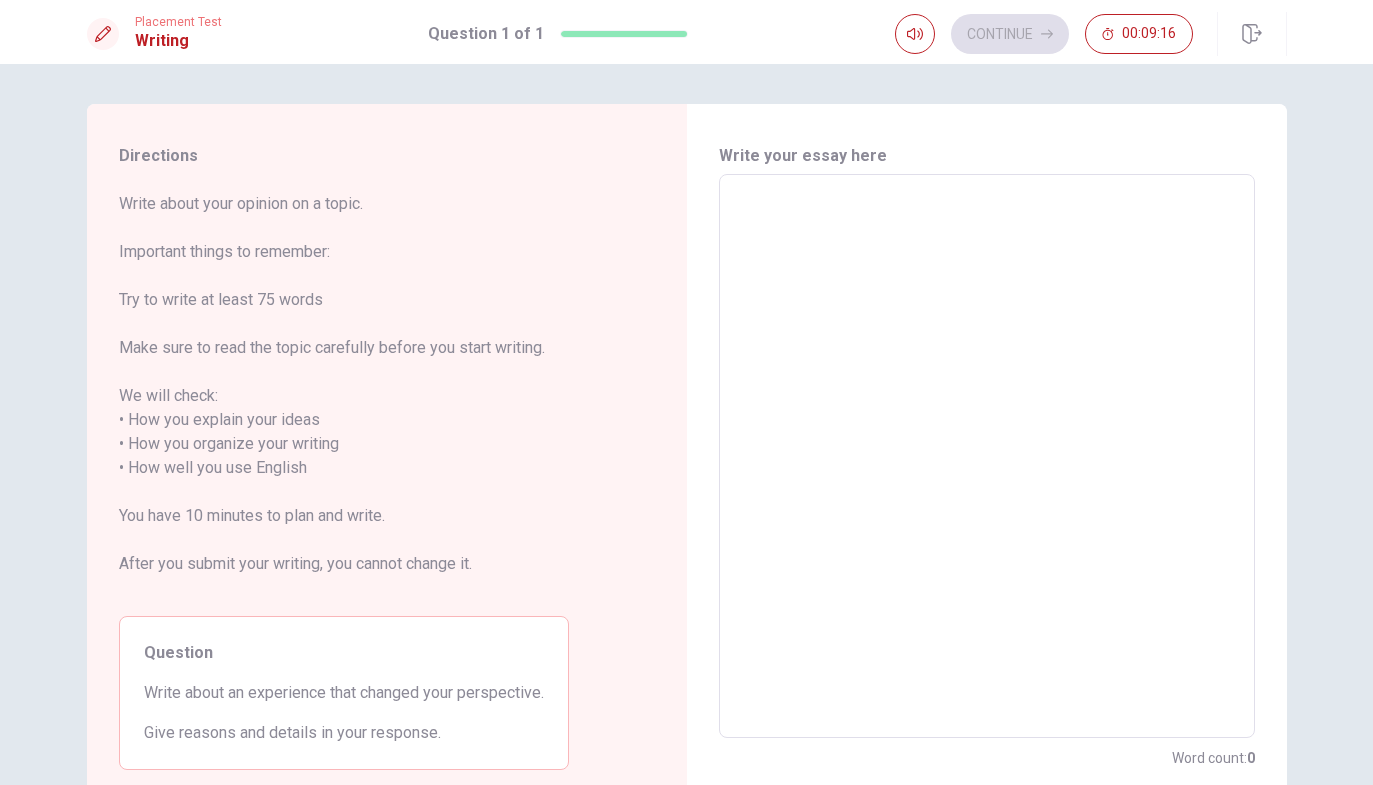 click at bounding box center (987, 456) 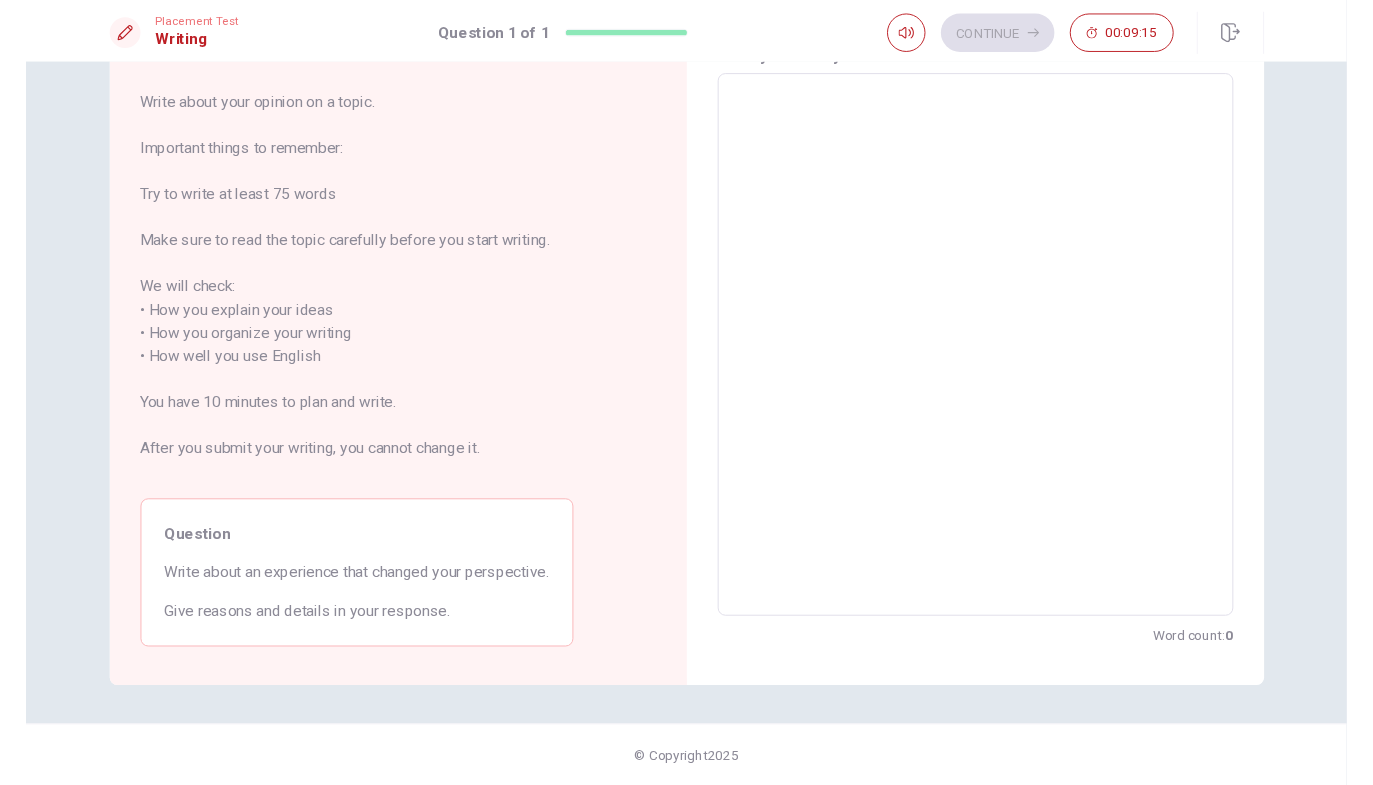 scroll, scrollTop: 98, scrollLeft: 0, axis: vertical 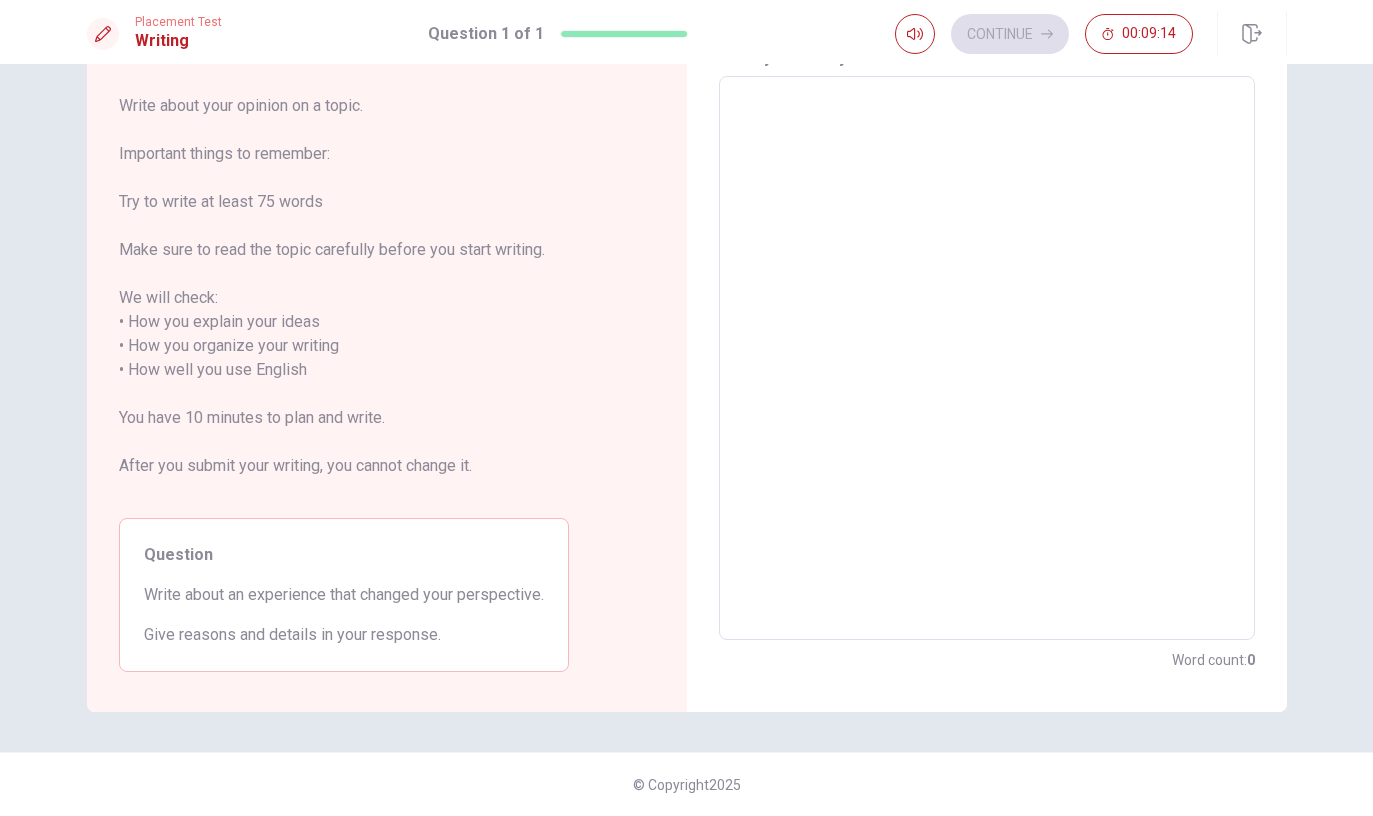 click on "Directions Write about your opinion on a topic.
Important things to remember:
Try to write at least 75 words
Make sure to read the topic carefully before you start writing.
We will check:
• How you explain your ideas
• How you organize your writing
• How well you use English
You have 10 minutes to plan and write.
After you submit your writing, you cannot change it.  Question Write about an experience that changed your perspective. Give reasons and details in your response." at bounding box center [387, 359] 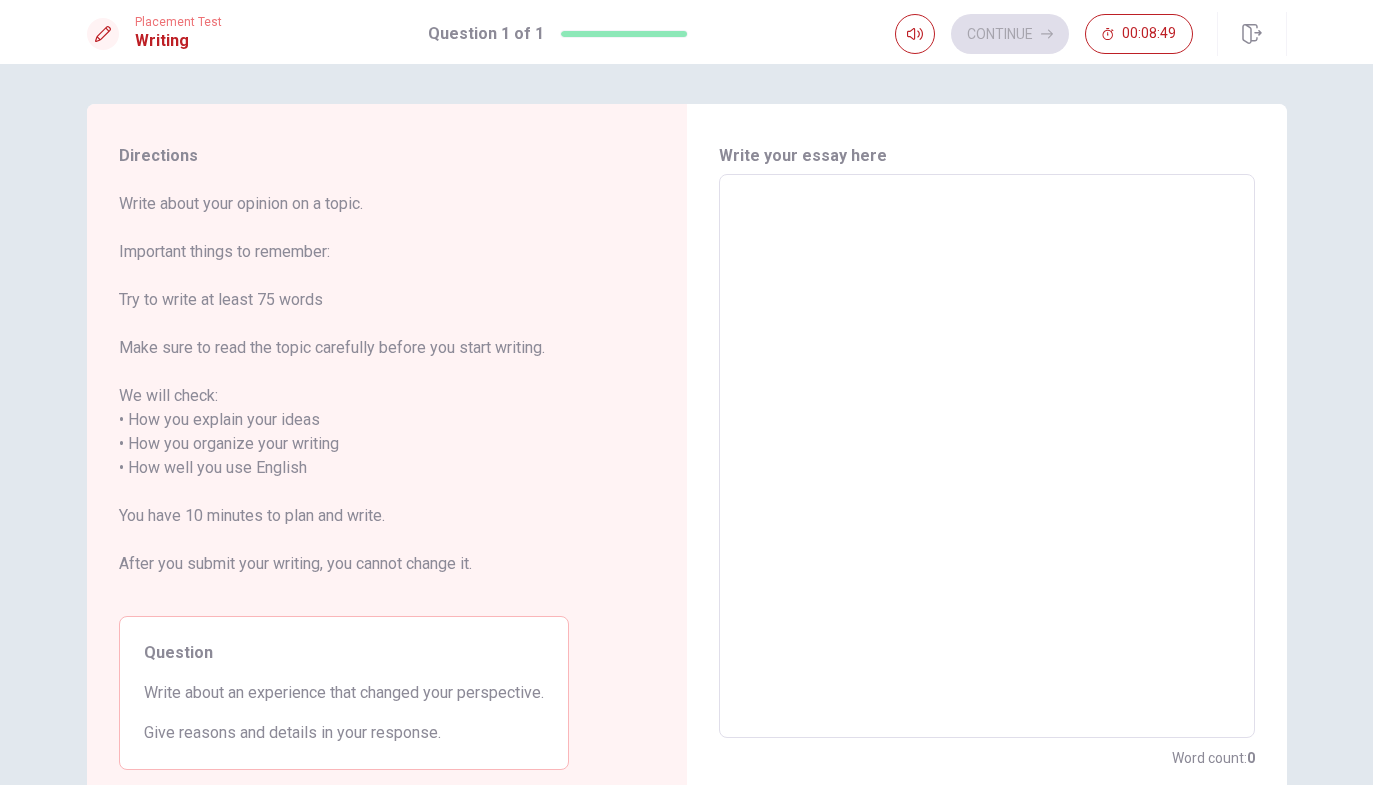 scroll, scrollTop: 0, scrollLeft: 0, axis: both 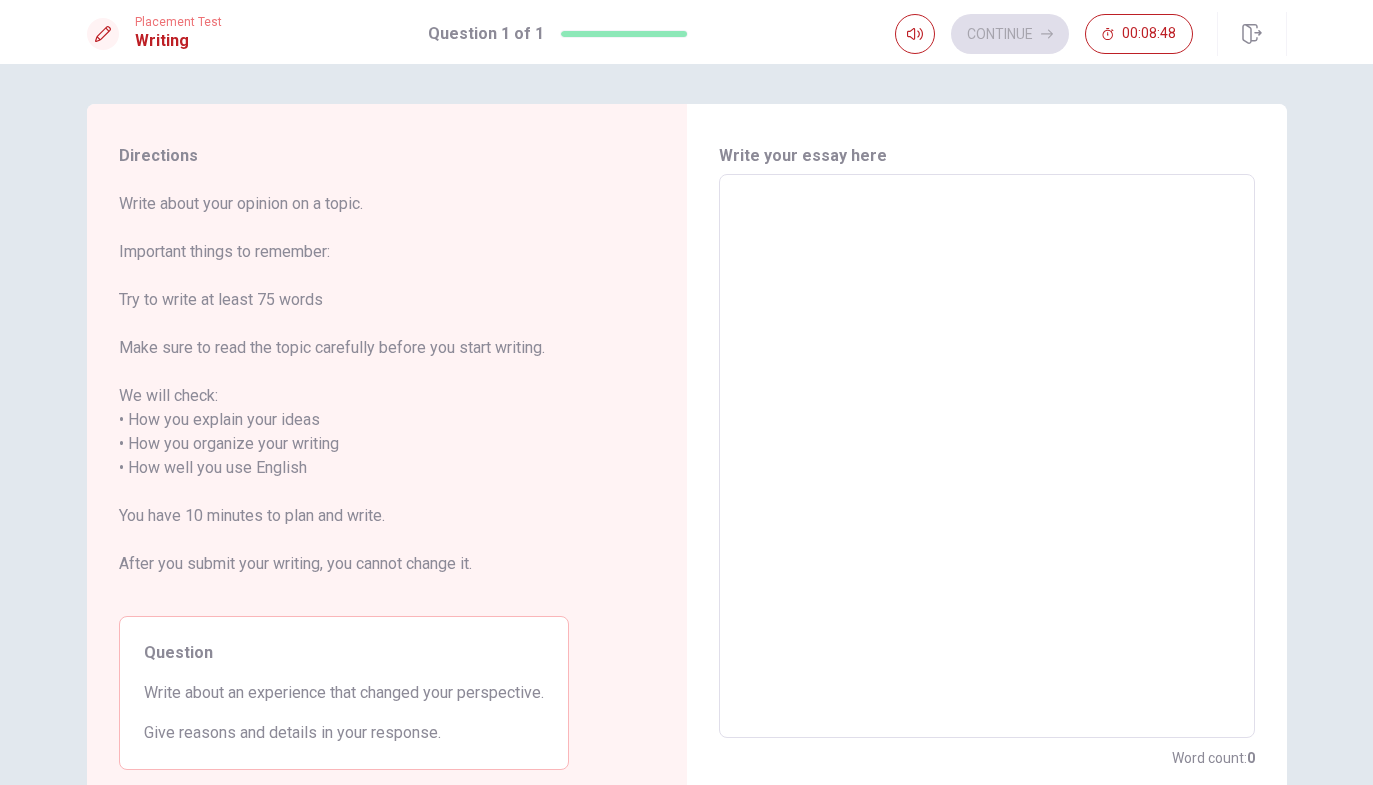 click on "Write about your opinion on a topic.
Important things to remember:
Try to write at least 75 words
Make sure to read the topic carefully before you start writing.
We will check:
• How you explain your ideas
• How you organize your writing
• How well you use English
You have 10 minutes to plan and write.
After you submit your writing, you cannot change it." at bounding box center (344, 396) 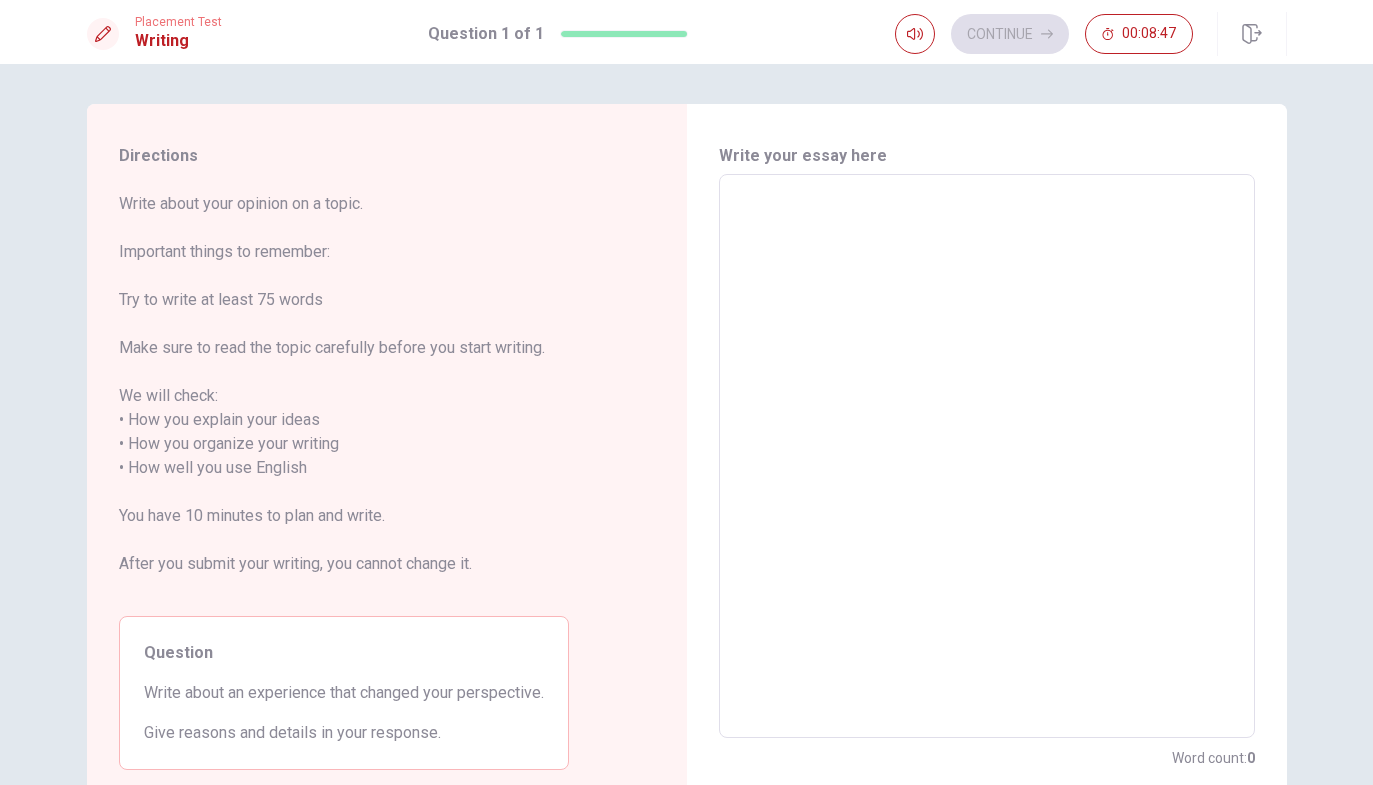 click on "00:08:47" at bounding box center [1149, 34] 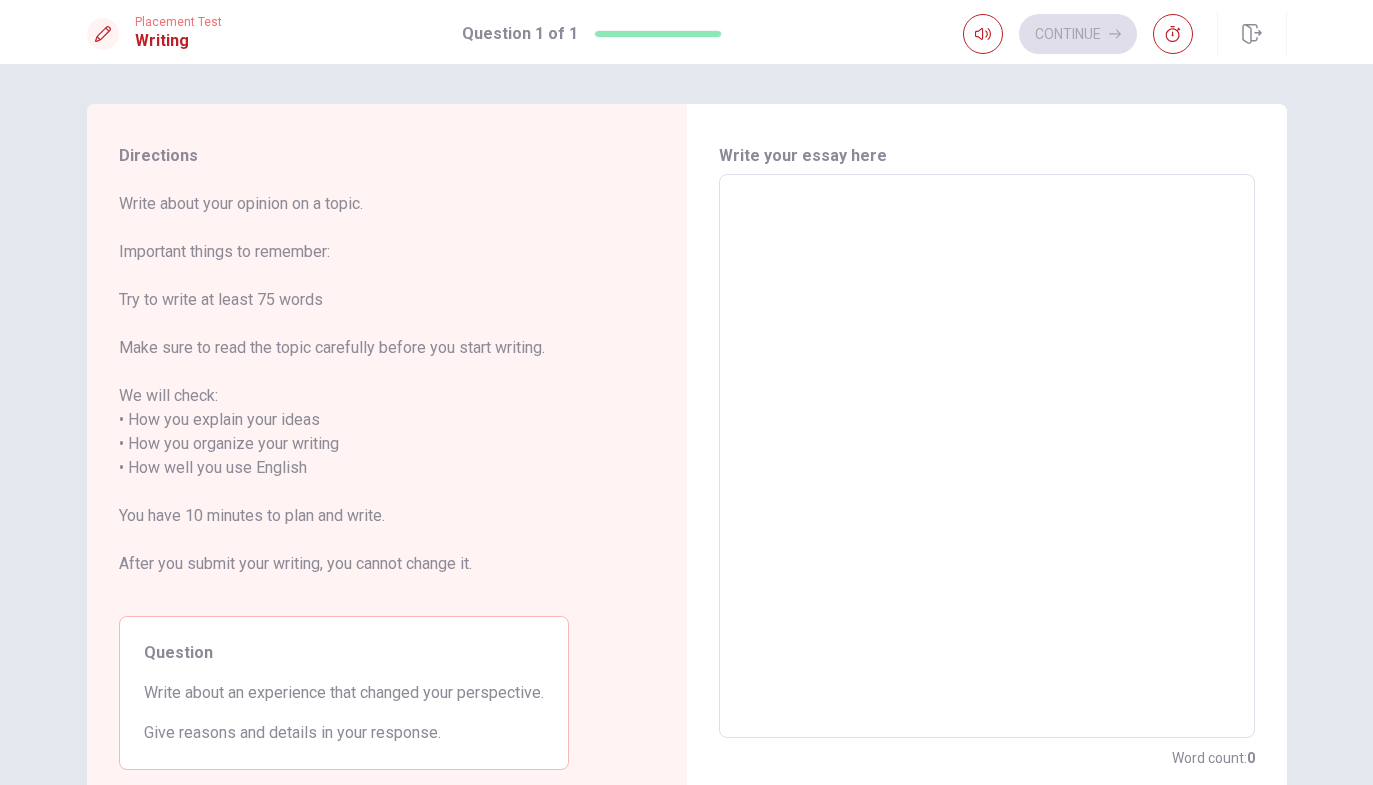 click 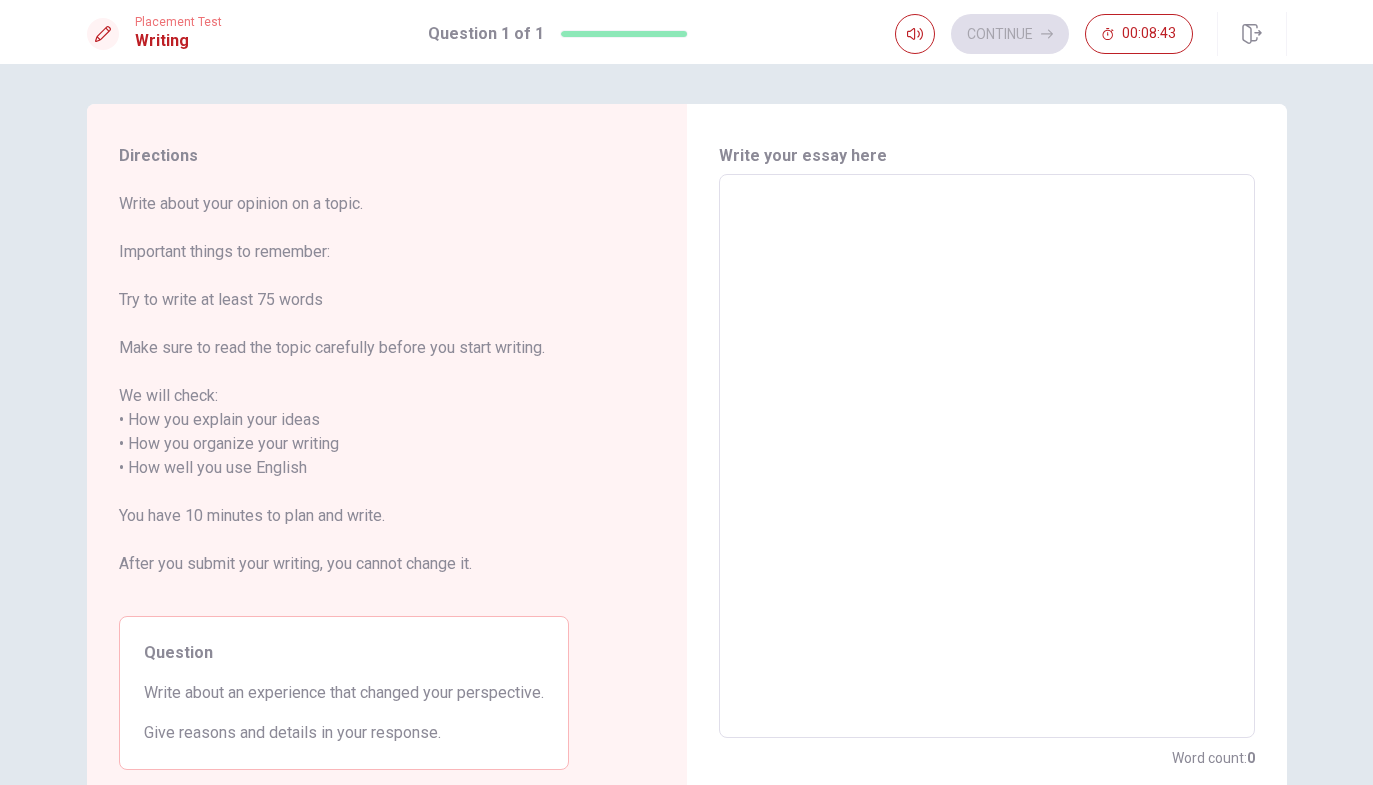 click on "00:08:43" at bounding box center (1149, 34) 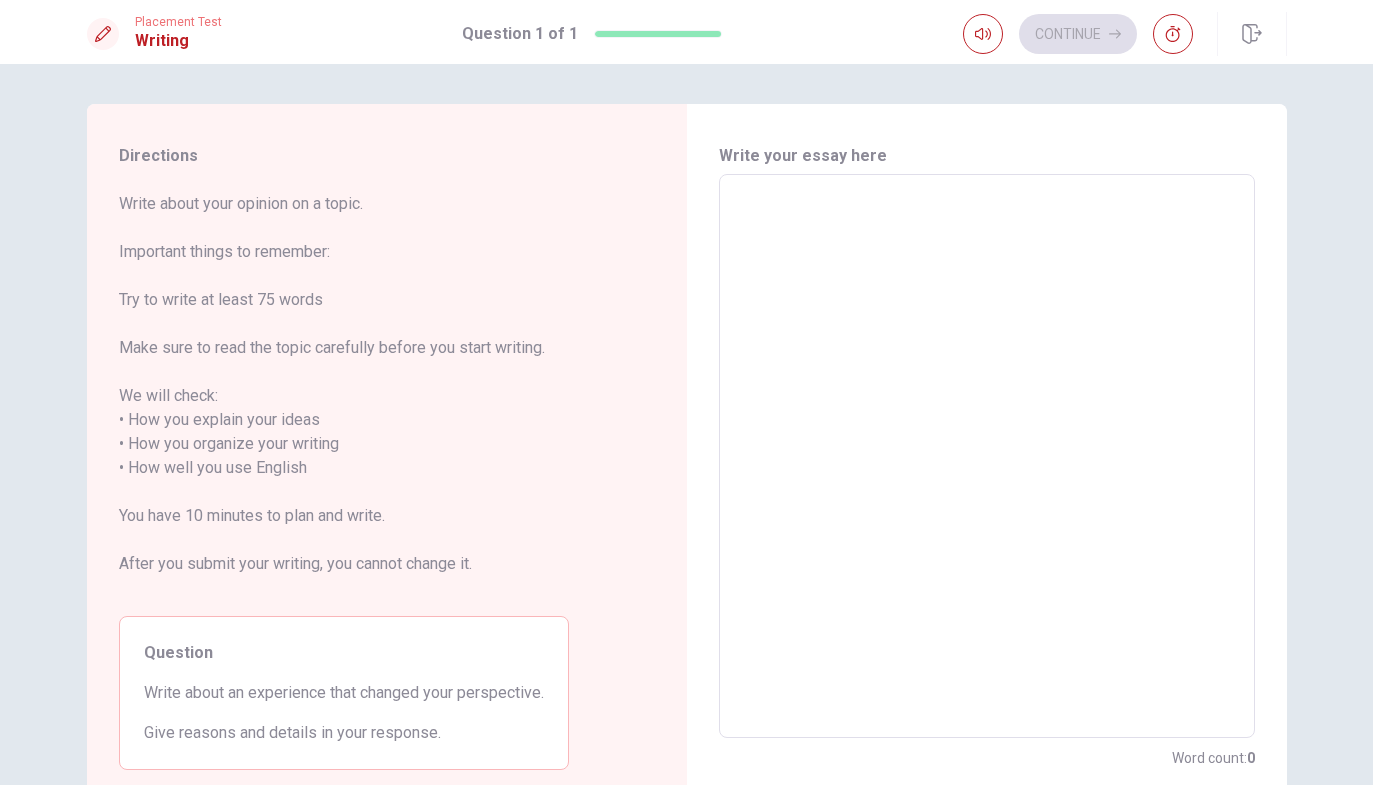 click on "Continue" at bounding box center [1078, 34] 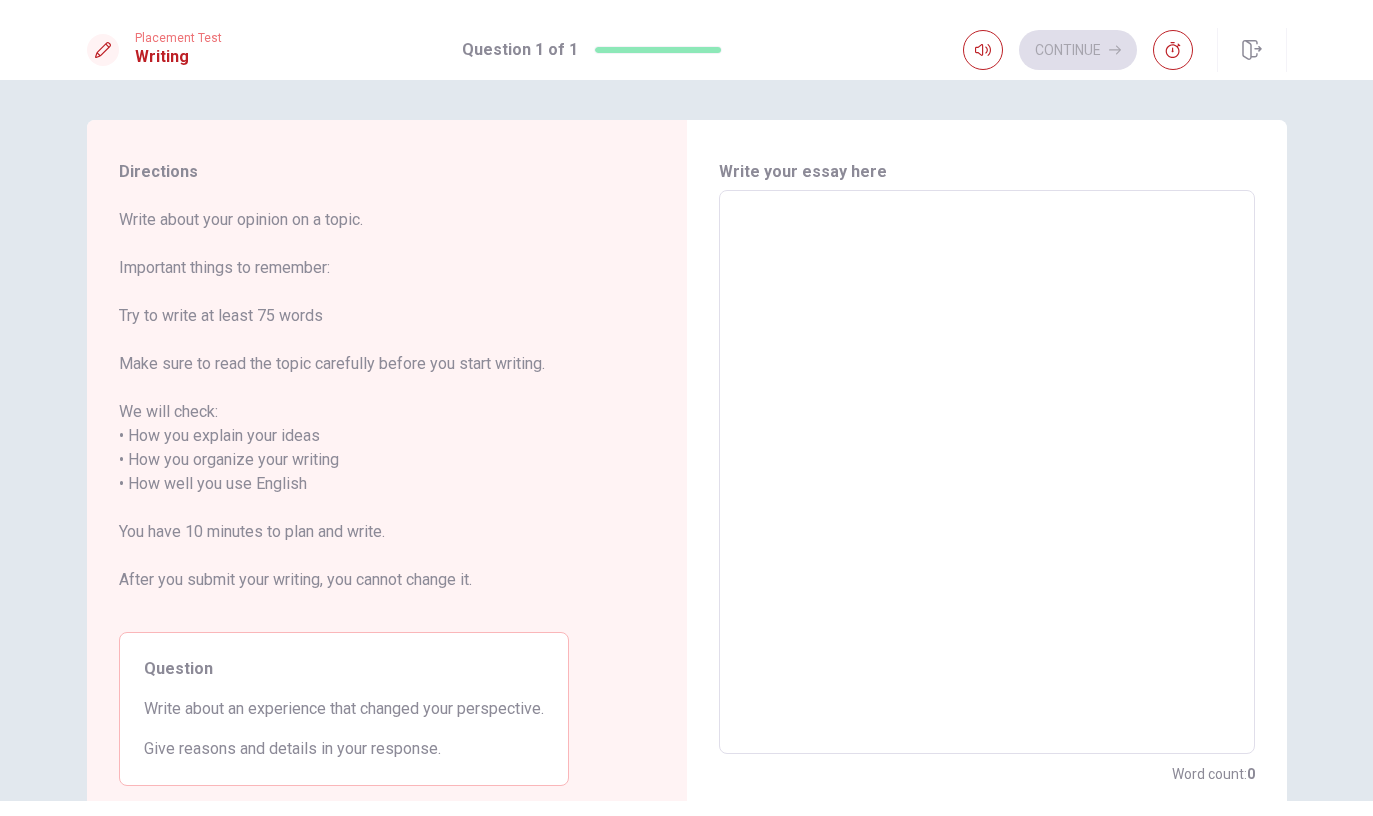 scroll, scrollTop: 22, scrollLeft: 0, axis: vertical 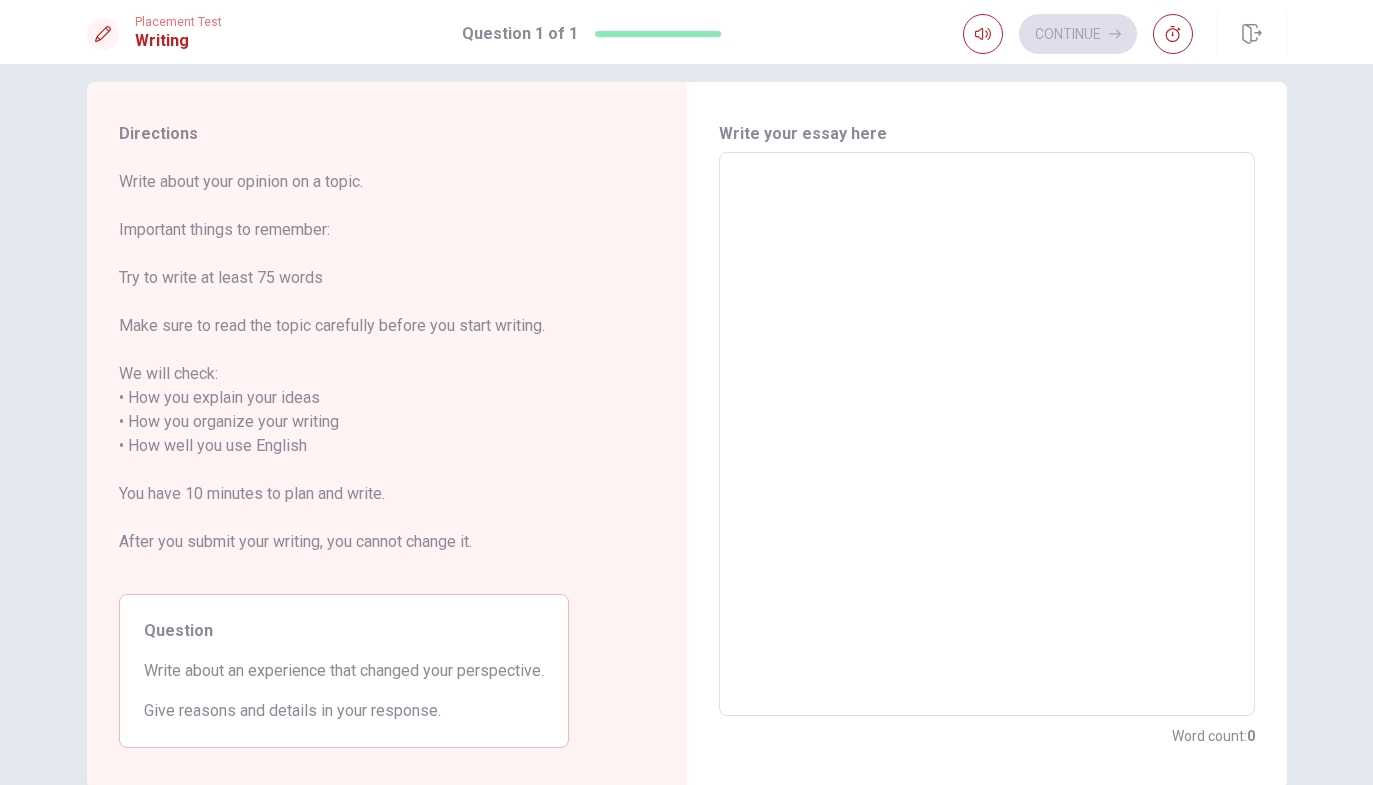 click at bounding box center (987, 434) 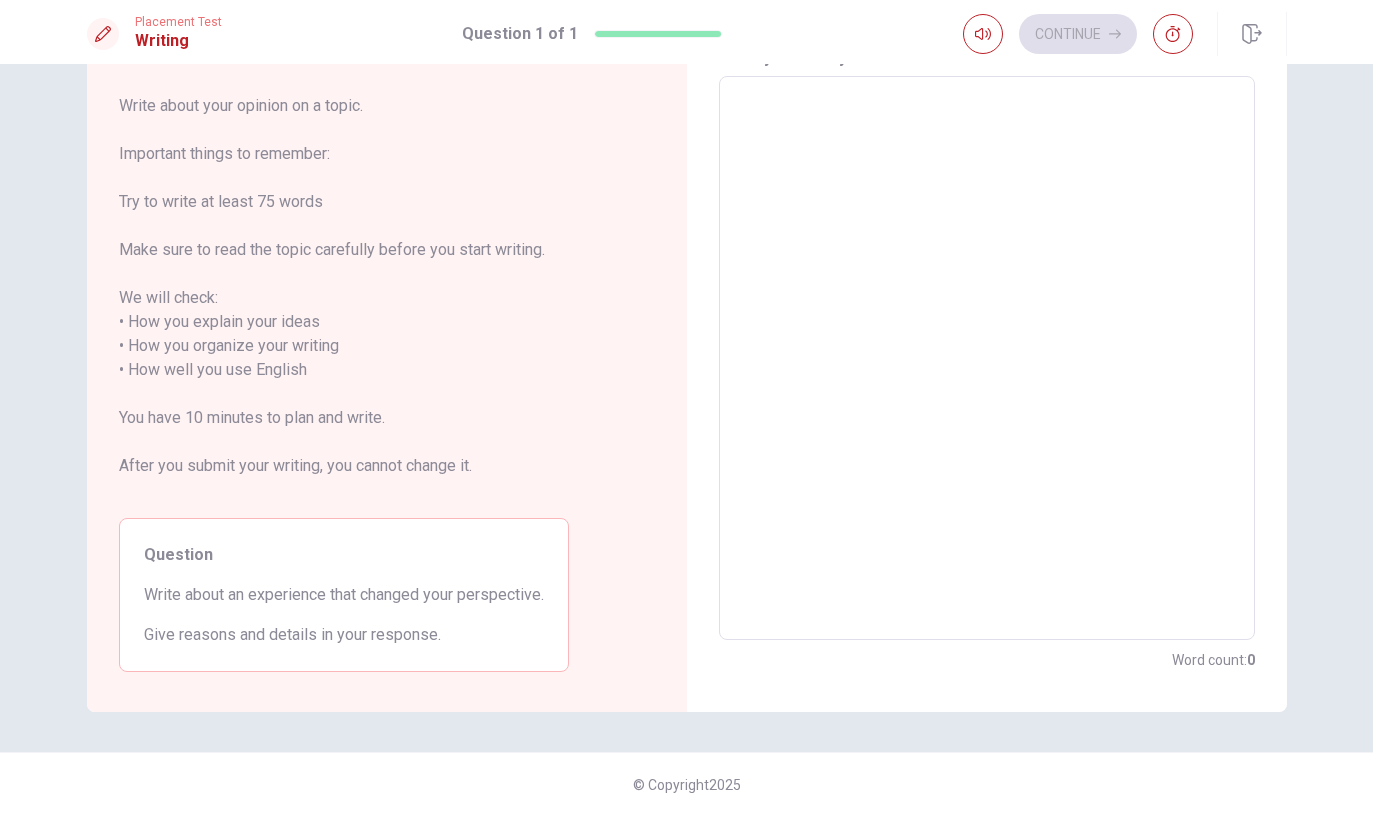 scroll, scrollTop: 98, scrollLeft: 0, axis: vertical 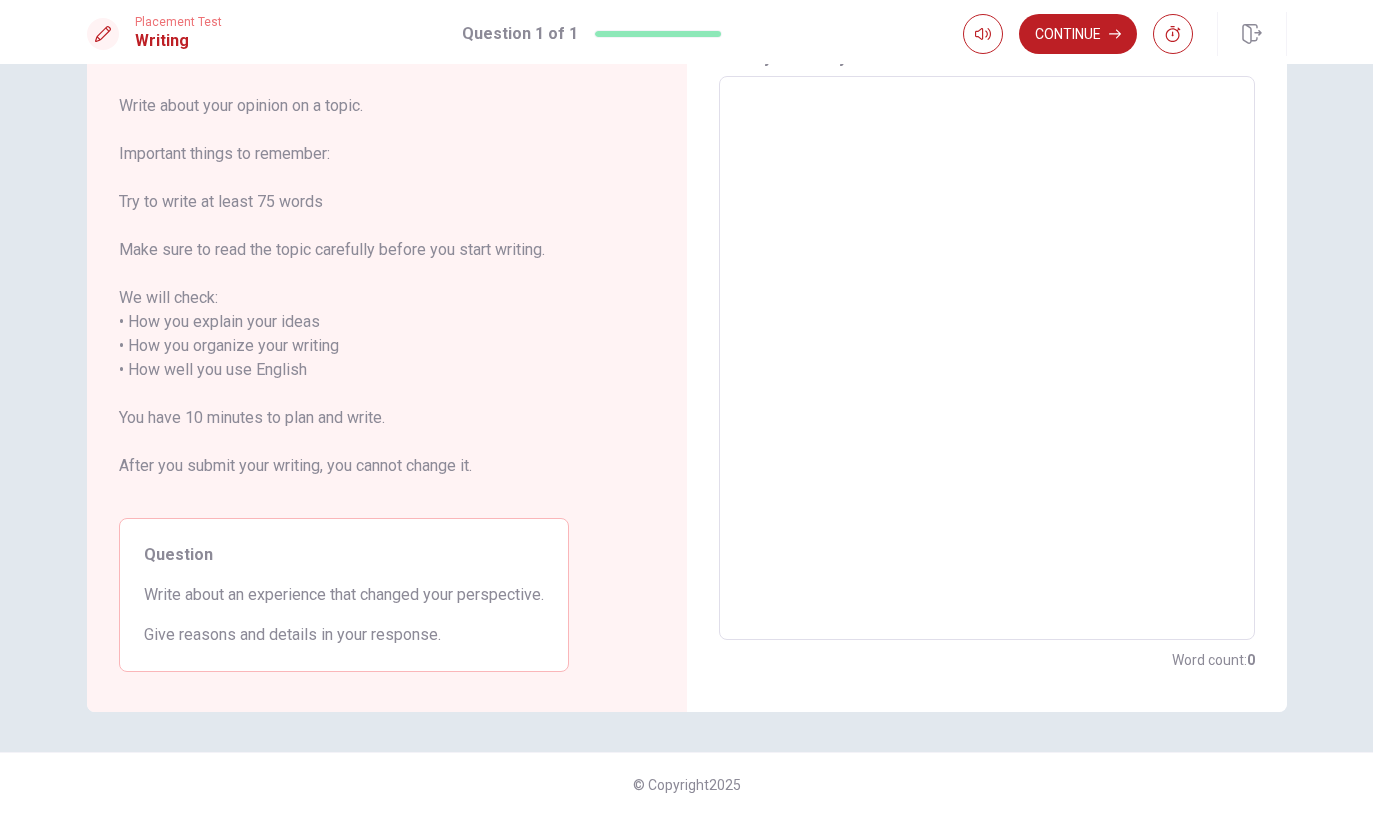type on "x" 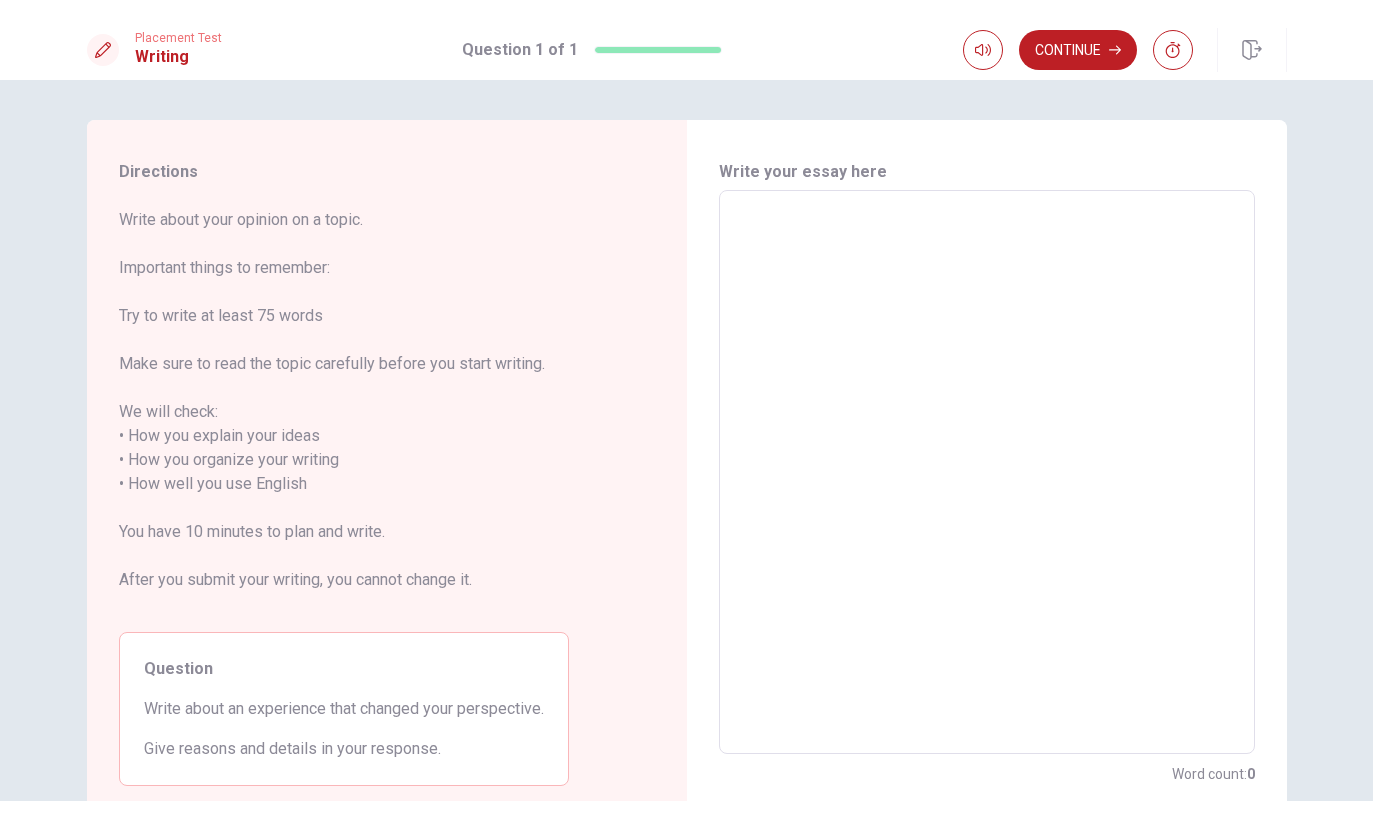 scroll, scrollTop: 0, scrollLeft: 0, axis: both 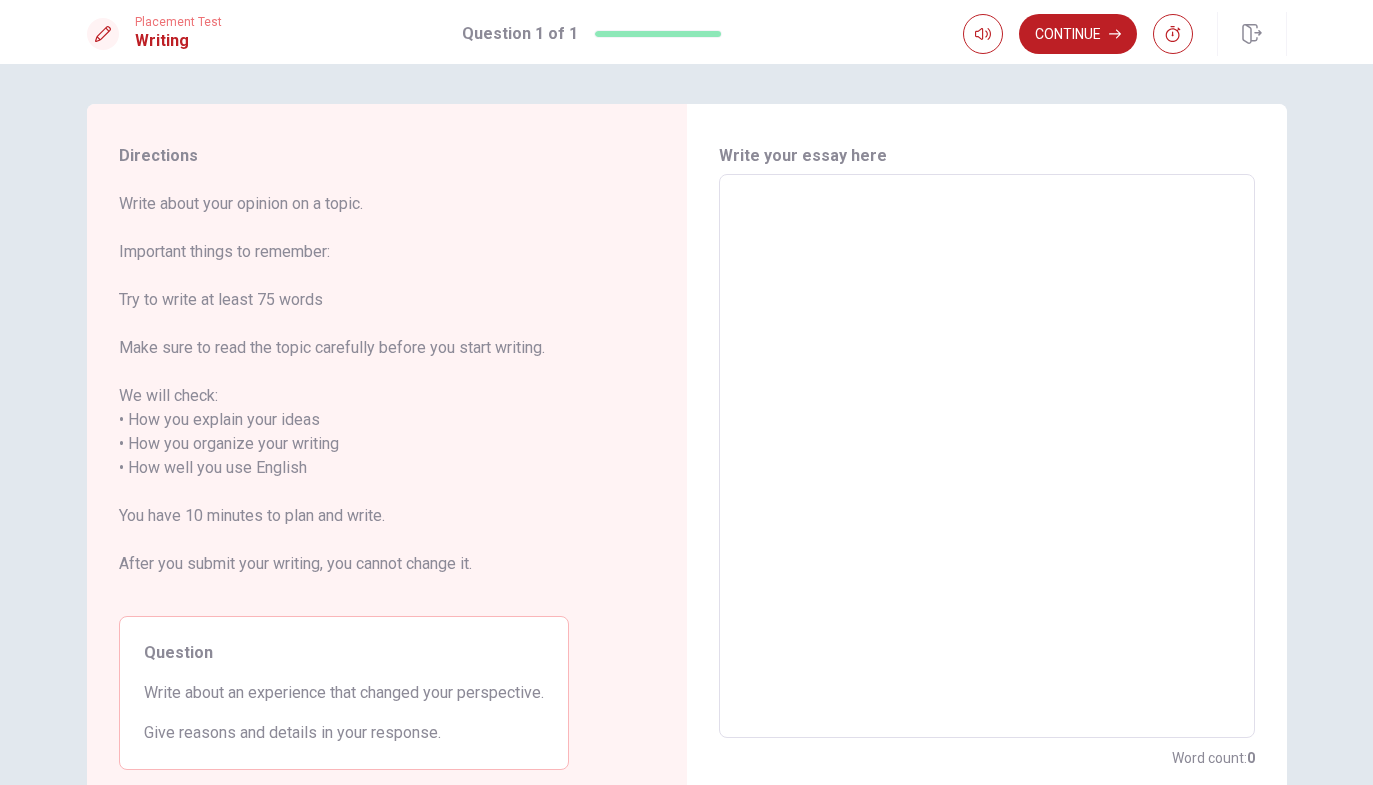 click at bounding box center [987, 456] 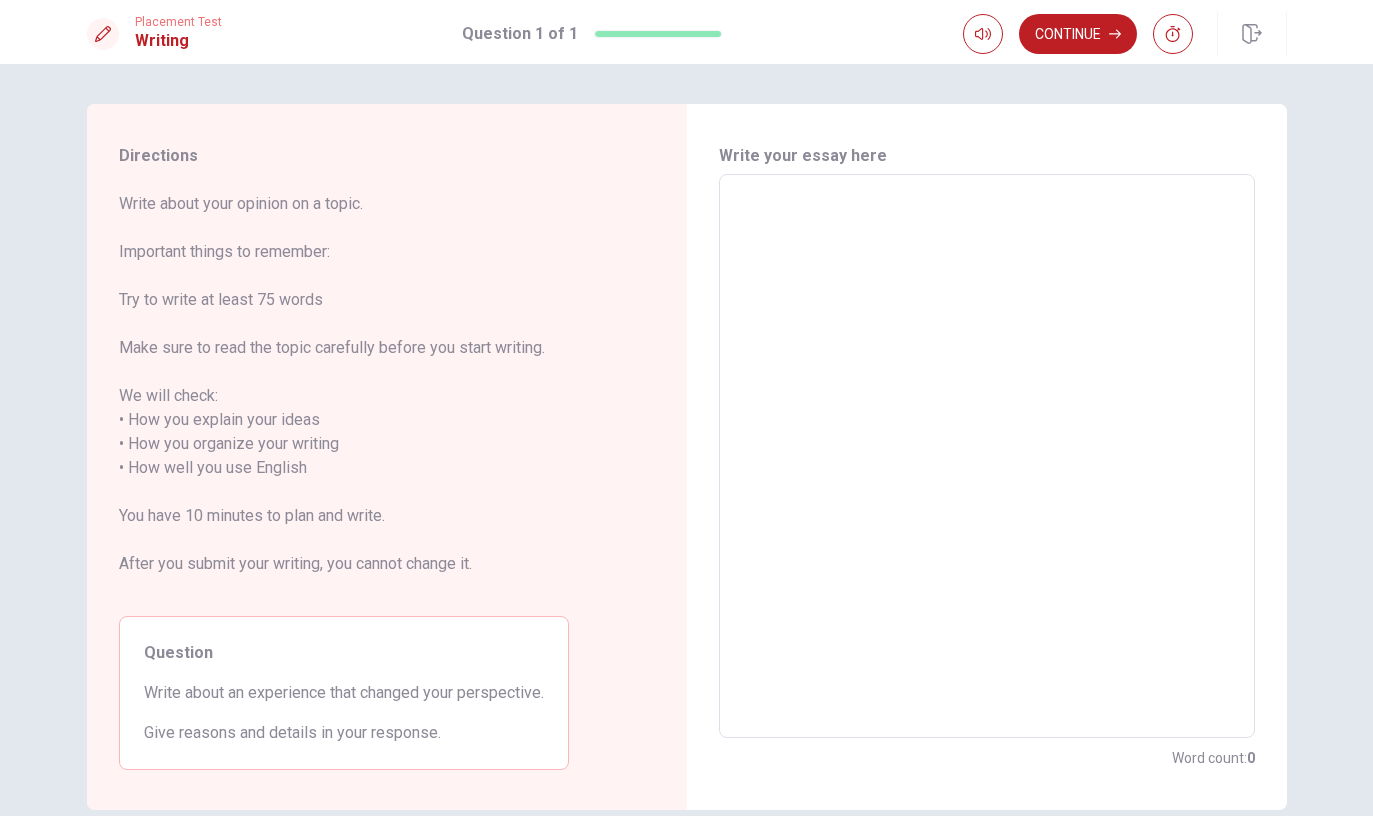 type on "x" 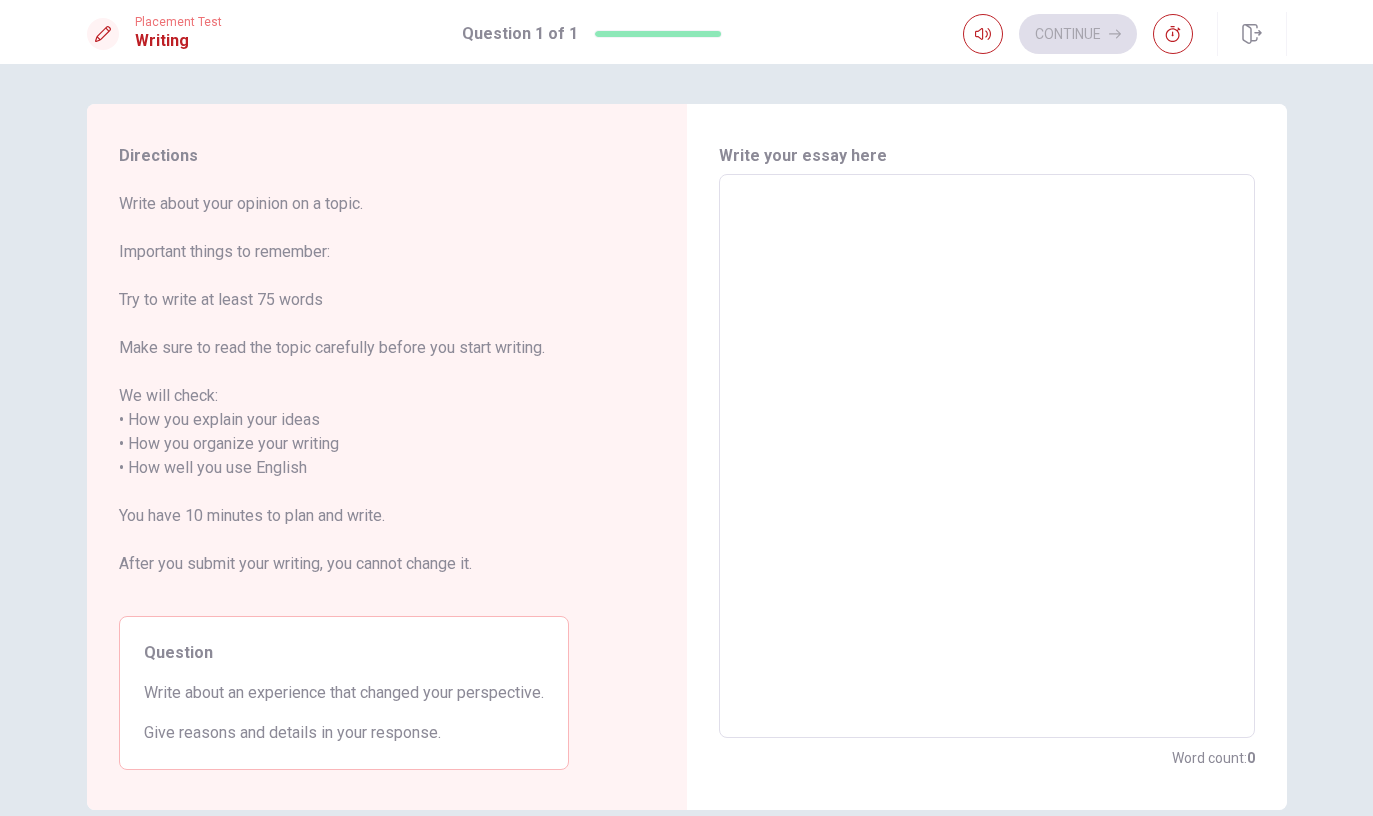 type on "I" 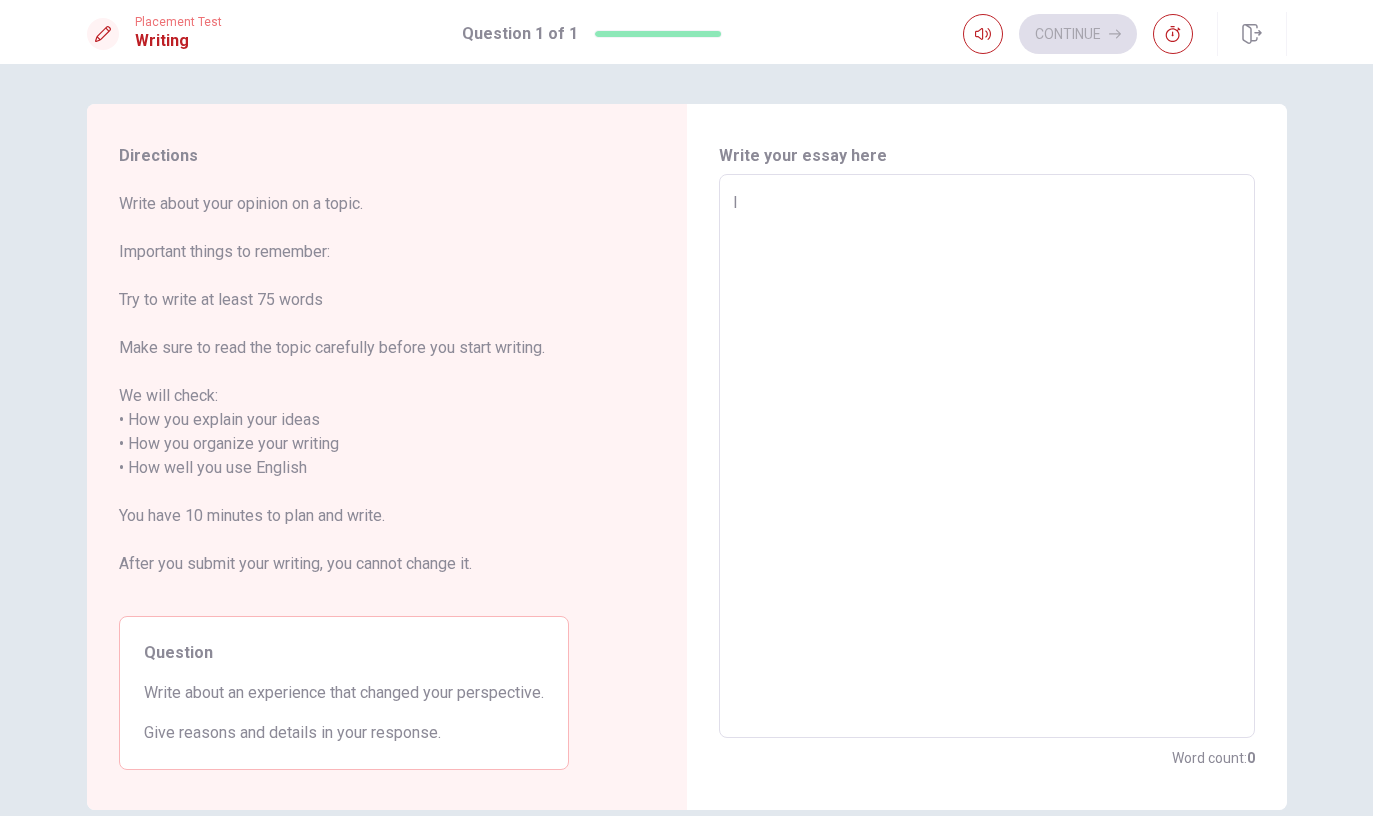 type on "x" 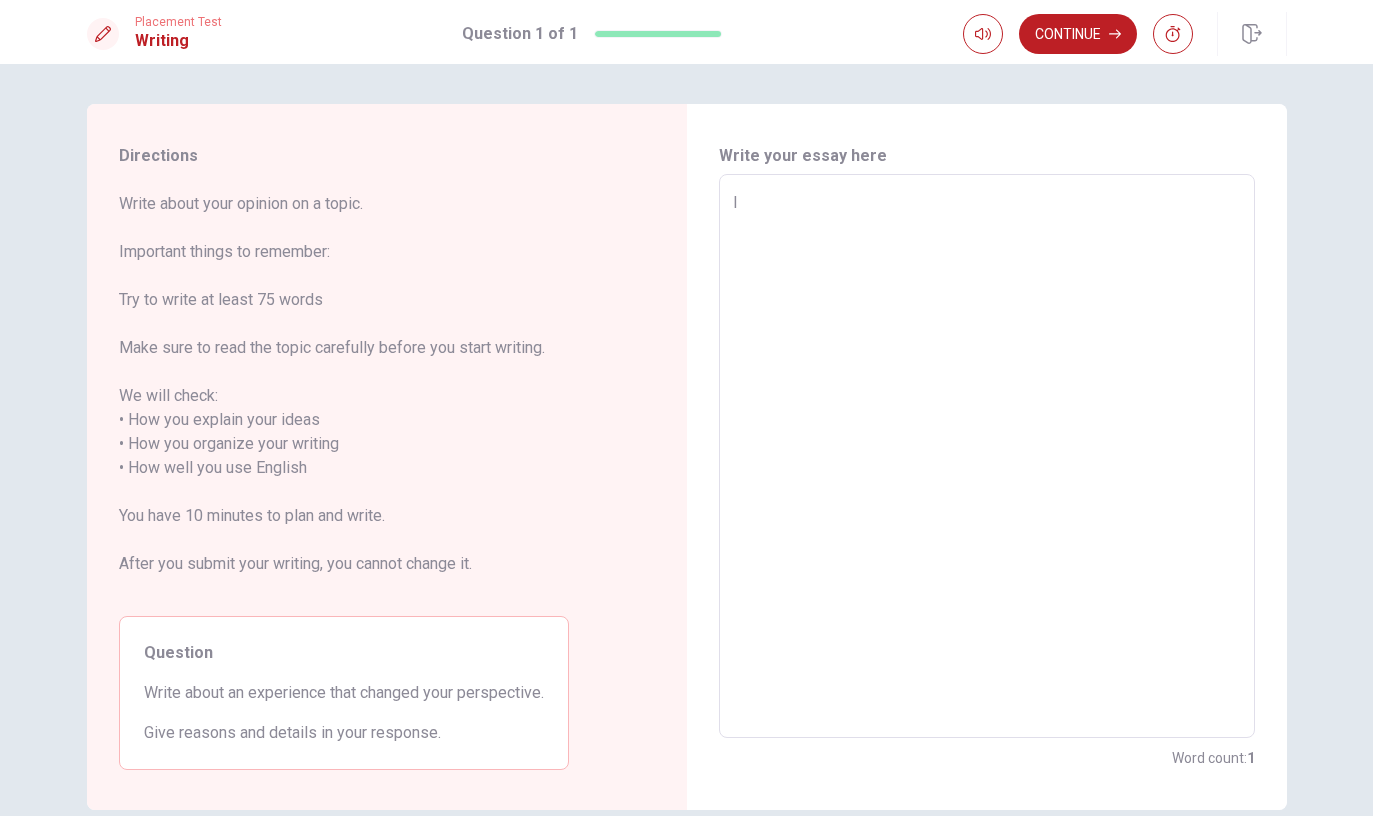 type on "I" 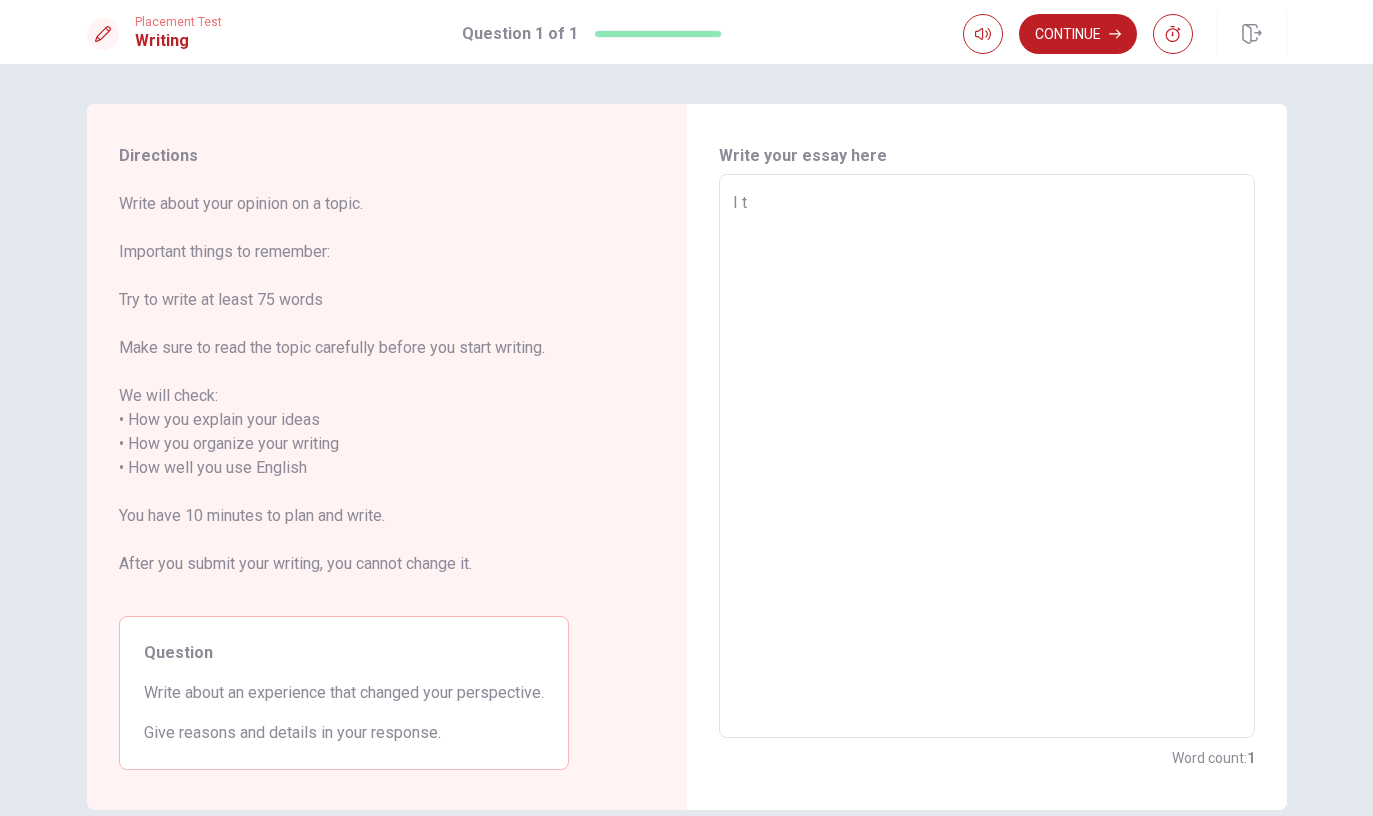 type on "x" 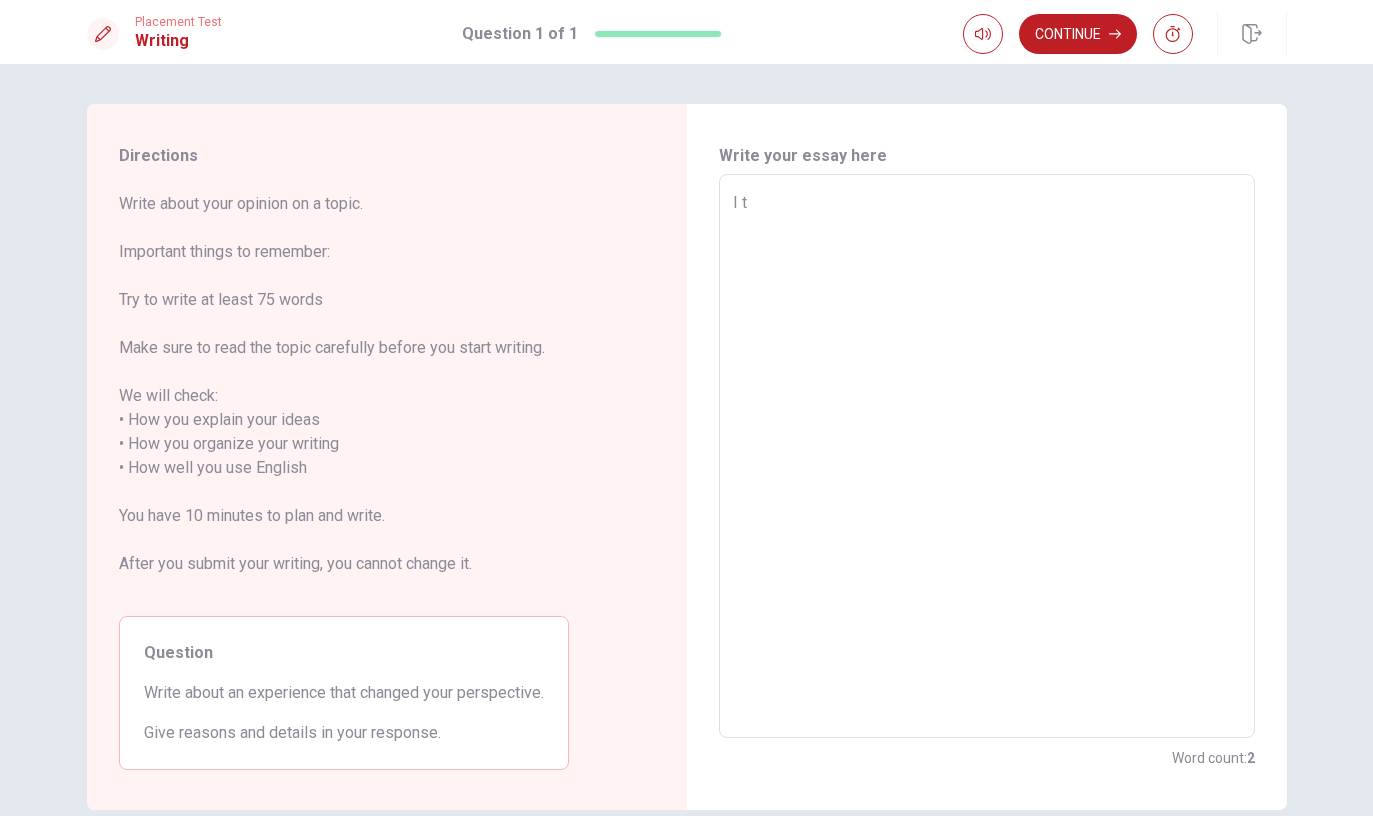 type on "I th" 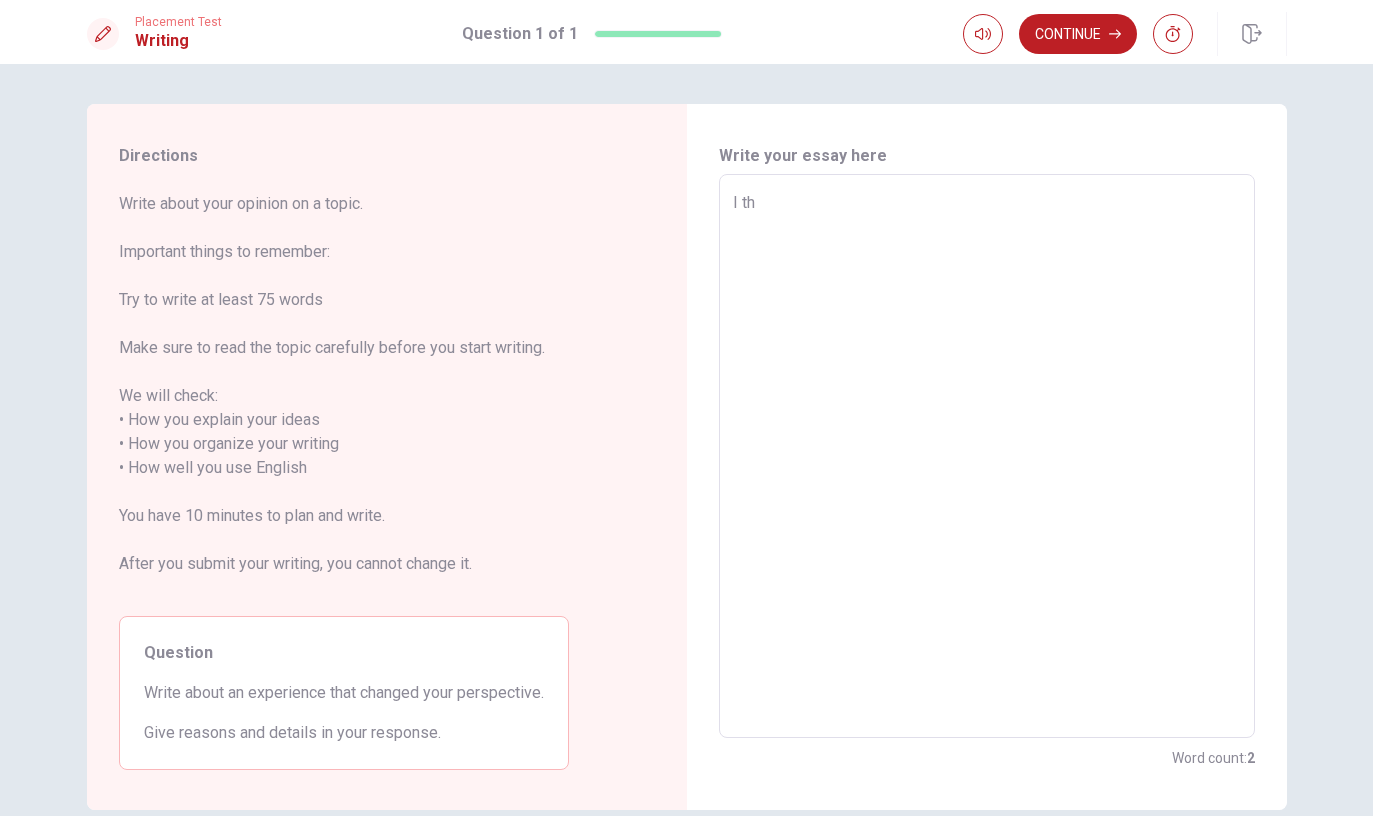 type on "x" 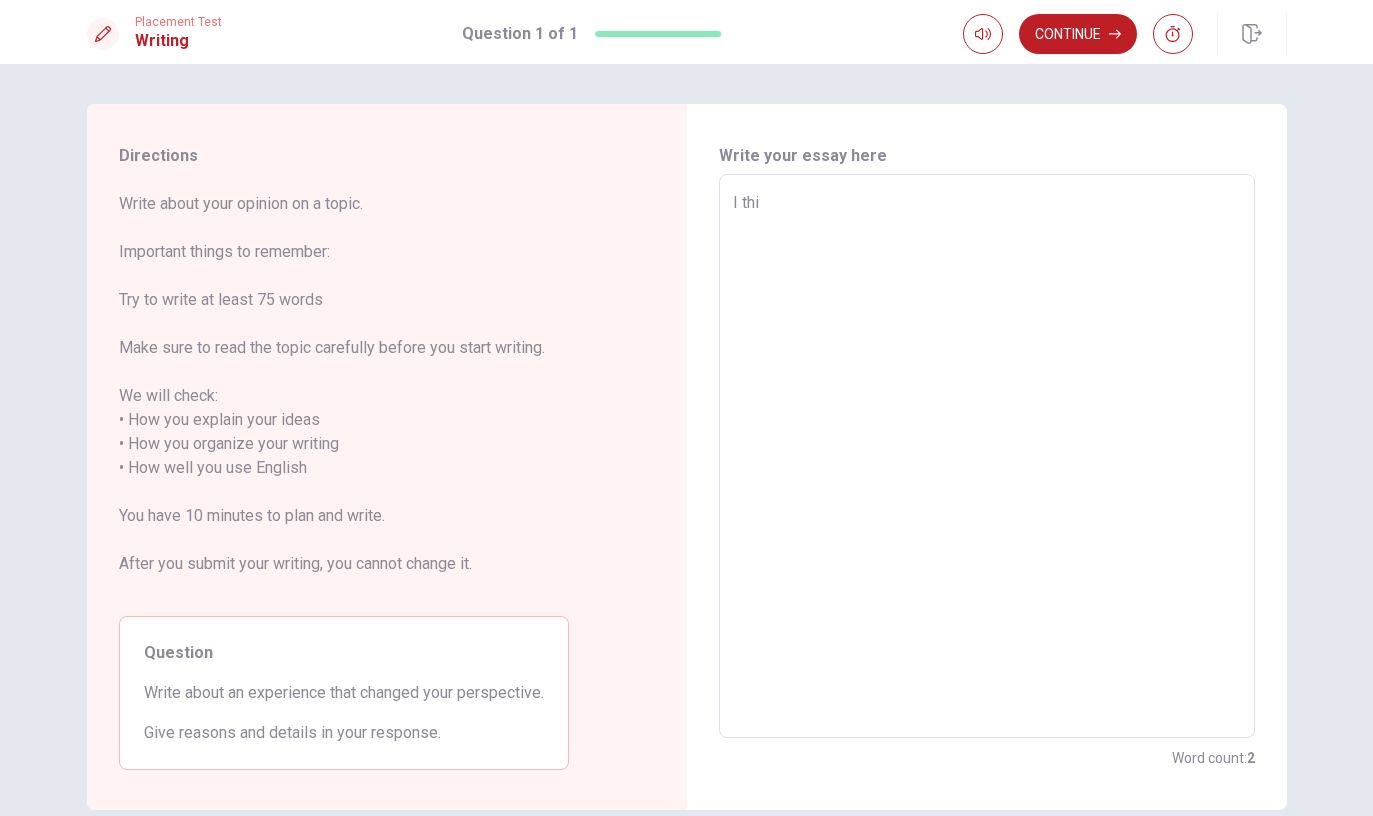 type on "x" 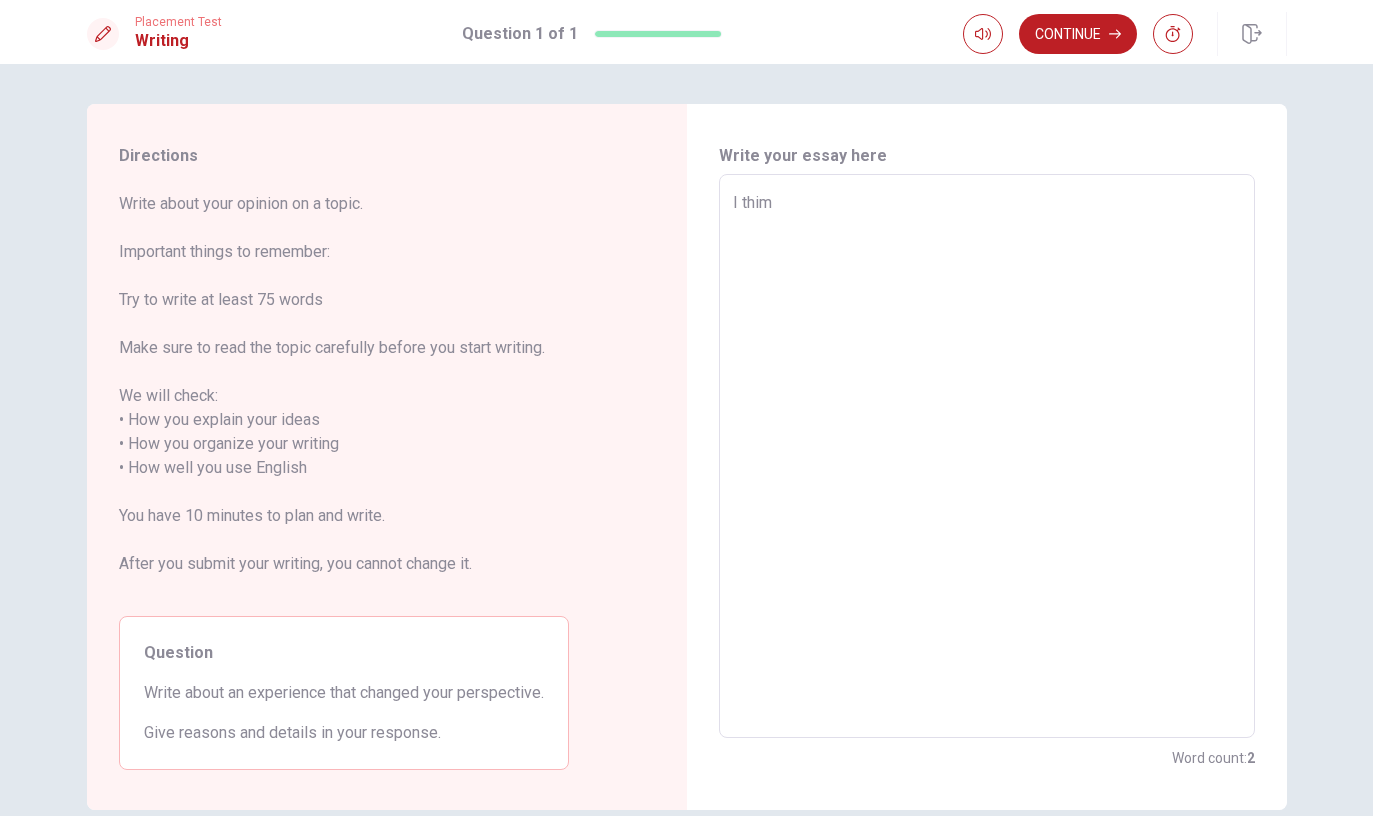 type on "x" 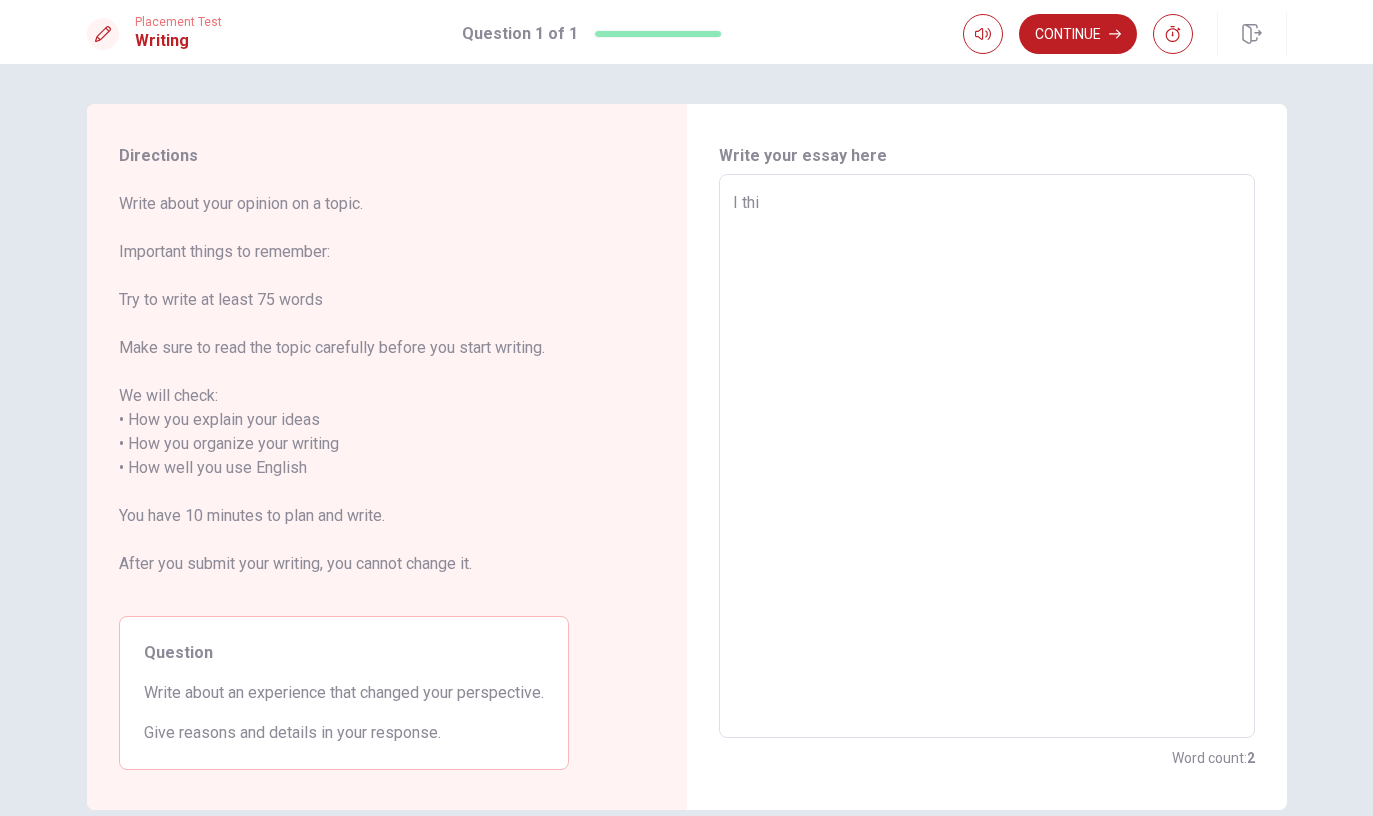 type on "x" 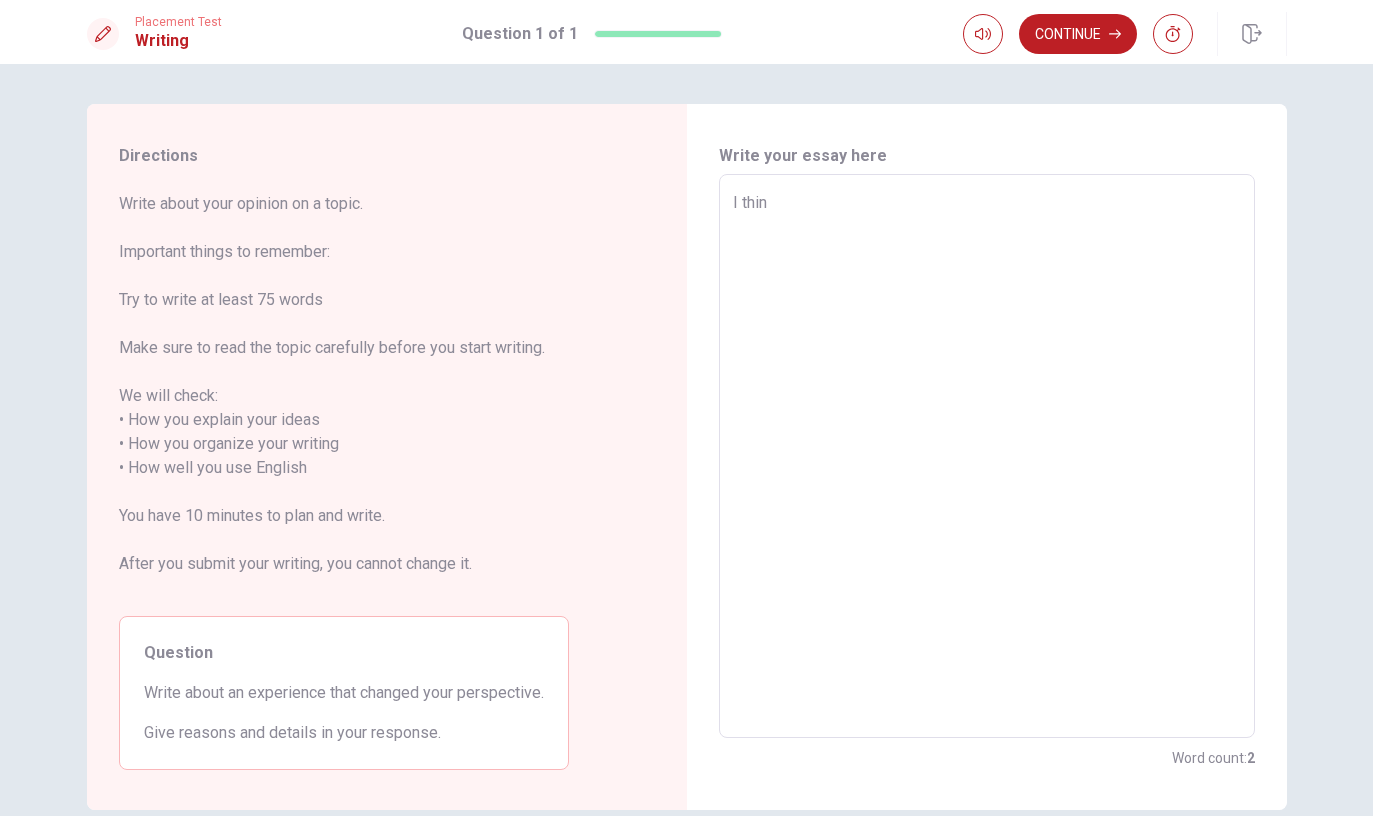 type on "x" 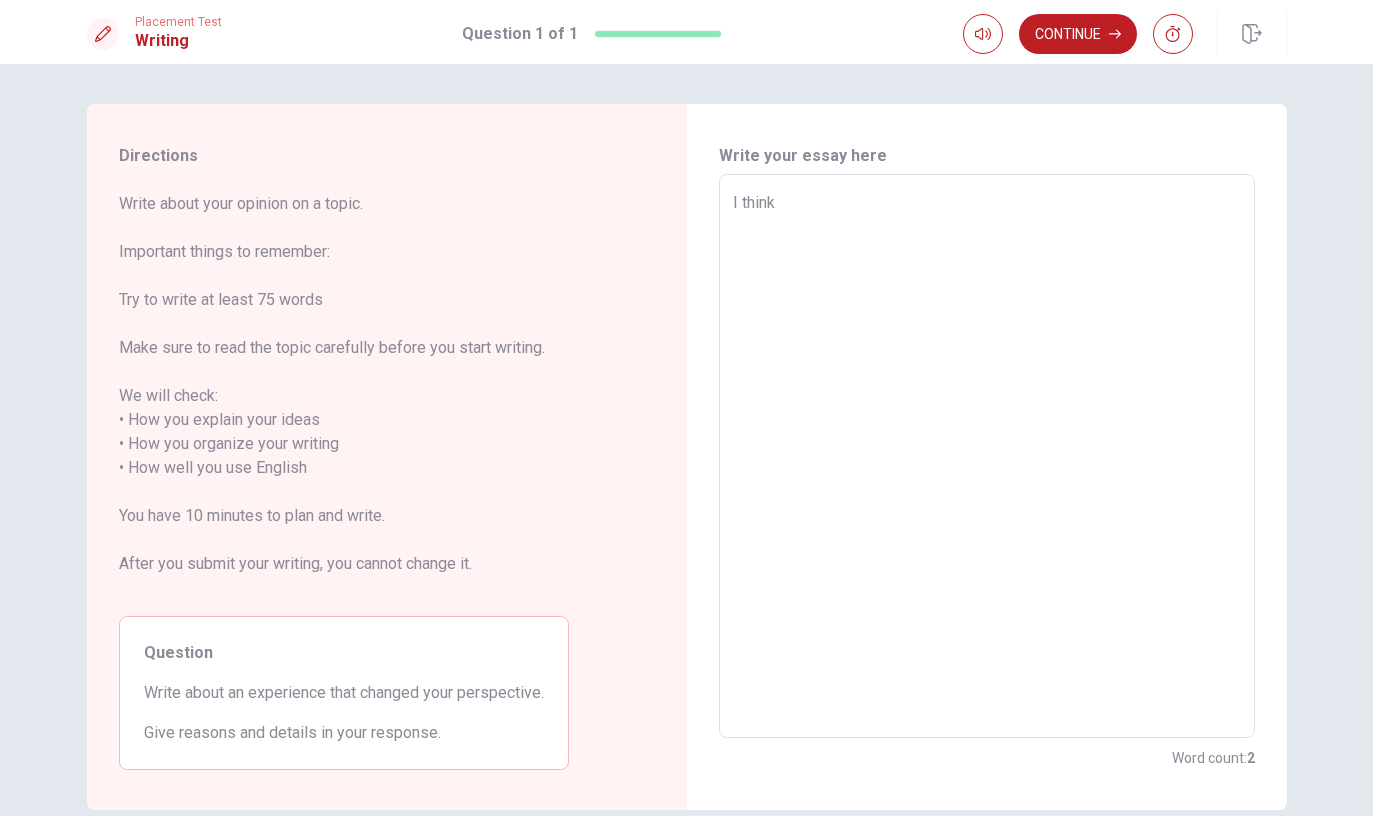 type on "x" 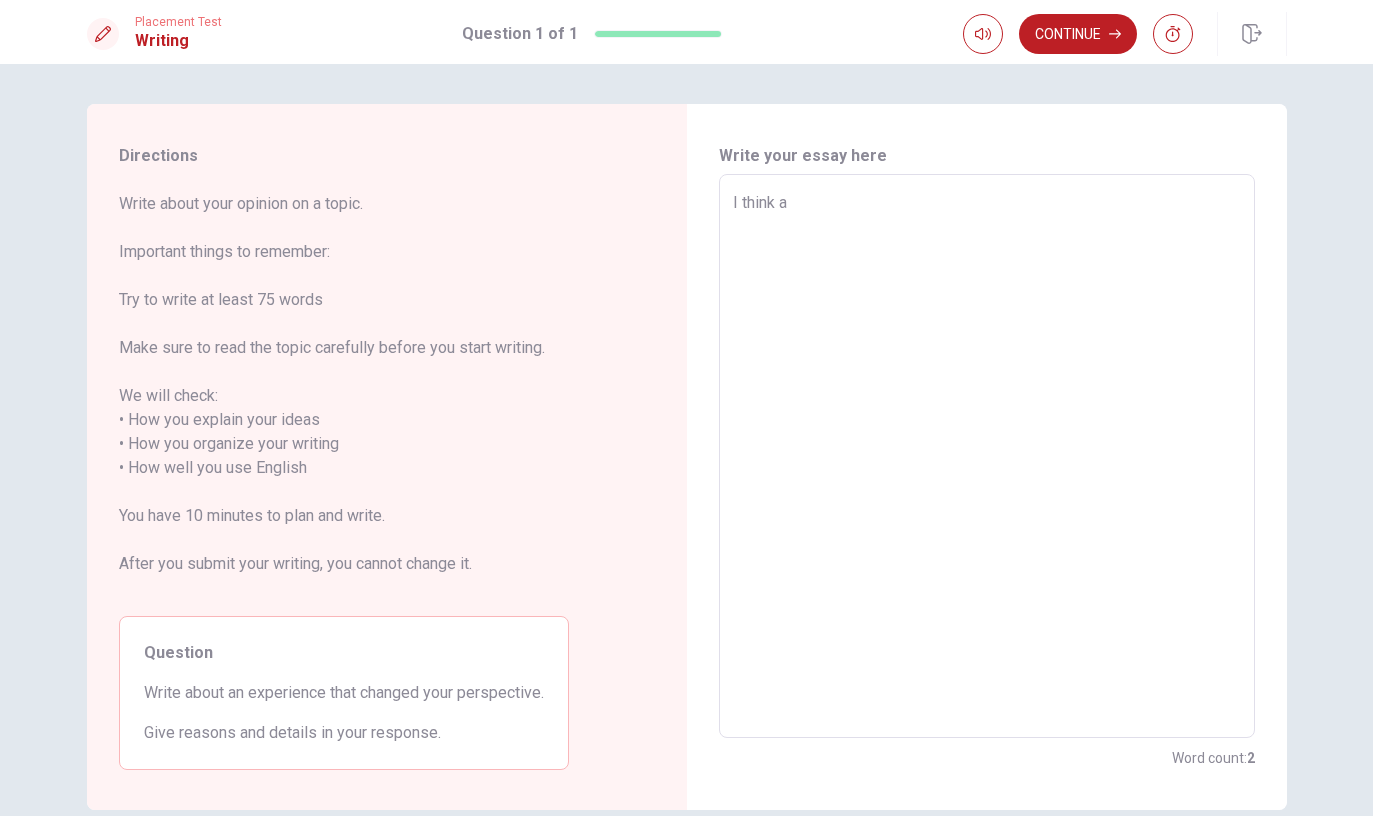 type on "x" 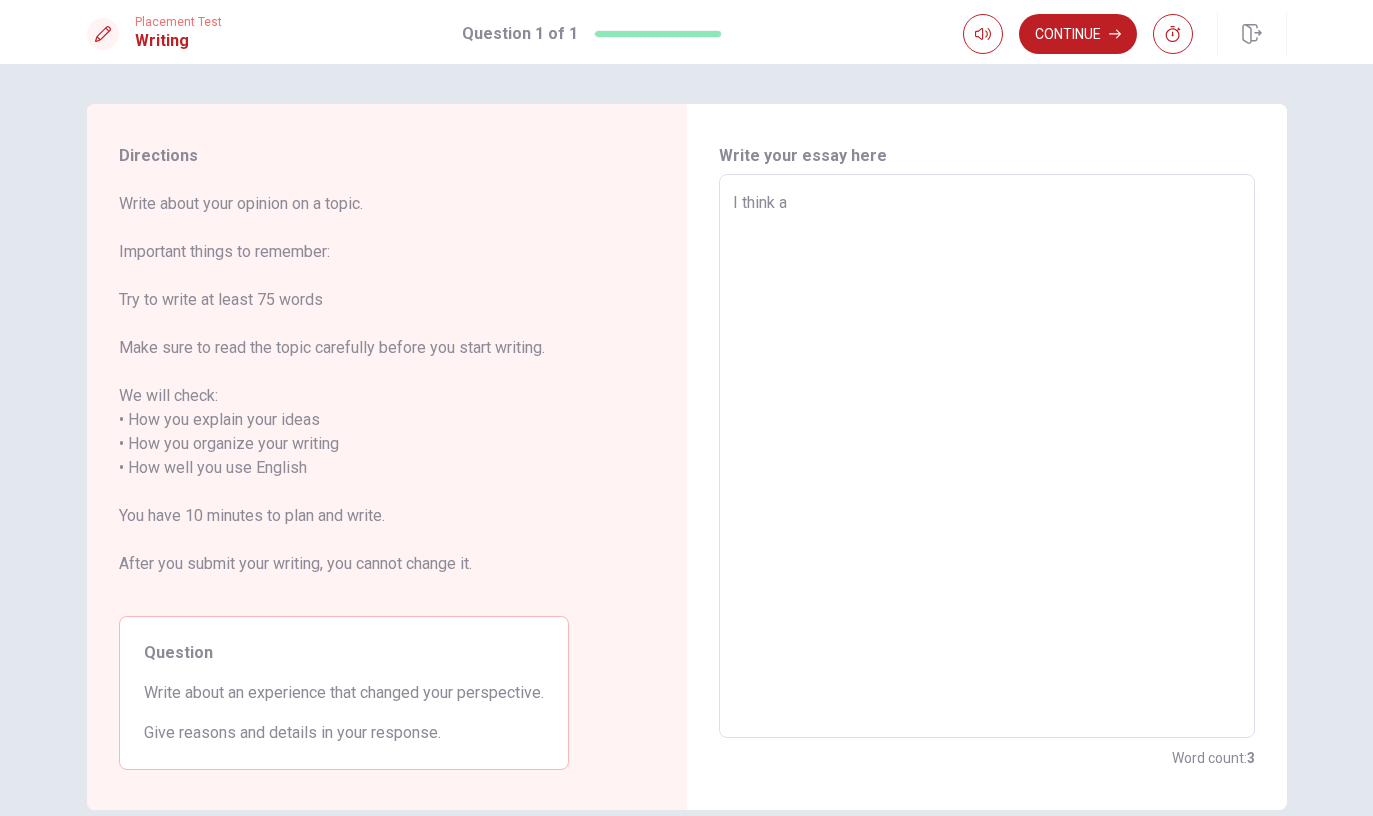 type on "I think a" 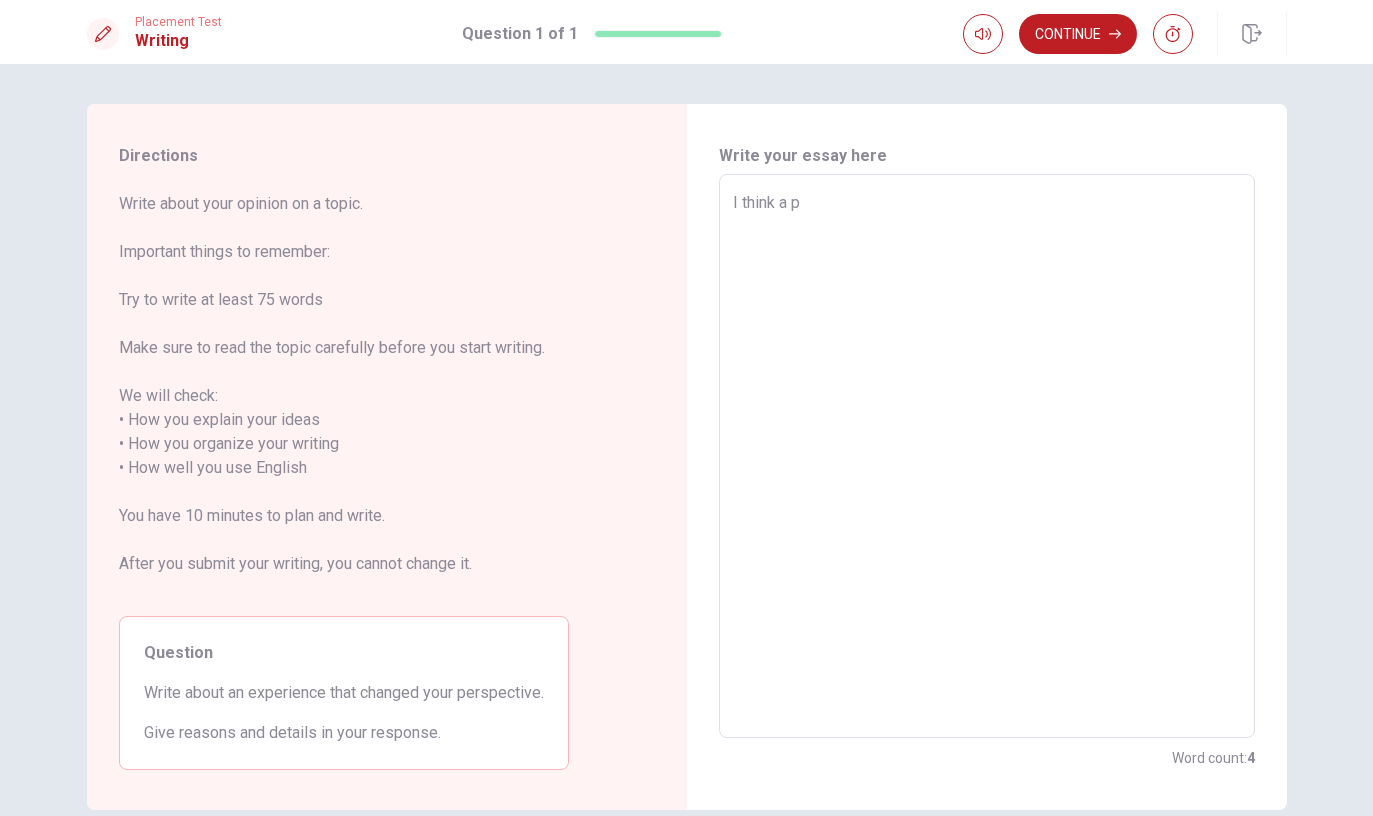 type on "x" 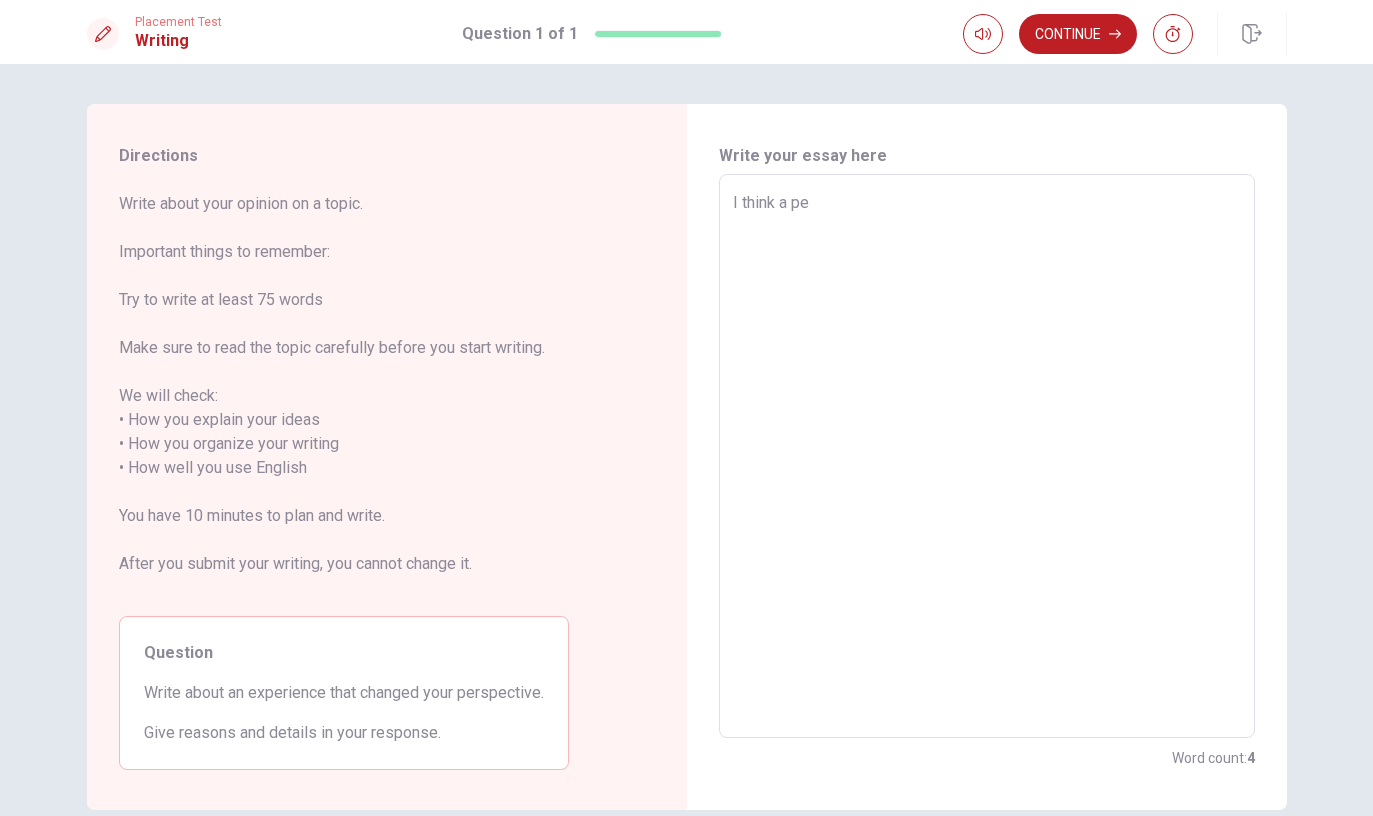 type on "x" 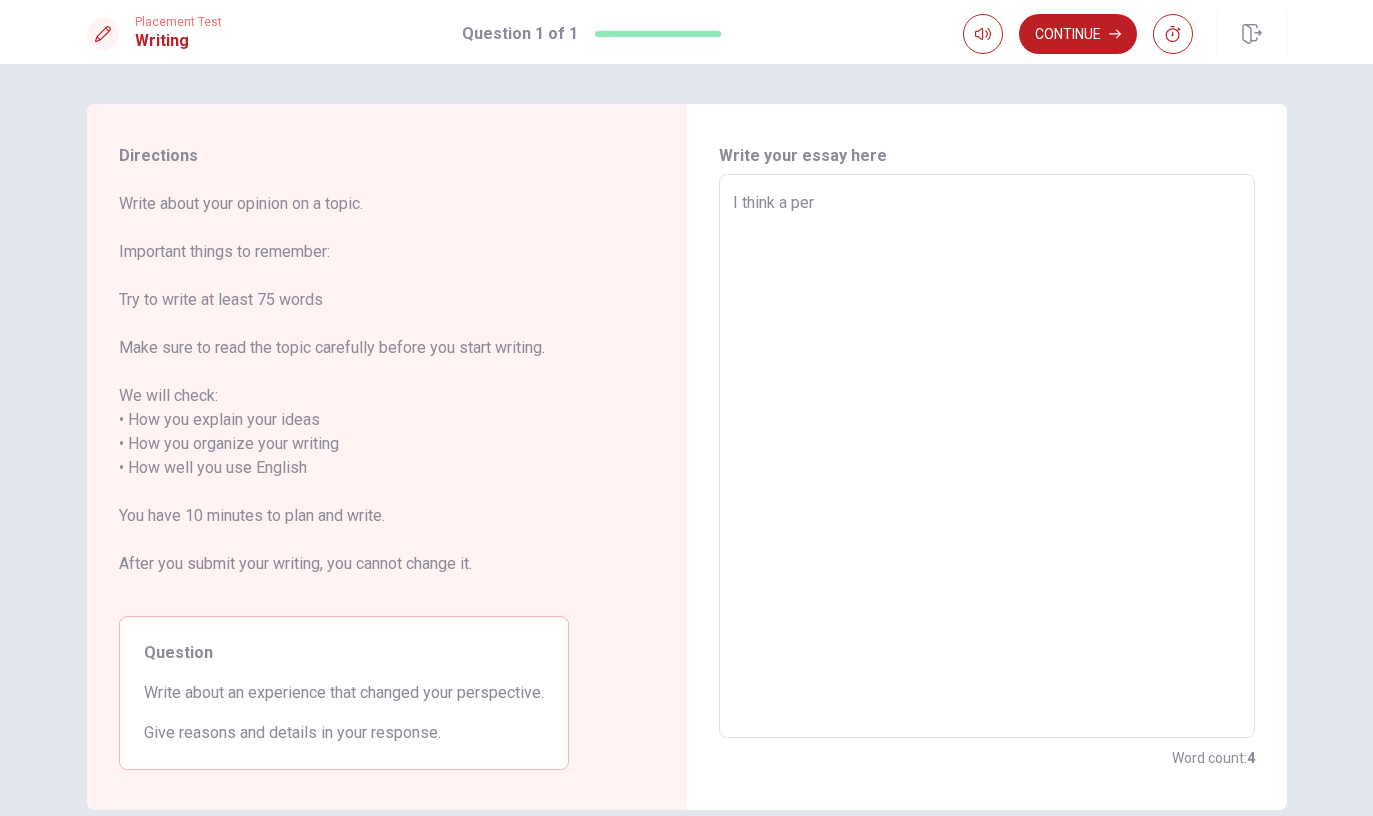 type on "x" 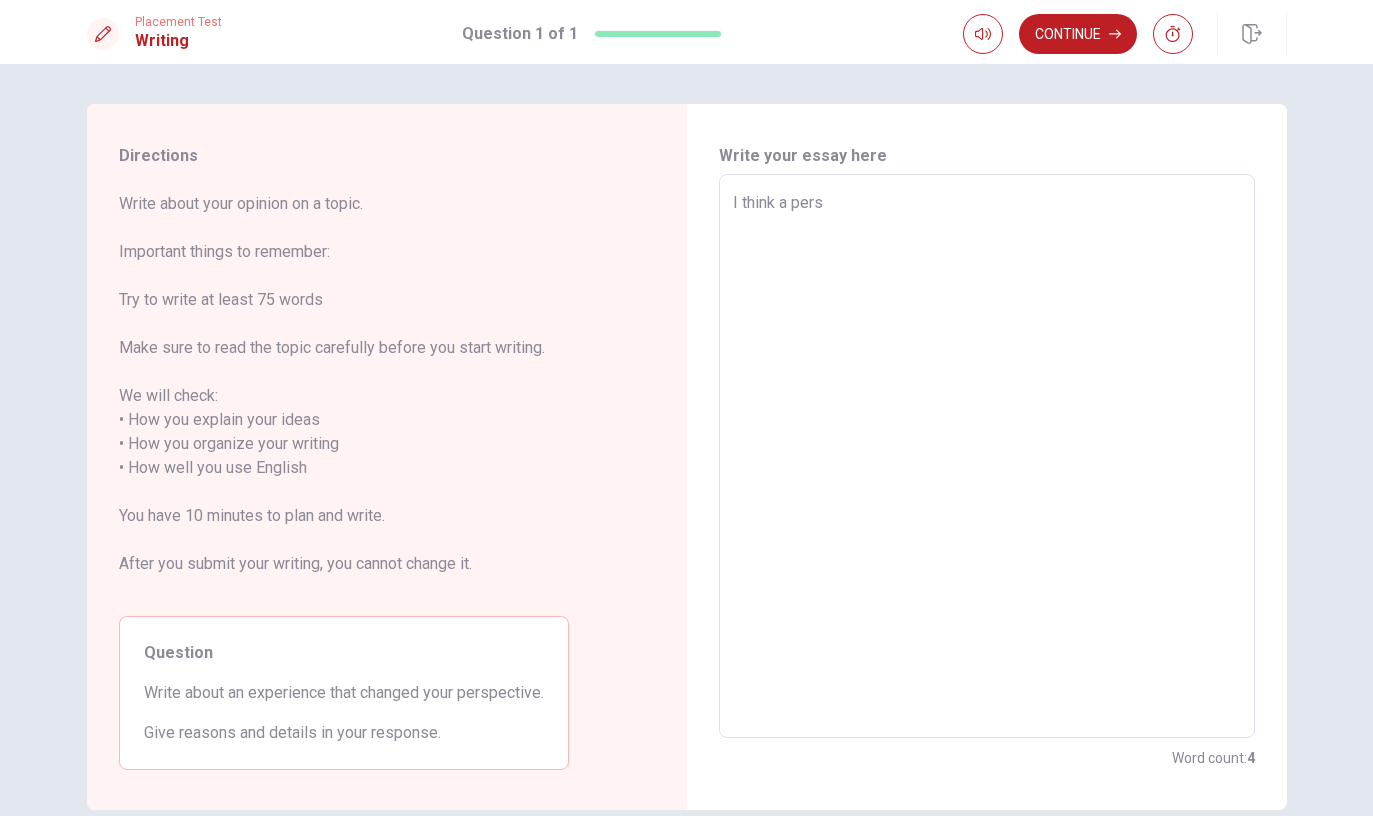 type on "x" 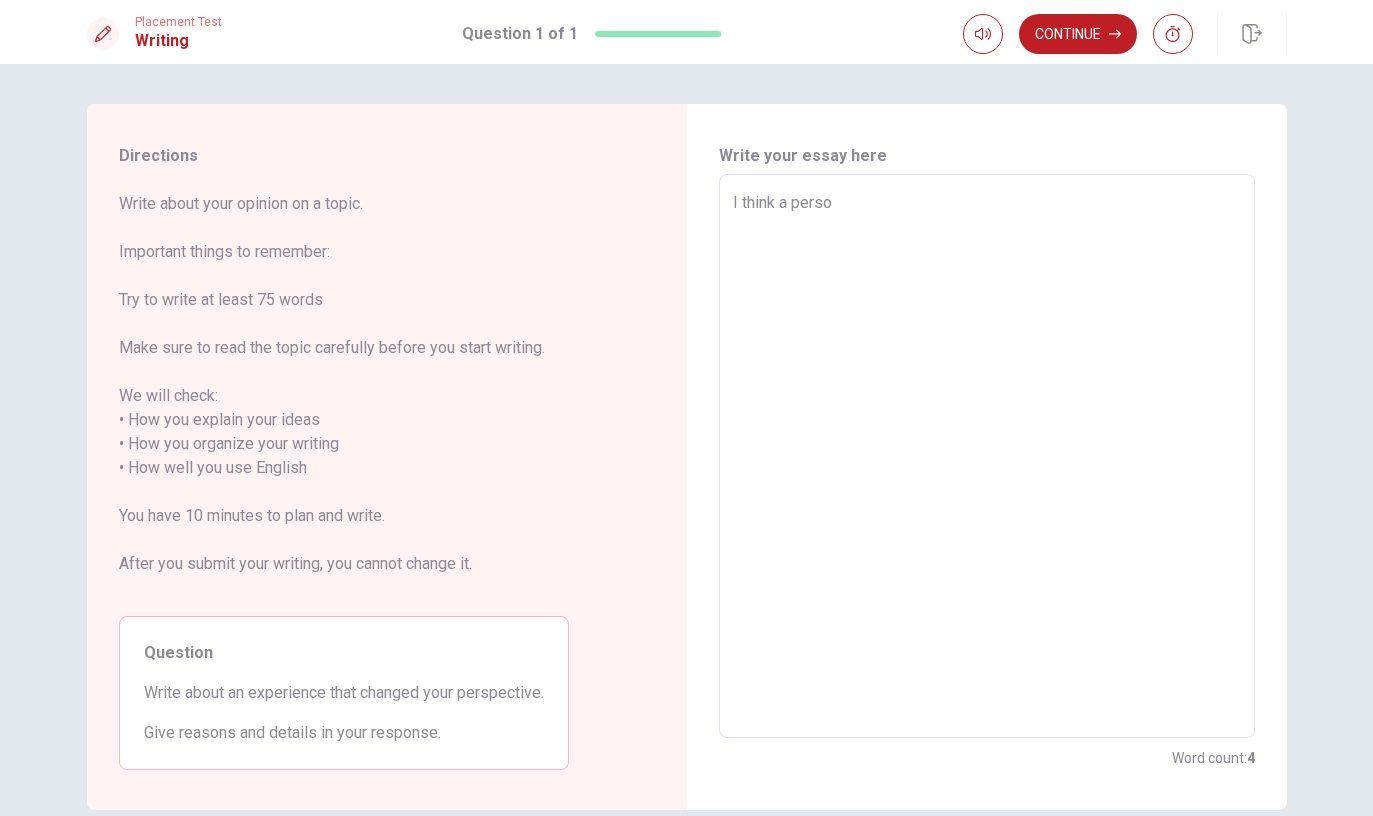 type on "x" 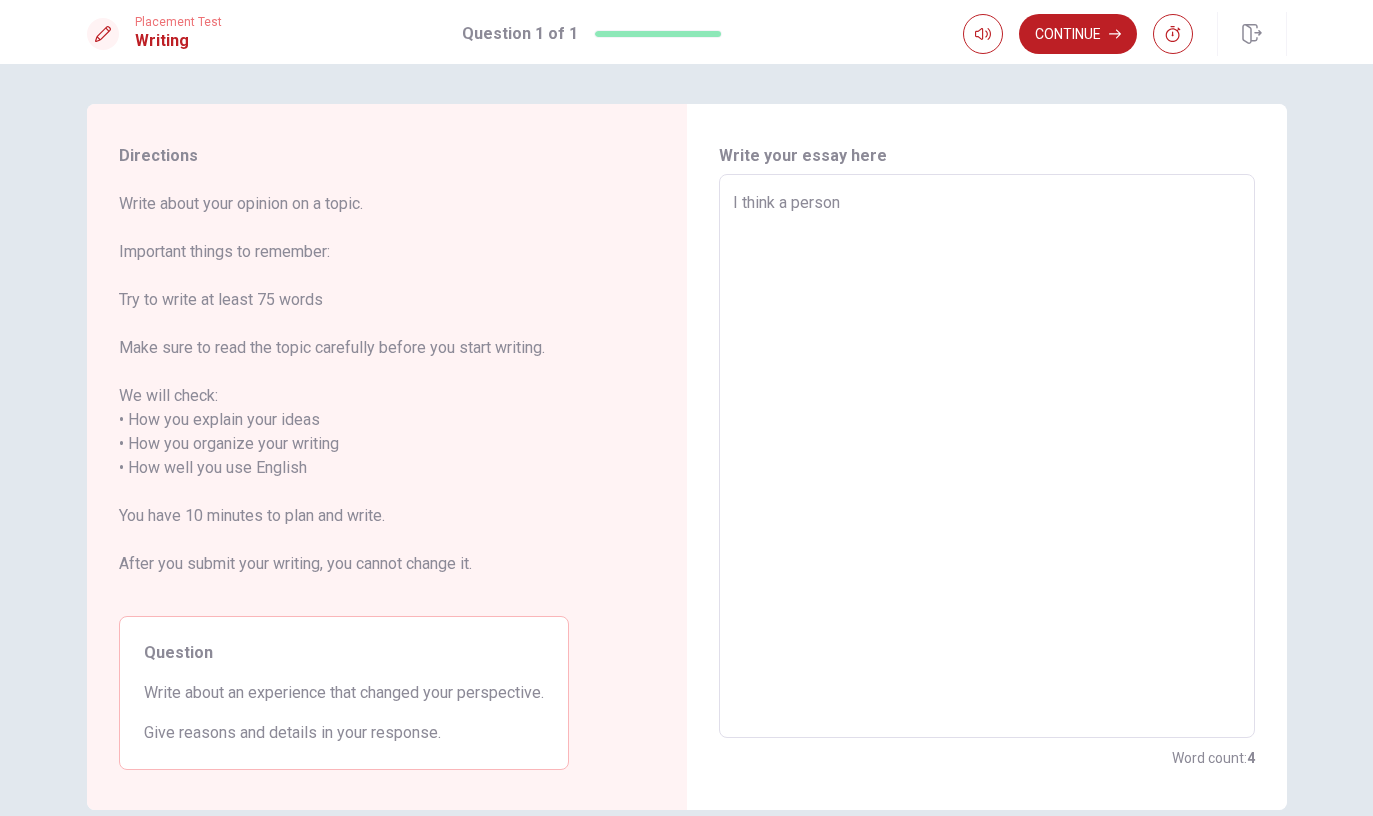 type on "x" 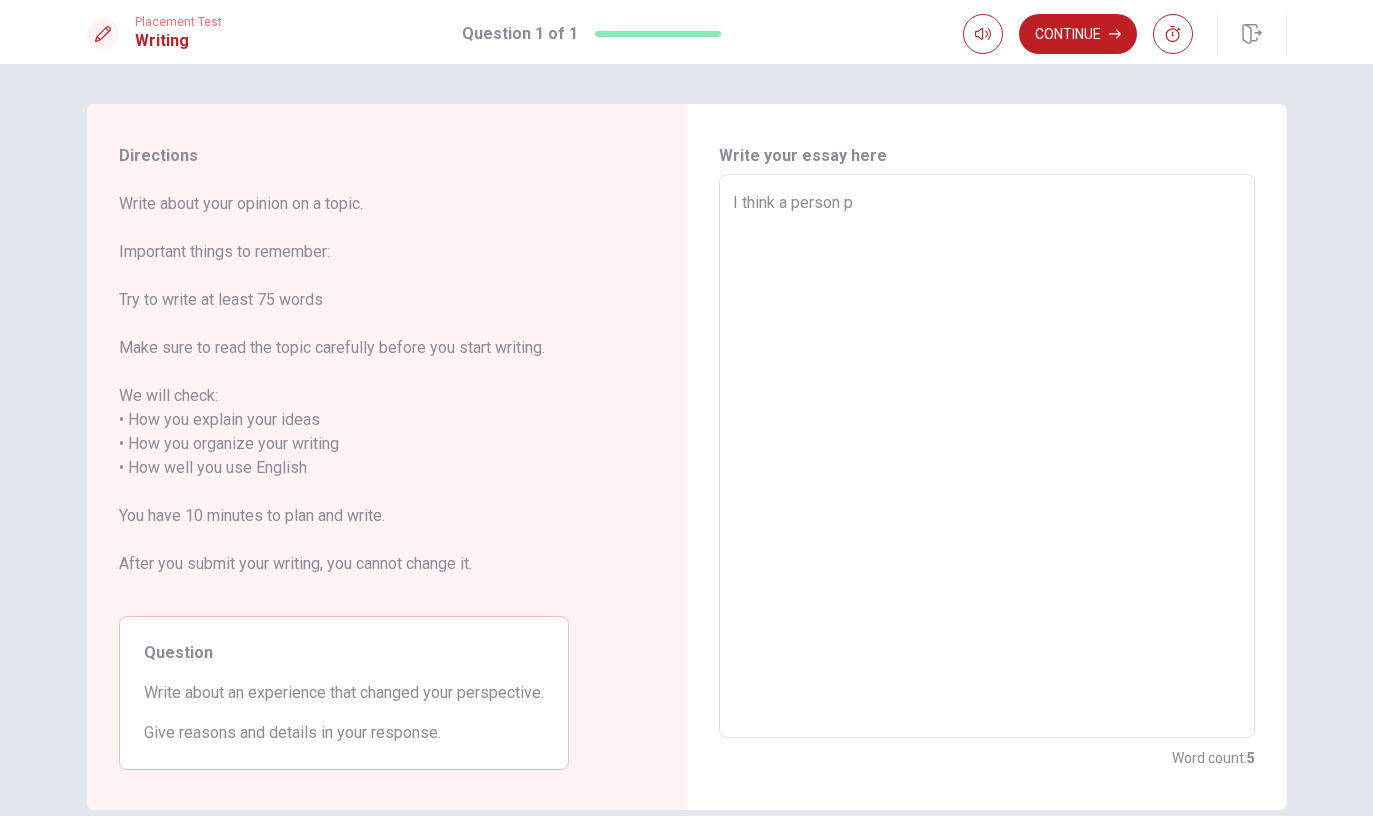 type on "x" 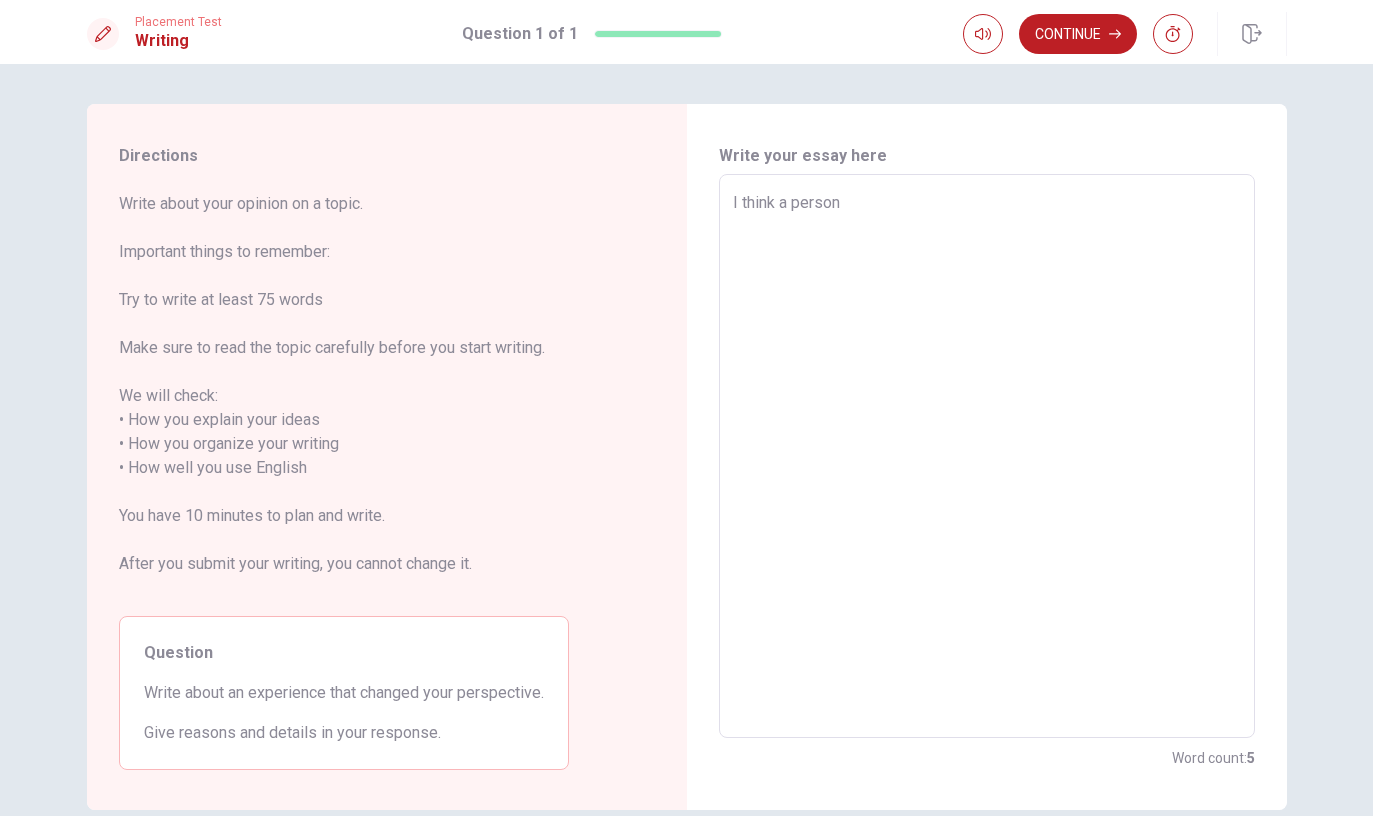 type on "x" 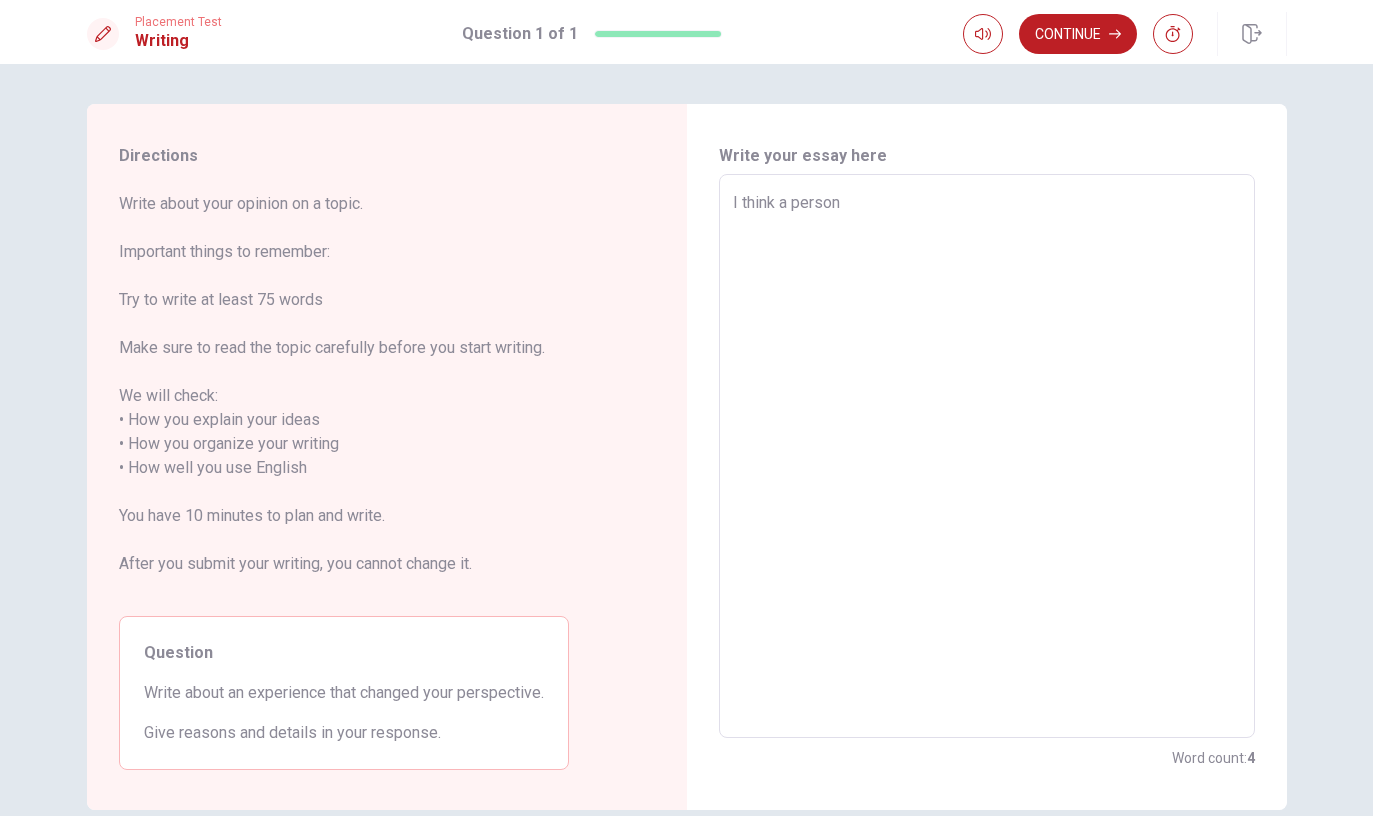 type on "I think a person a" 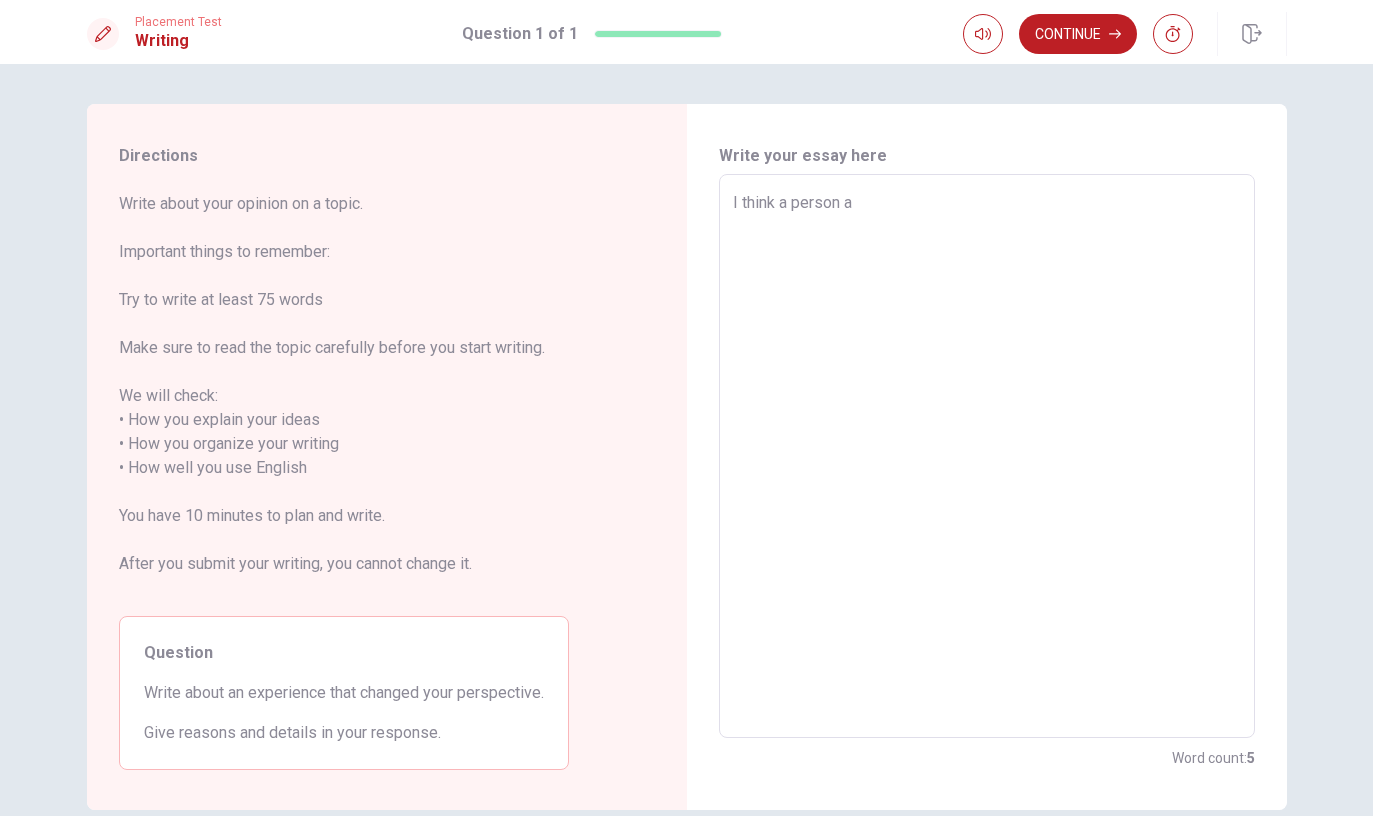type on "x" 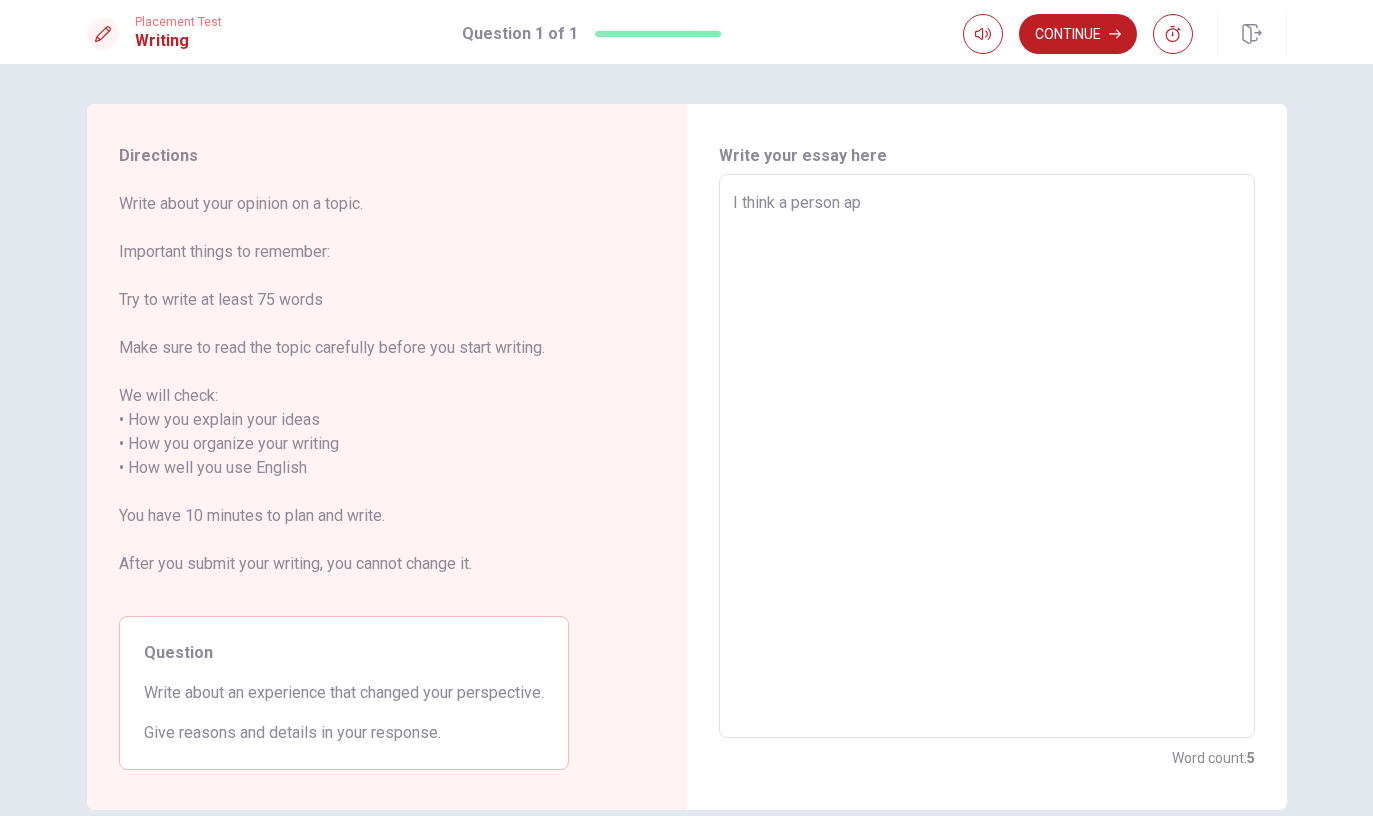 type on "x" 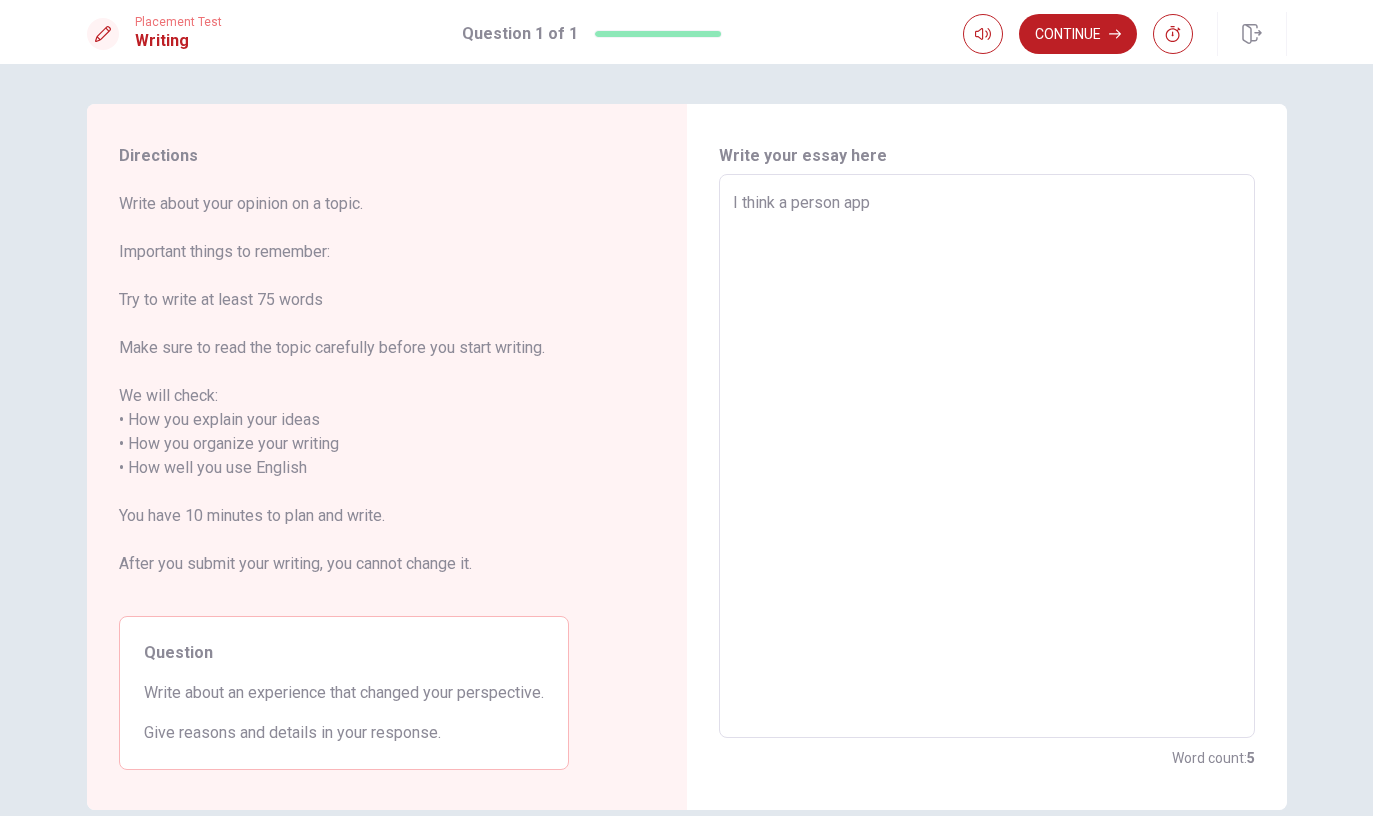 type on "x" 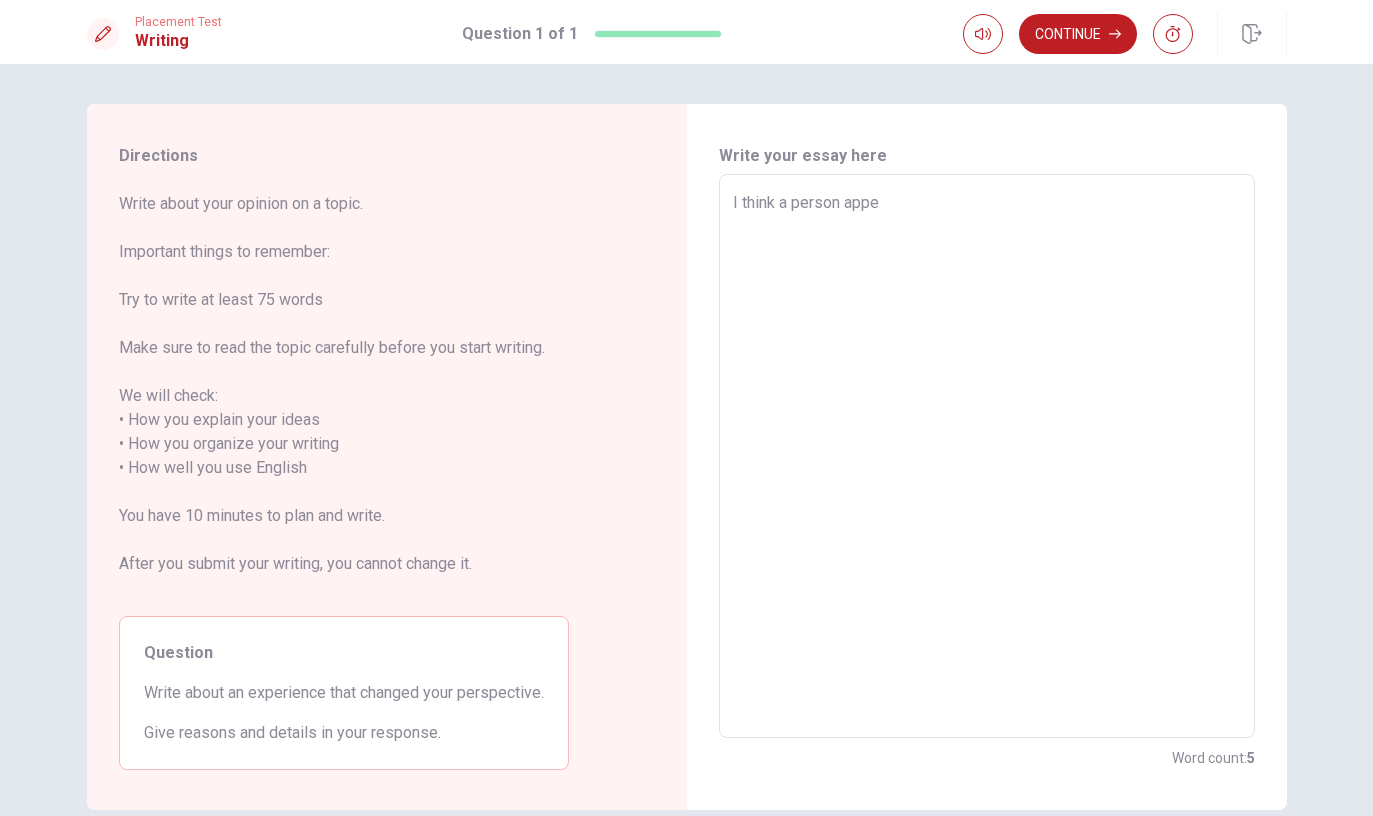 type on "x" 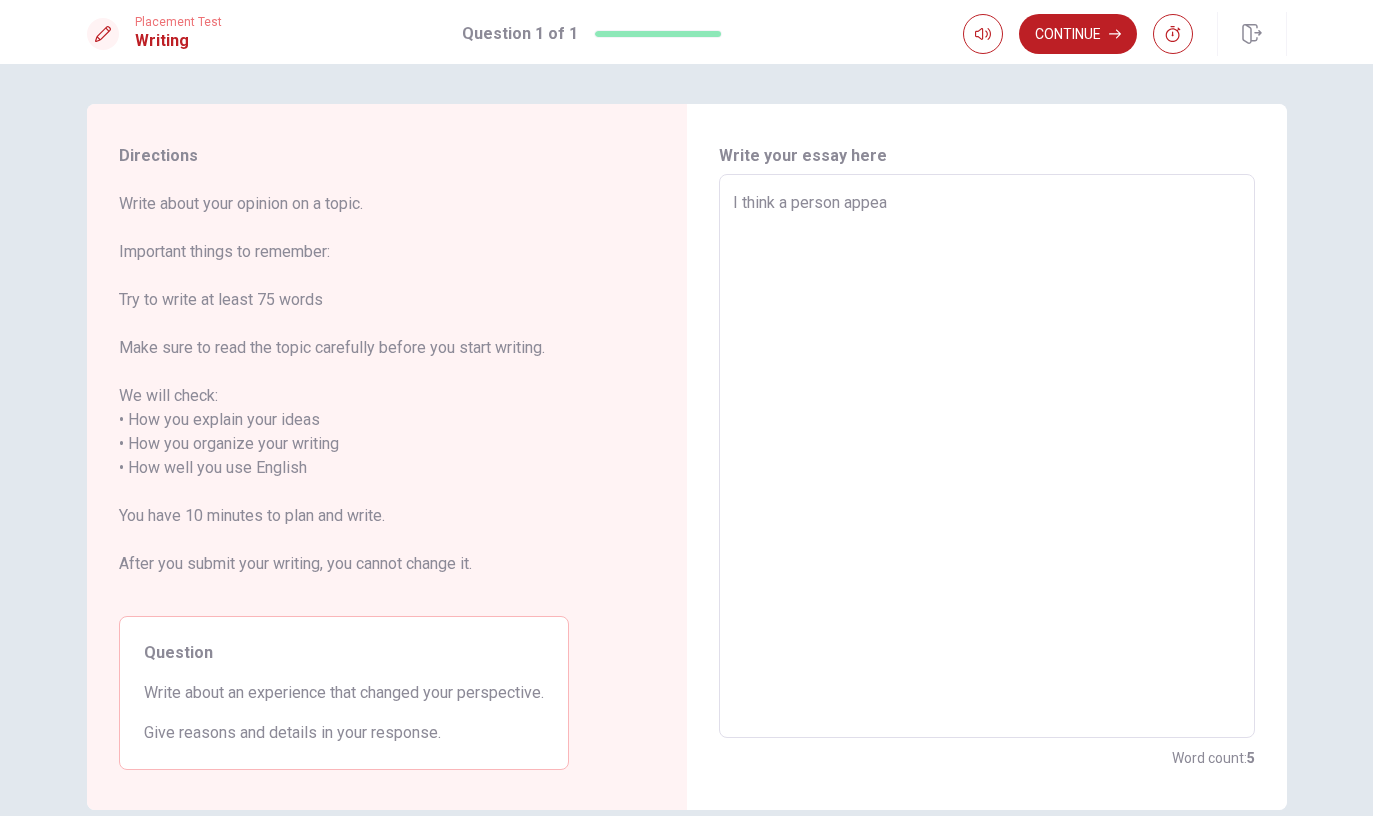 type on "x" 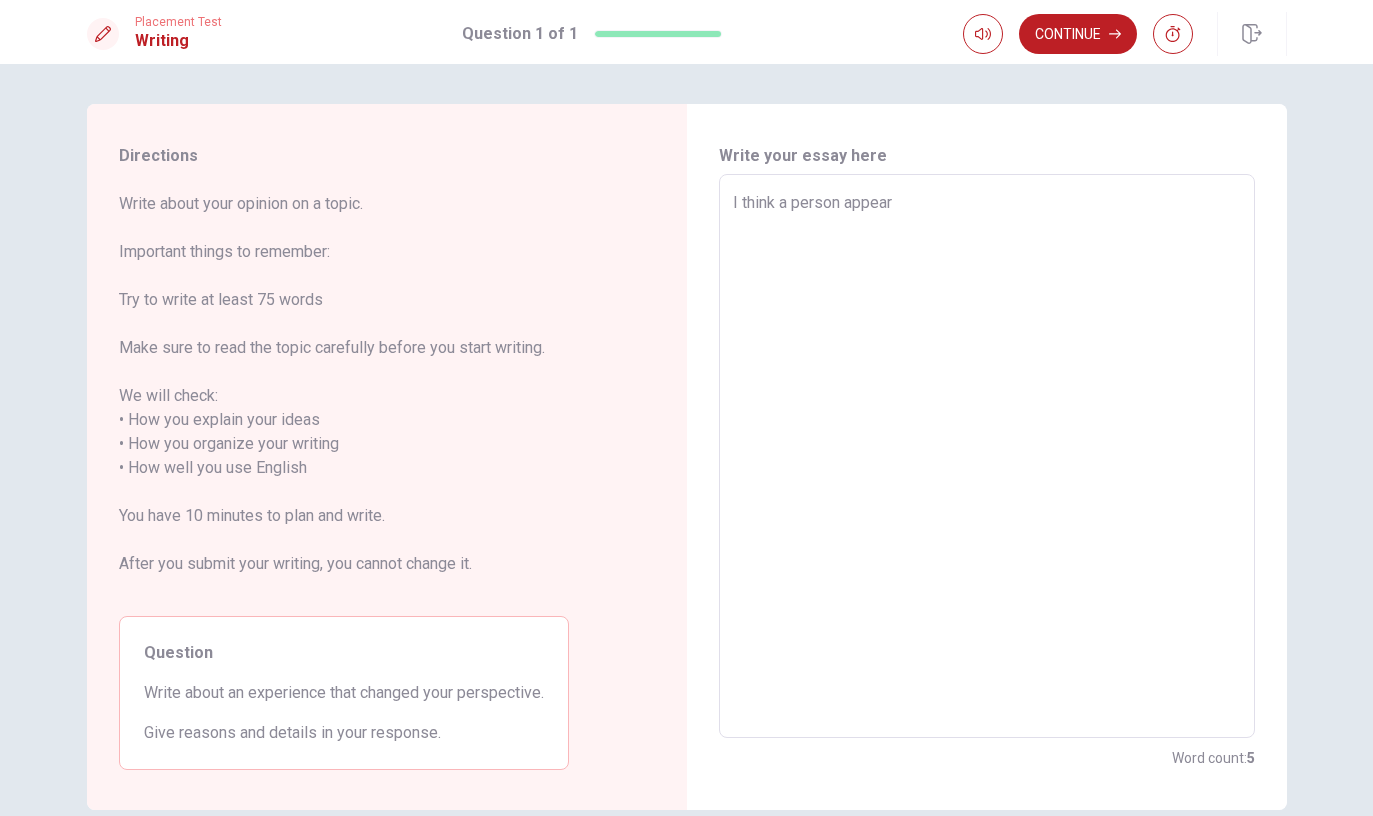 type on "x" 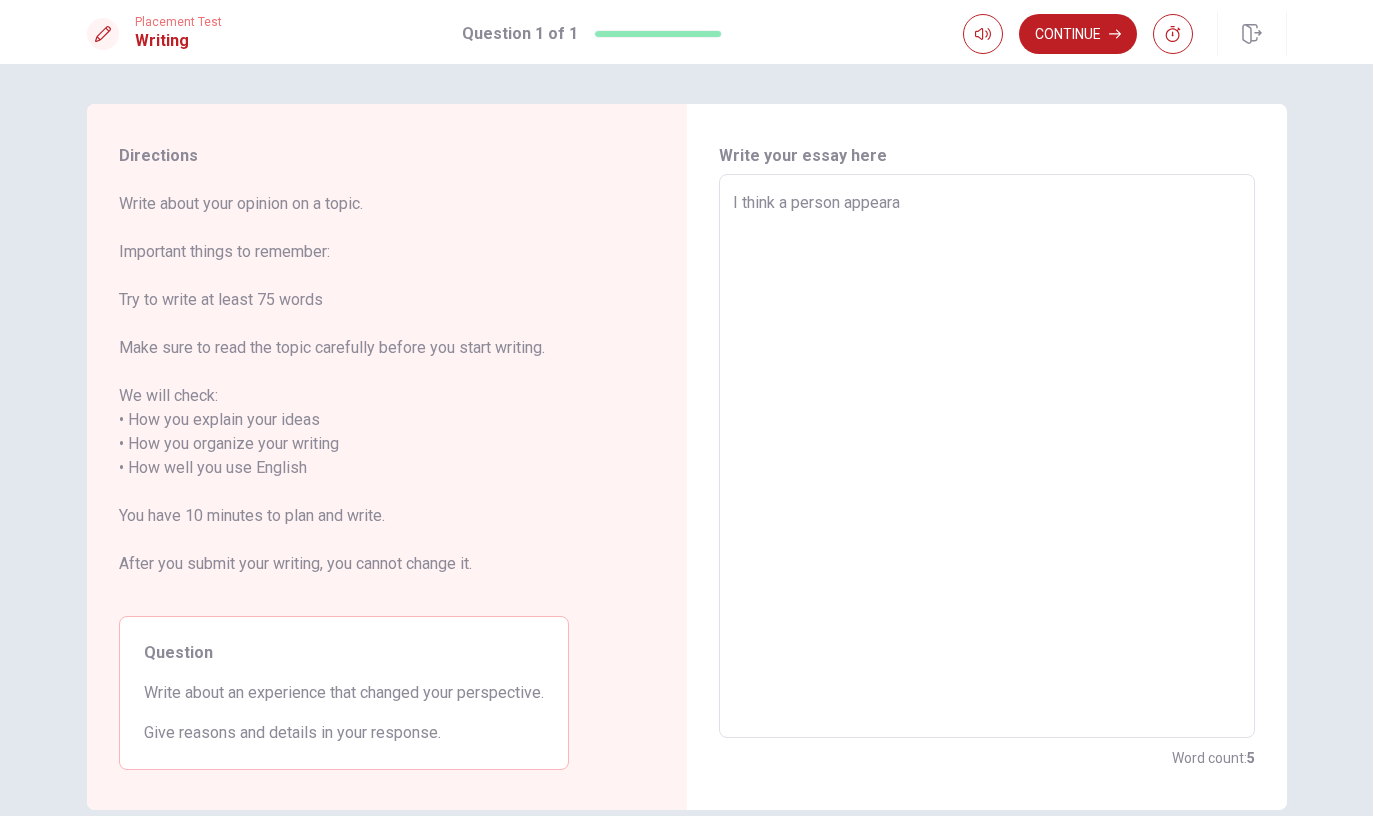 type on "x" 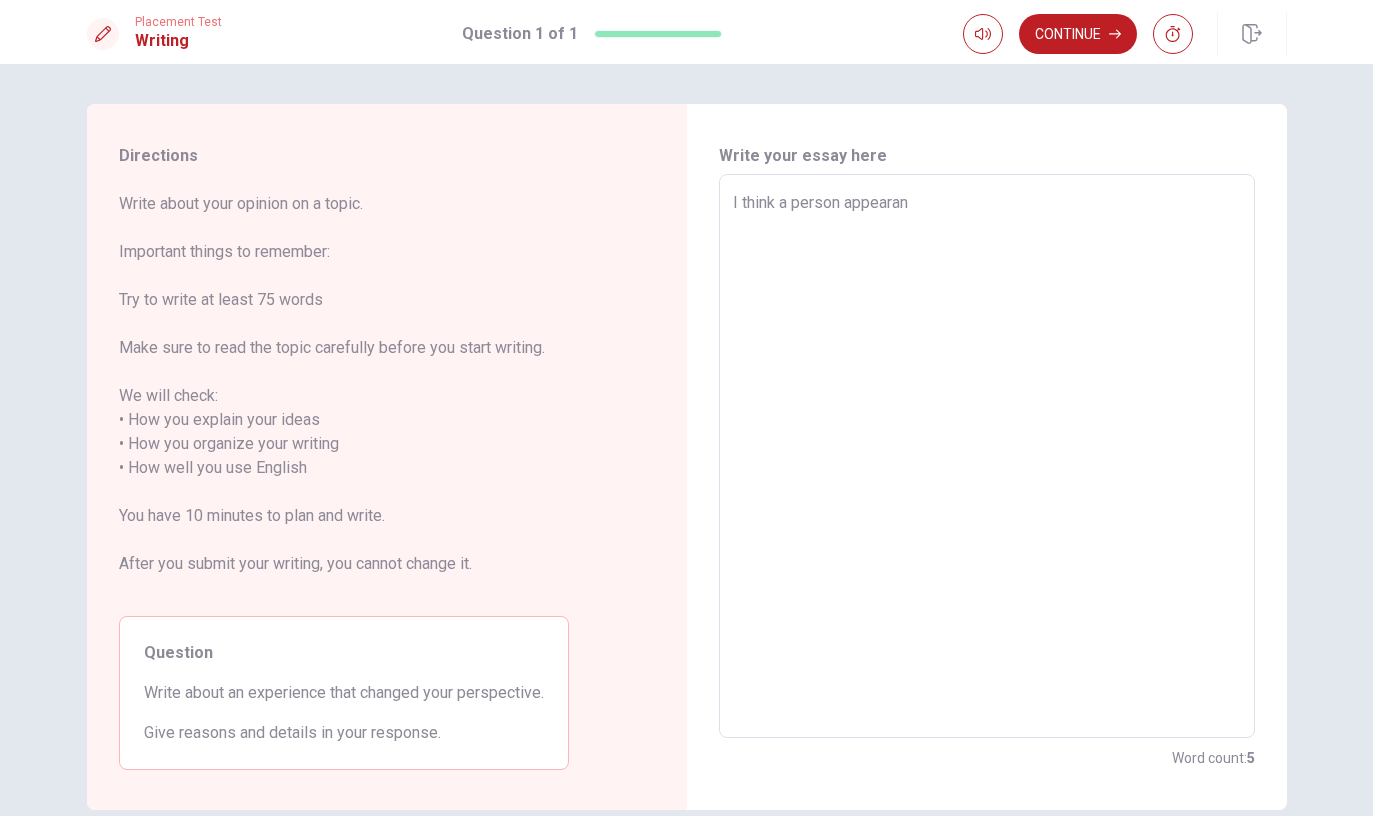 type on "x" 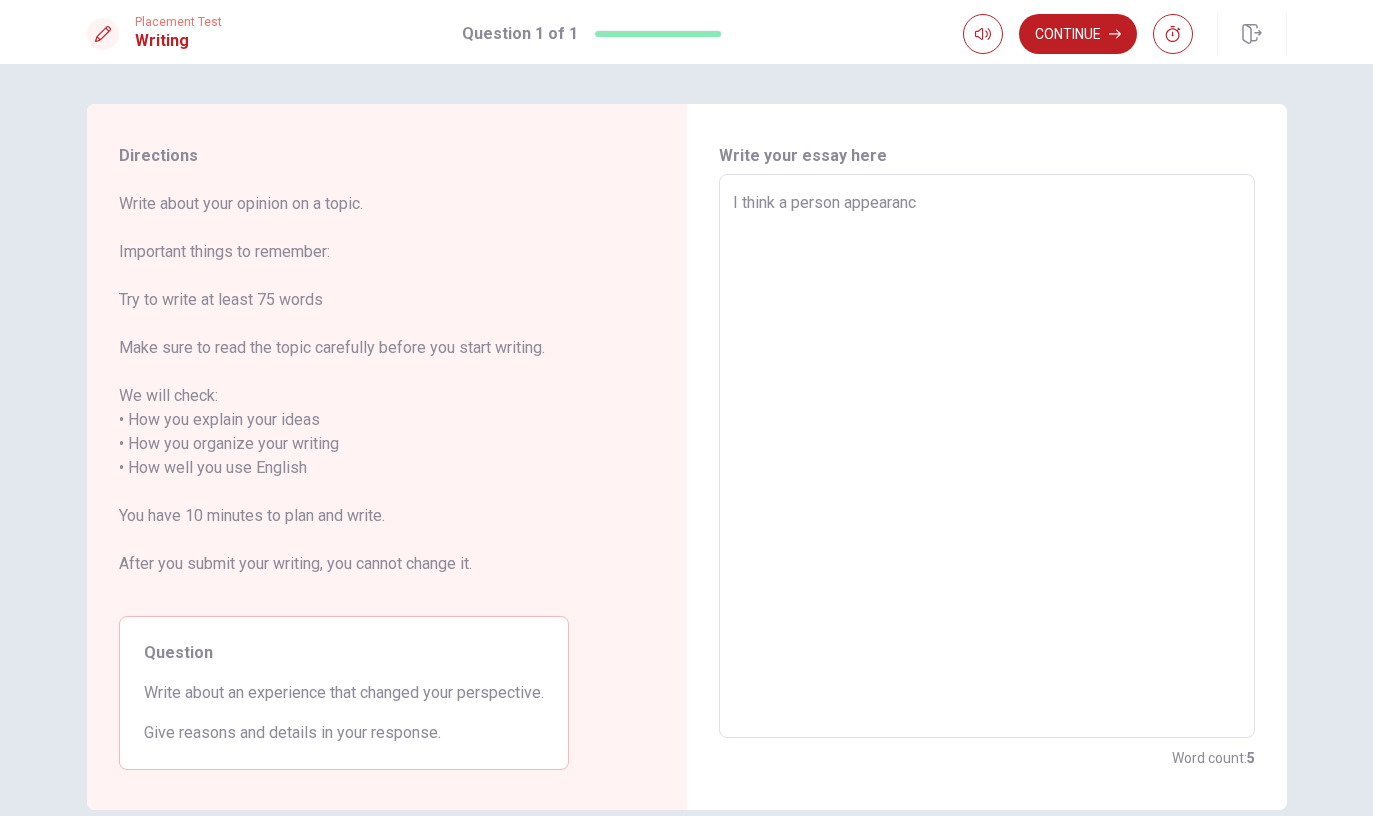type on "x" 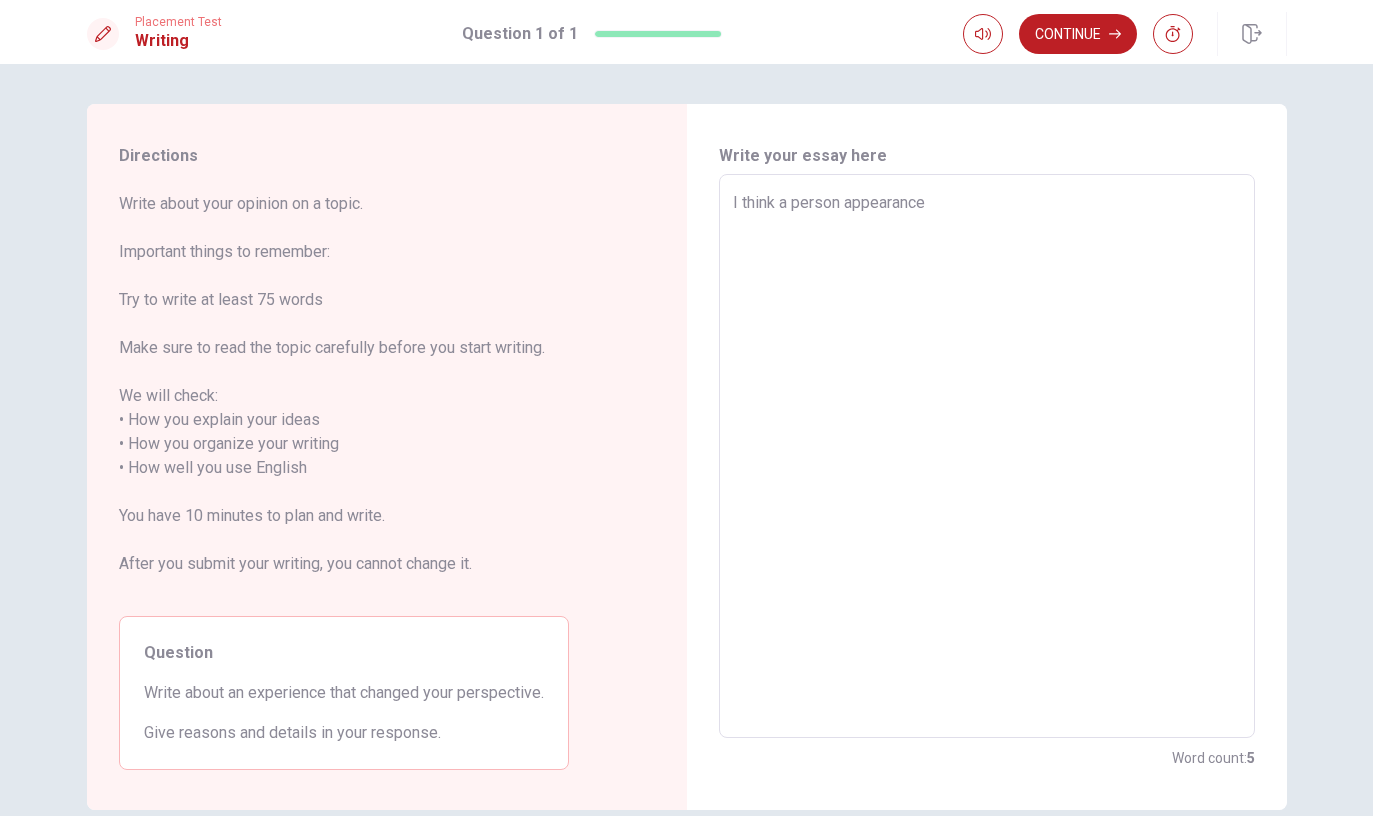 type on "x" 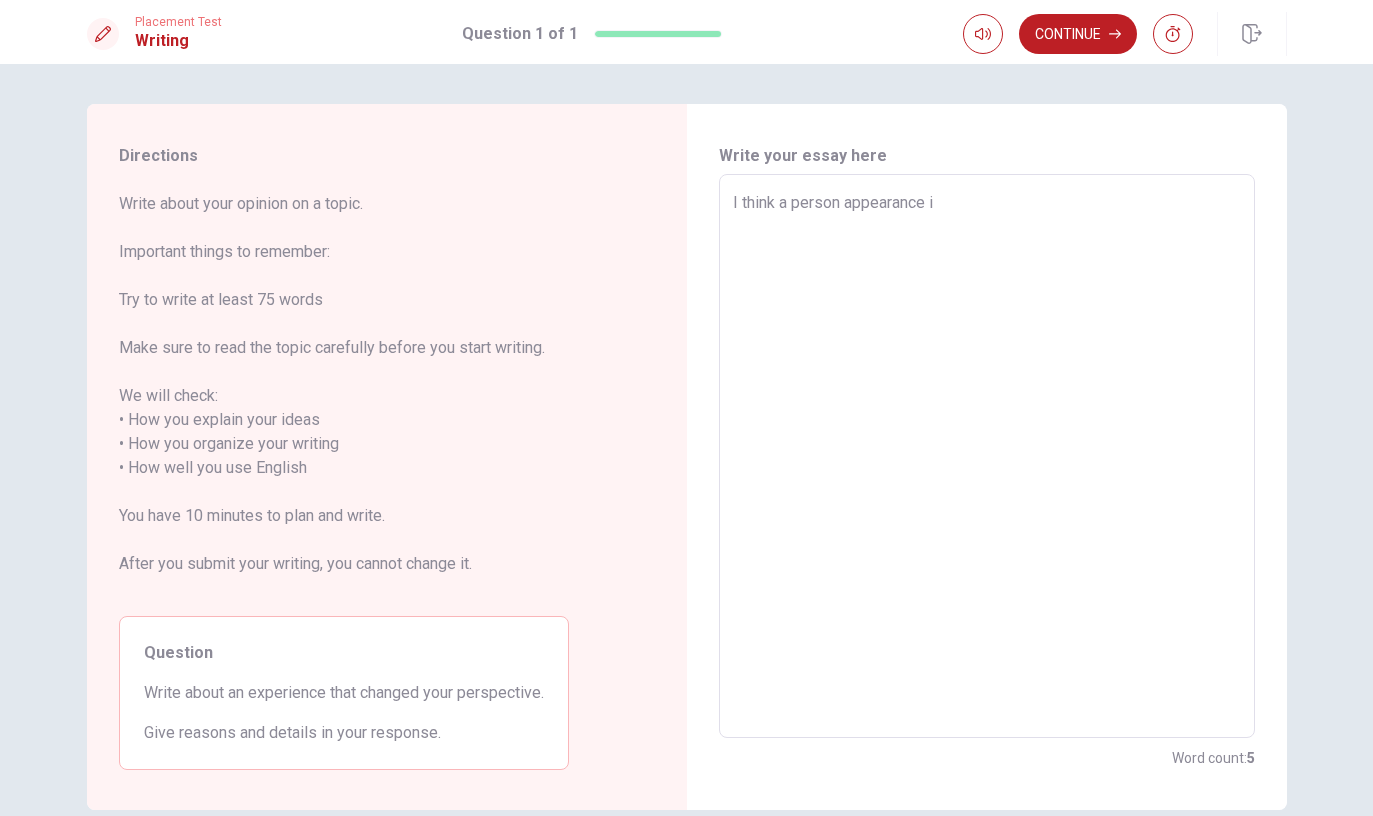 type on "x" 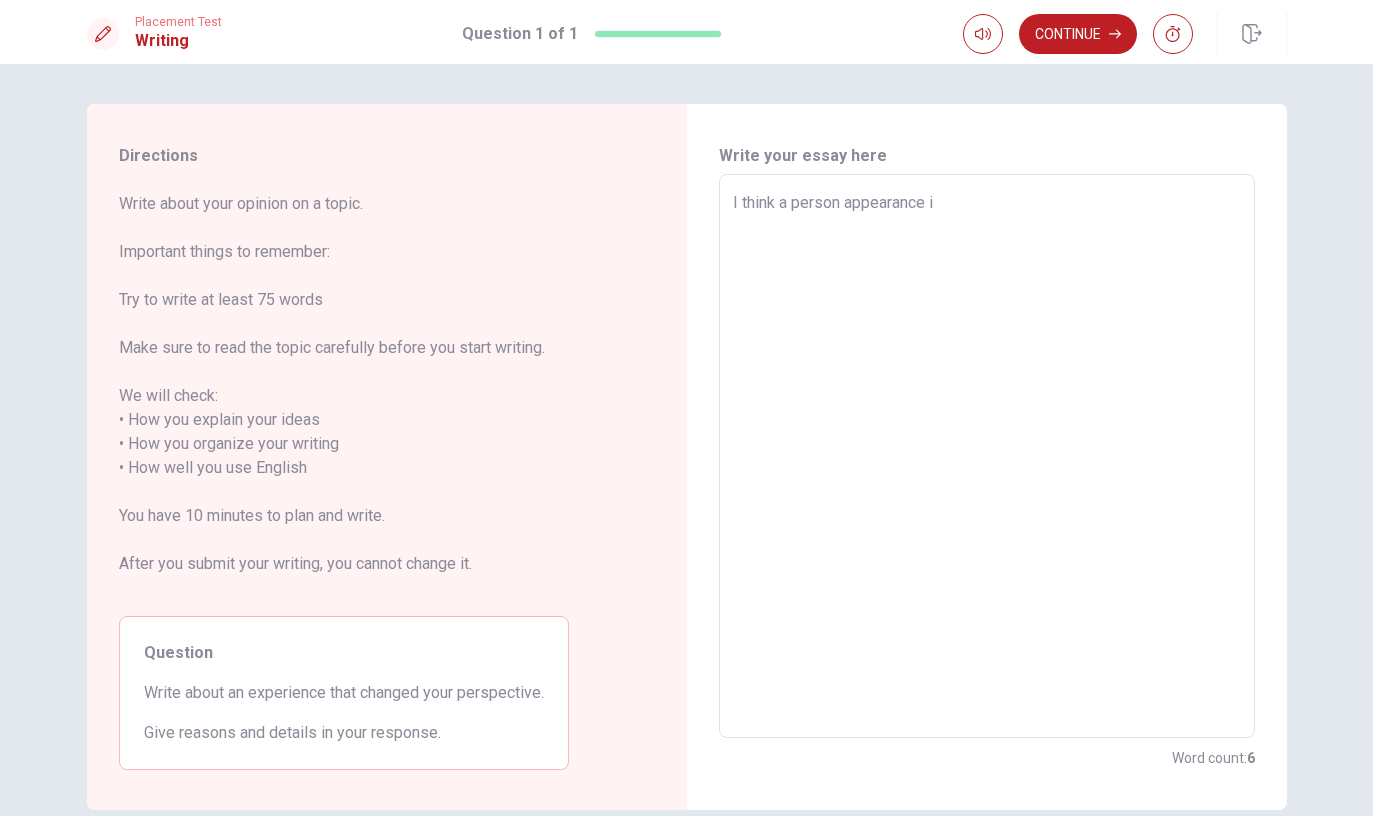 type on "I think a person appearance is" 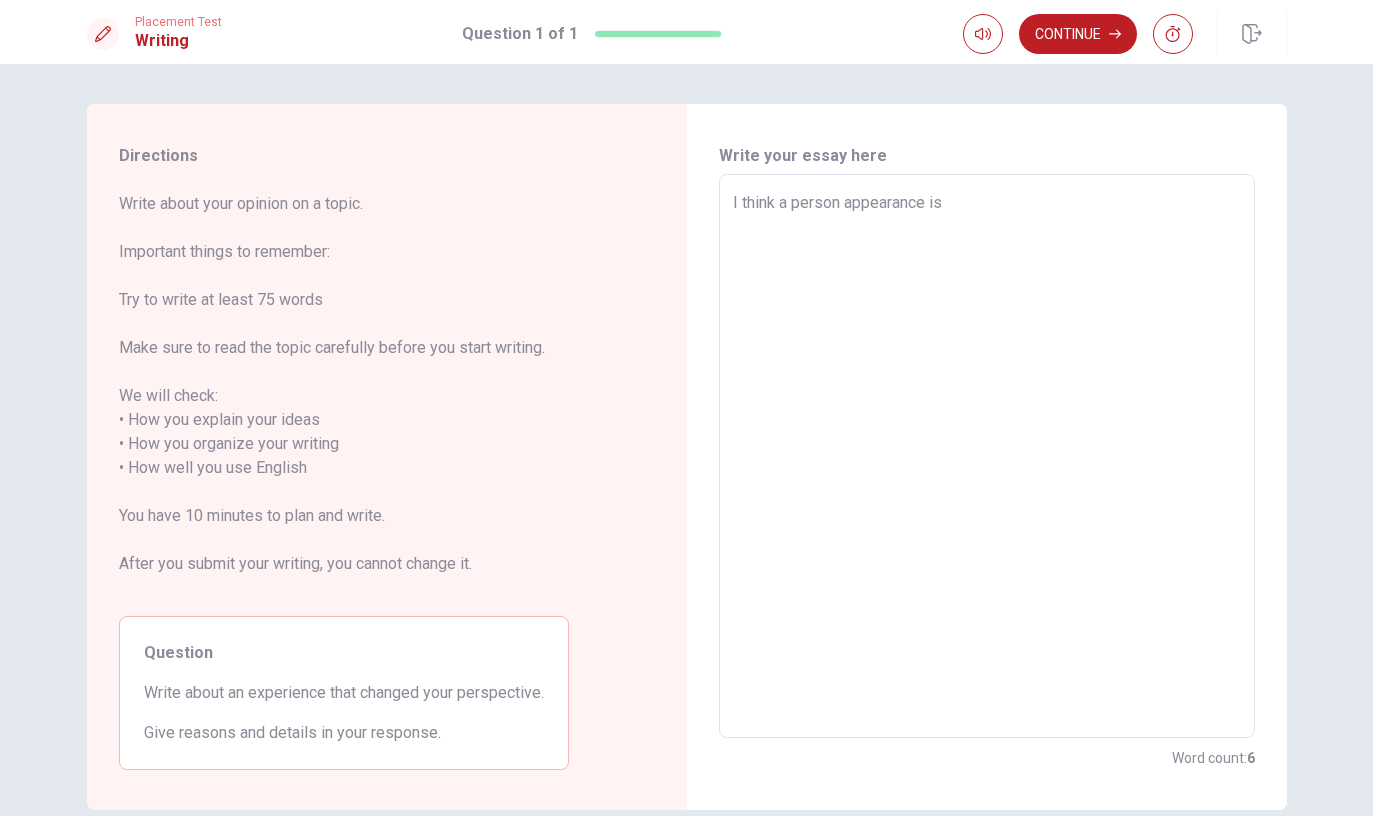 type on "x" 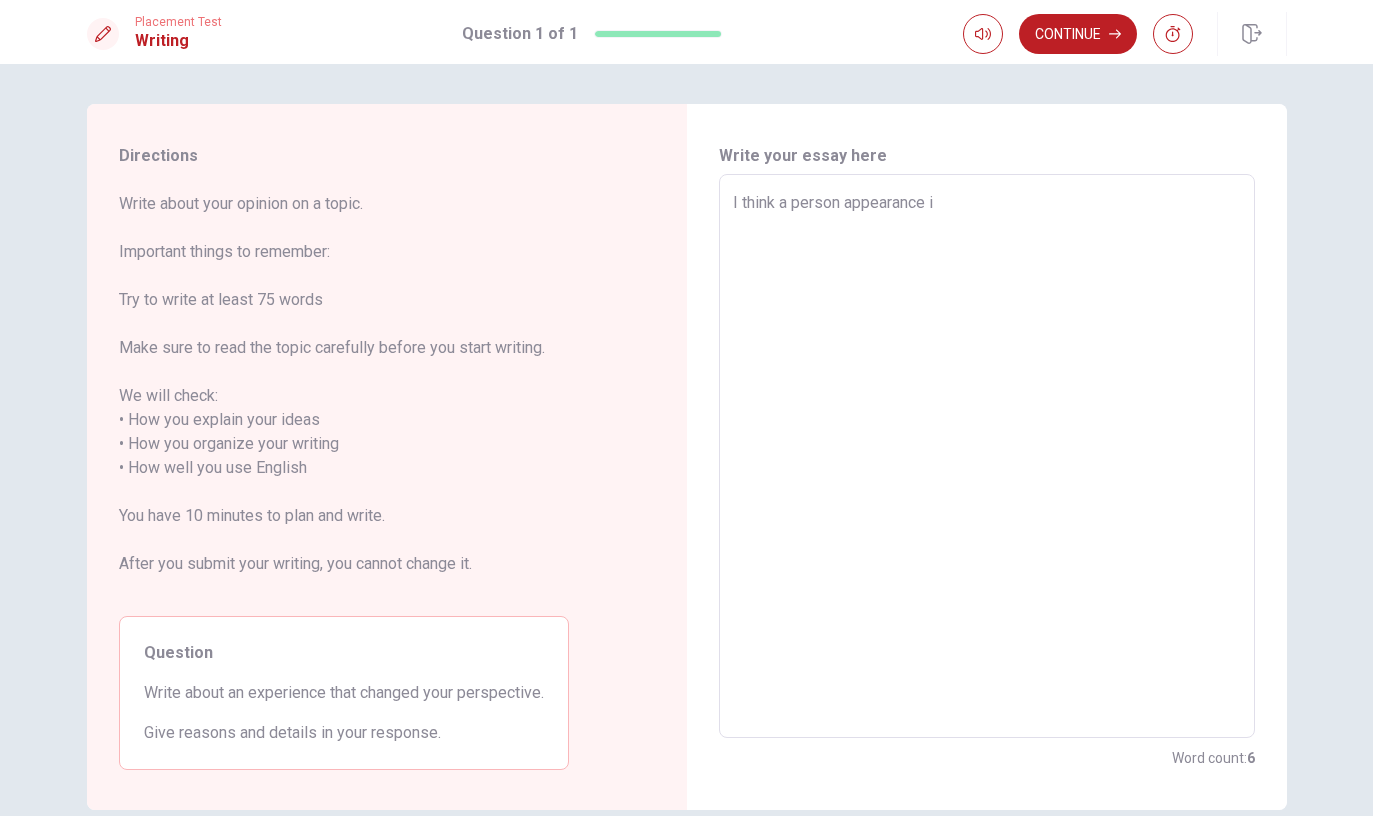 type on "x" 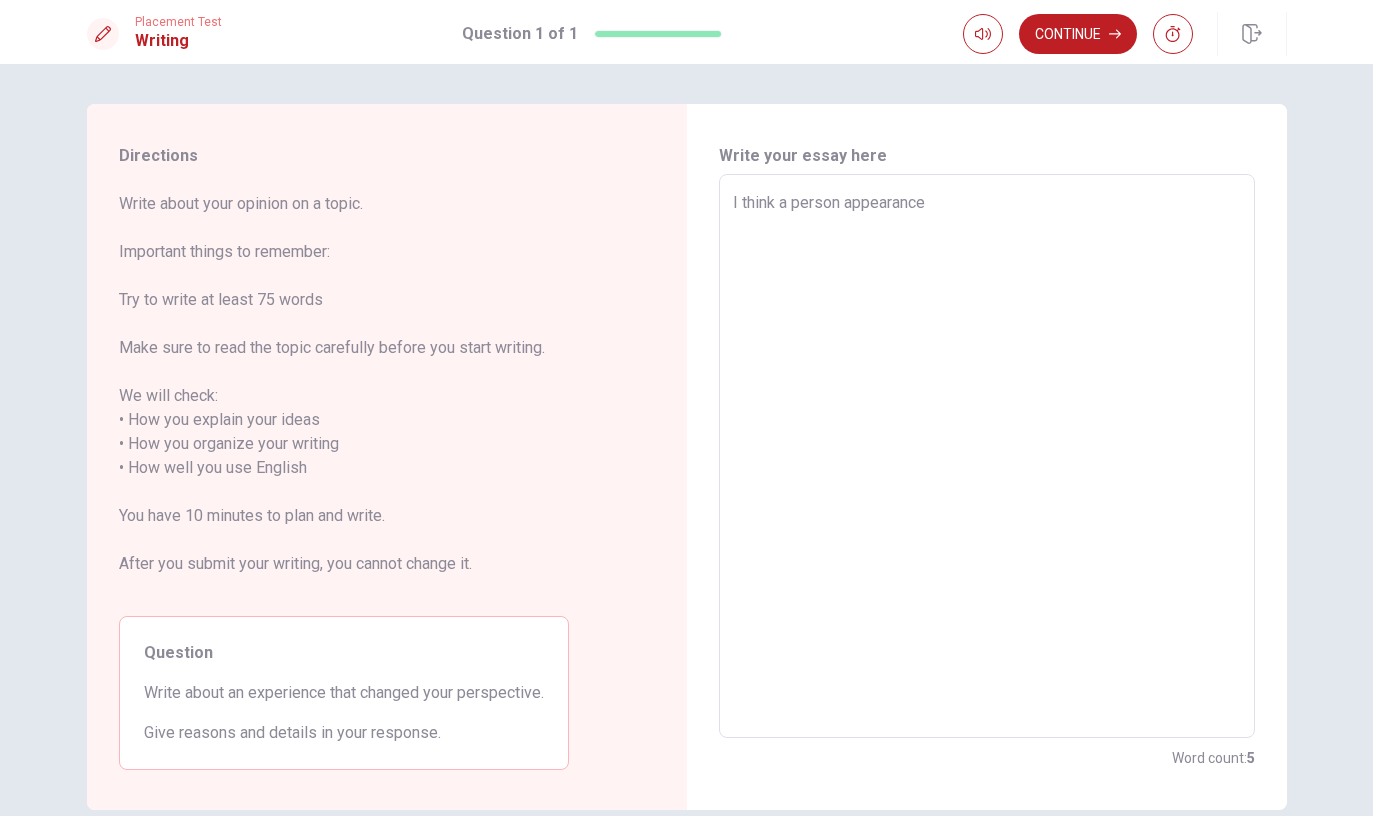 type on "x" 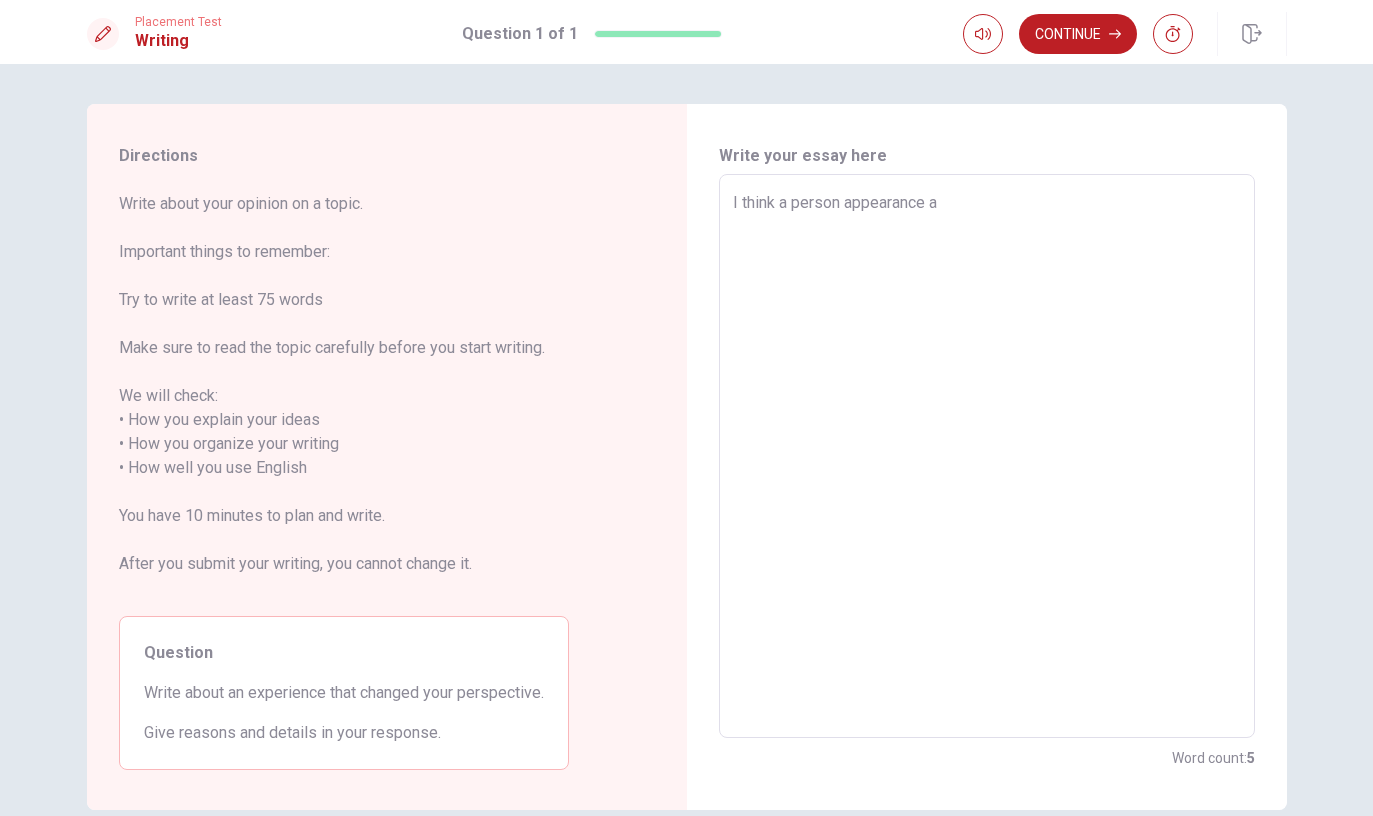 type on "x" 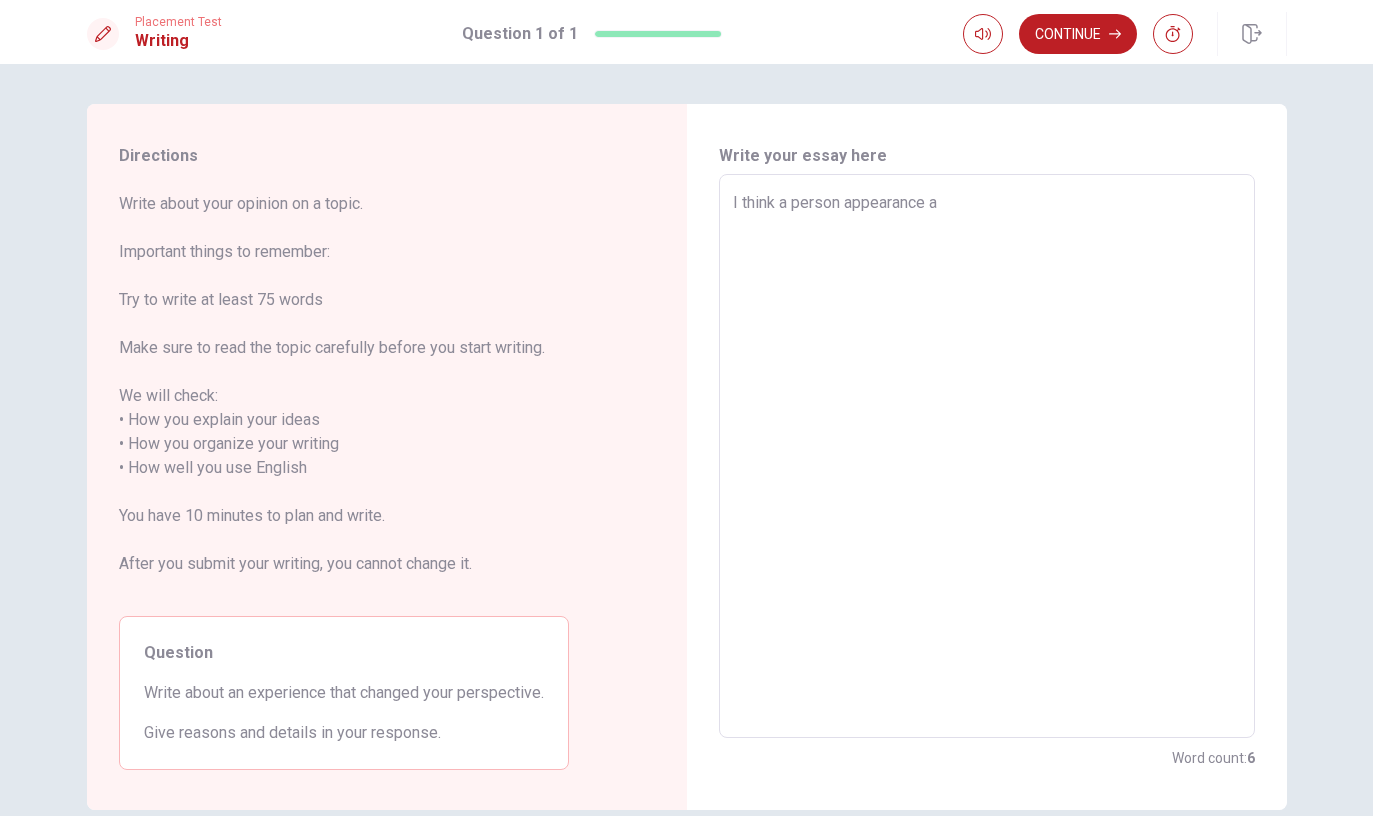 type on "I think a person appearance an" 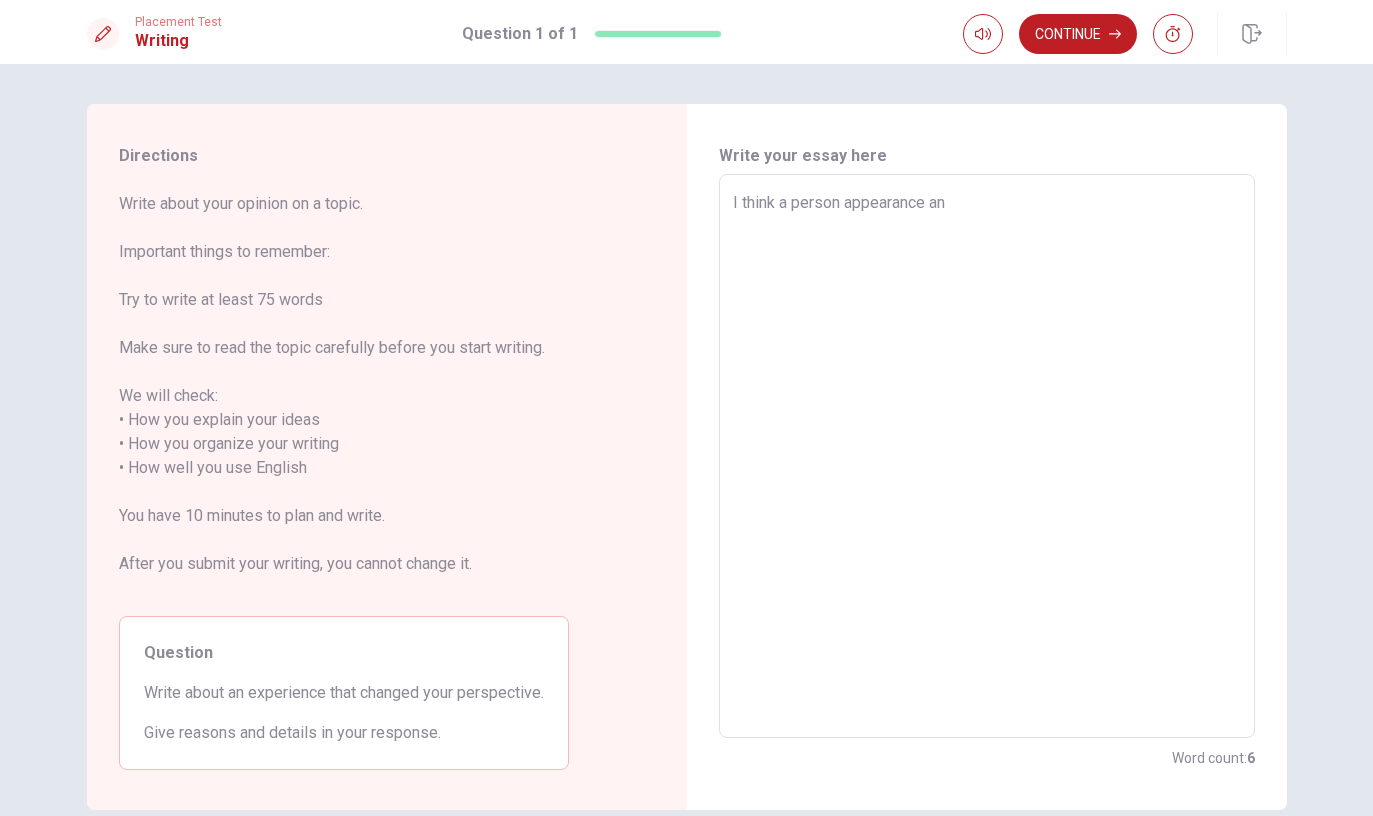 type on "x" 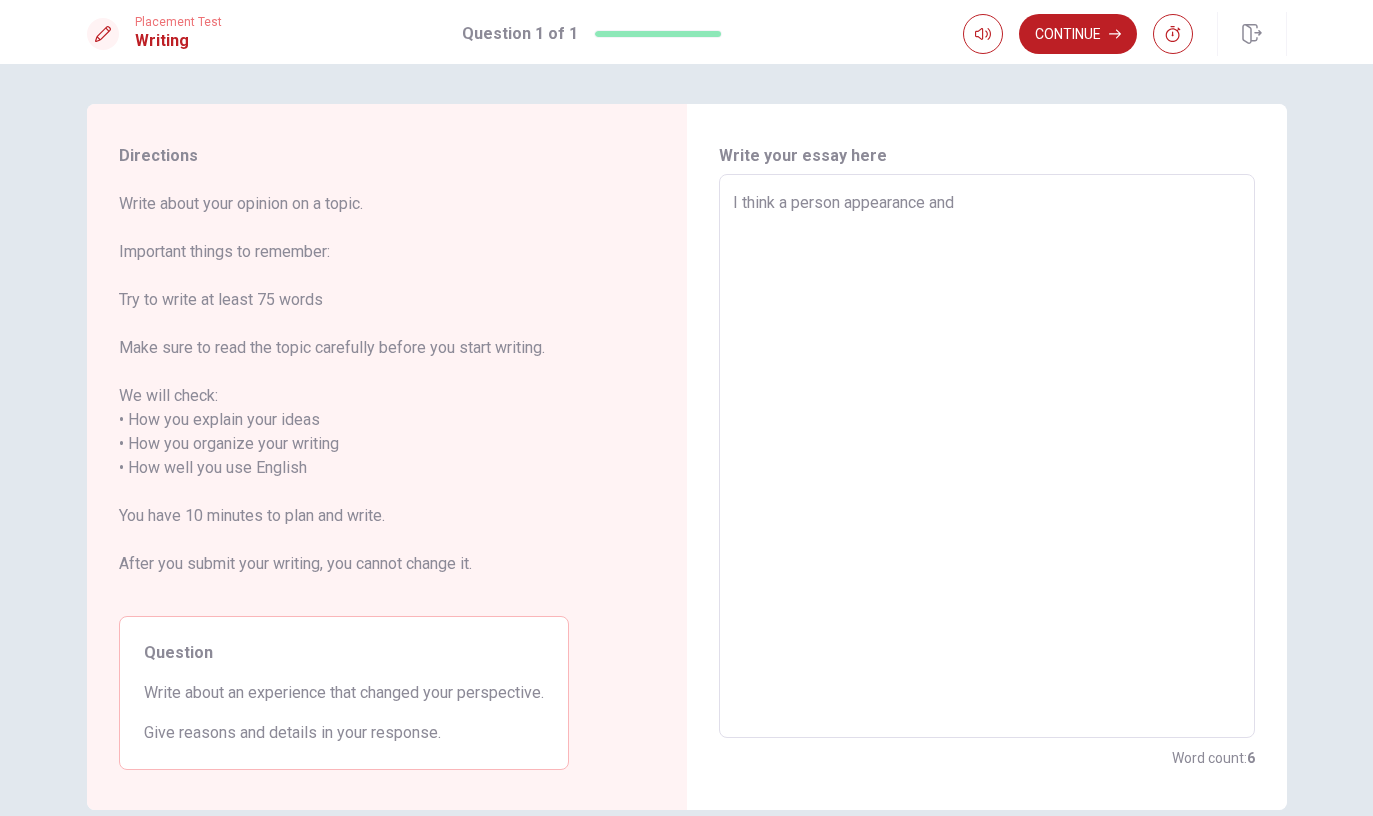 type on "x" 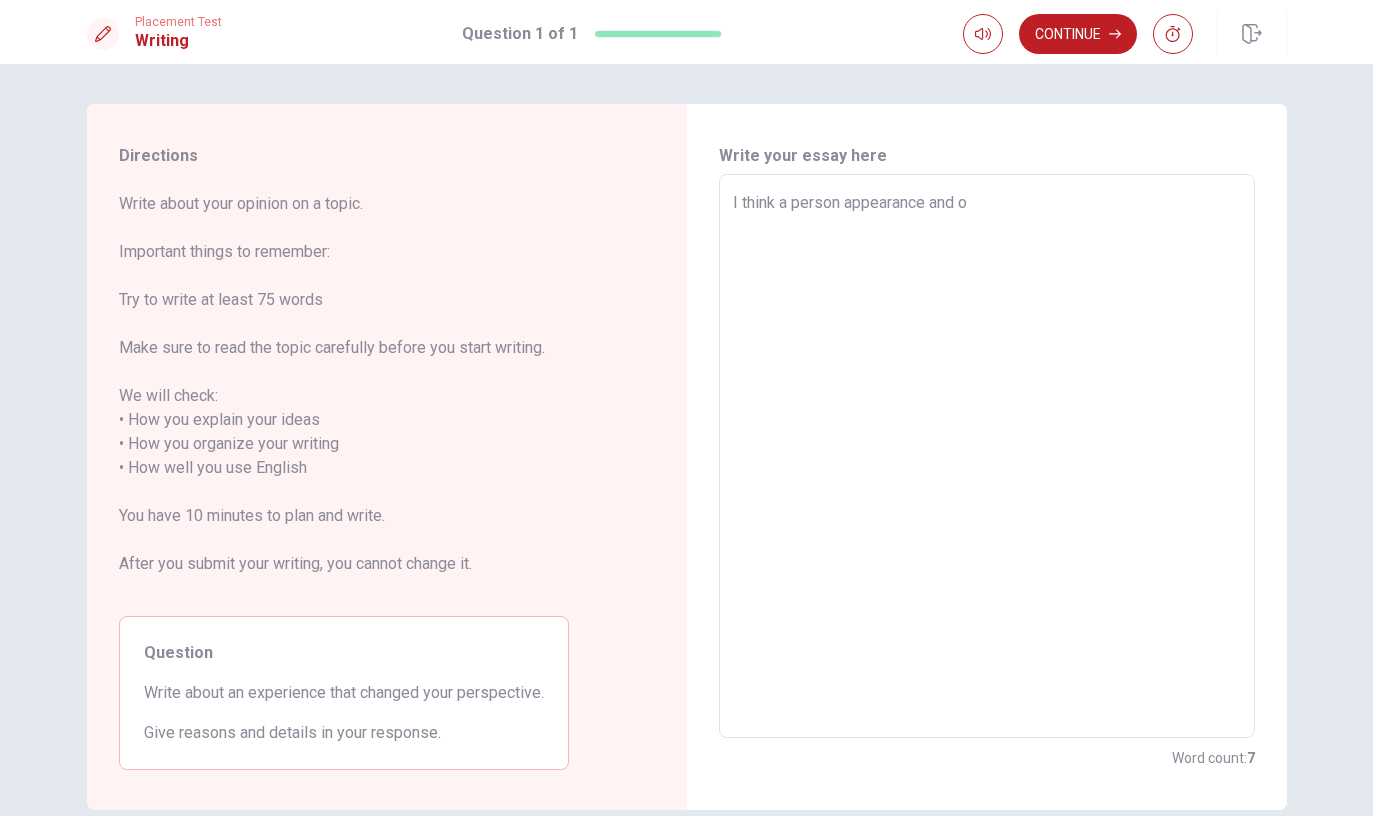 type on "x" 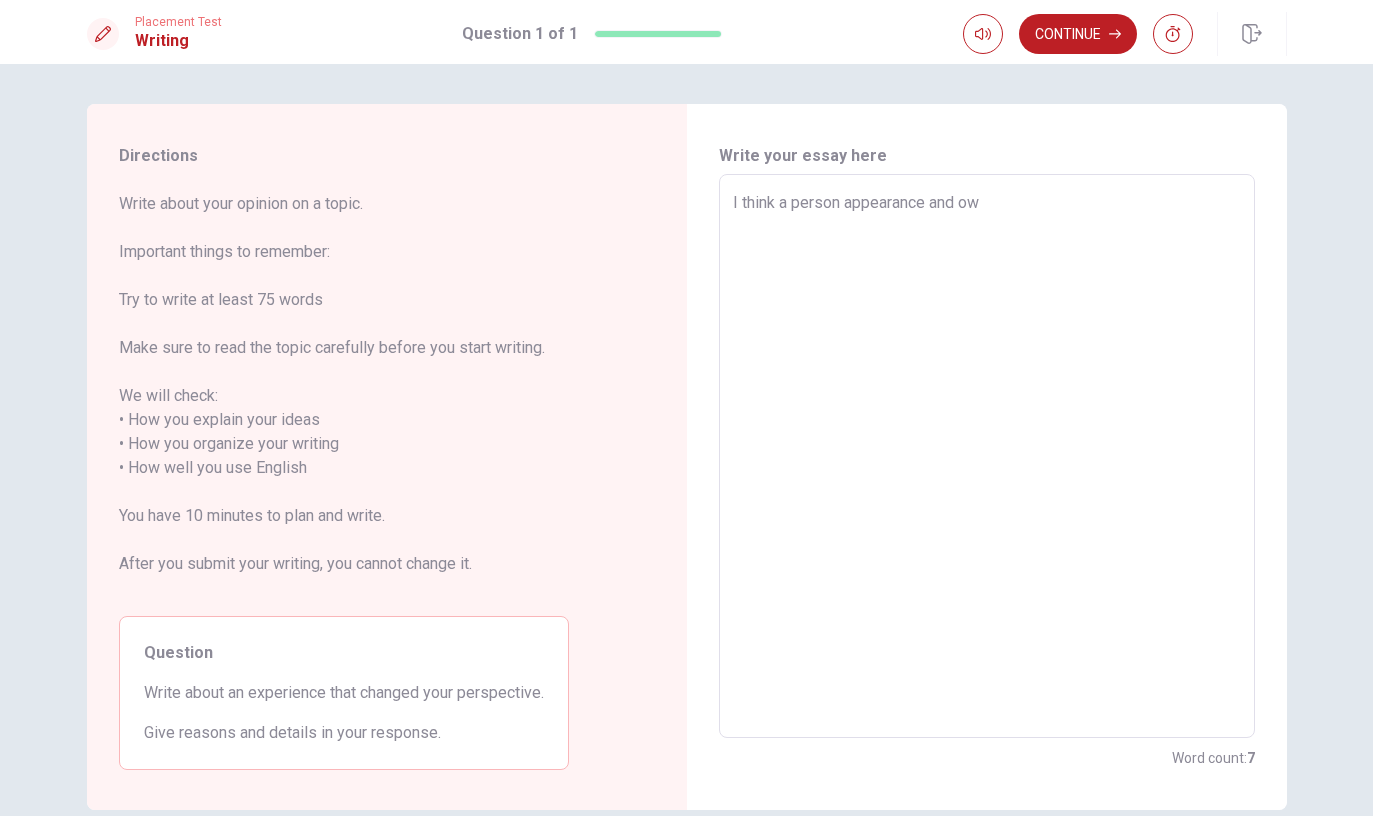 type on "x" 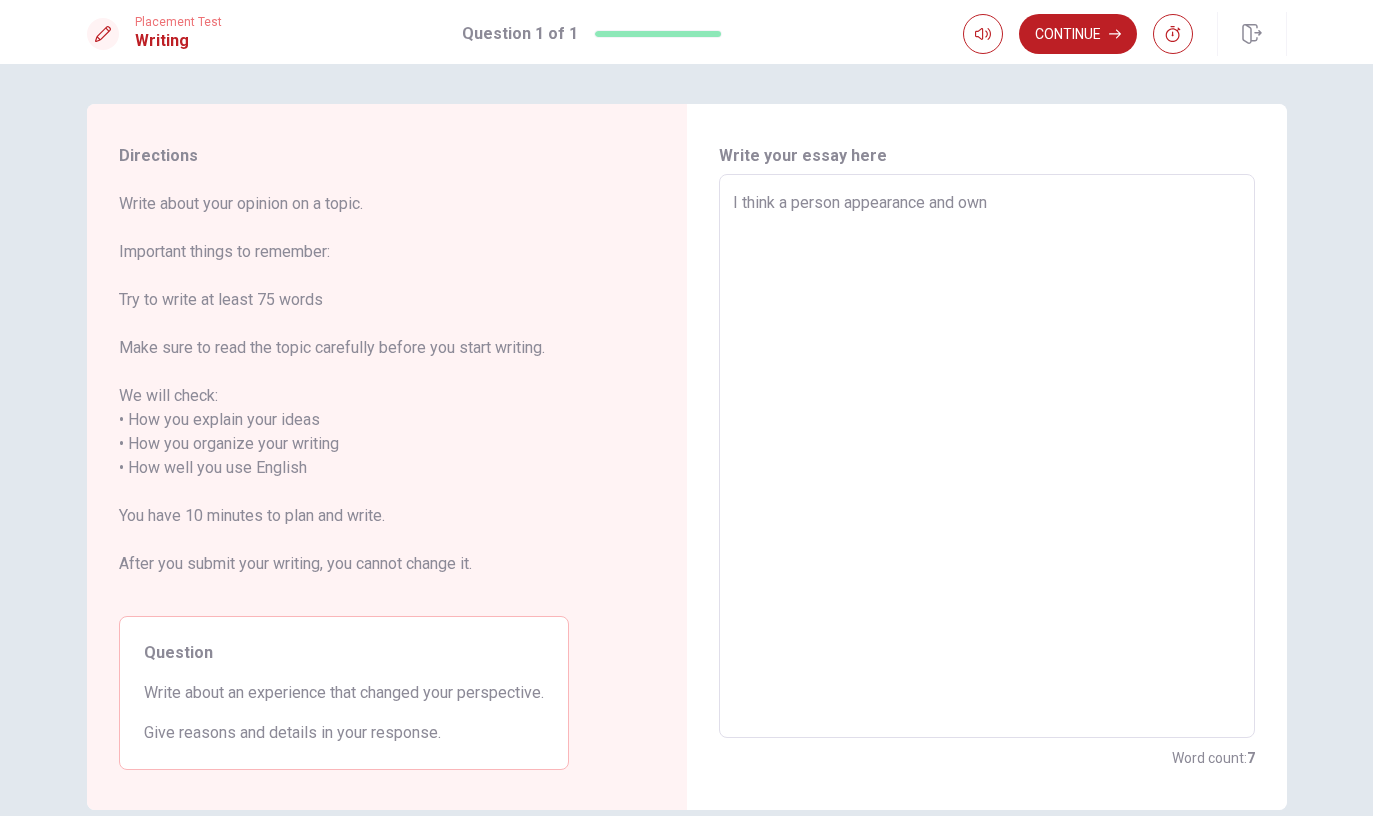 type on "x" 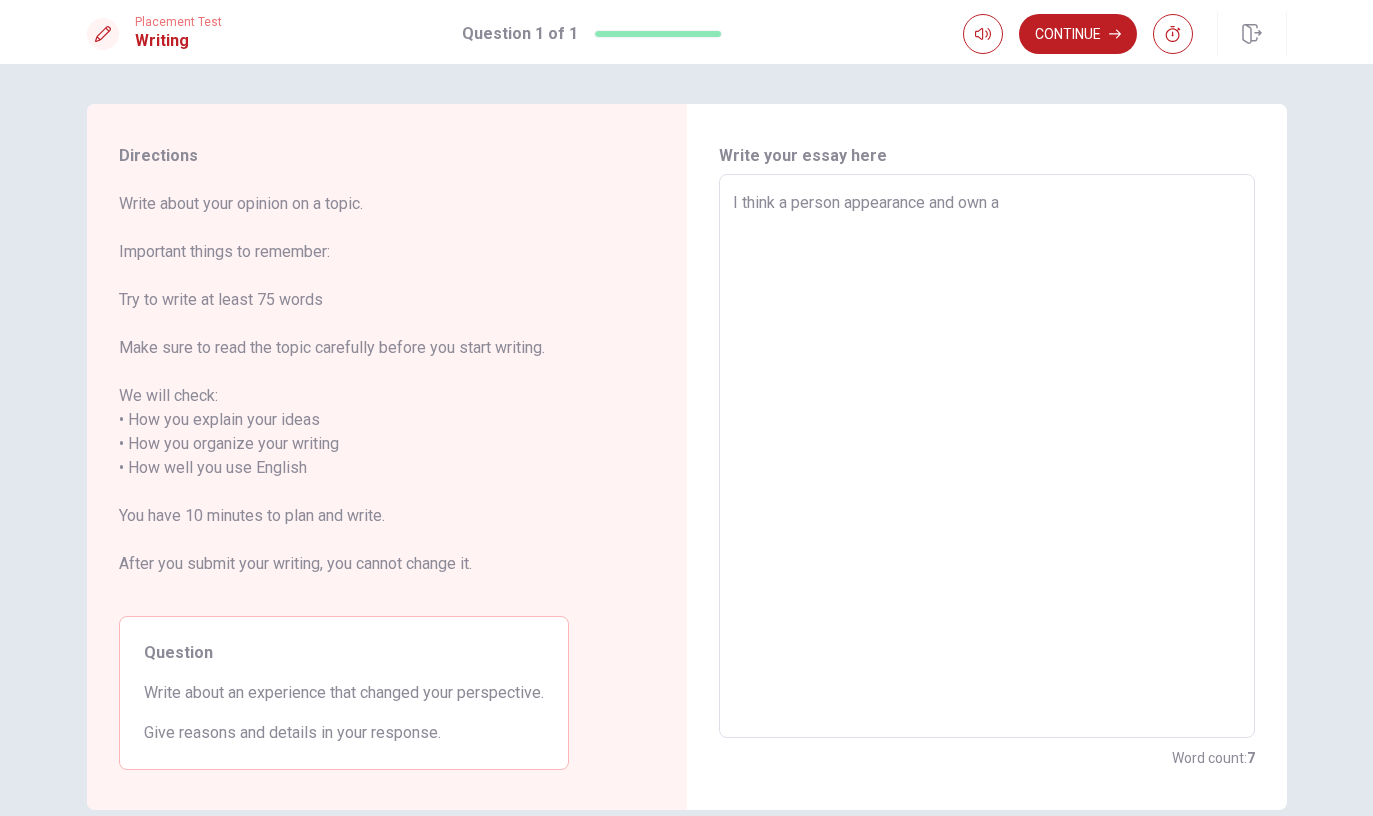 type on "x" 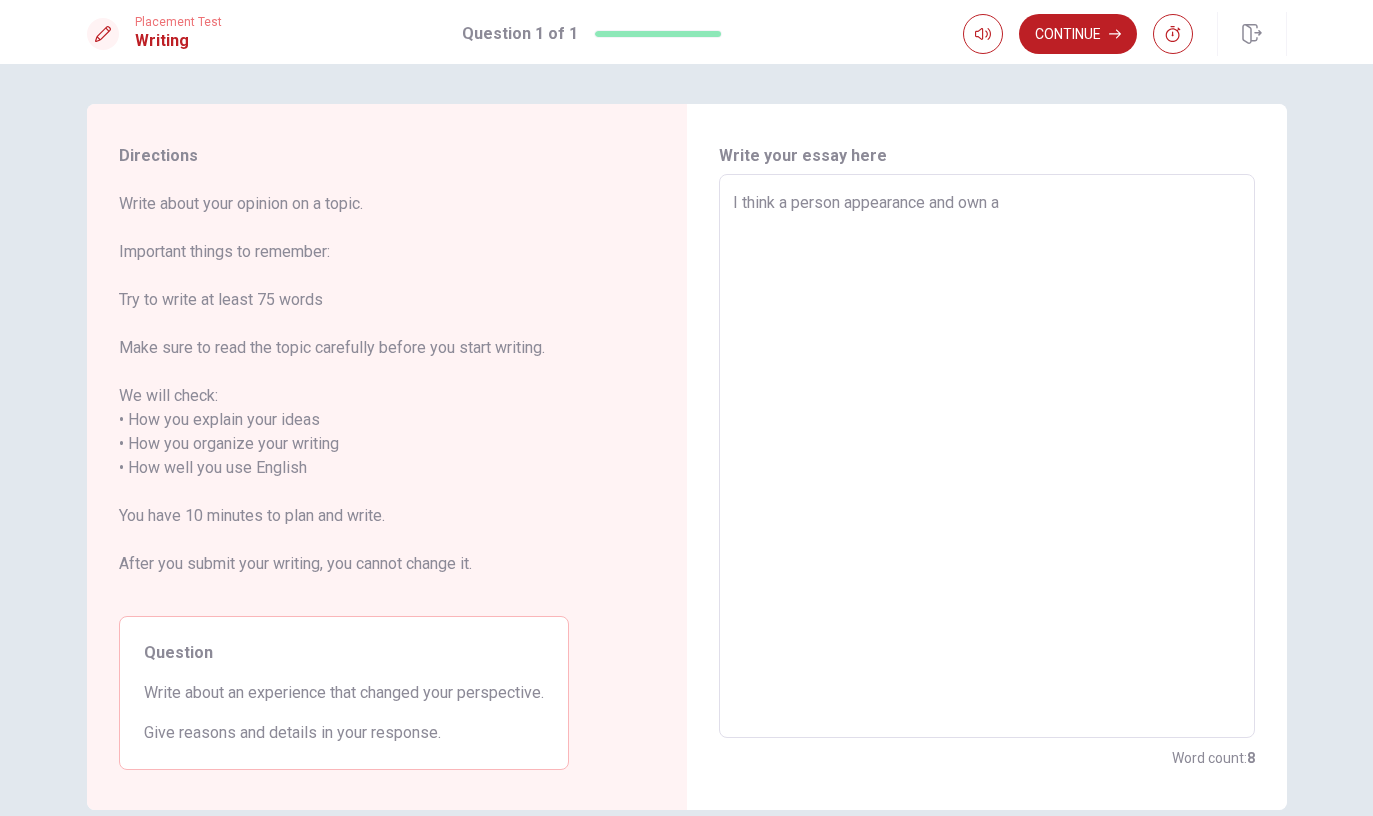 type on "I think a person appearance and own ab" 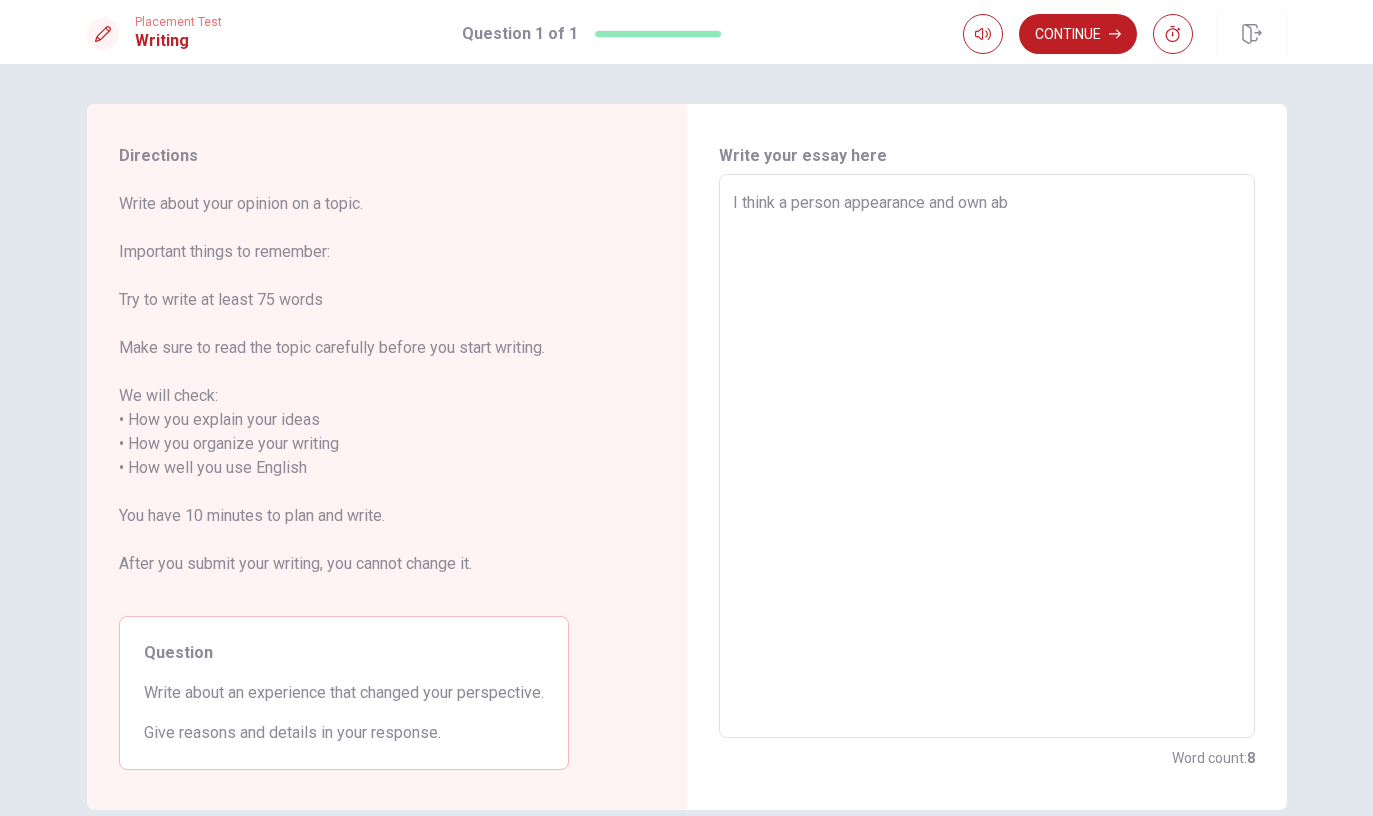 type on "x" 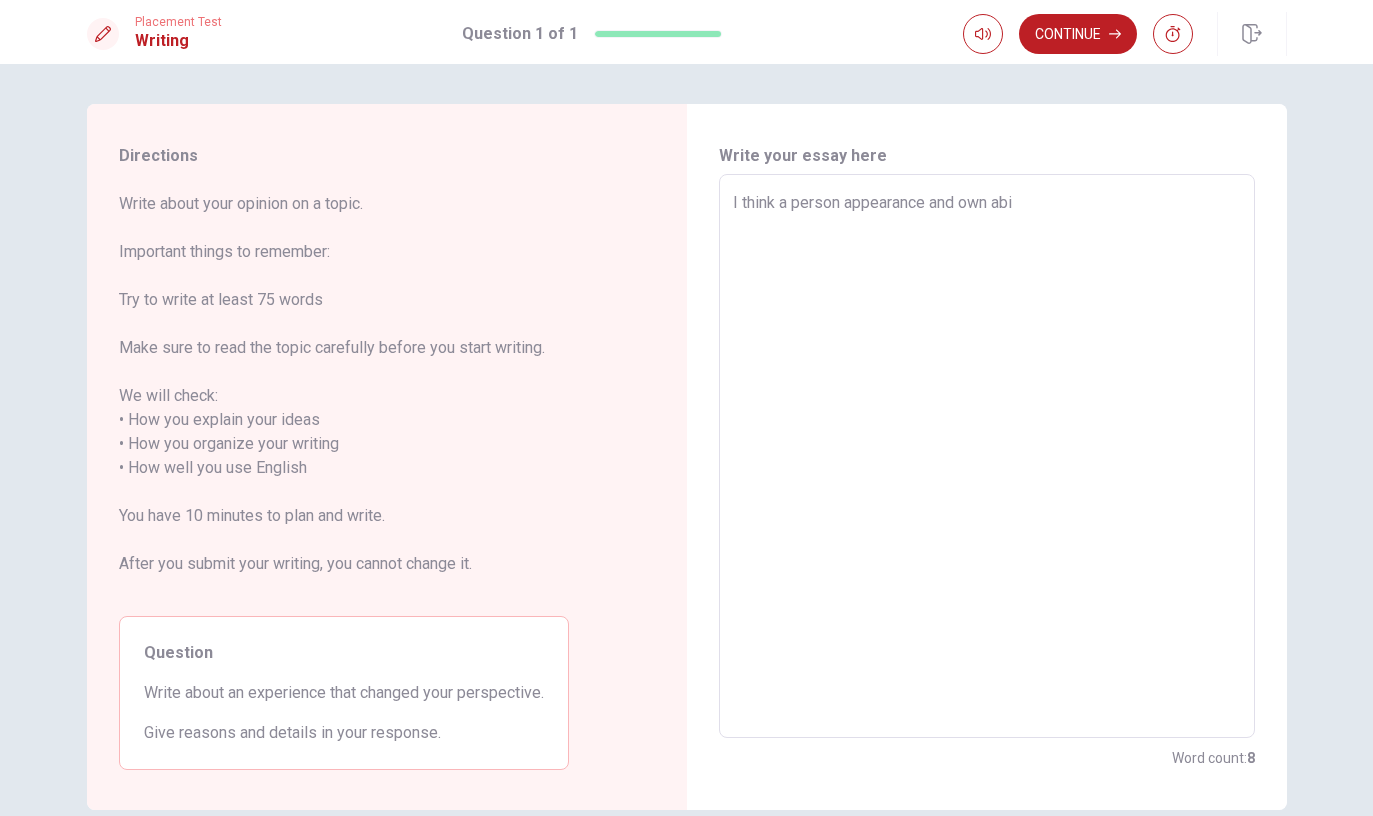 type on "x" 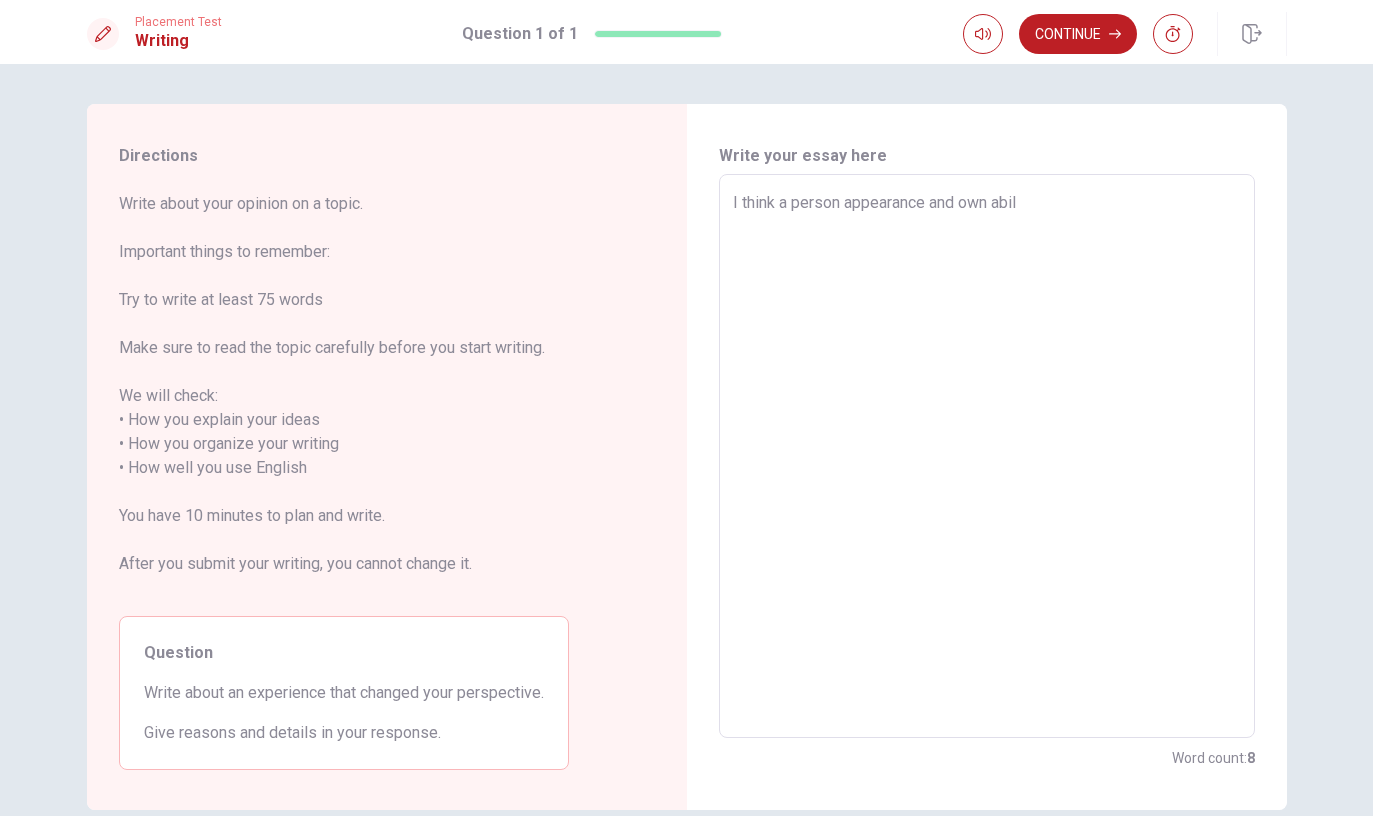 type on "x" 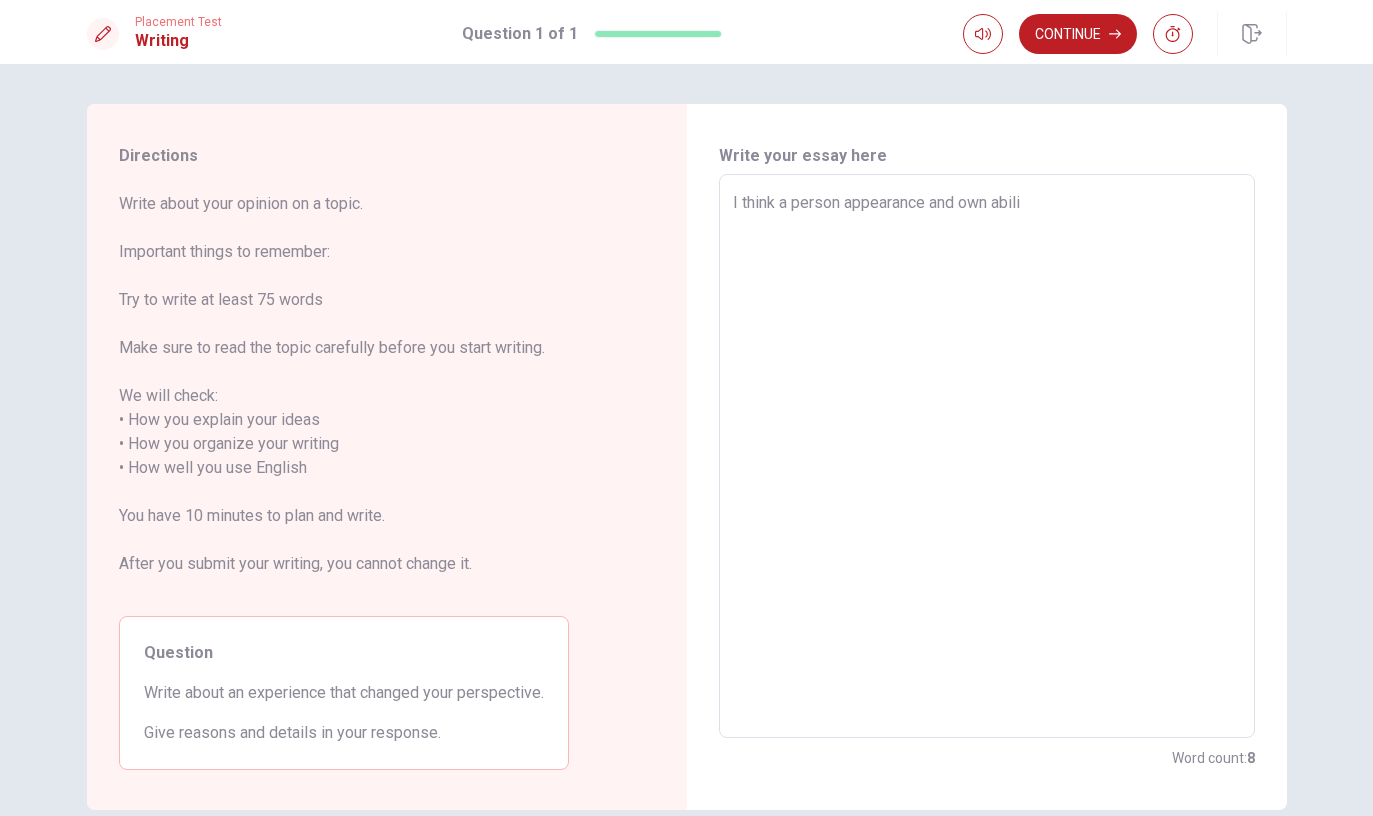 type on "x" 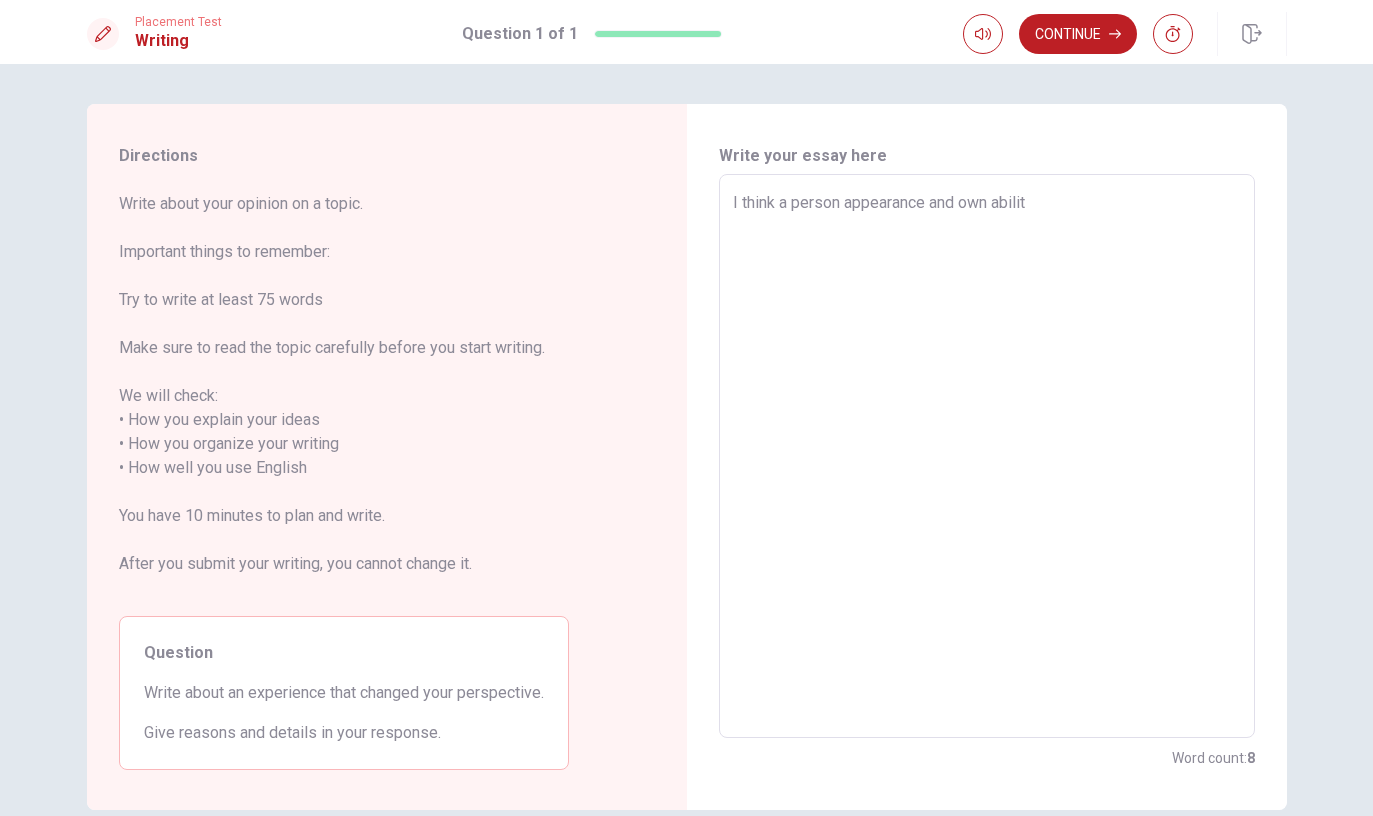 type on "x" 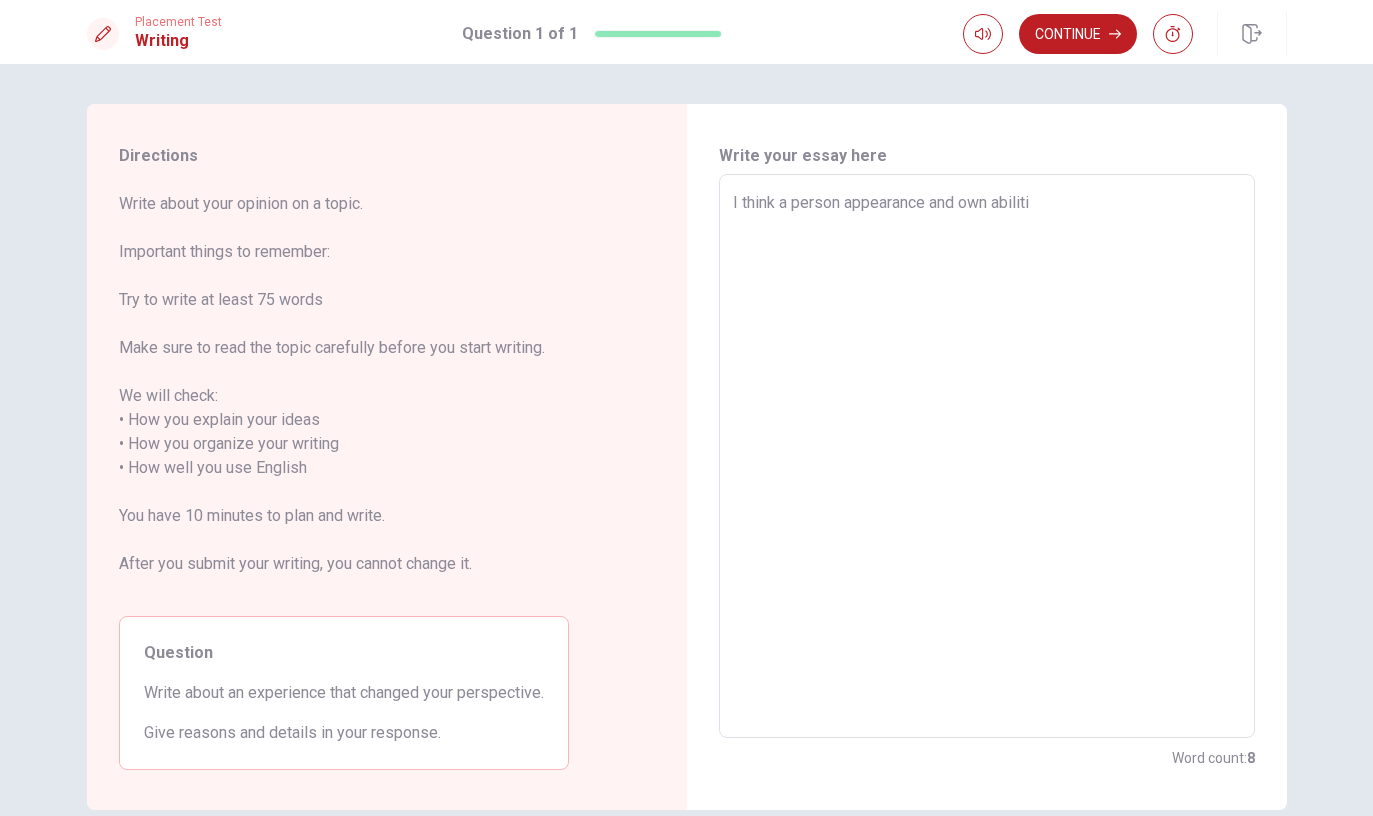 type on "x" 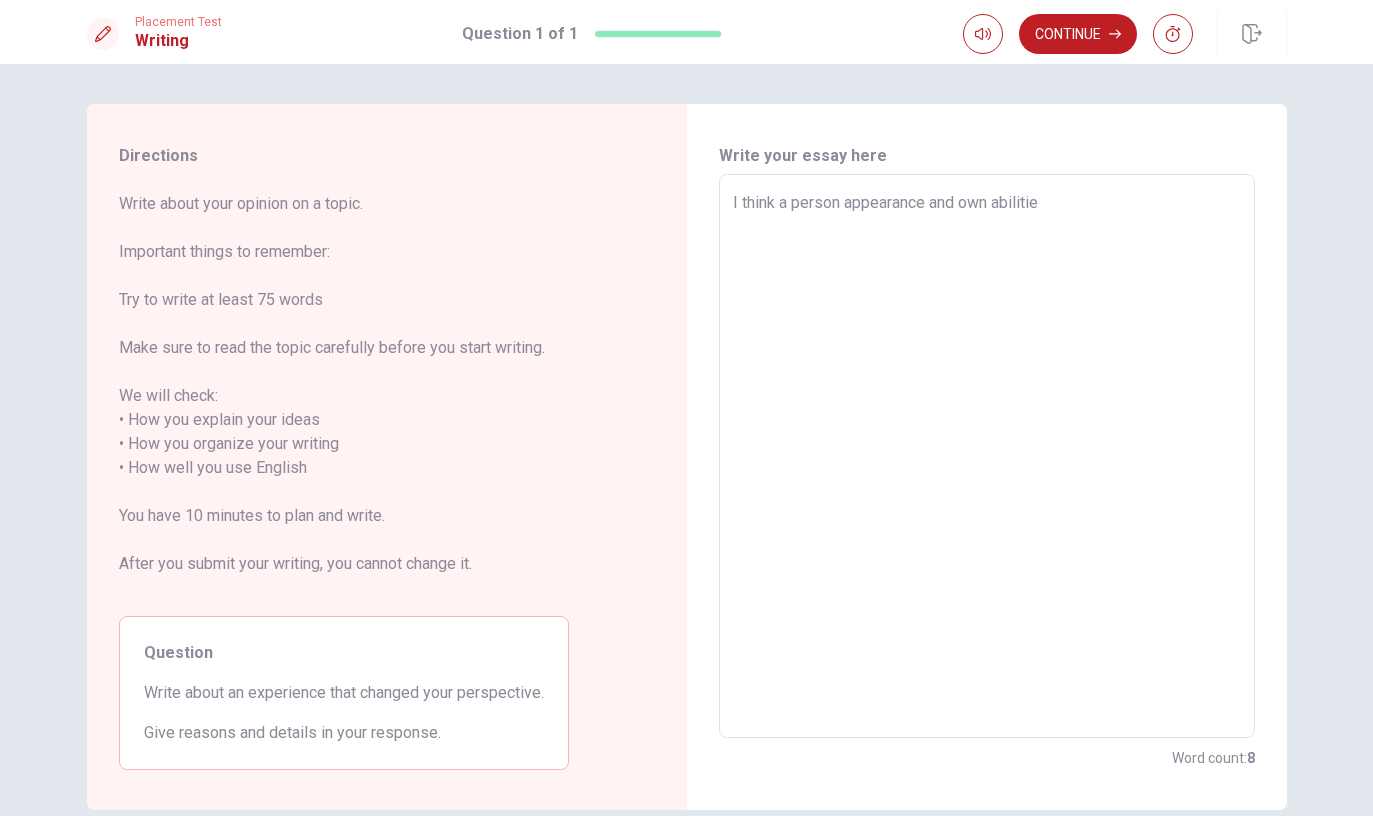 type on "x" 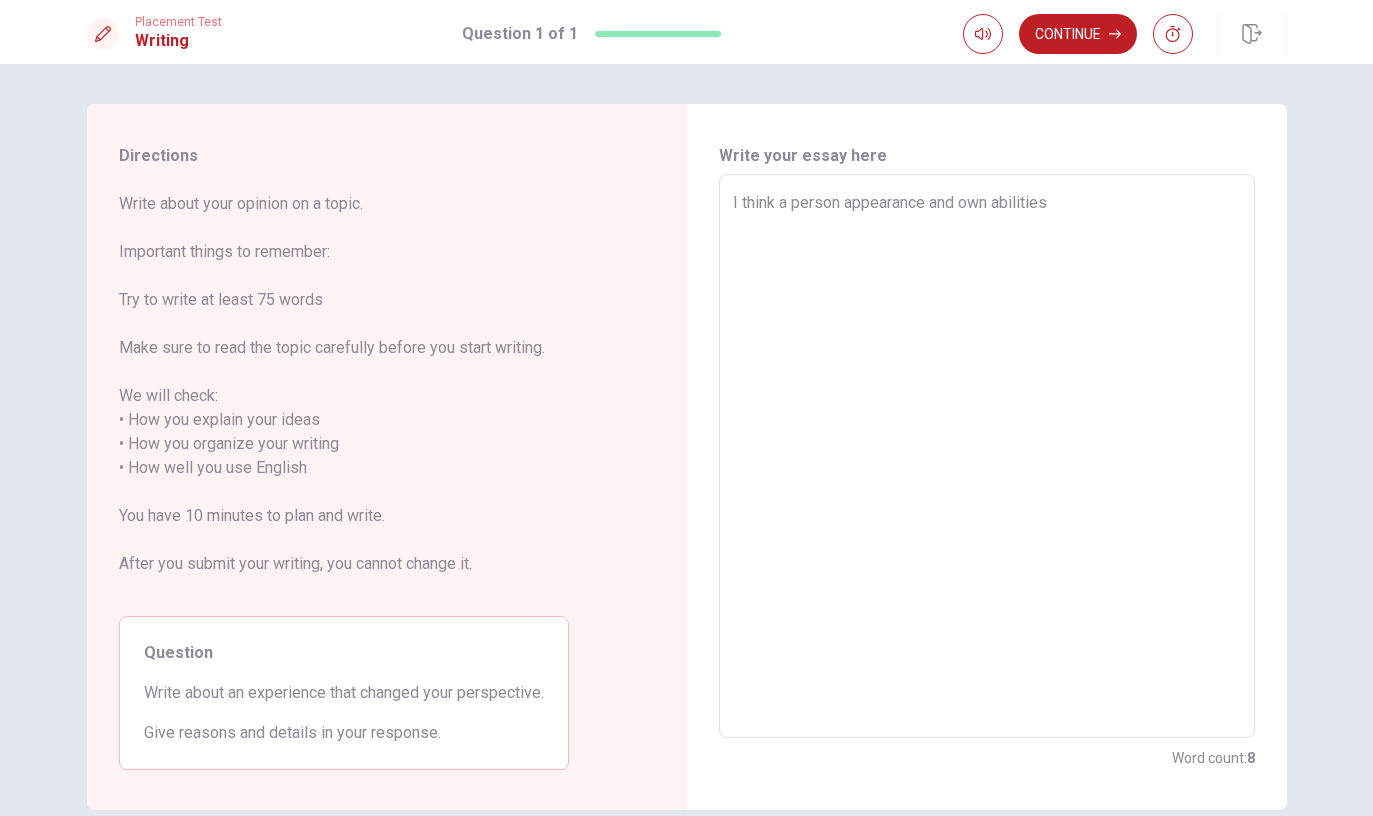 type on "x" 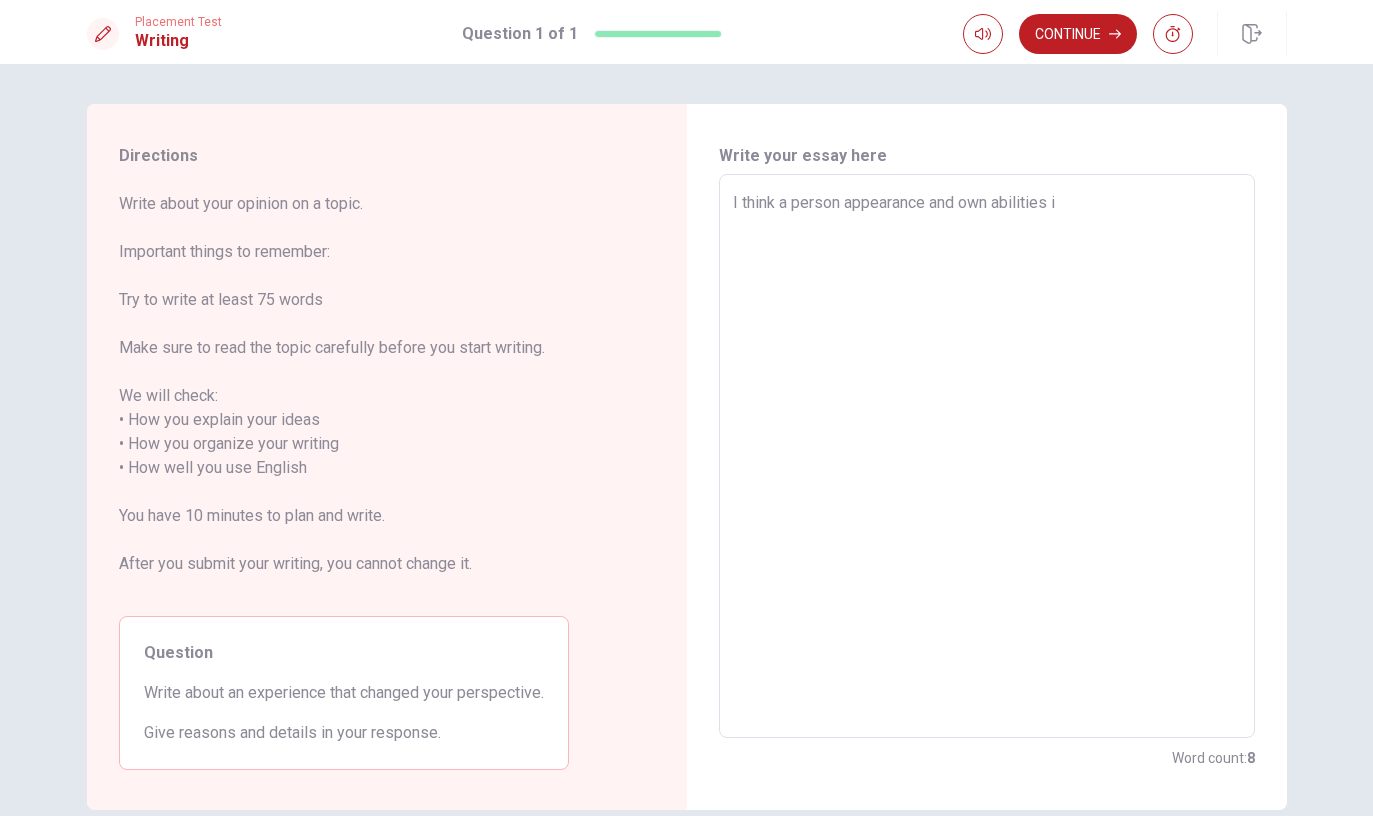 type on "x" 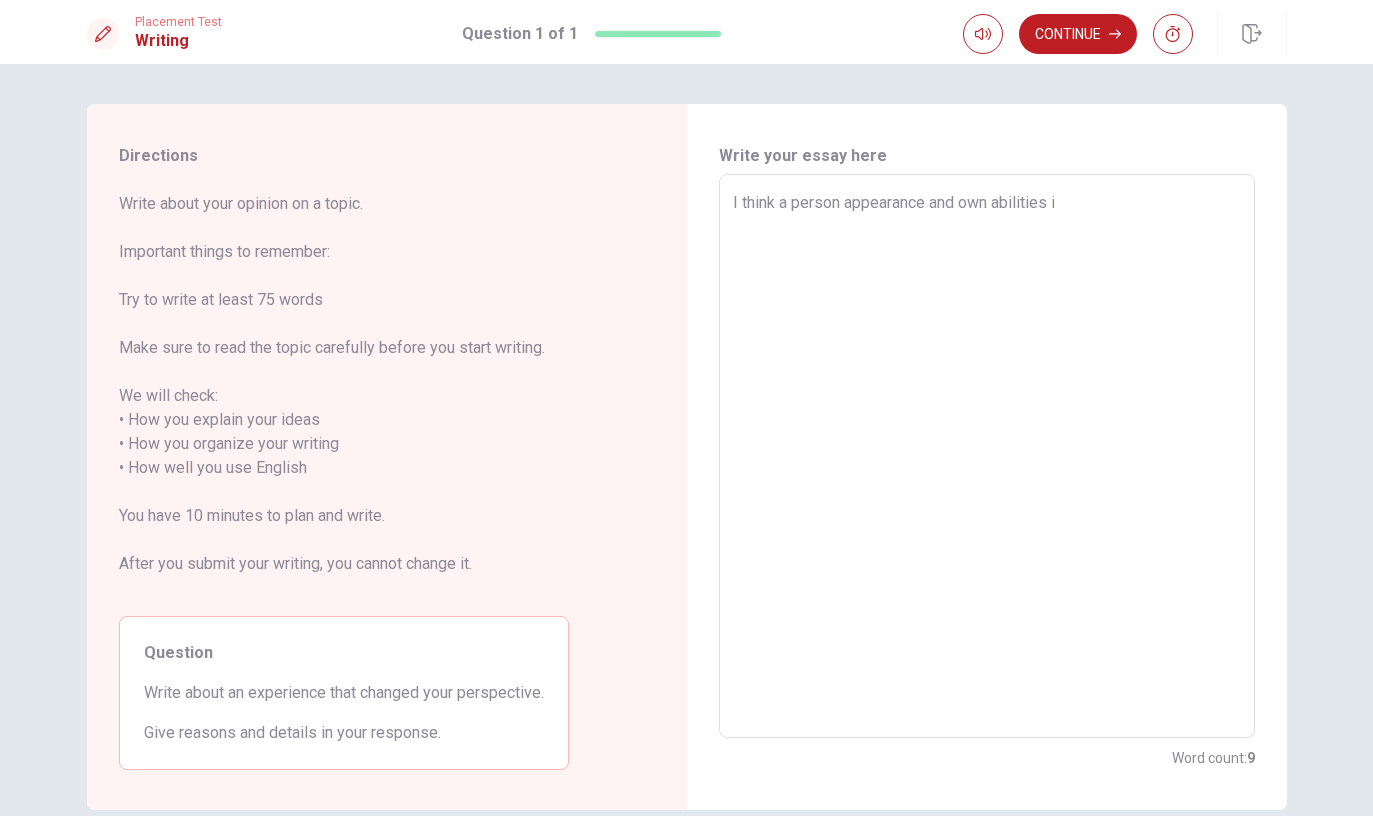 type on "I think a person appearance and own abilities is" 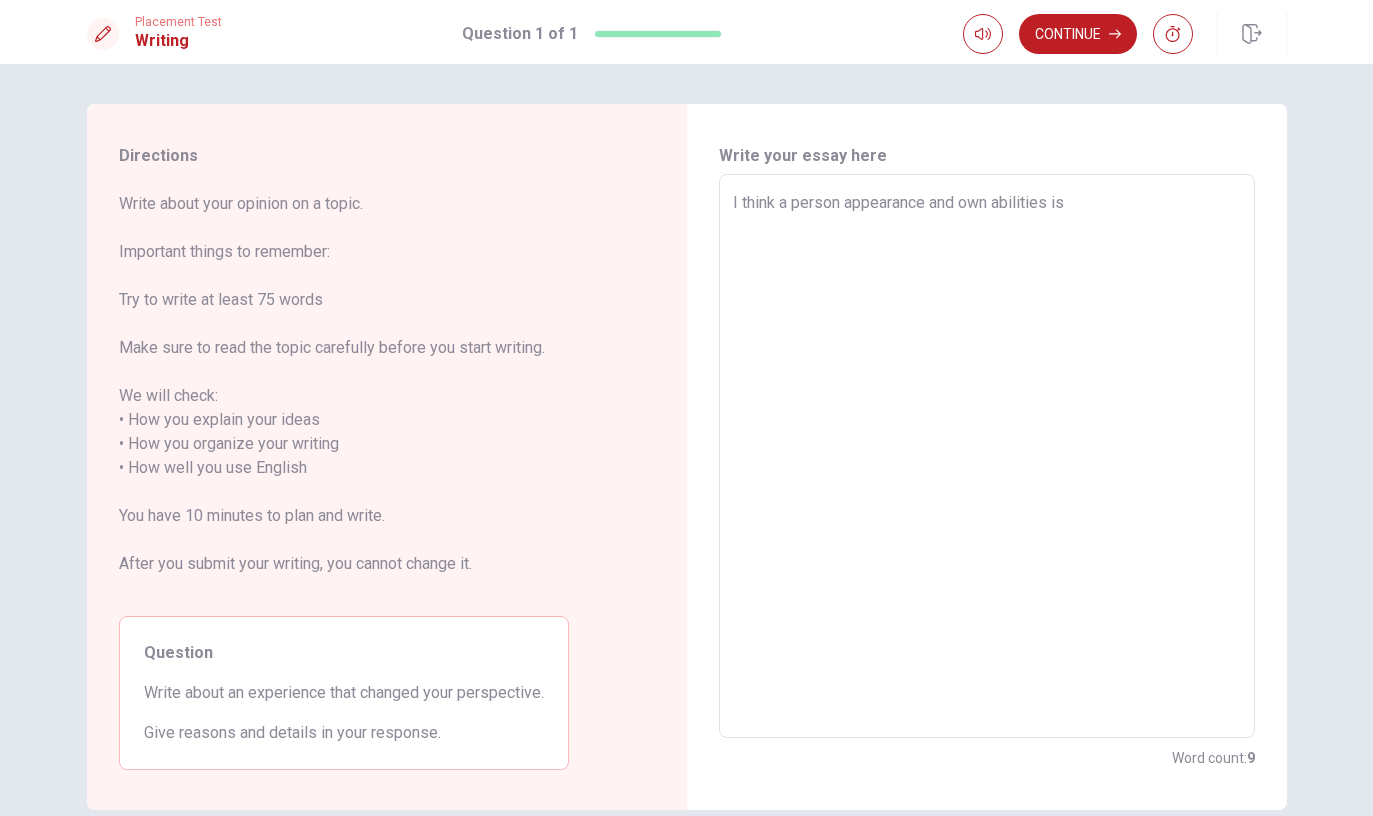 type on "x" 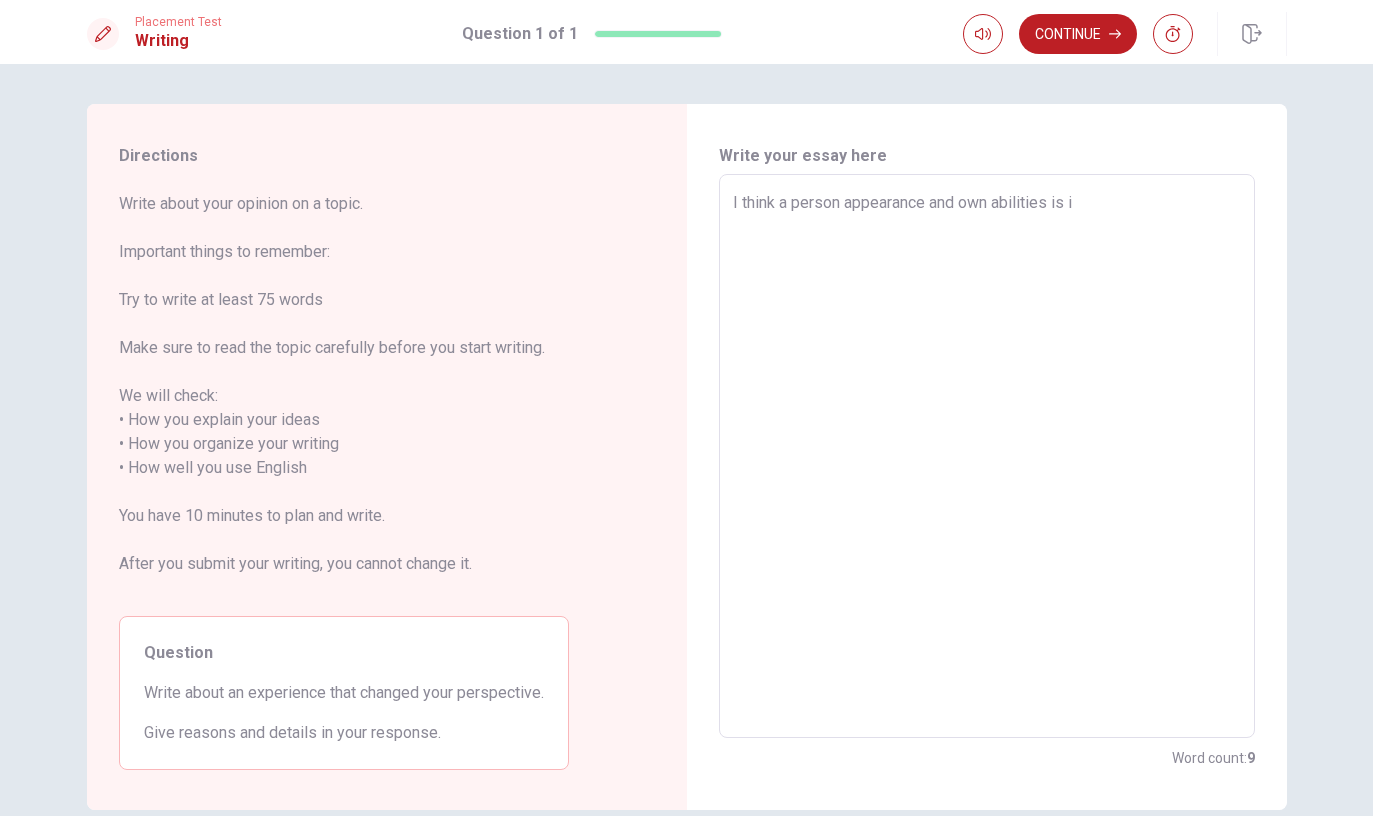 type on "x" 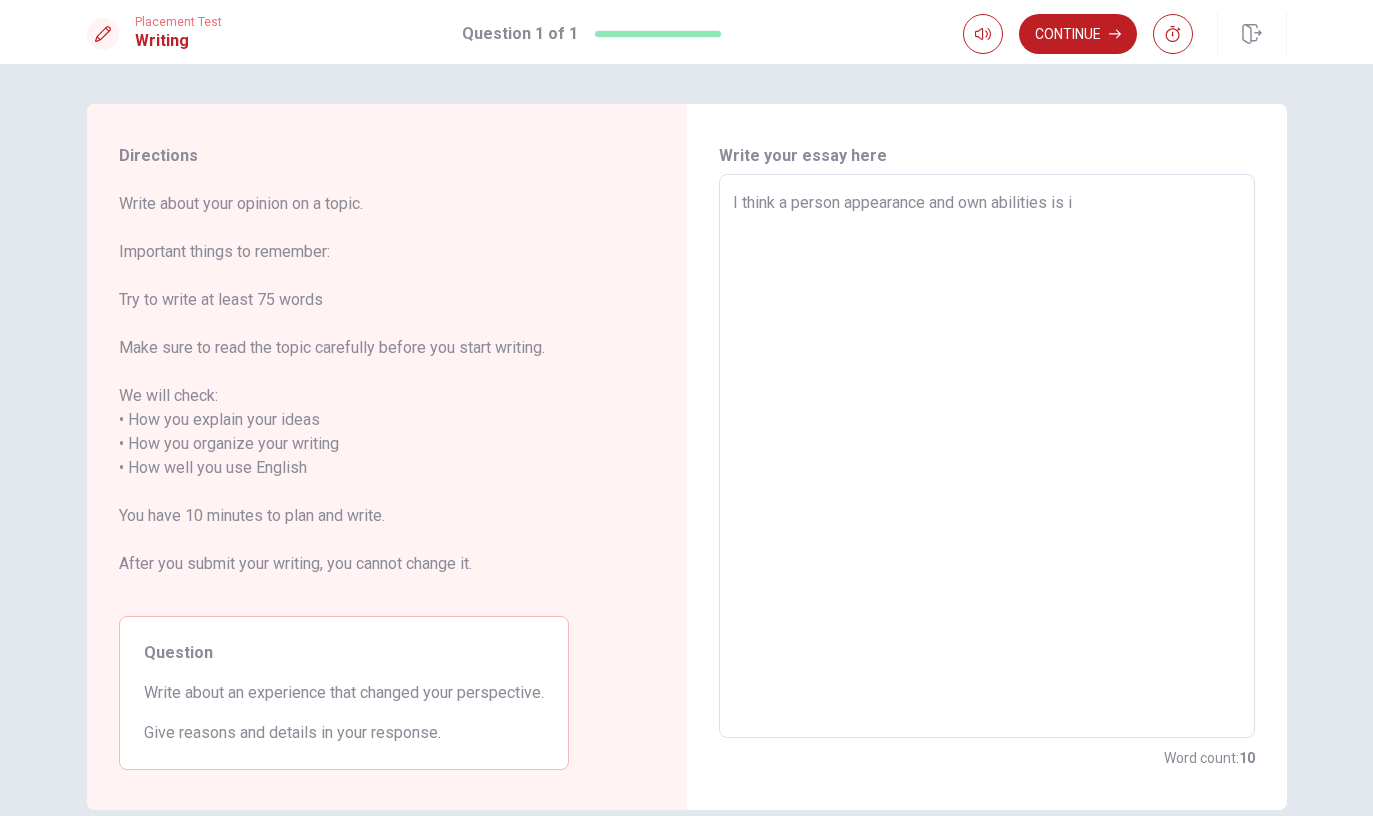 type on "I think a person appearance and own abilities is im" 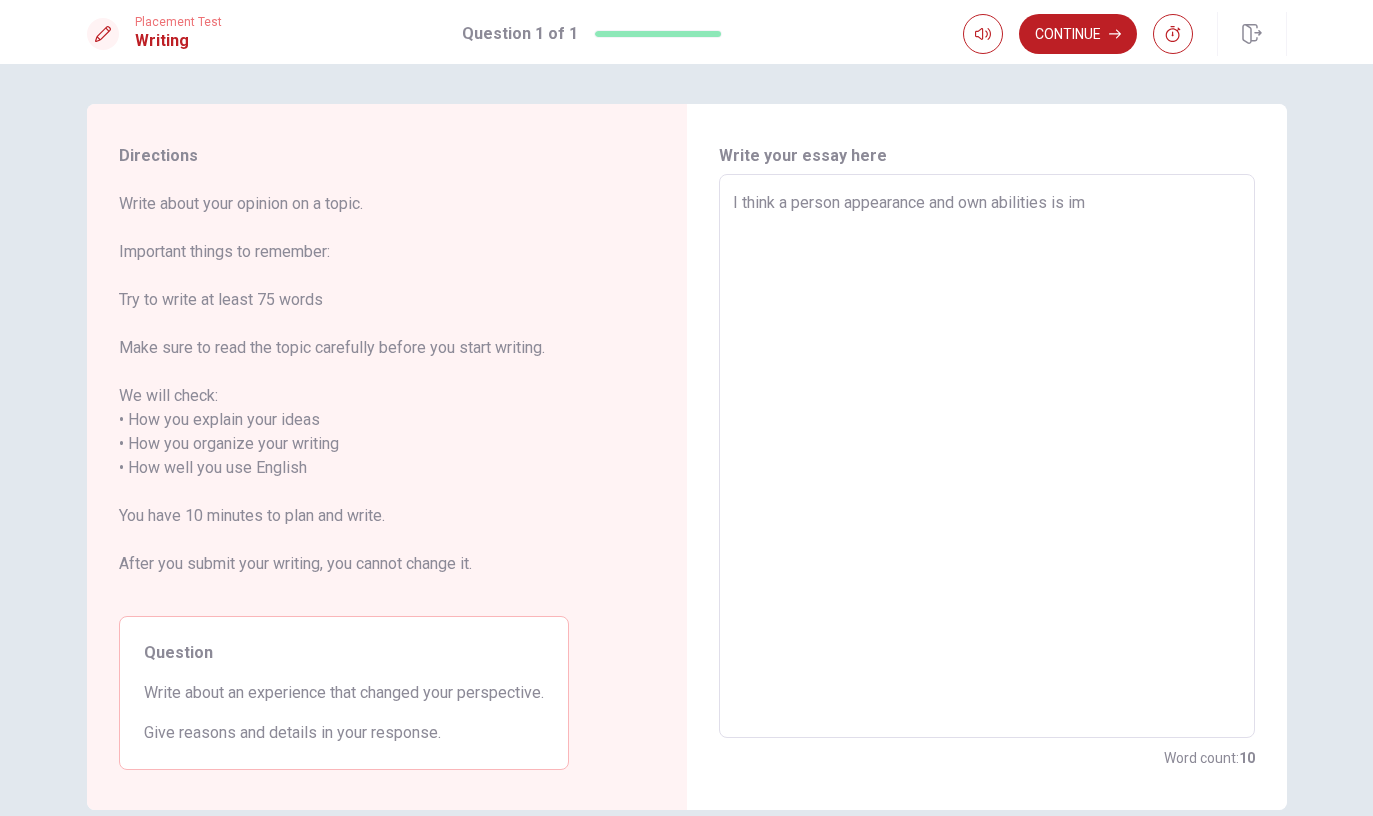 type on "x" 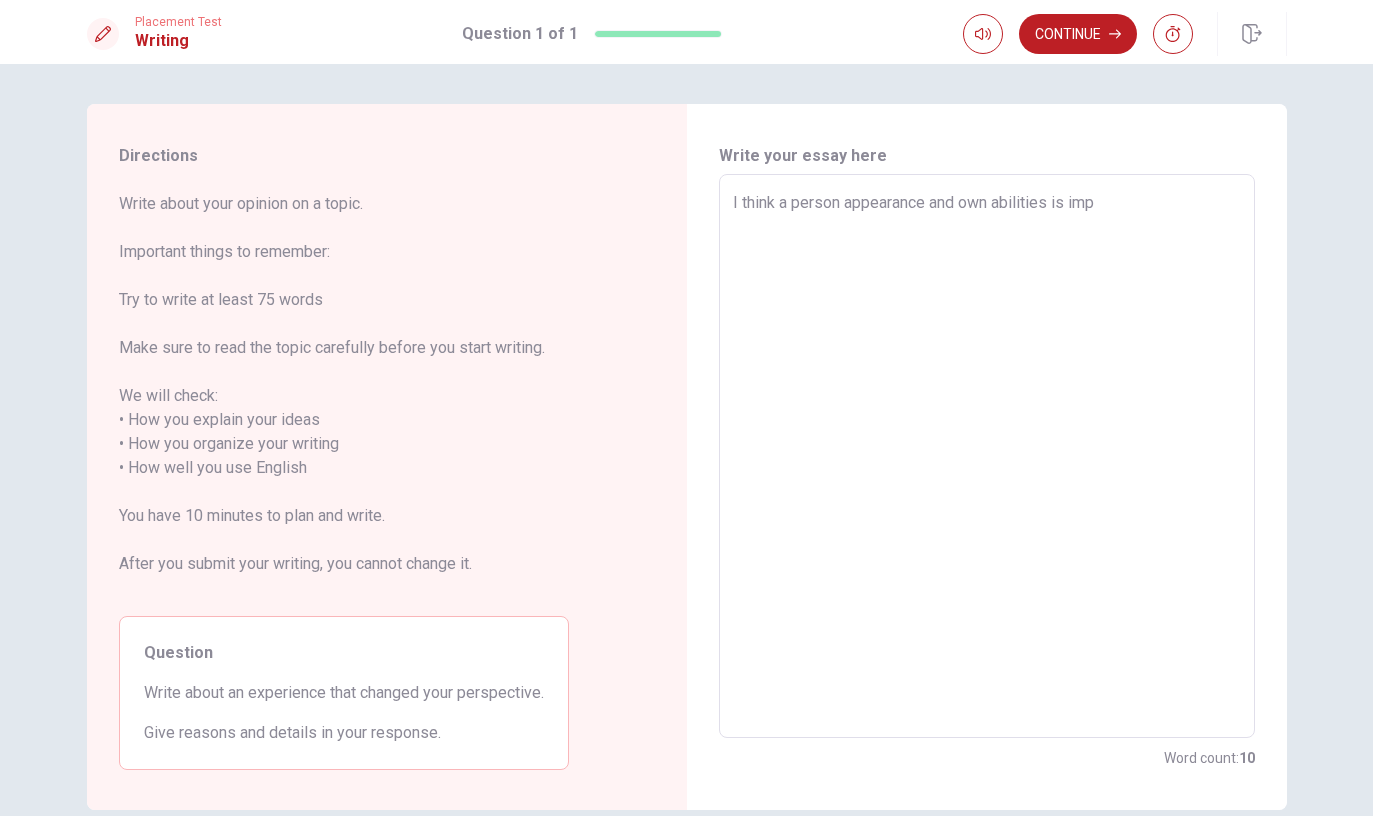 type on "x" 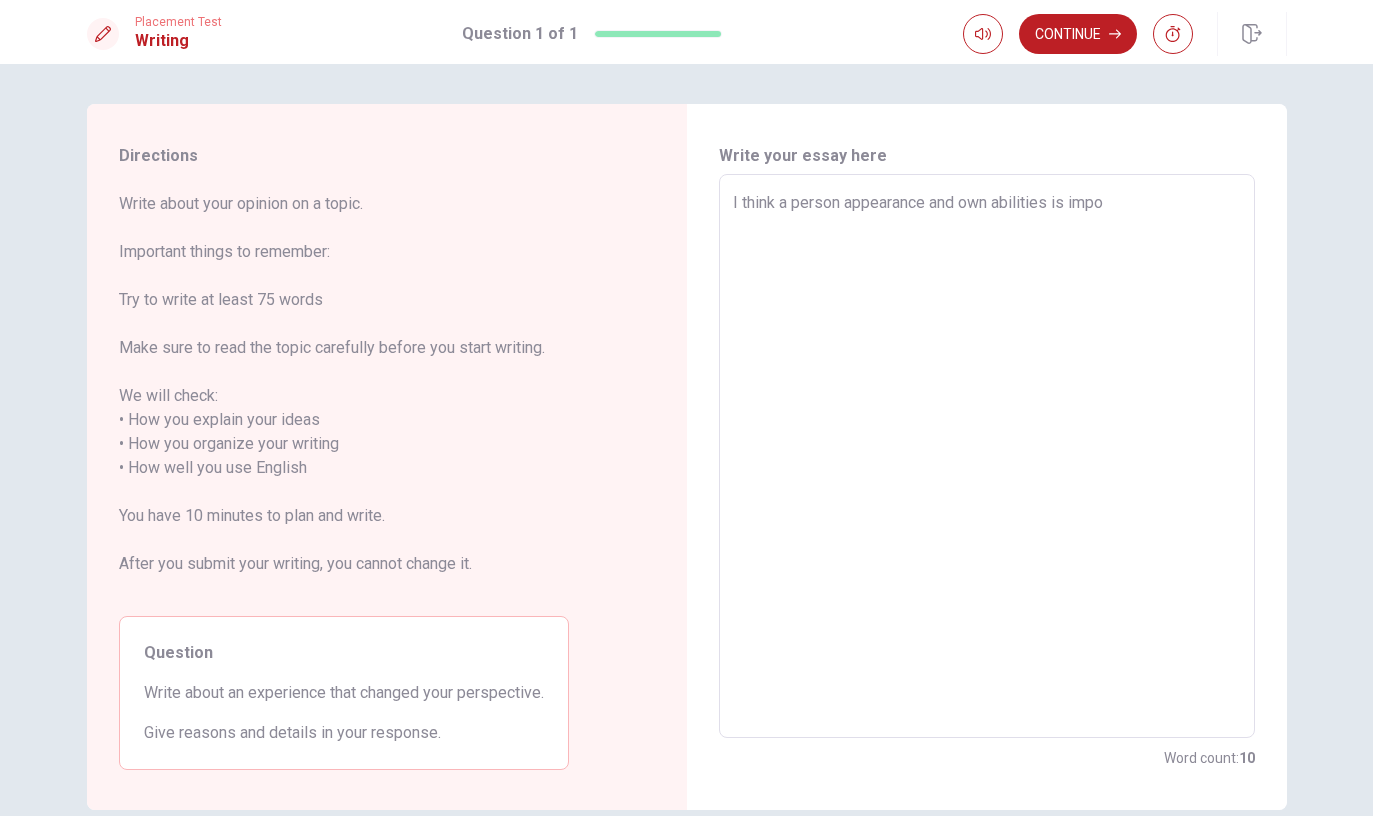 type on "x" 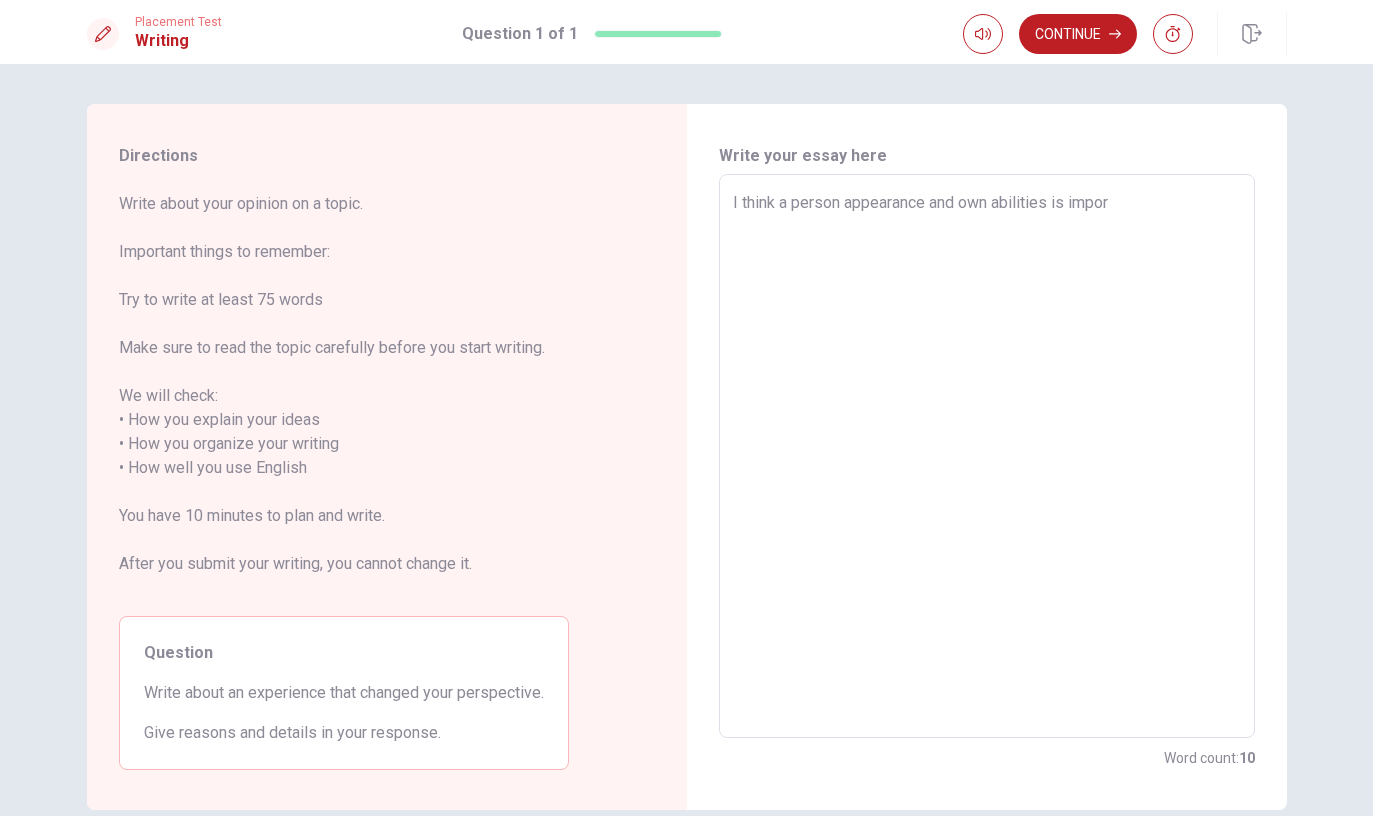 type on "x" 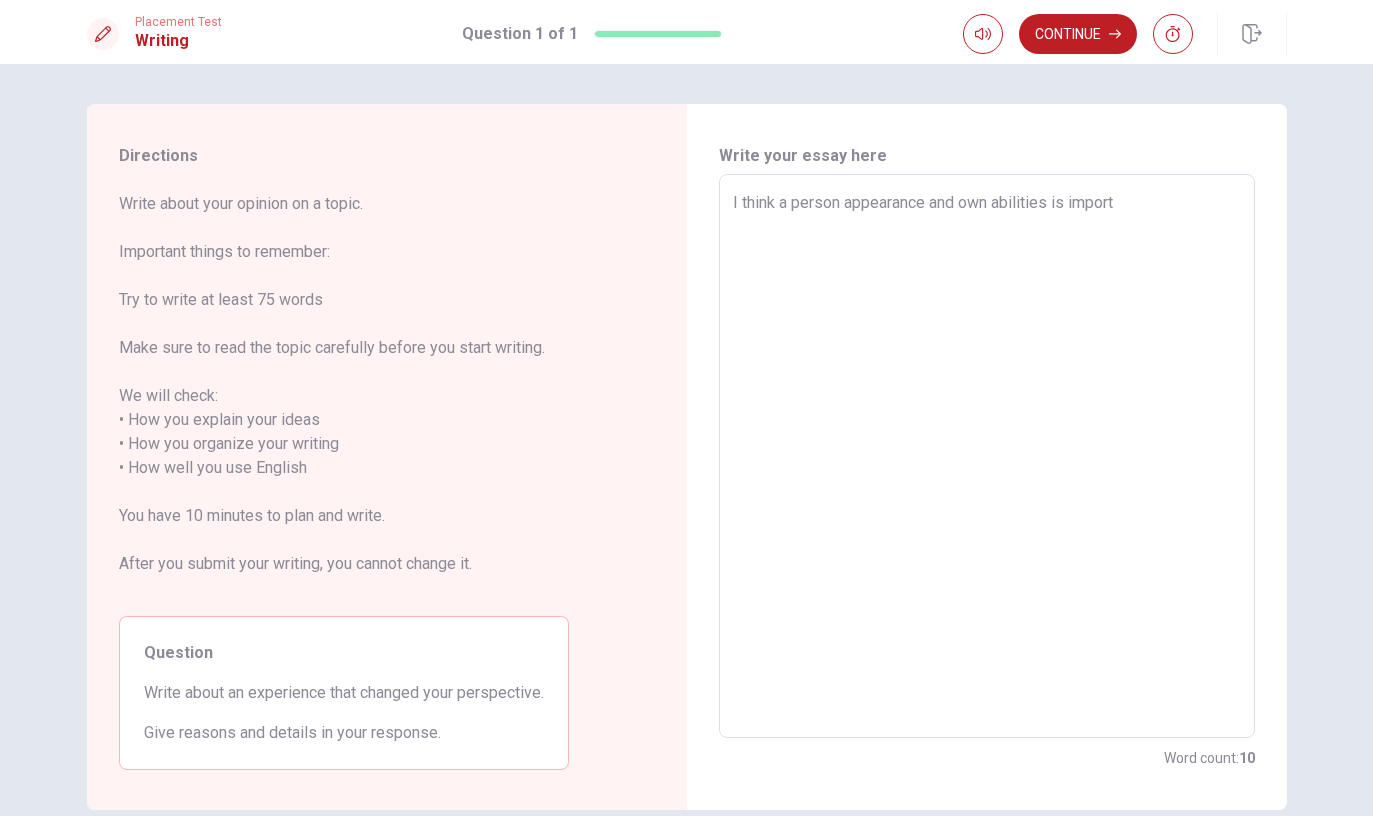 type on "x" 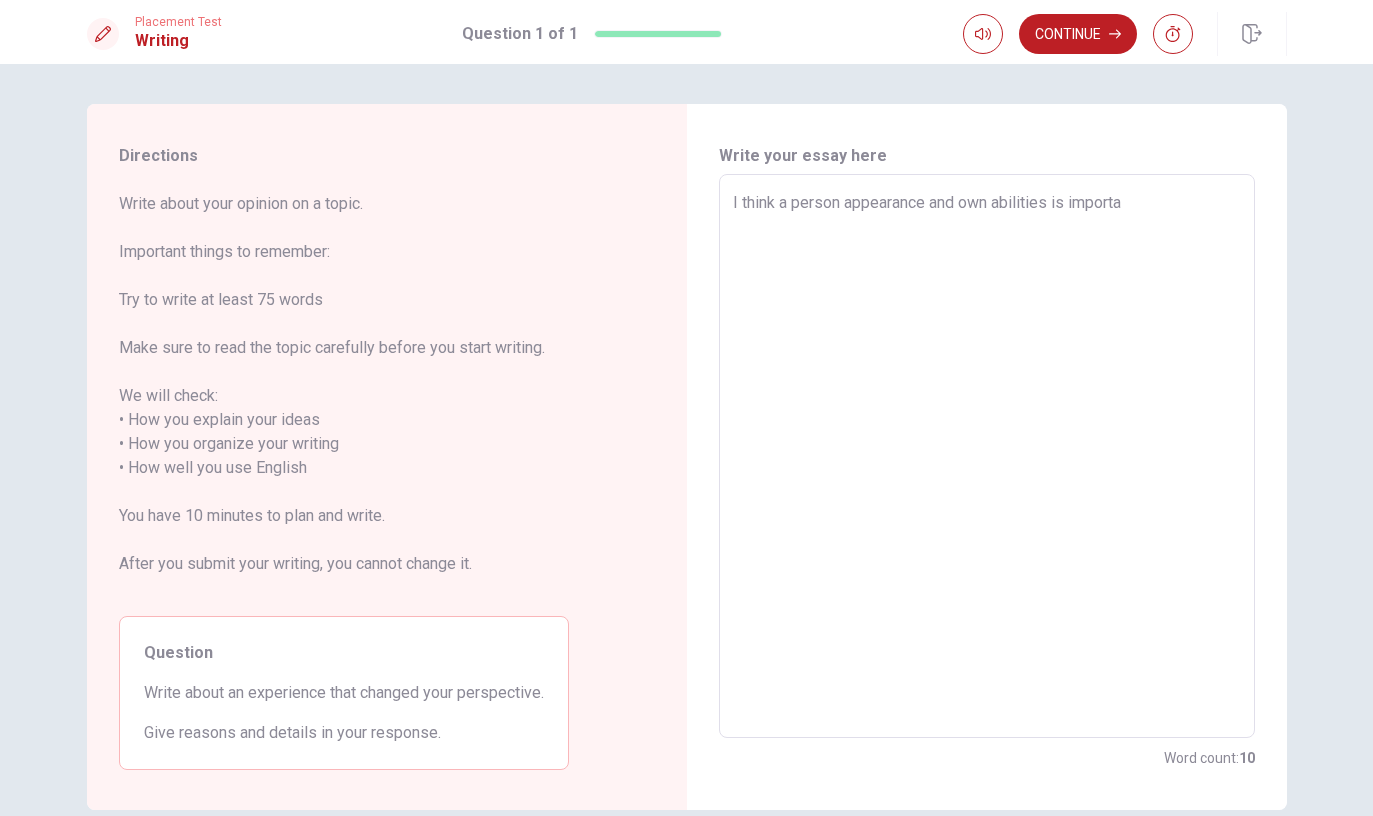 type on "x" 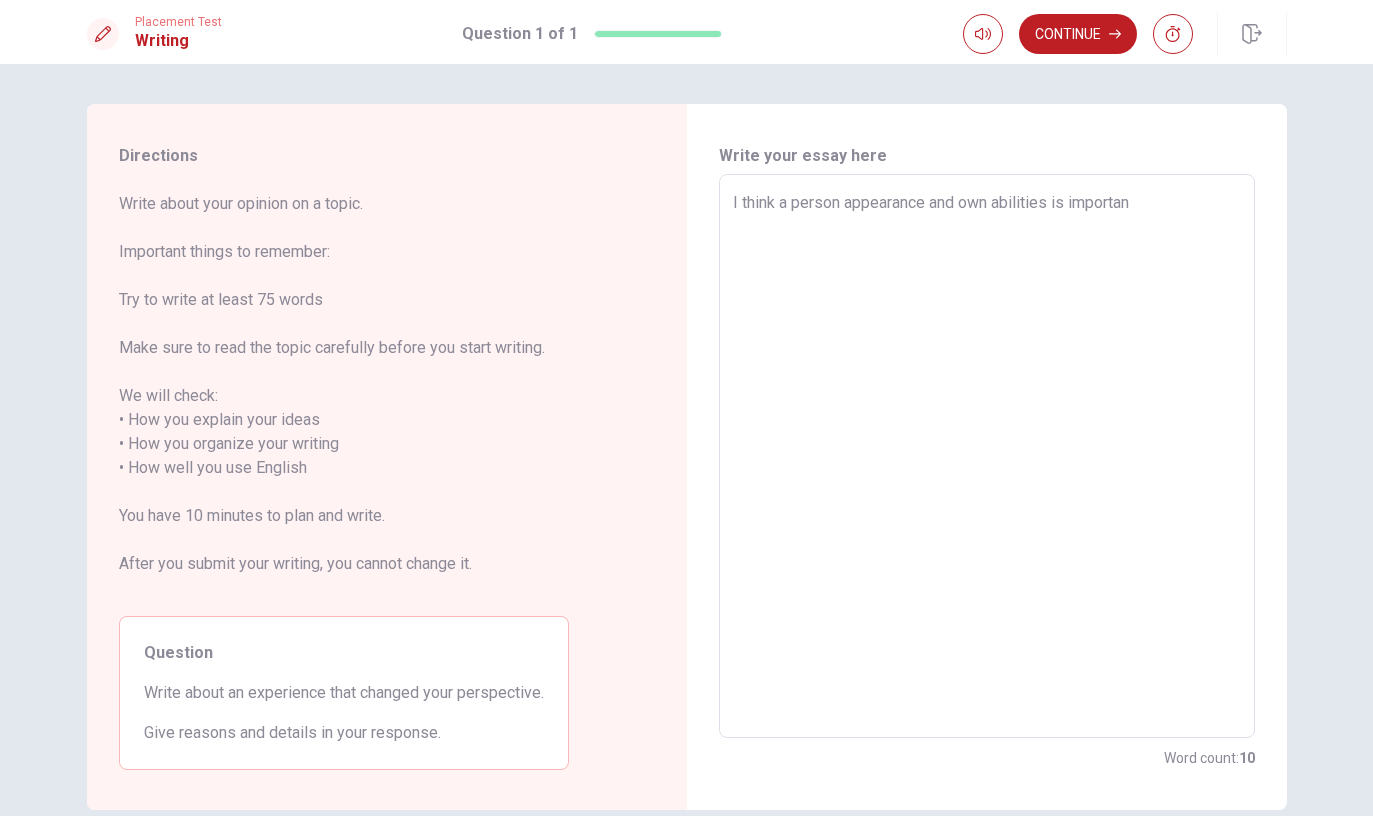 type on "x" 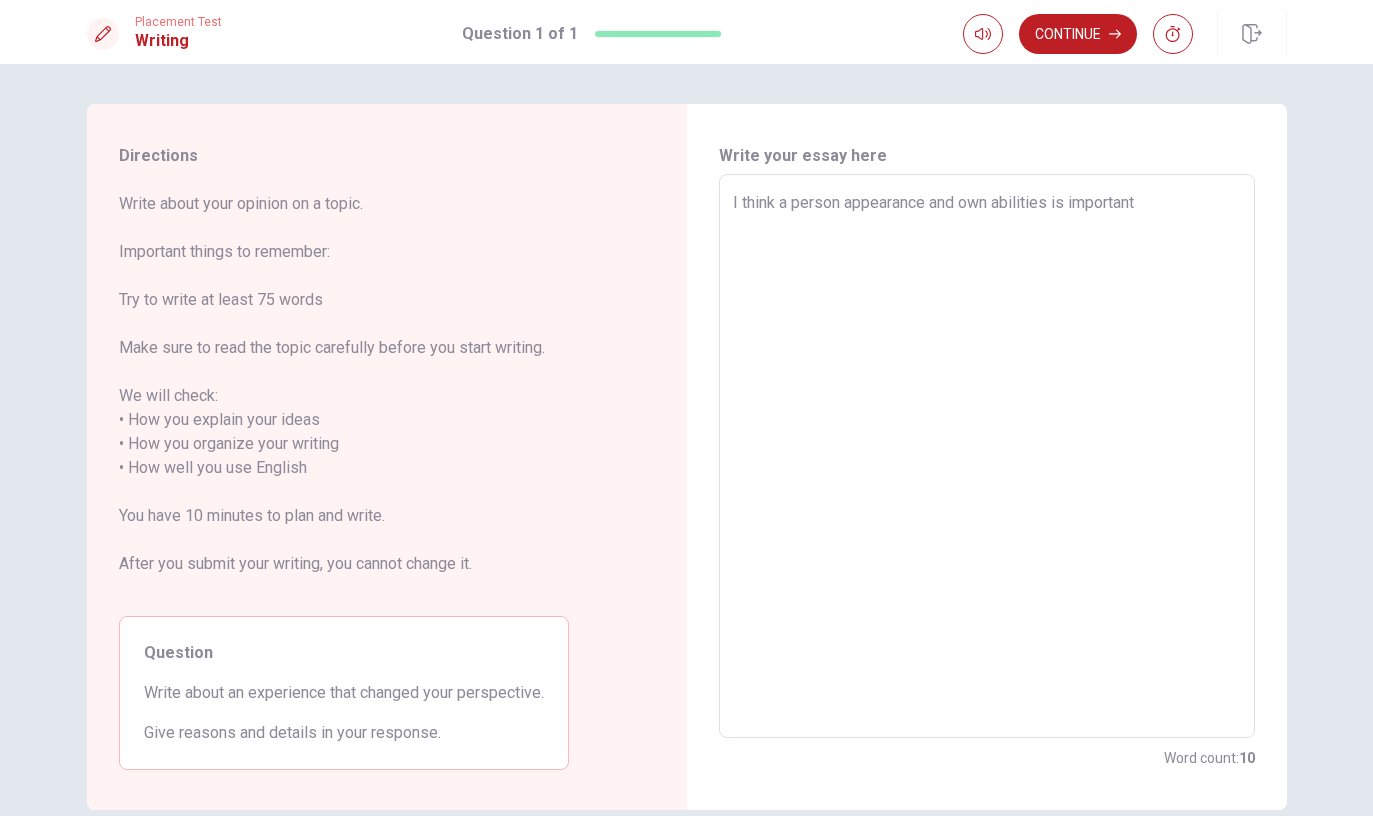 type on "x" 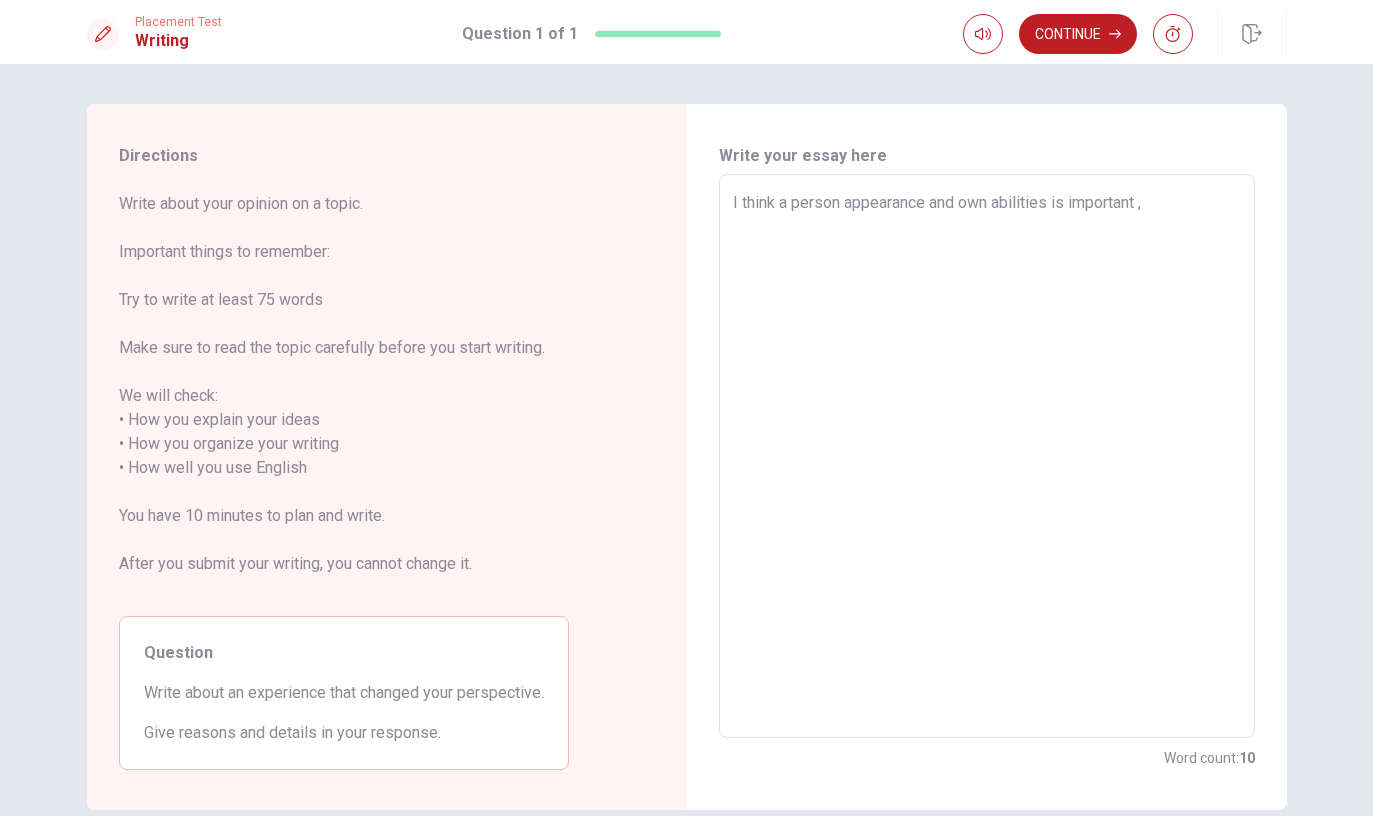 type on "x" 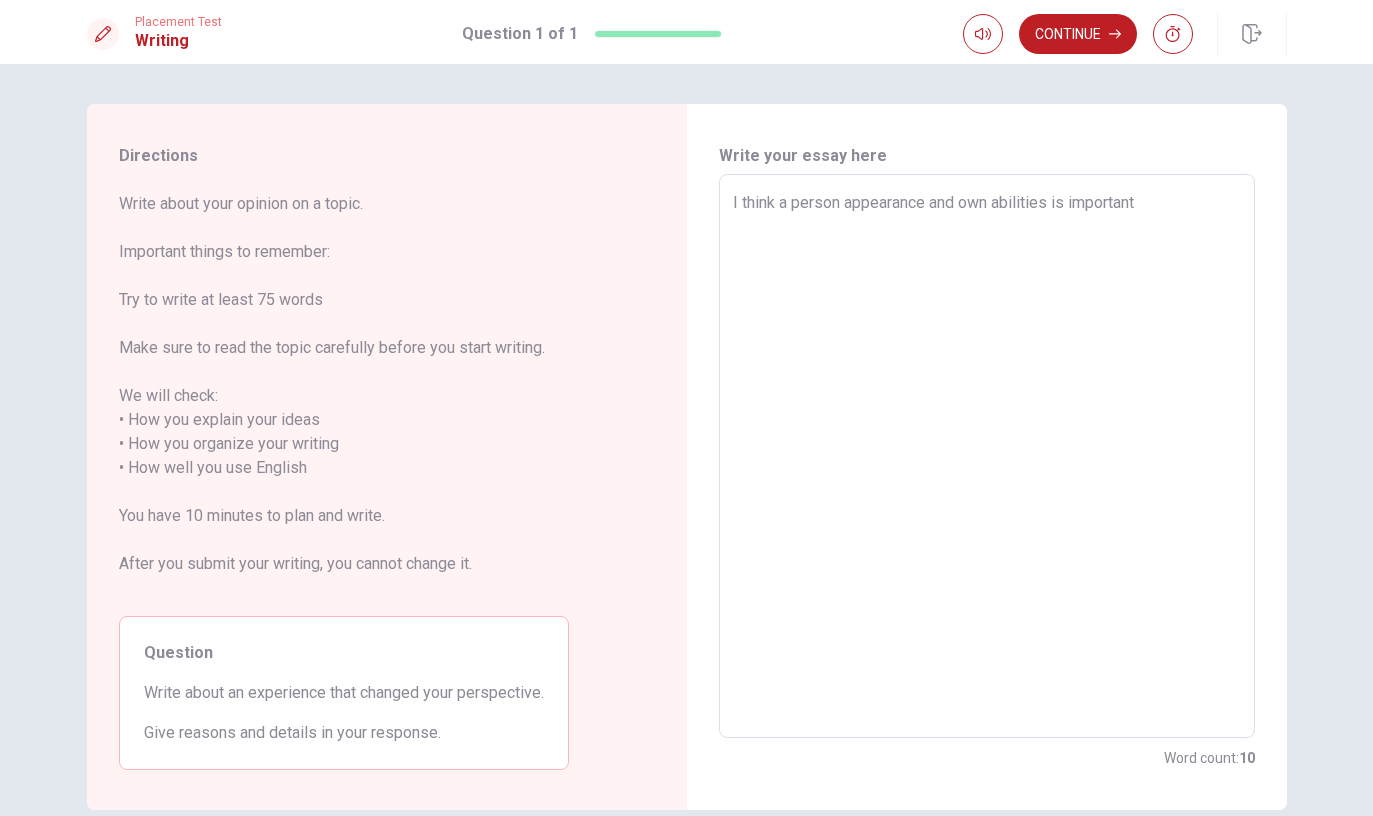type on "x" 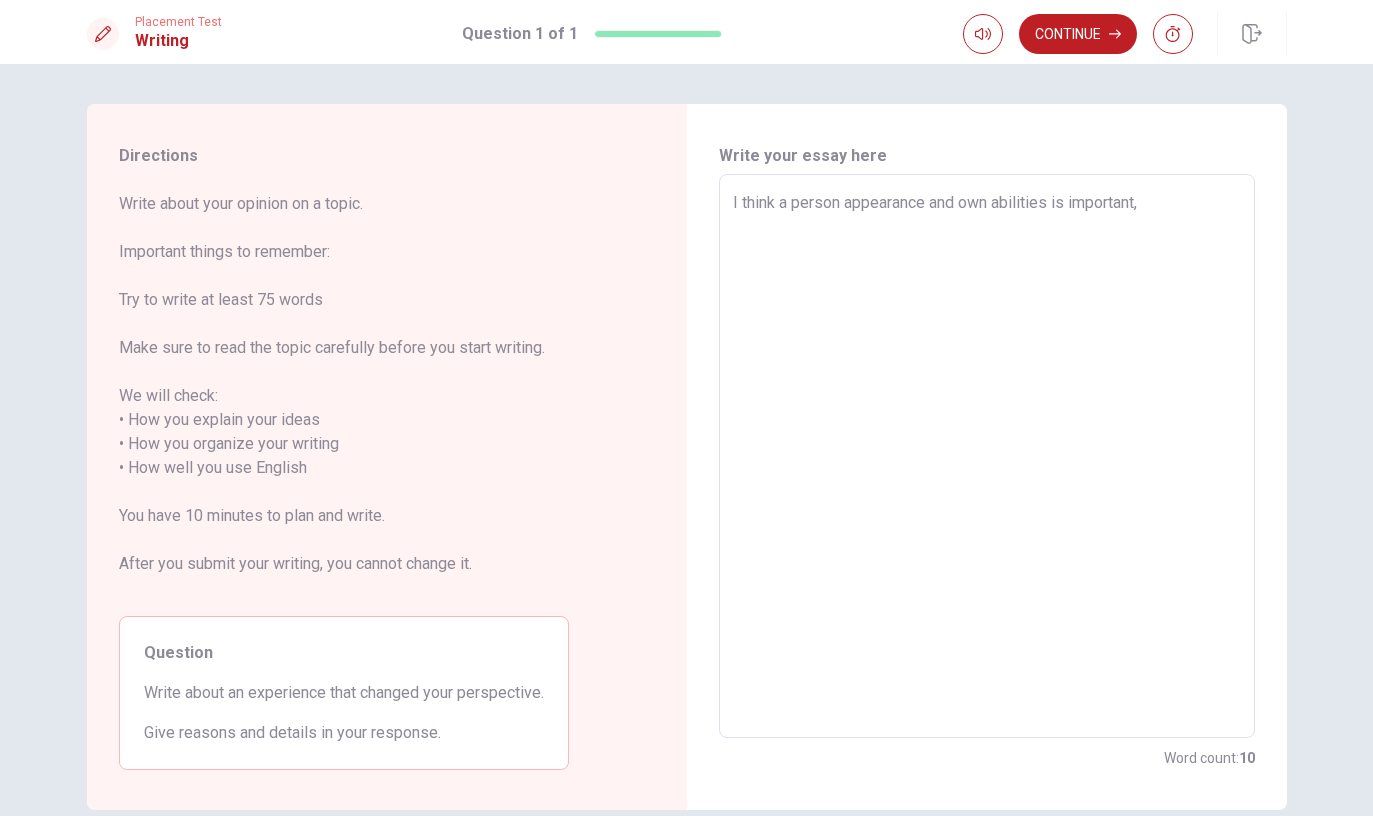 type on "x" 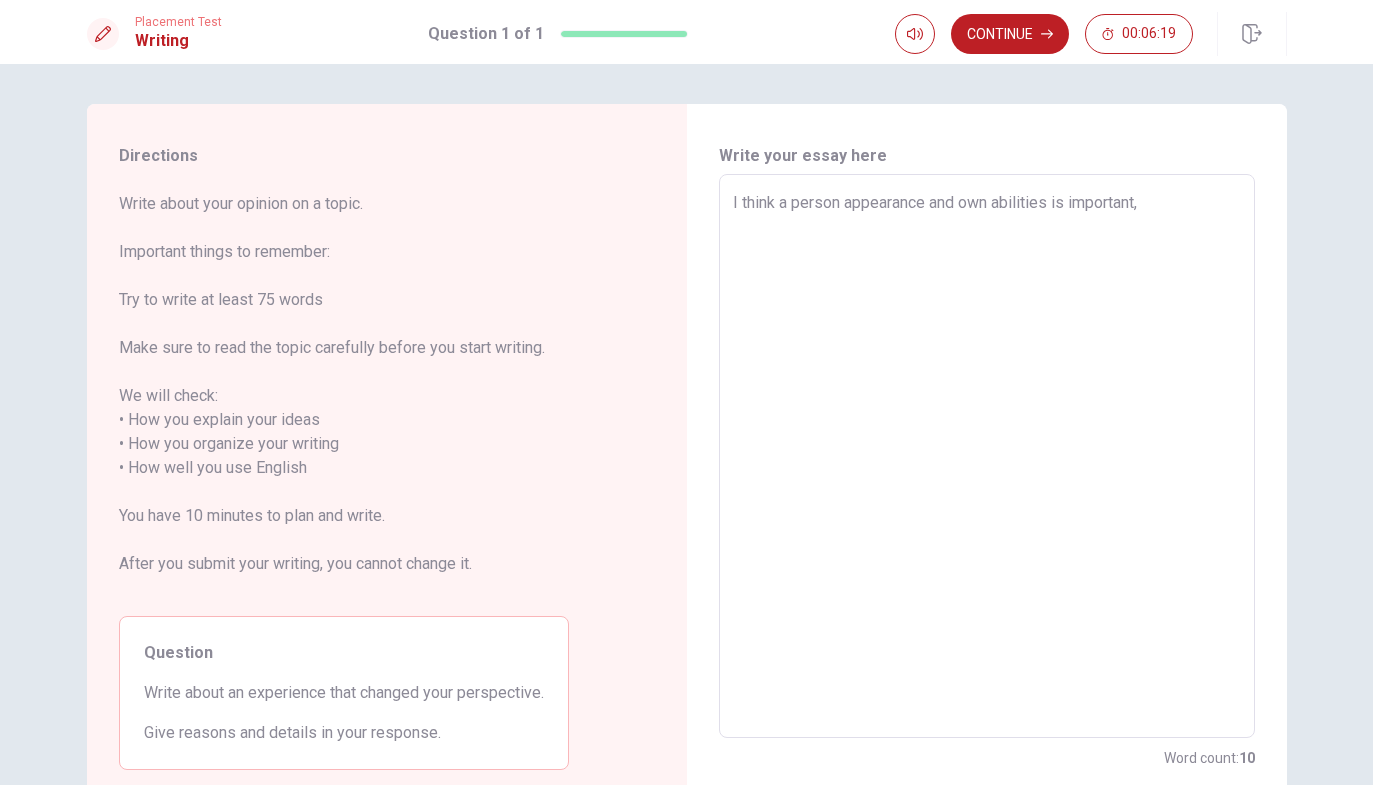 click on "I think a person appearance and own abilities is important," at bounding box center [987, 456] 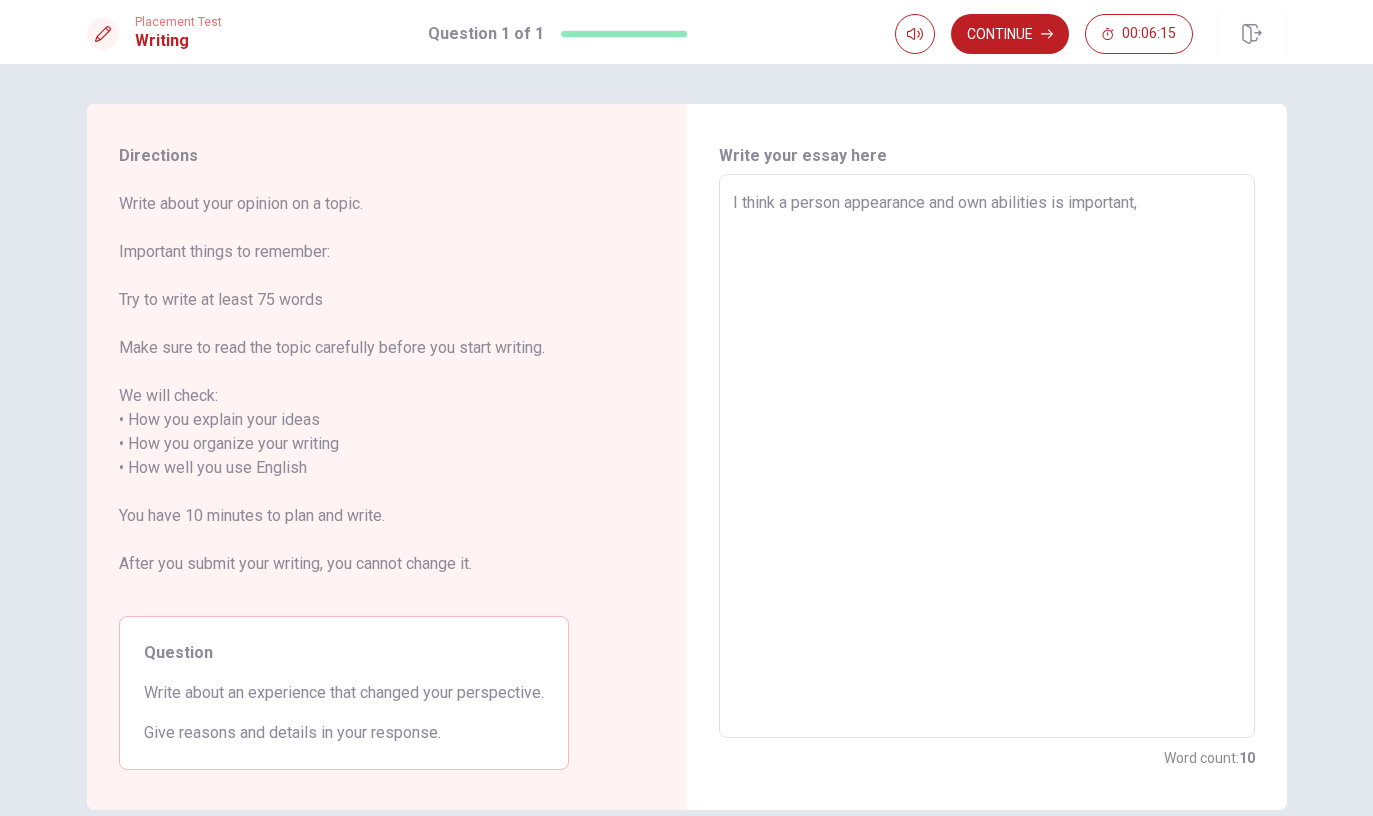 type on "x" 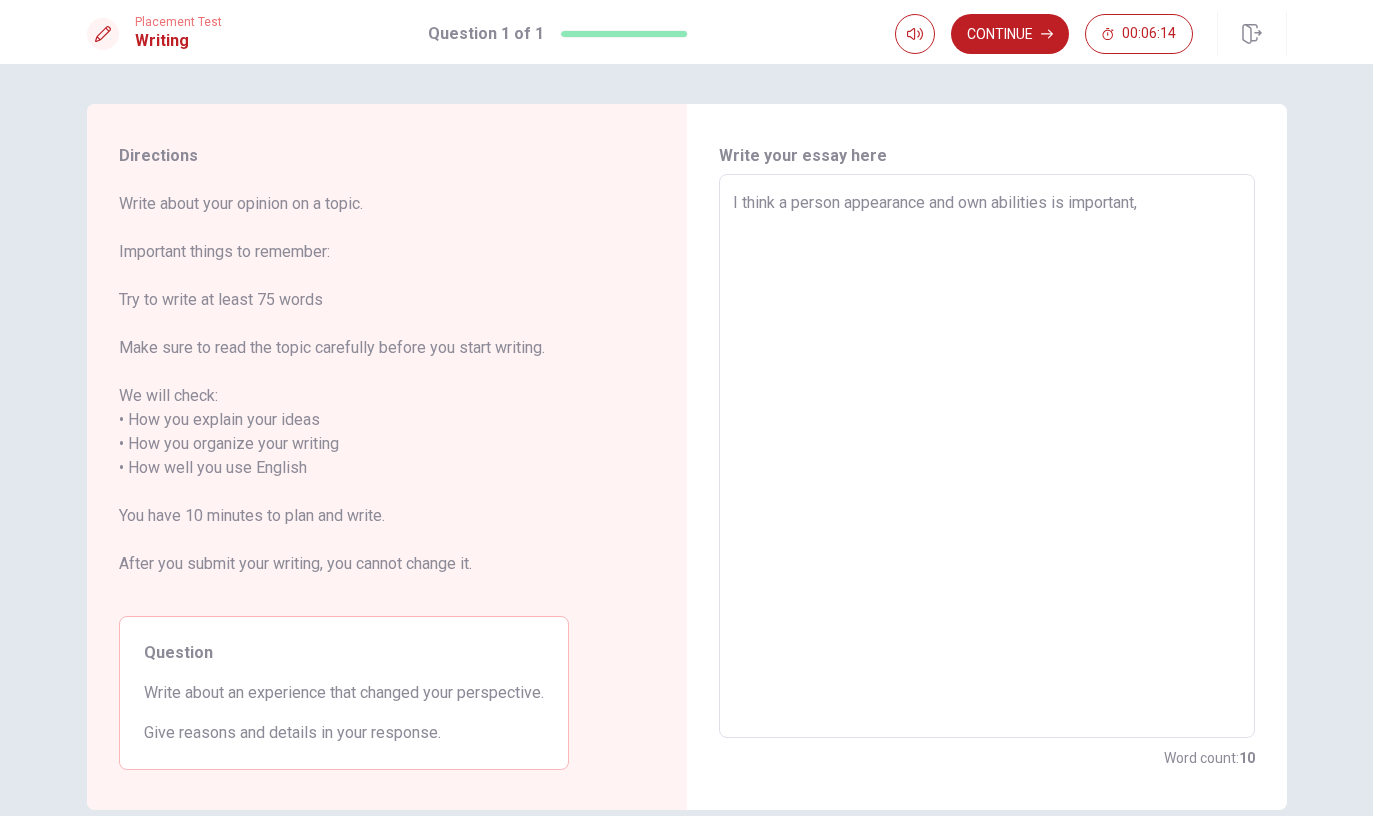 type on "I think a person appearance and own abilities is important,b" 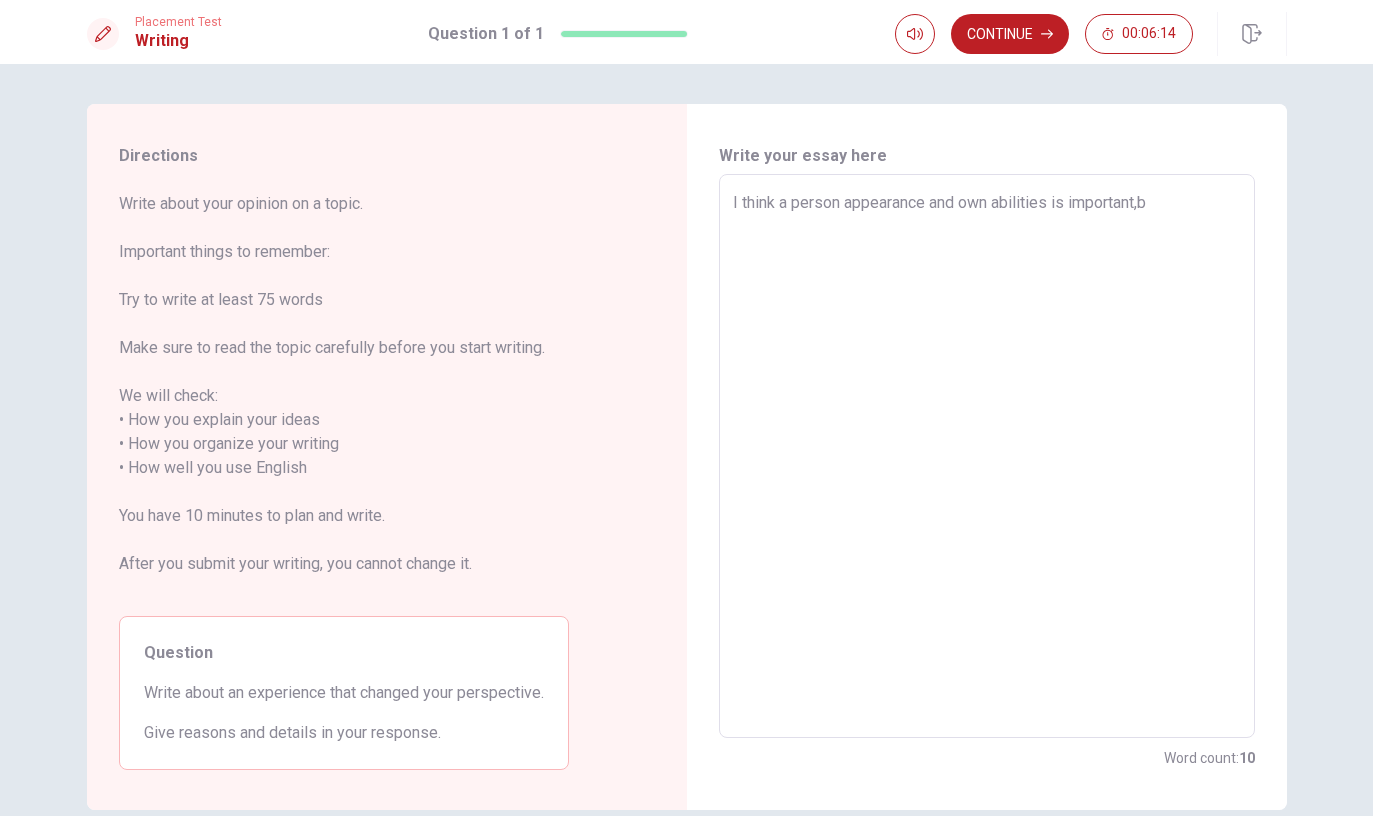 type on "x" 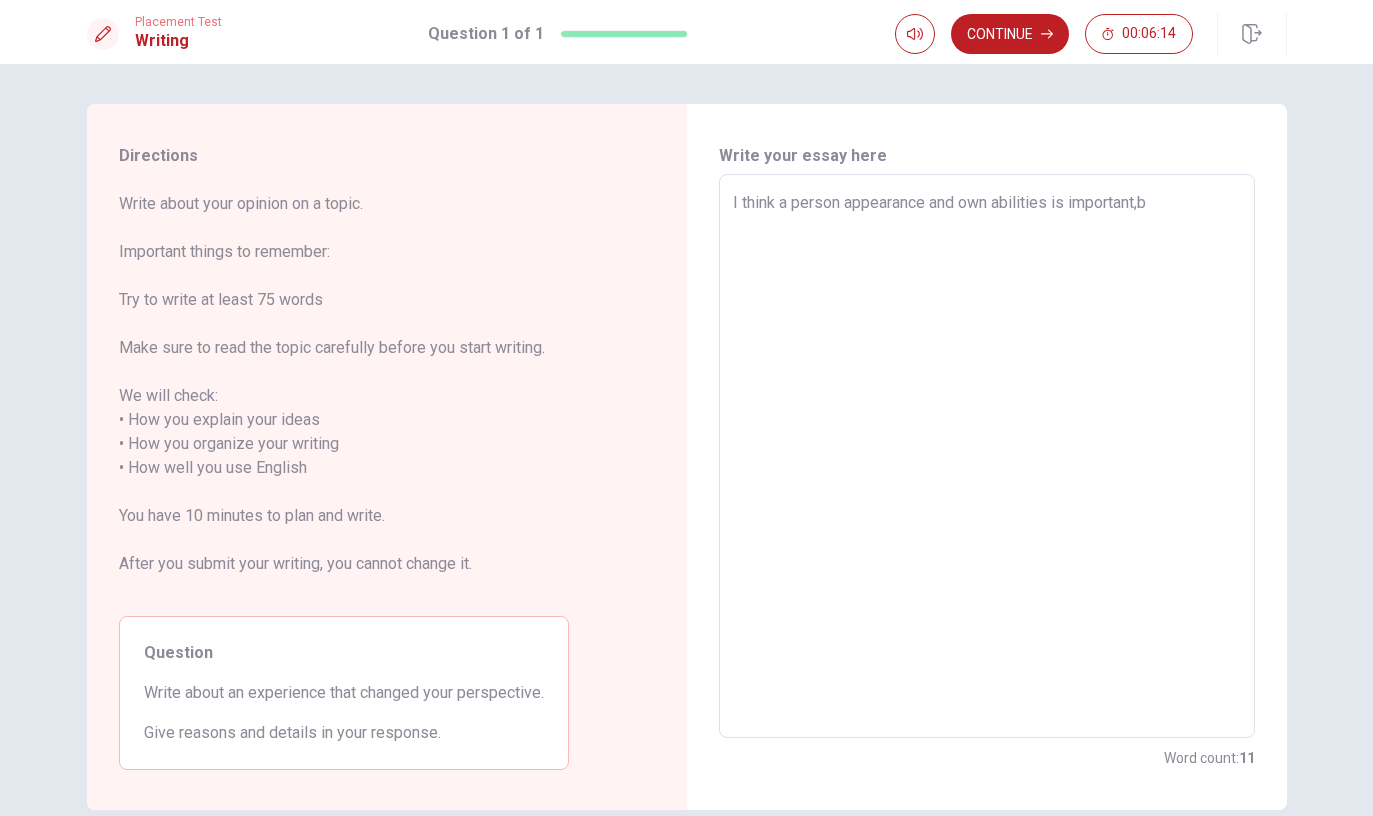 type on "I think a person appearance and own abilities is important,bu" 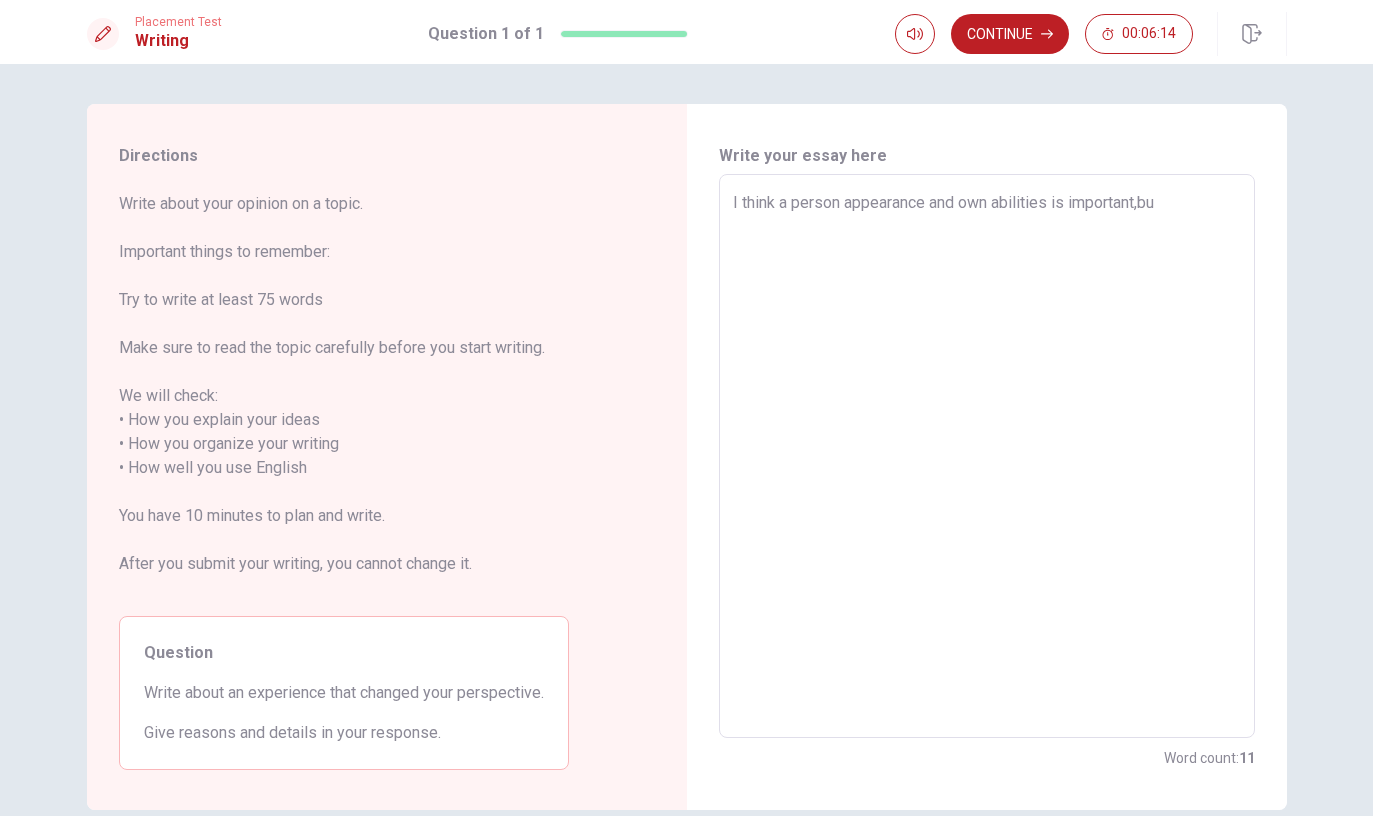 type on "x" 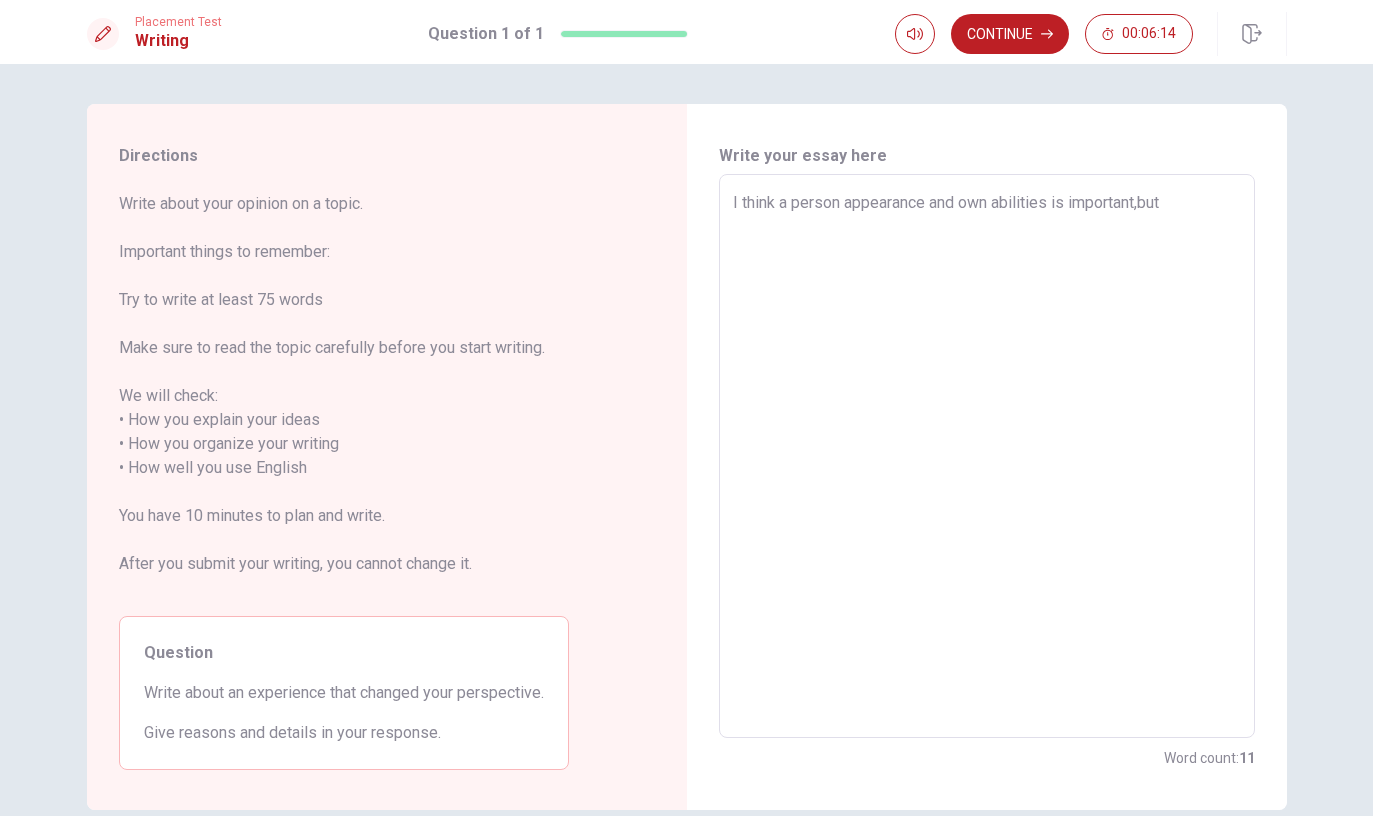 type on "x" 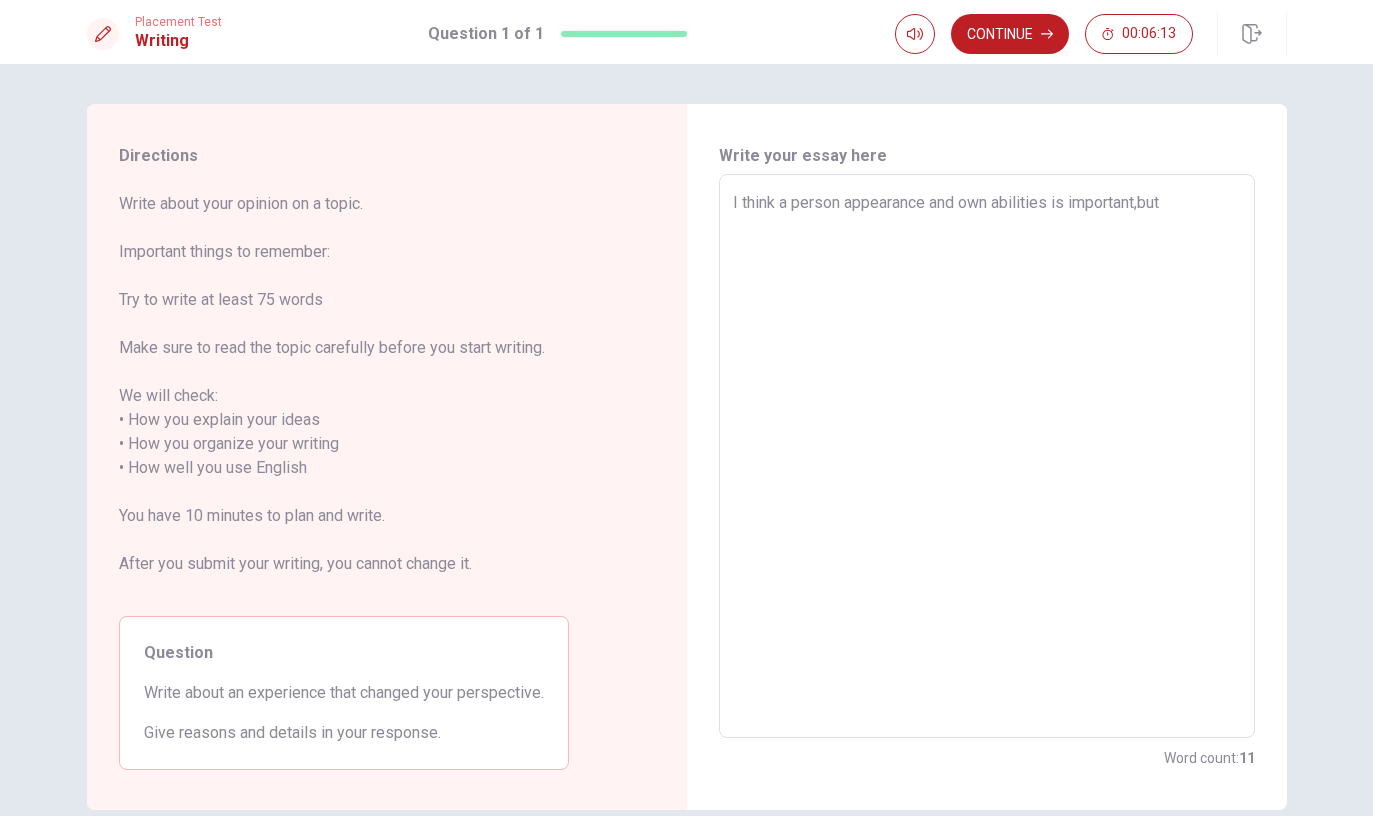 type on "I think a person appearance and own abilities is important,but" 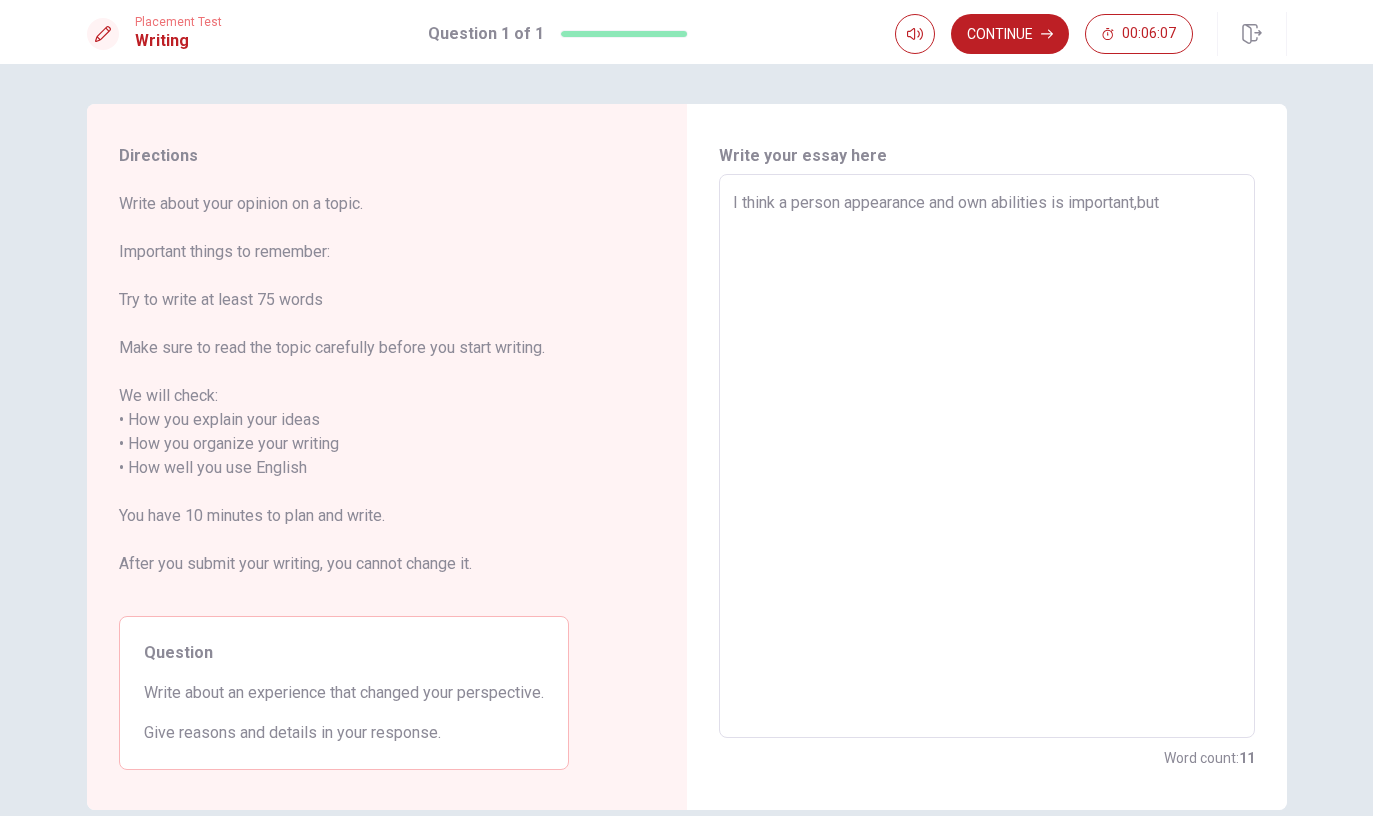 type on "x" 